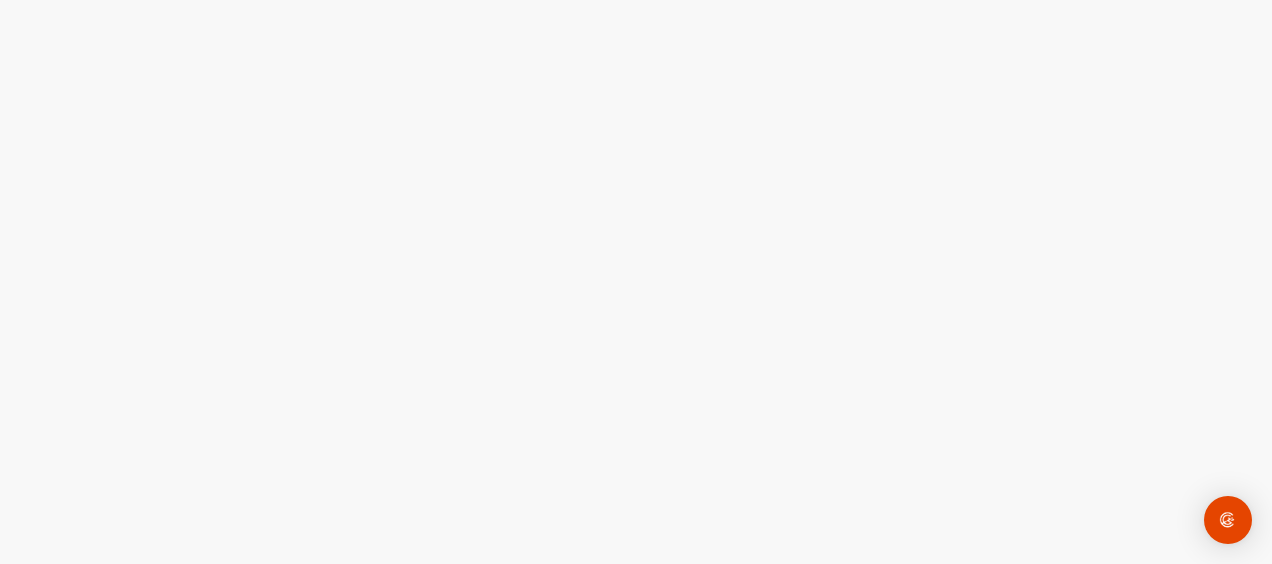 scroll, scrollTop: 0, scrollLeft: 0, axis: both 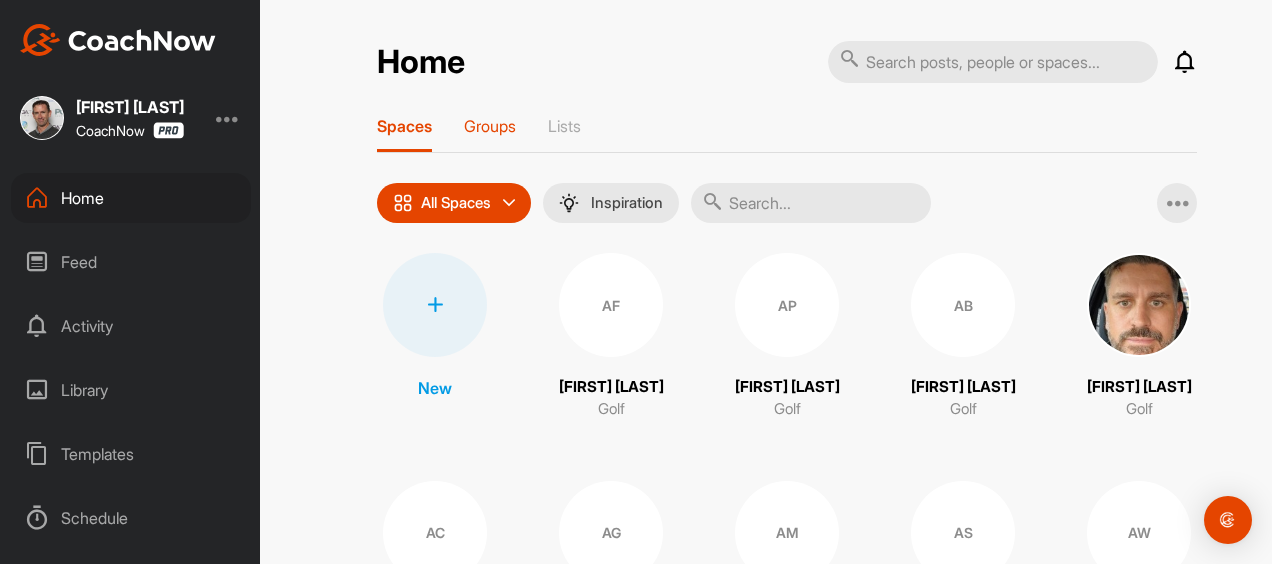 click on "Groups" at bounding box center (490, 126) 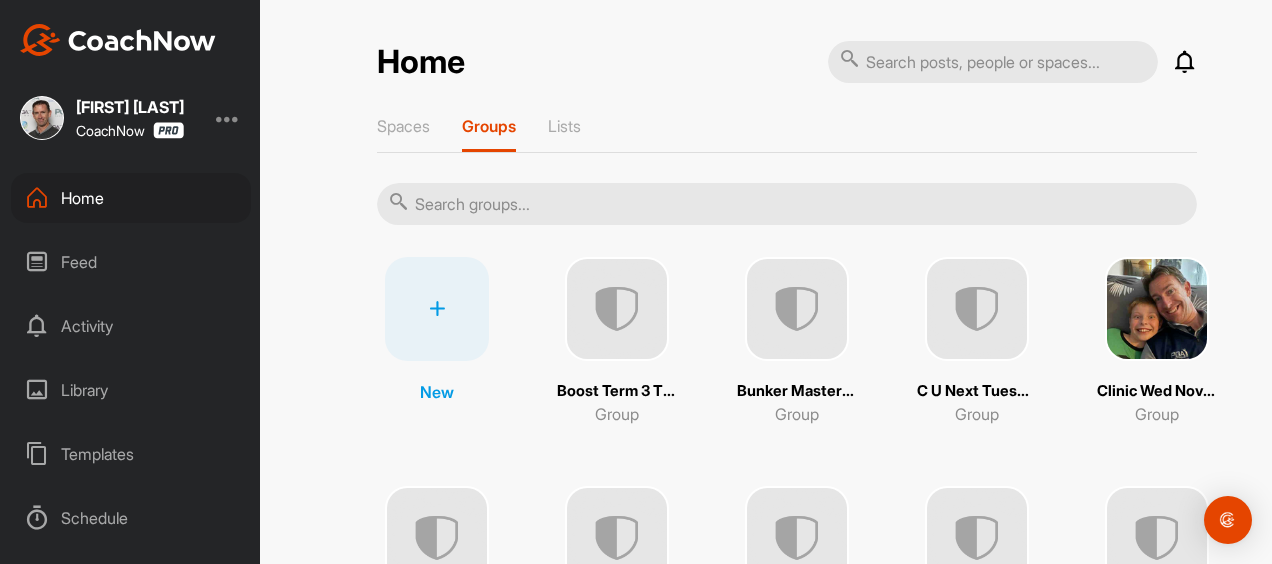 click at bounding box center (787, 204) 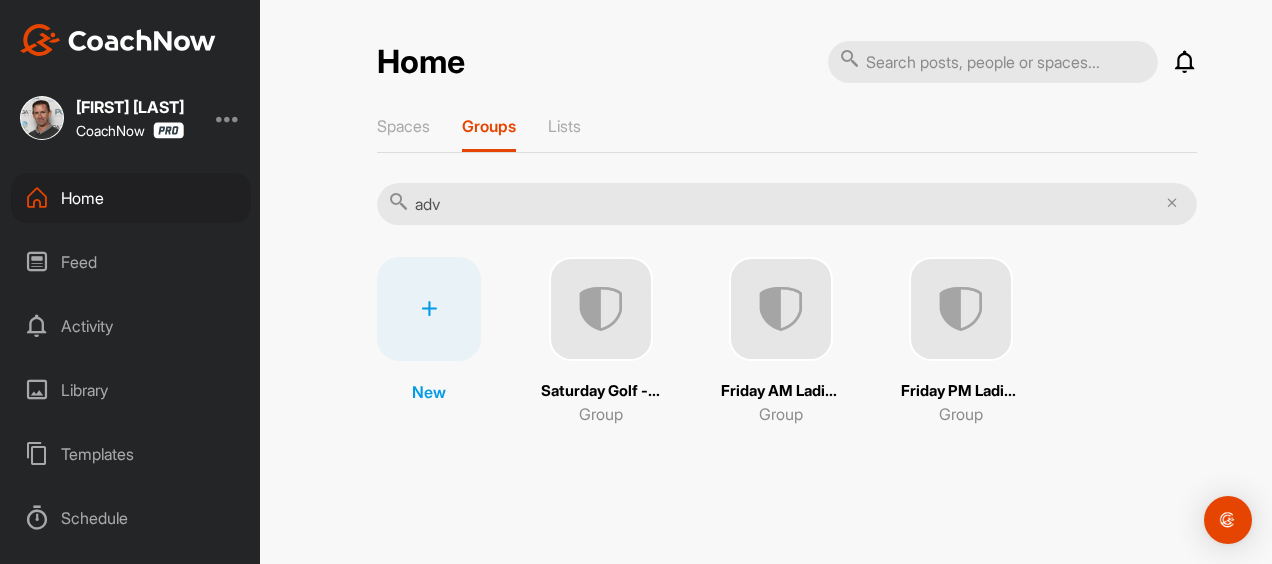 type on "adv" 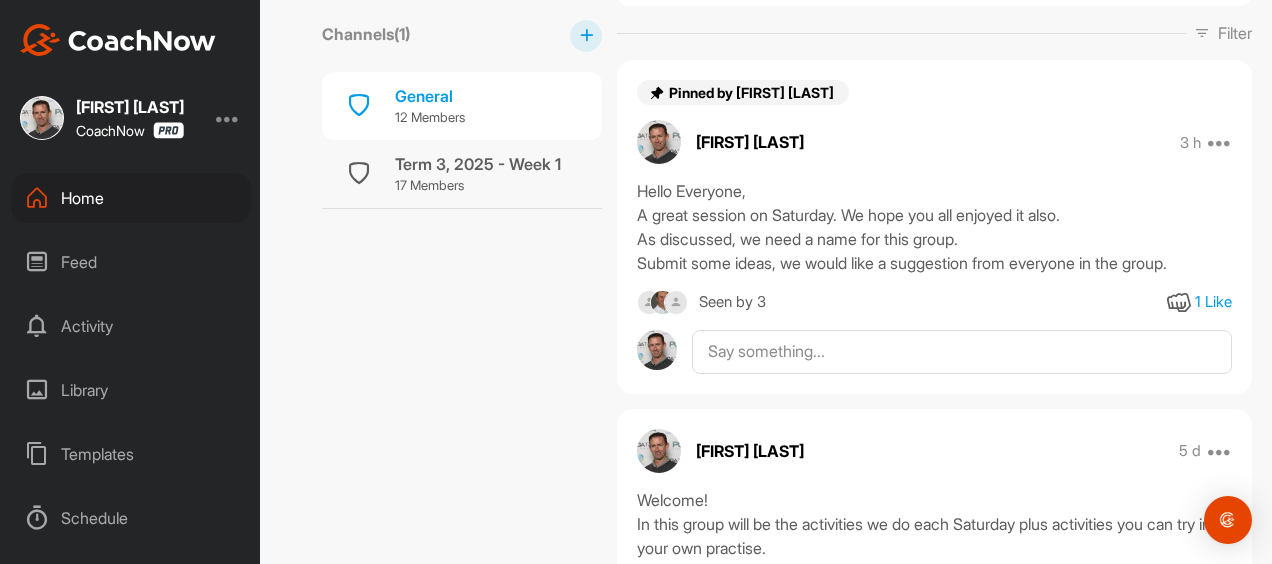 scroll, scrollTop: 378, scrollLeft: 0, axis: vertical 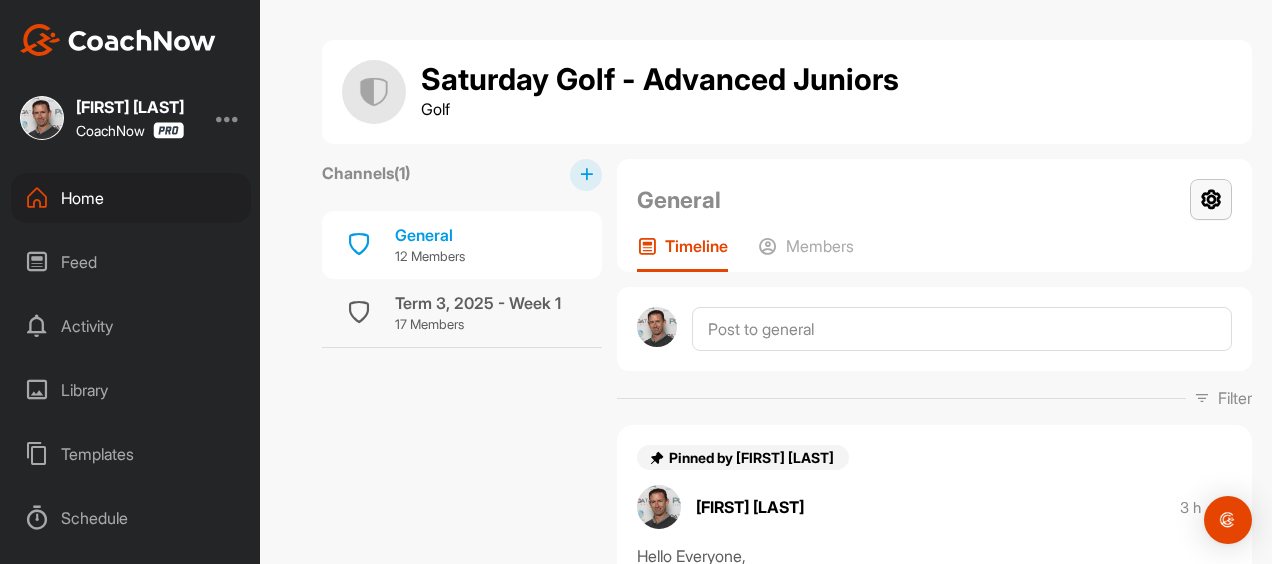 click at bounding box center [1211, 199] 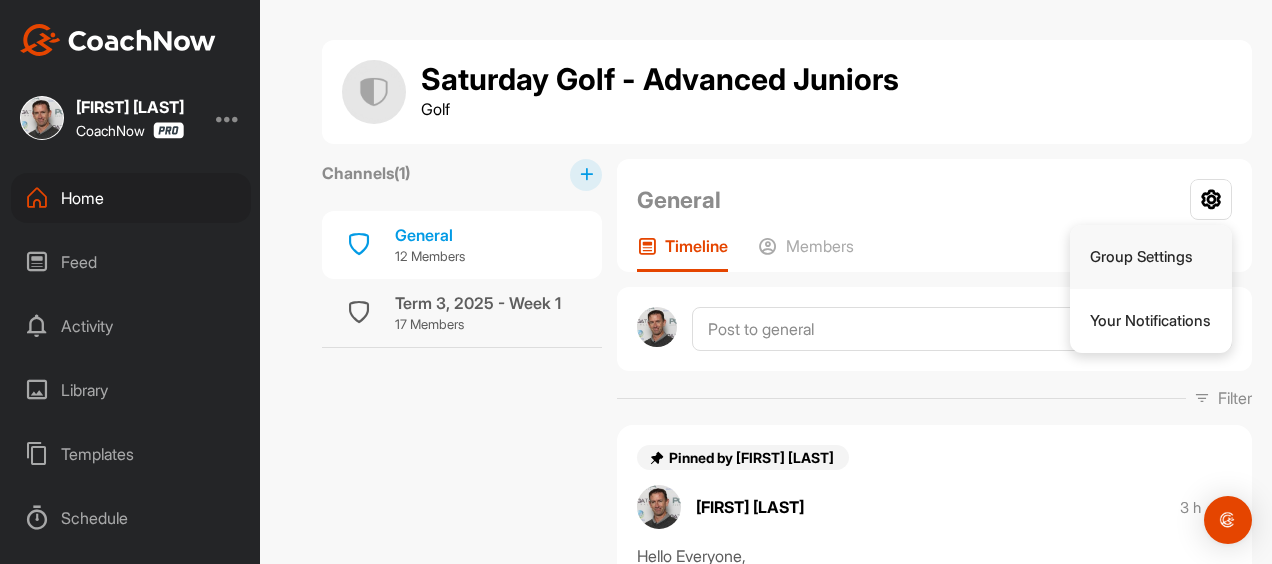 click on "Group Settings" at bounding box center (1151, 257) 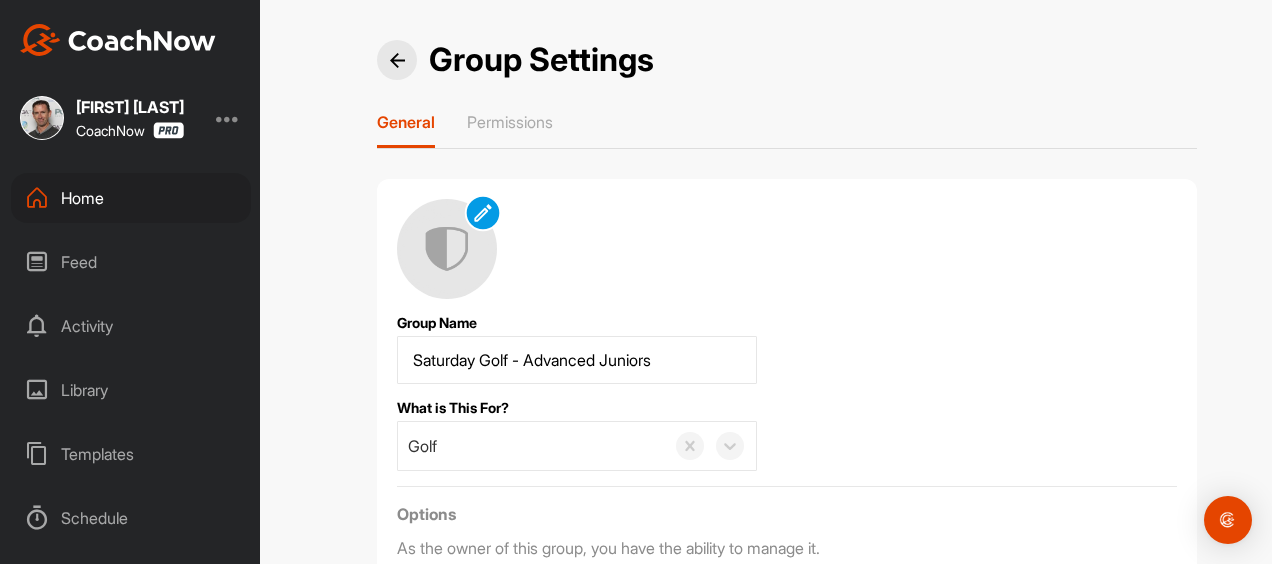 click at bounding box center (482, 212) 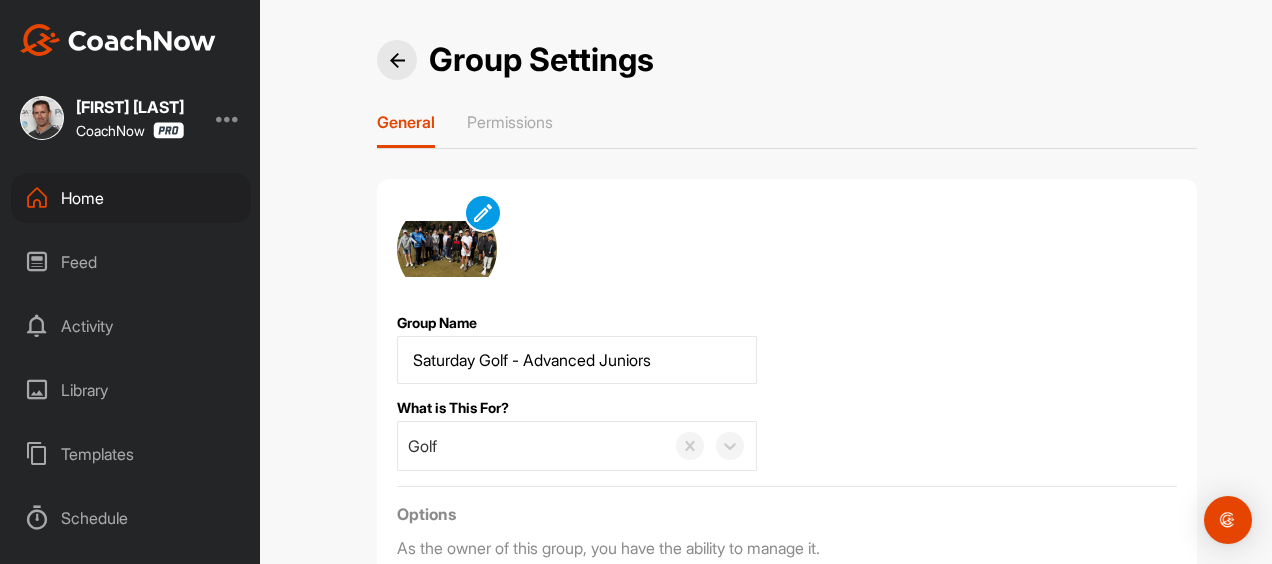 scroll, scrollTop: 135, scrollLeft: 0, axis: vertical 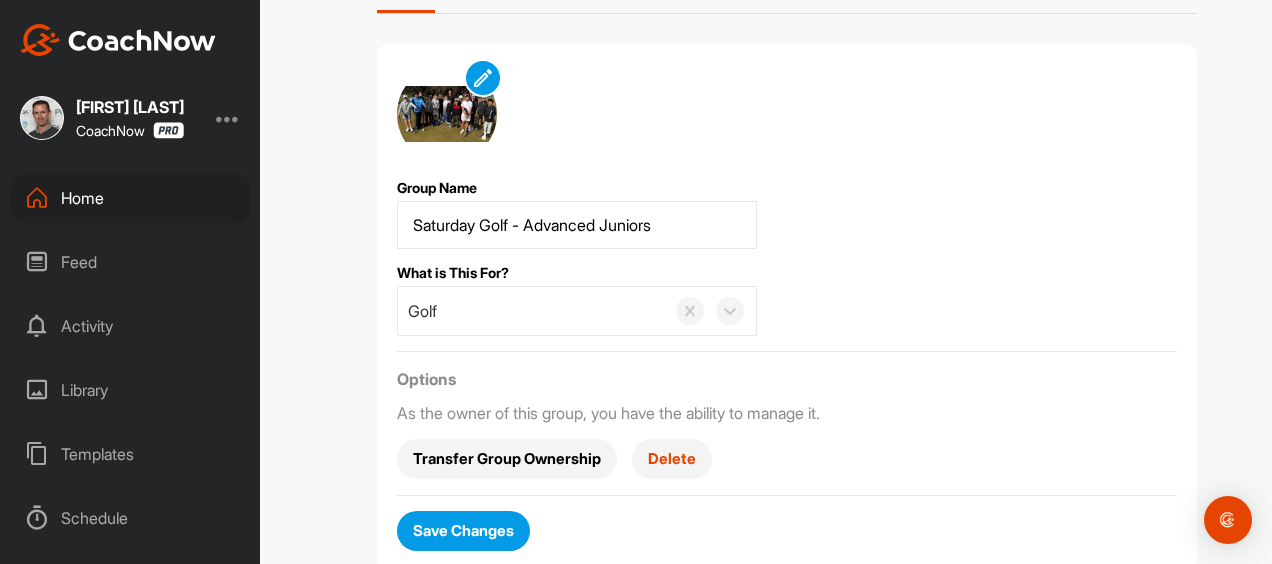 click on "Save Changes" at bounding box center [463, 530] 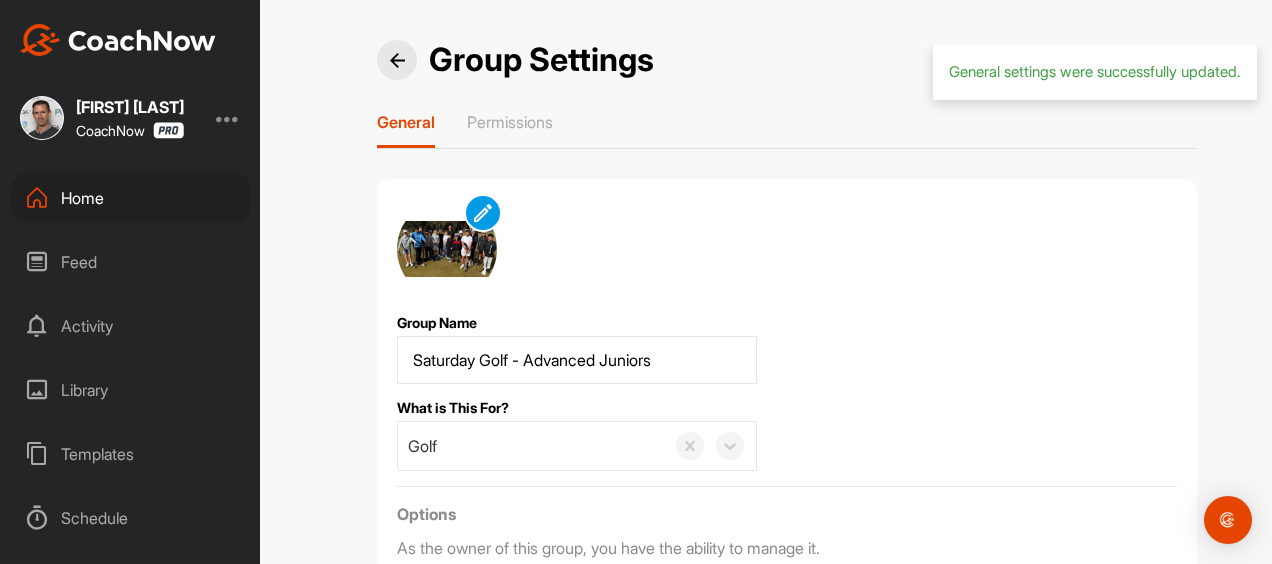 scroll, scrollTop: 0, scrollLeft: 0, axis: both 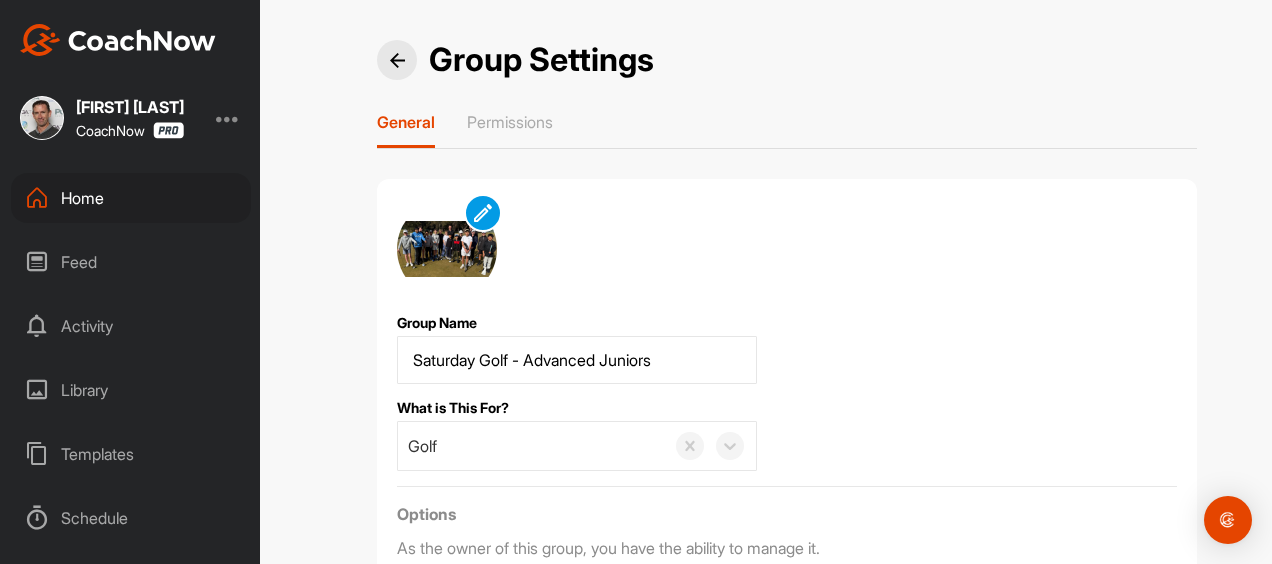 click at bounding box center (397, 60) 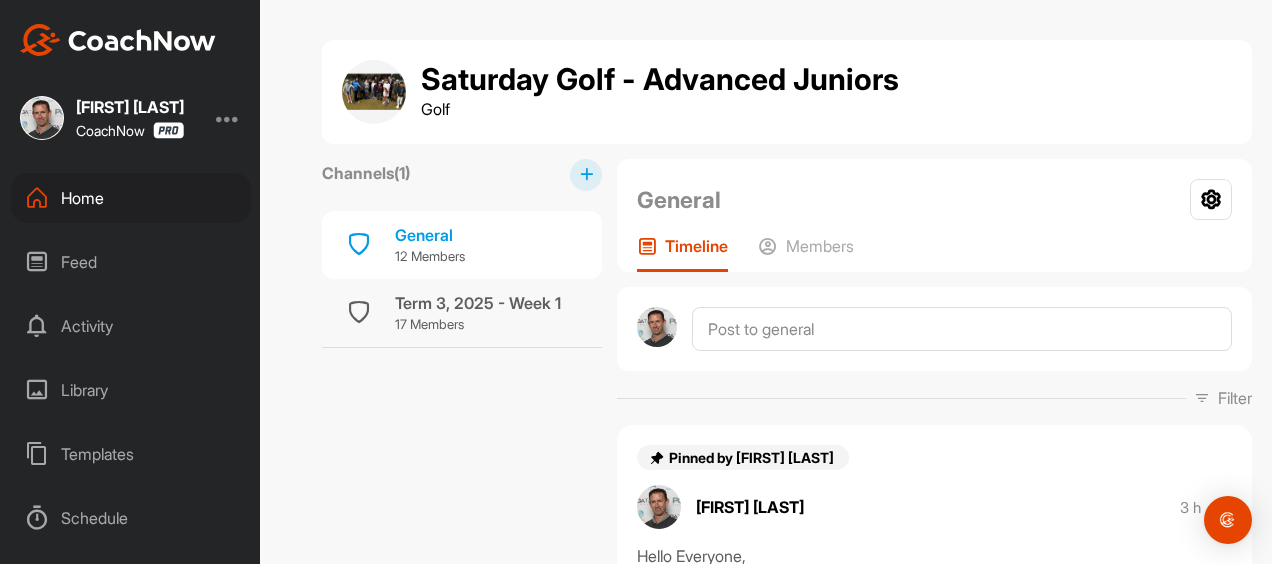 click on "Home" at bounding box center [131, 198] 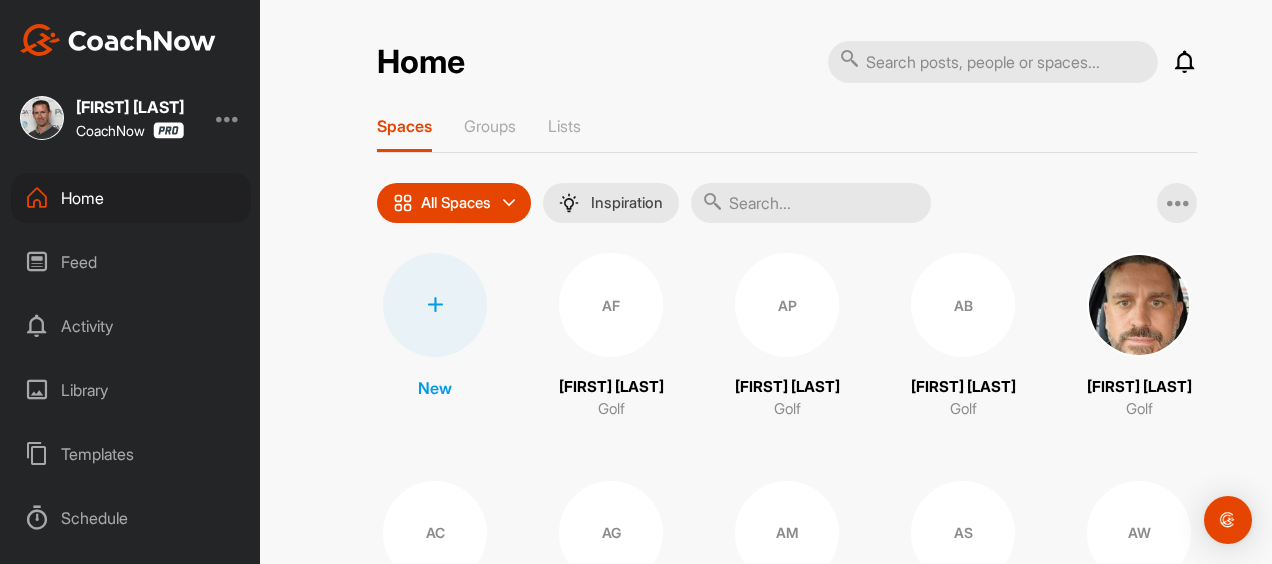 click on "Home Notifications Invitations Today [FIRST] [LAST].   replied to a post : "Variation in training helps..." 43 m  • Saturday Golf - Advanced Juniors / Term 3, 2025 - Week 1 [FIRST] [LAST].   replied to a post : "Variation in training helps..." 43 m  • Saturday Golf - Advanced Juniors / Term 3, 2025 - Week 1 [FIRST] [LAST].   liked your post . 45 m  • Saturday Golf - Advanced Juniors / General SF [FIRST] [LAST].   replied to a post : "No worries thought I’d chec..." 4 h  • [FIRST] [LAST] / Golf SF [FIRST] [LAST].   replied to a post : "Hi [FIRST],
Just checking you..." 5 h  • [FIRST] [LAST] / Golf [FIRST] [LAST].   replied to a post : "Thanks [FIRST] I hope to be b..." 9 h  • [FIRST] [LAST] / Golf [FIRST] [LAST].   liked your image . 9 h  • [FIRST] [LAST] / Golf [FIRST] [LAST].   accepted your invitation . 9 h  • [FIRST] [LAST] / Golf [FIRST] [LAST].   liked your image . 9 h  • Saturday Golf - Advanced Juniors / General [FIRST] [LAST].   replied to a post : "Thanks [FIRST]!" 11 h  • [FIRST] [LAST] / Golf GZ [FIRST] [LAST].   joined the Saturday Golf - Advanced Juniors Group. 11 h GZ [FIRST] [LAST].   . 11 h SF   ." at bounding box center [787, 2518] 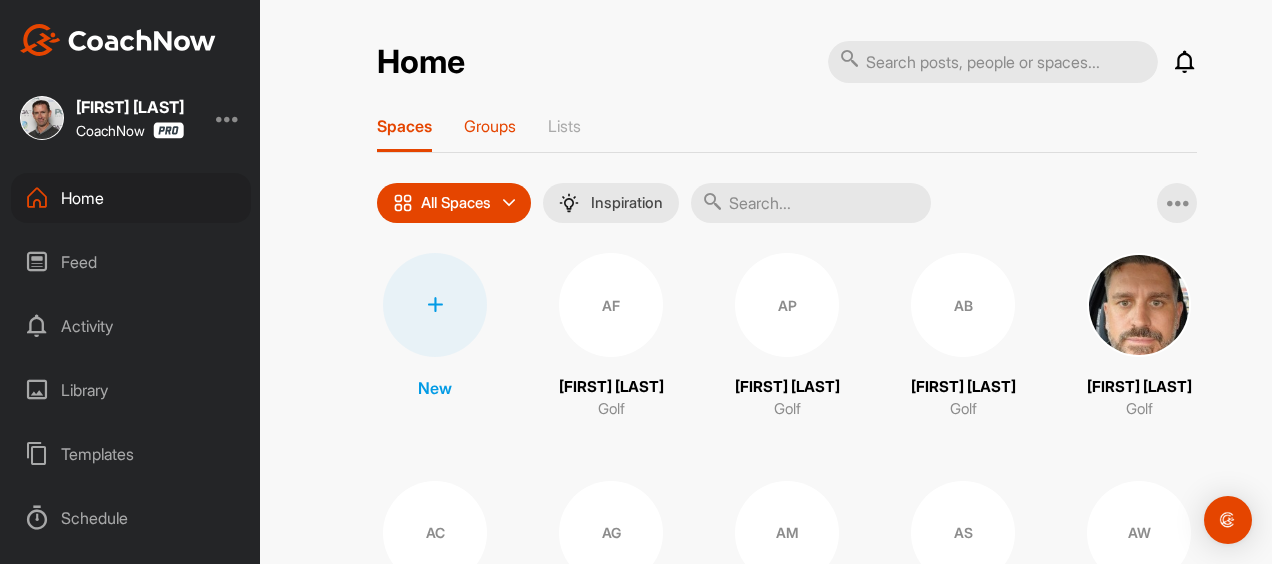 click on "Groups" at bounding box center (490, 126) 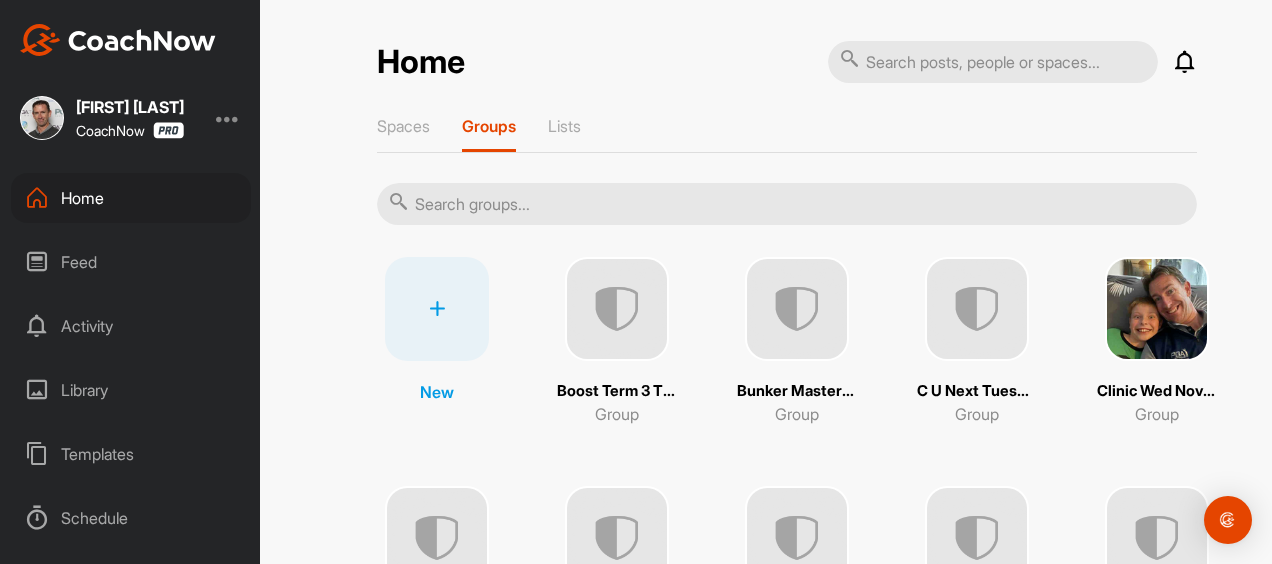 click at bounding box center (787, 204) 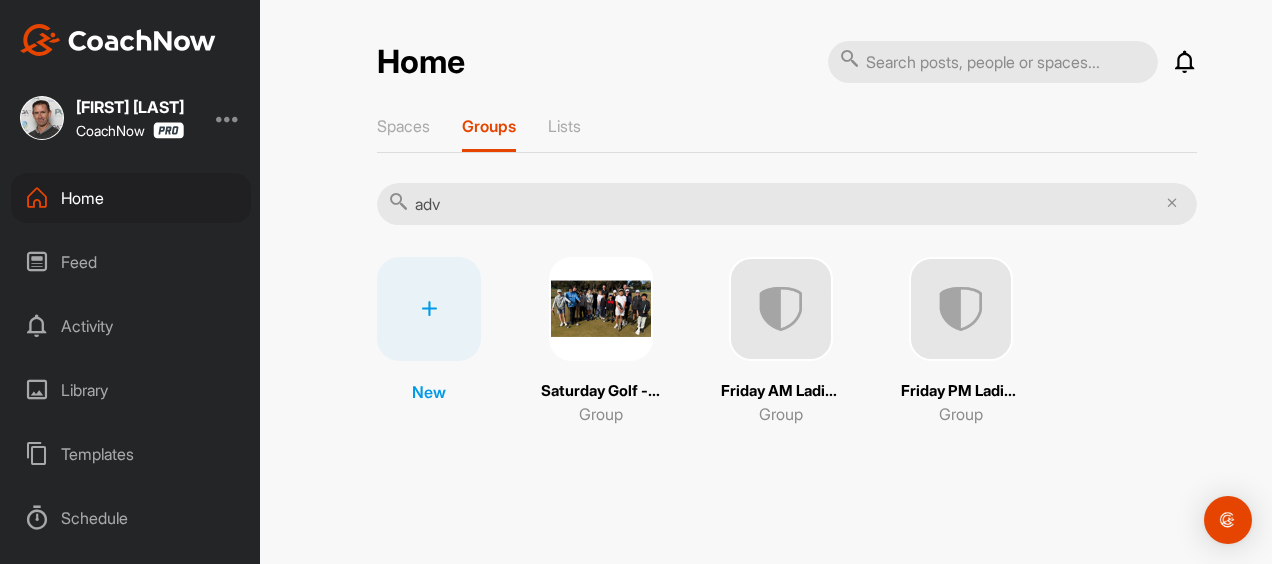 type on "adv" 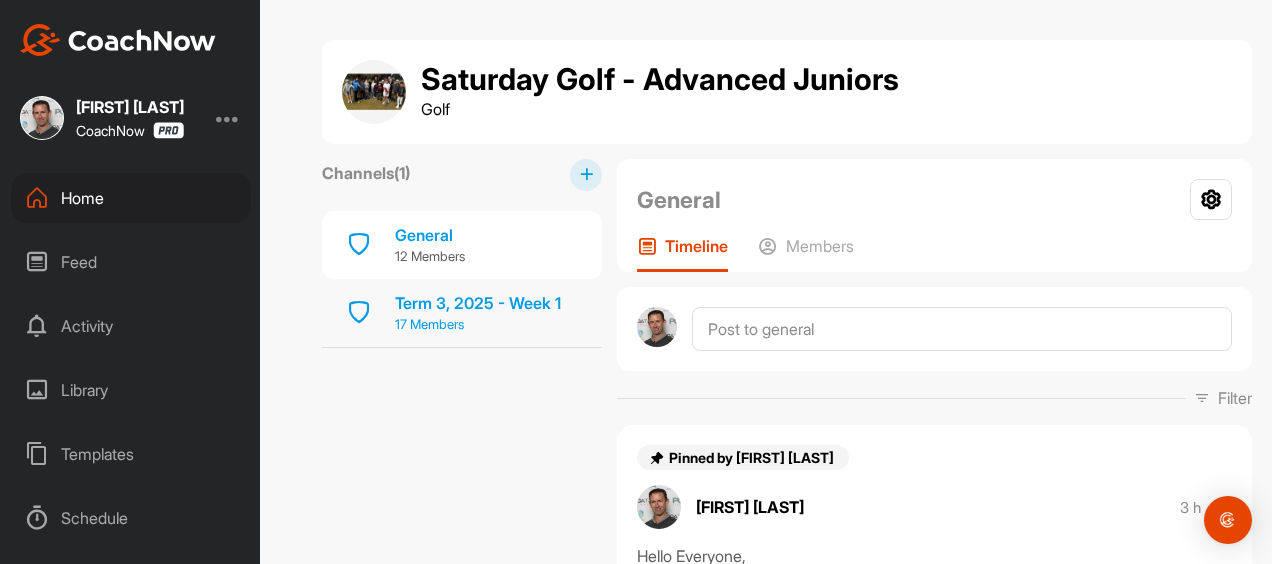 click on "Term 3, 2025 - Week 1" at bounding box center (478, 303) 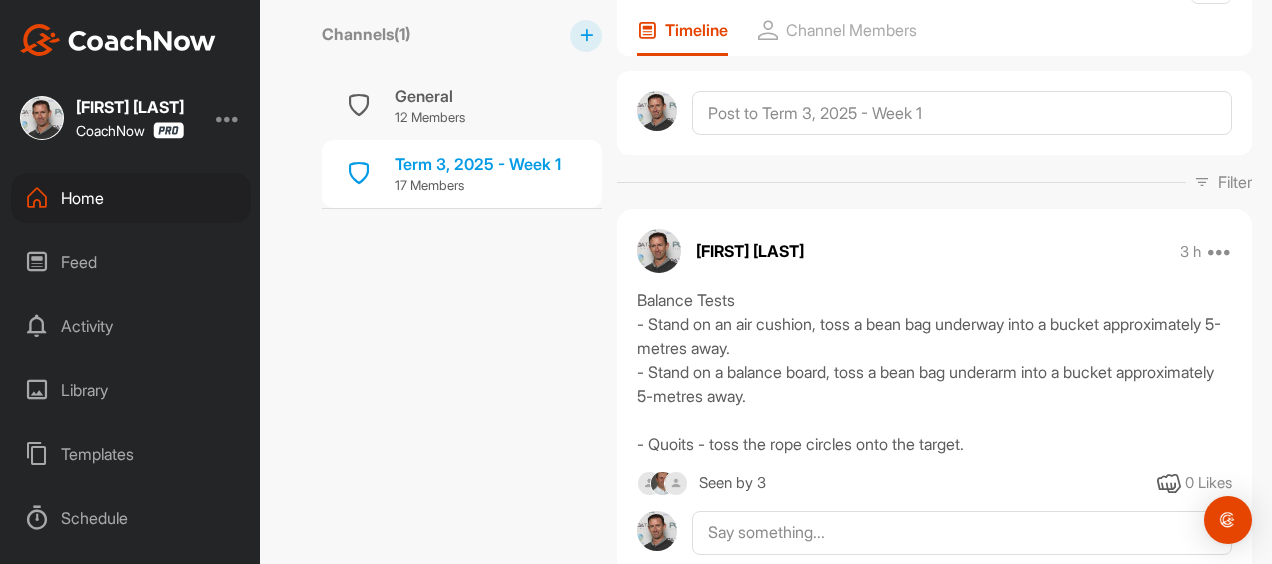 scroll, scrollTop: 218, scrollLeft: 0, axis: vertical 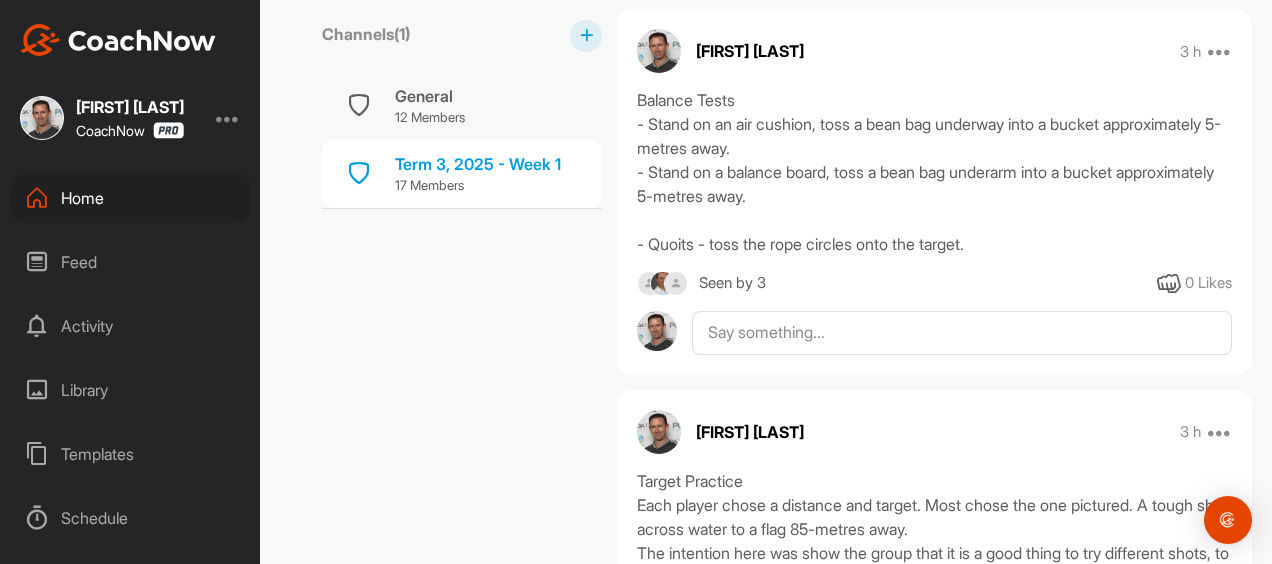 click at bounding box center (676, 283) 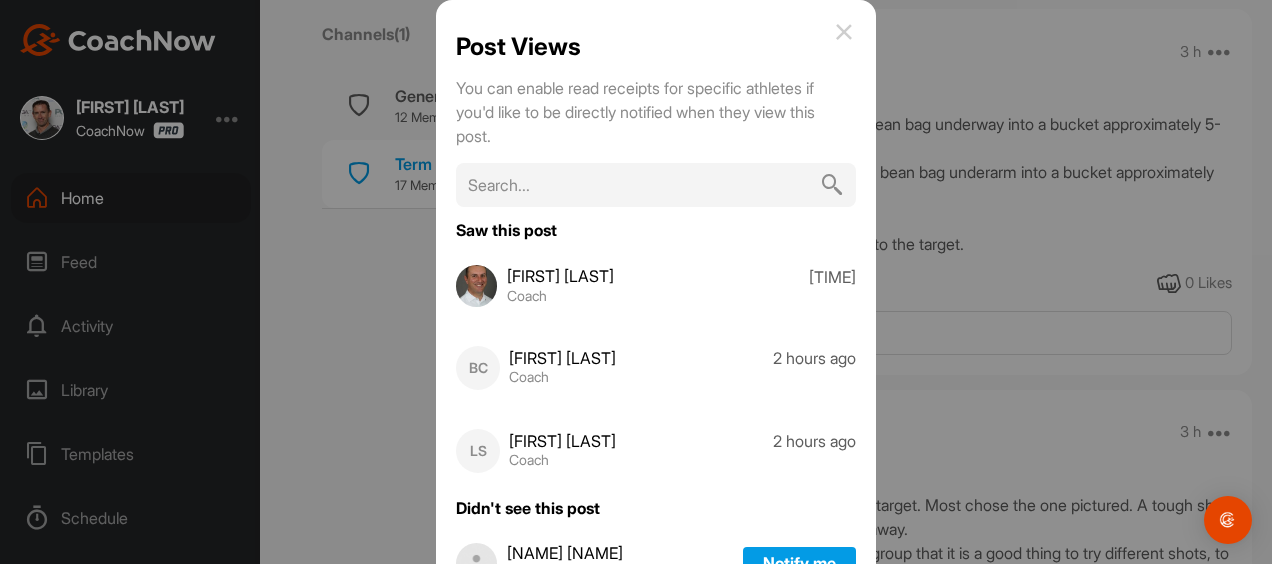 click at bounding box center [844, 32] 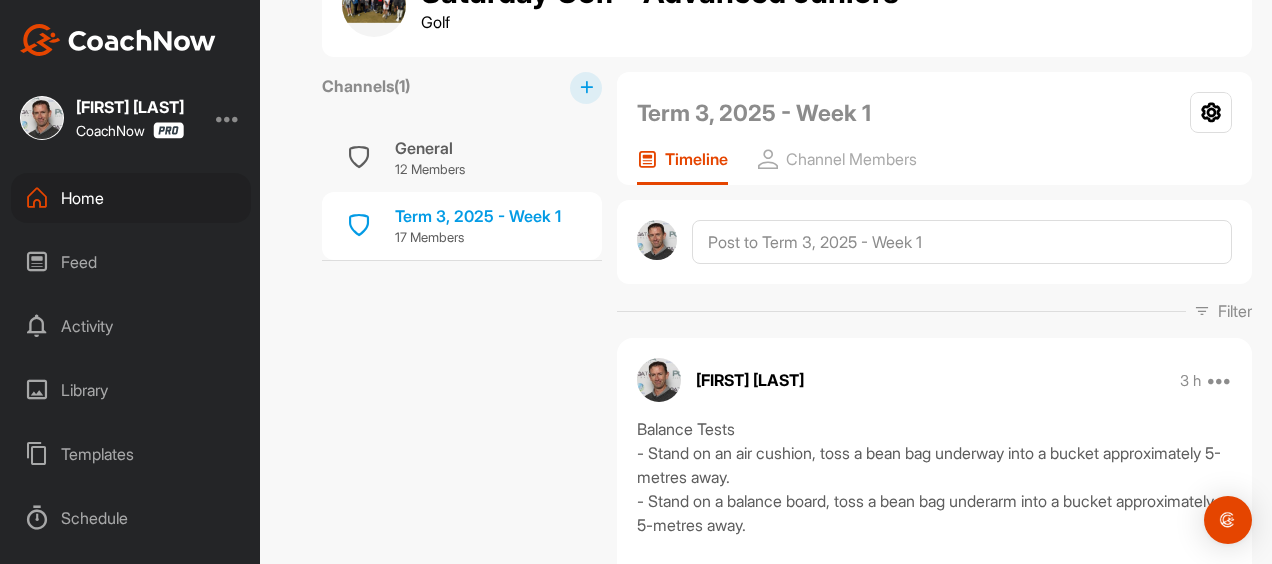 scroll, scrollTop: 82, scrollLeft: 0, axis: vertical 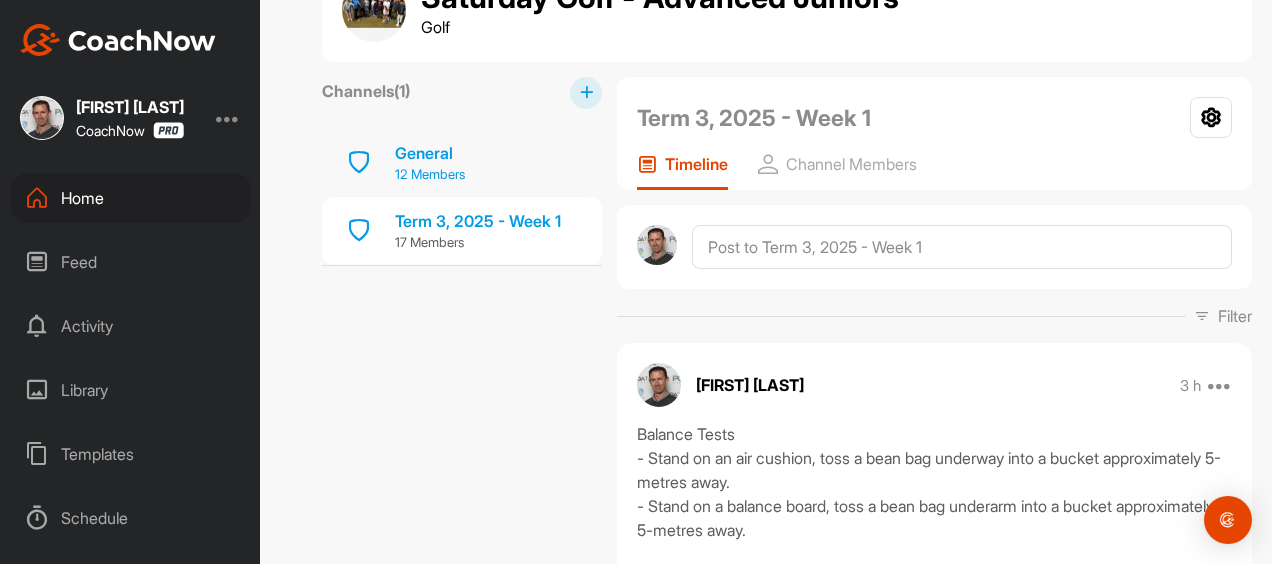 click on "General" at bounding box center [430, 153] 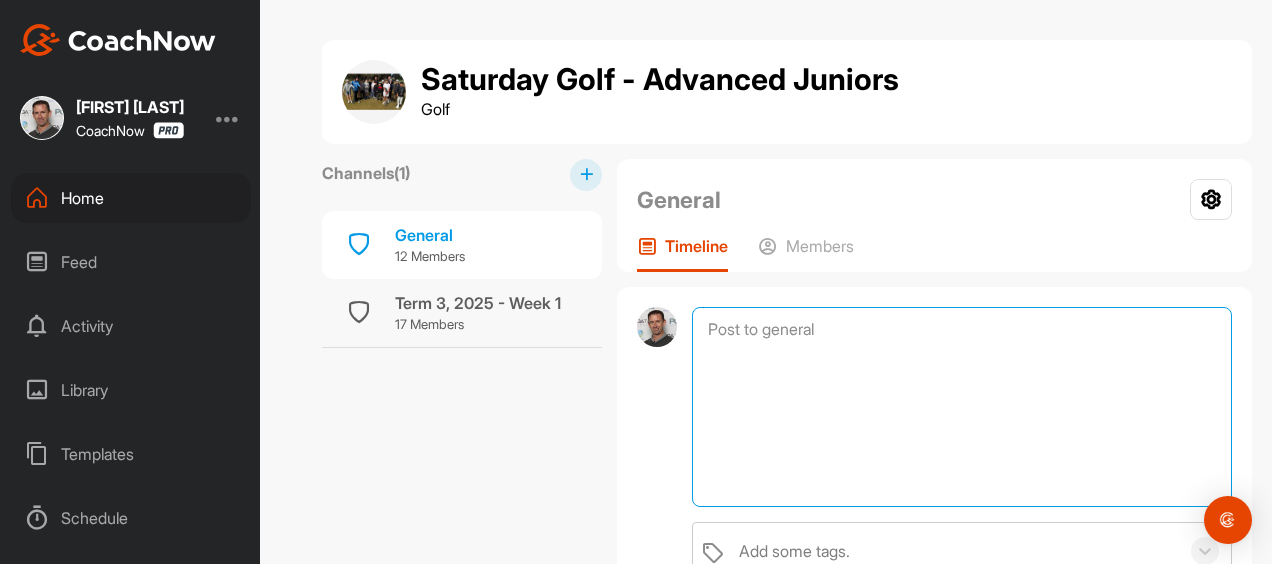 click at bounding box center [962, 407] 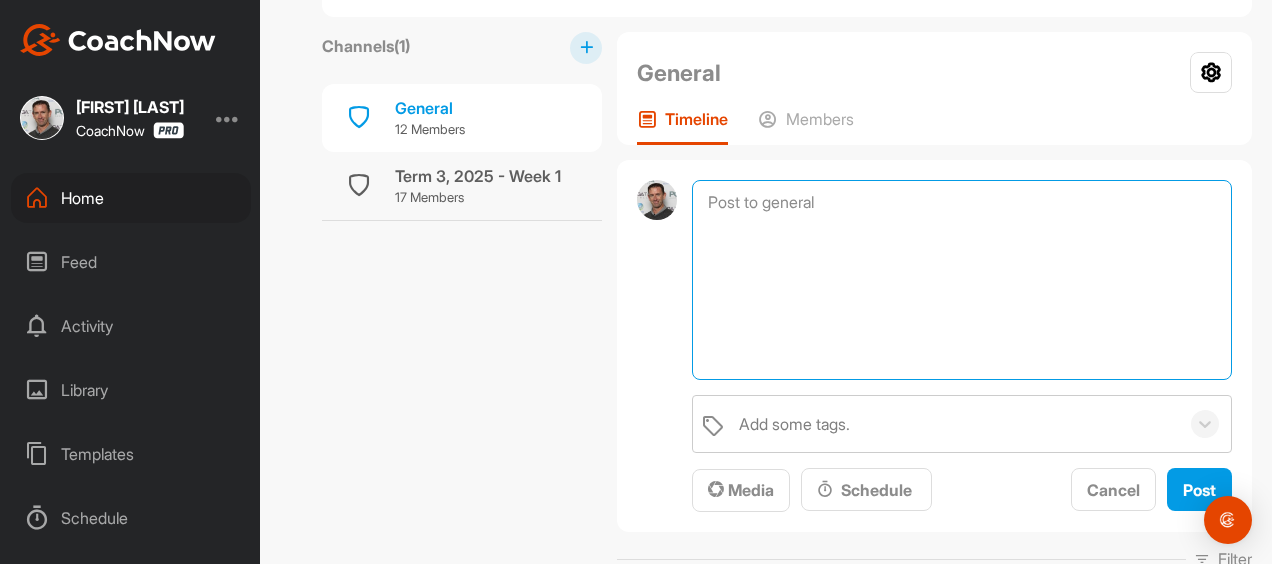 scroll, scrollTop: 145, scrollLeft: 0, axis: vertical 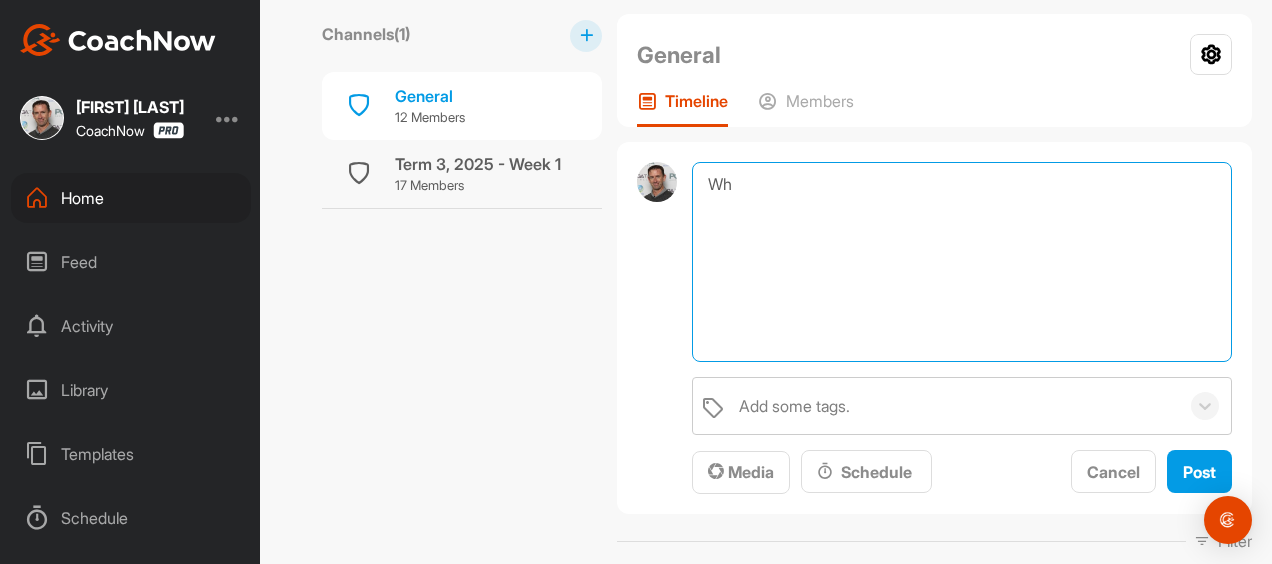 type on "W" 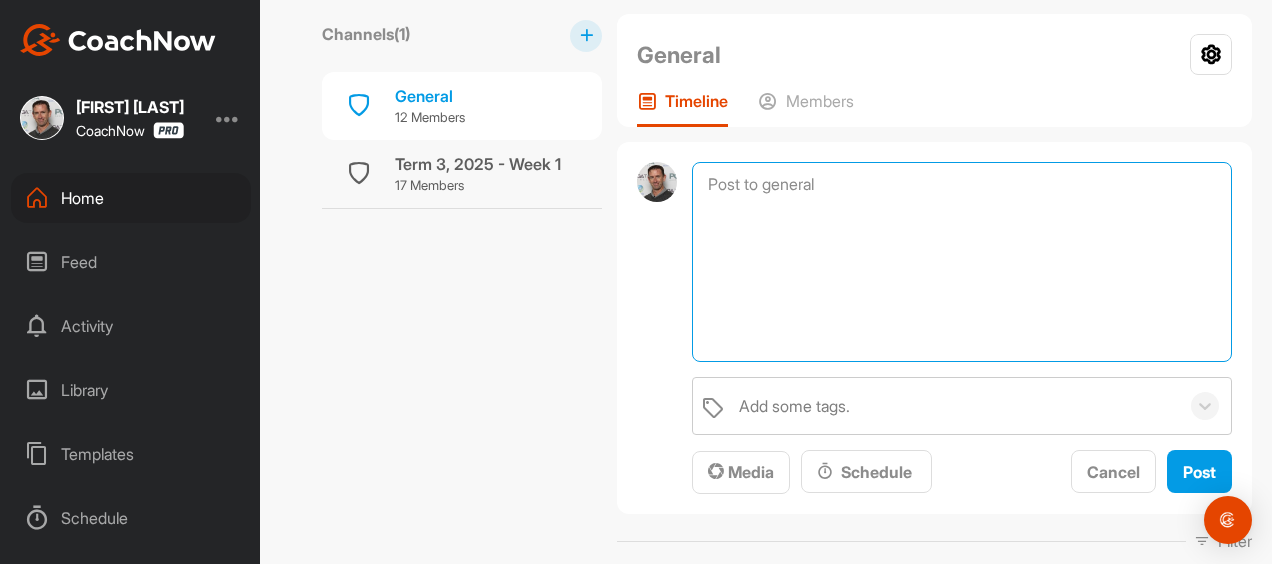 click at bounding box center (962, 262) 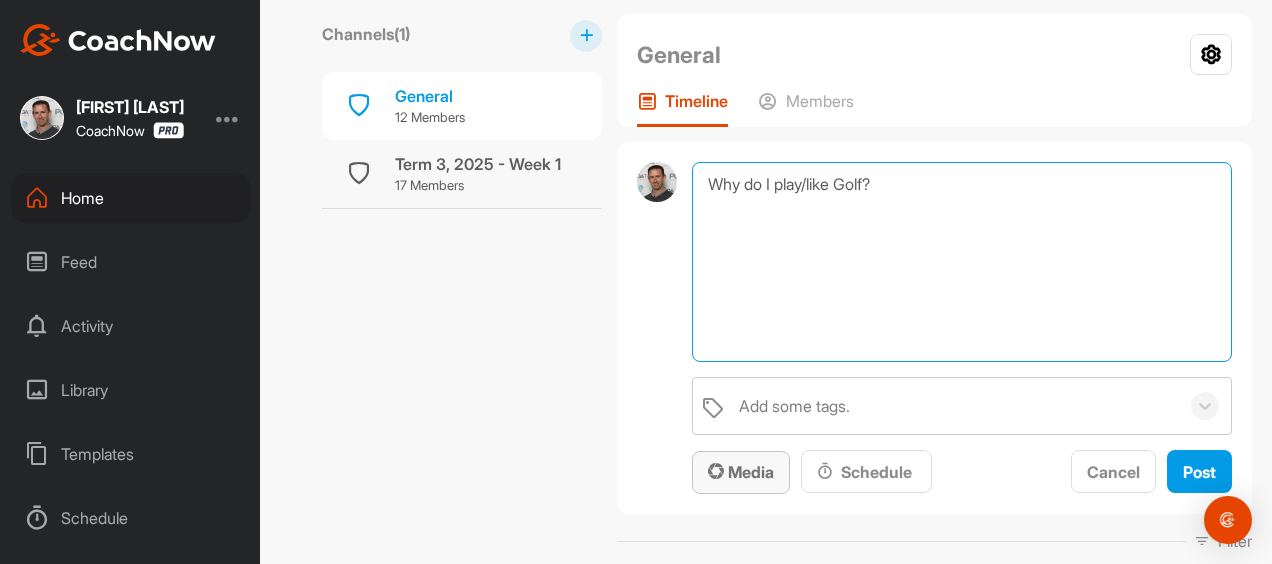 type on "Why do I play/like Golf?" 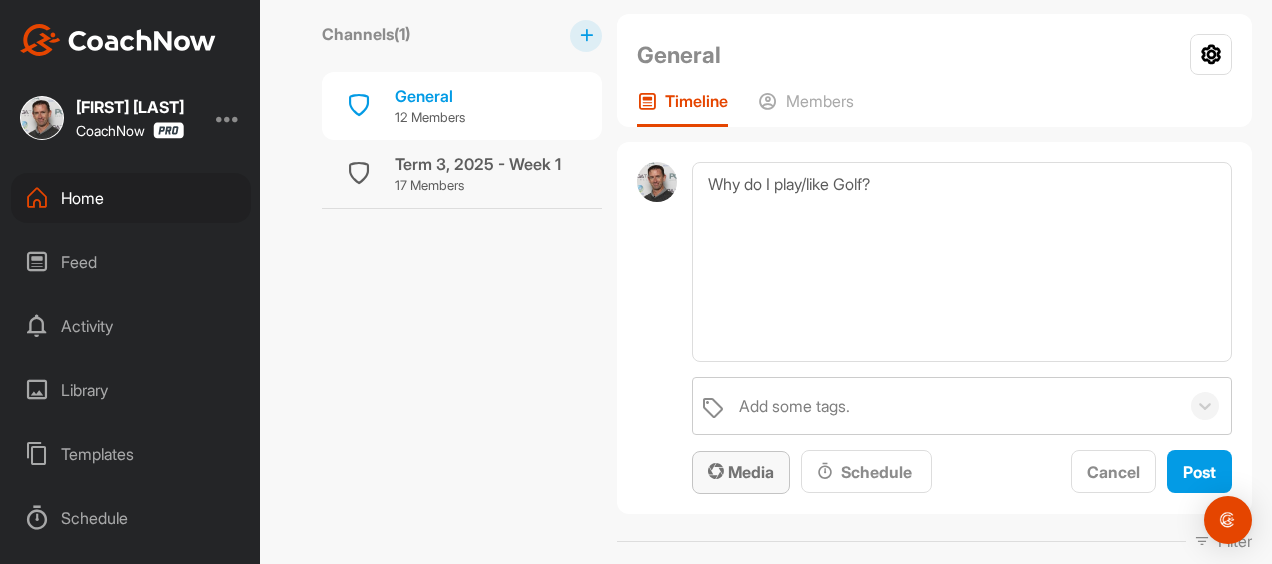 click on "Media" at bounding box center (741, 472) 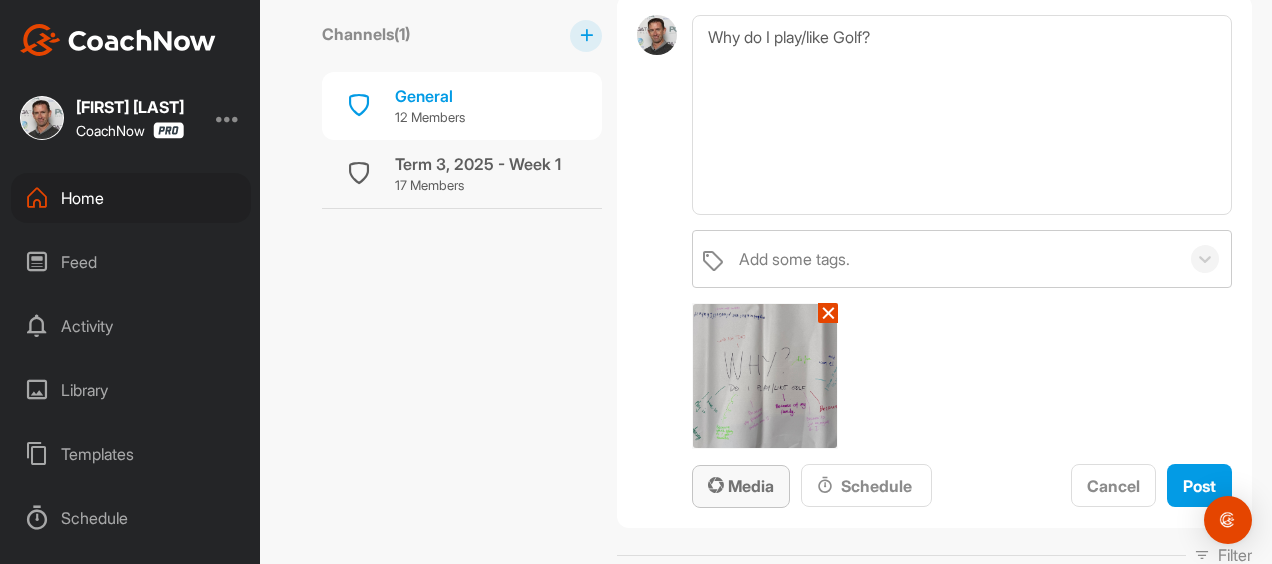 scroll, scrollTop: 299, scrollLeft: 0, axis: vertical 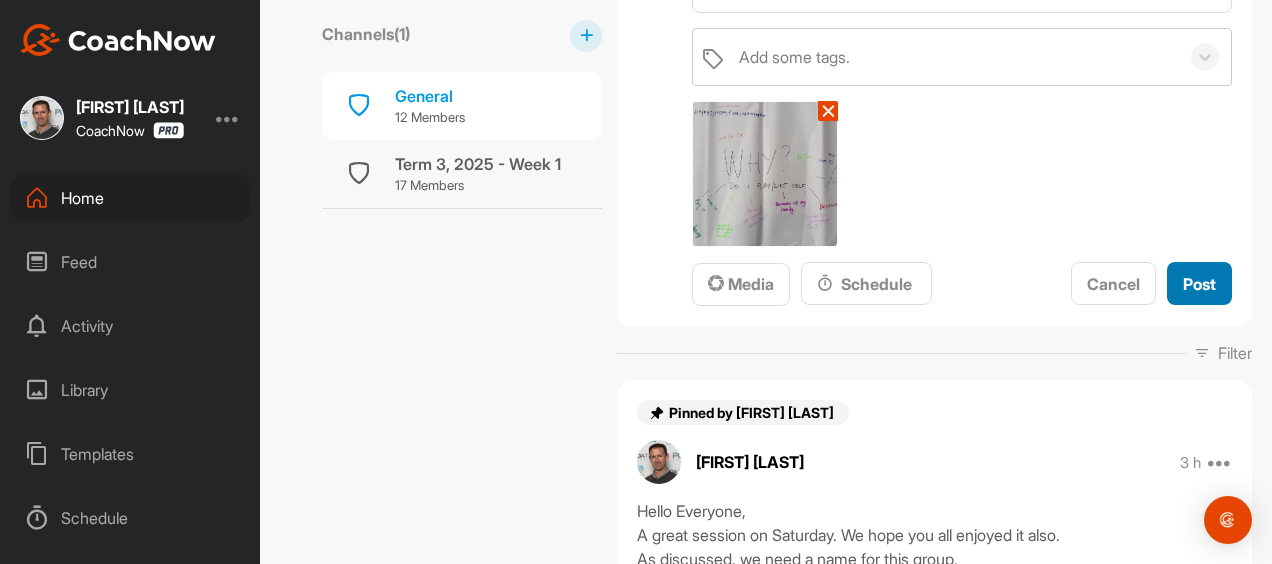 click on "Post" at bounding box center [1199, 284] 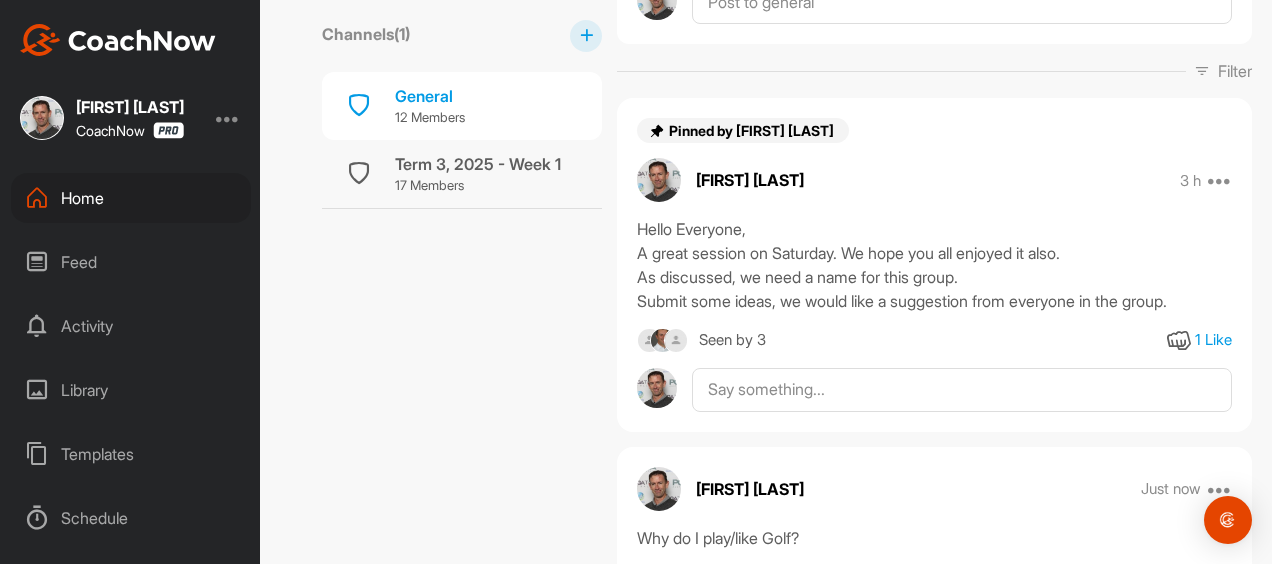 scroll, scrollTop: 324, scrollLeft: 0, axis: vertical 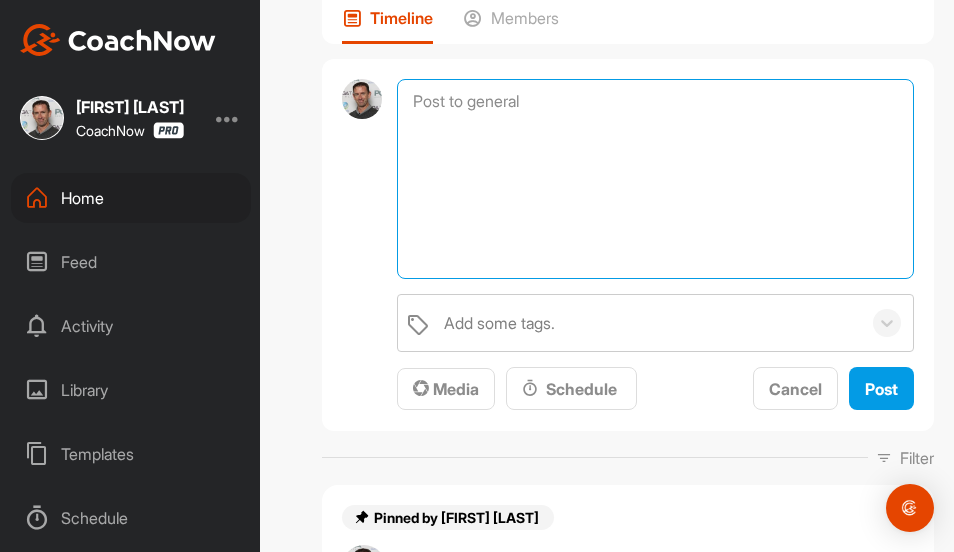 click at bounding box center (655, 179) 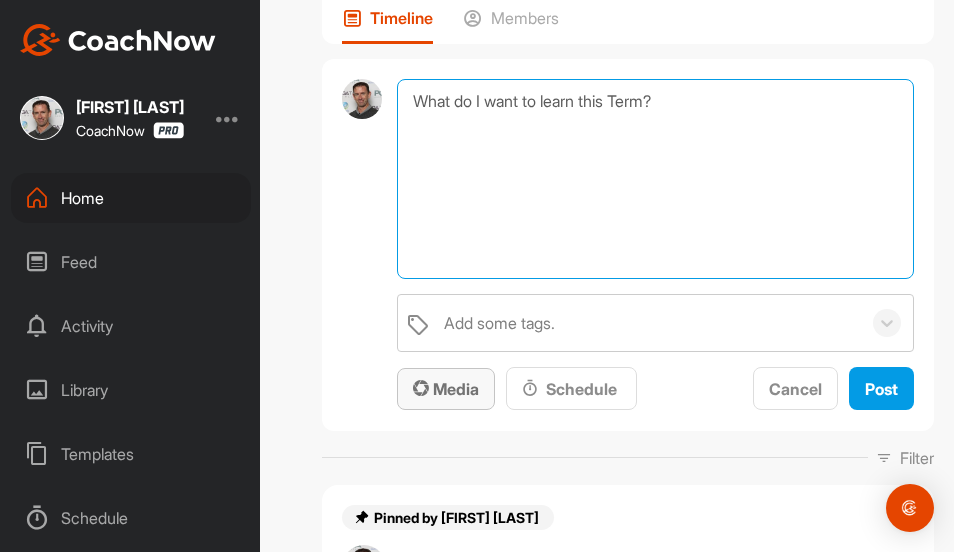 type on "What do I want to learn this Term?" 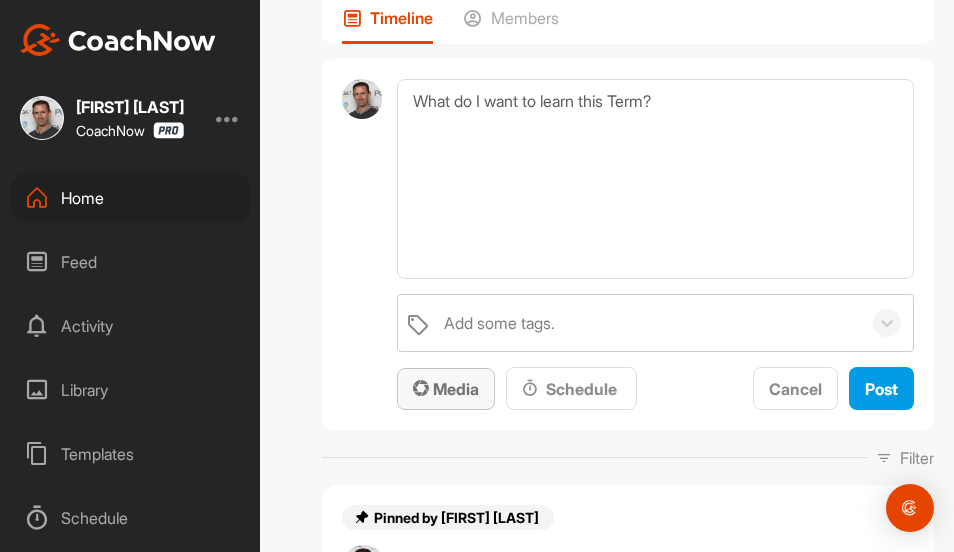 click on "Media" at bounding box center [446, 389] 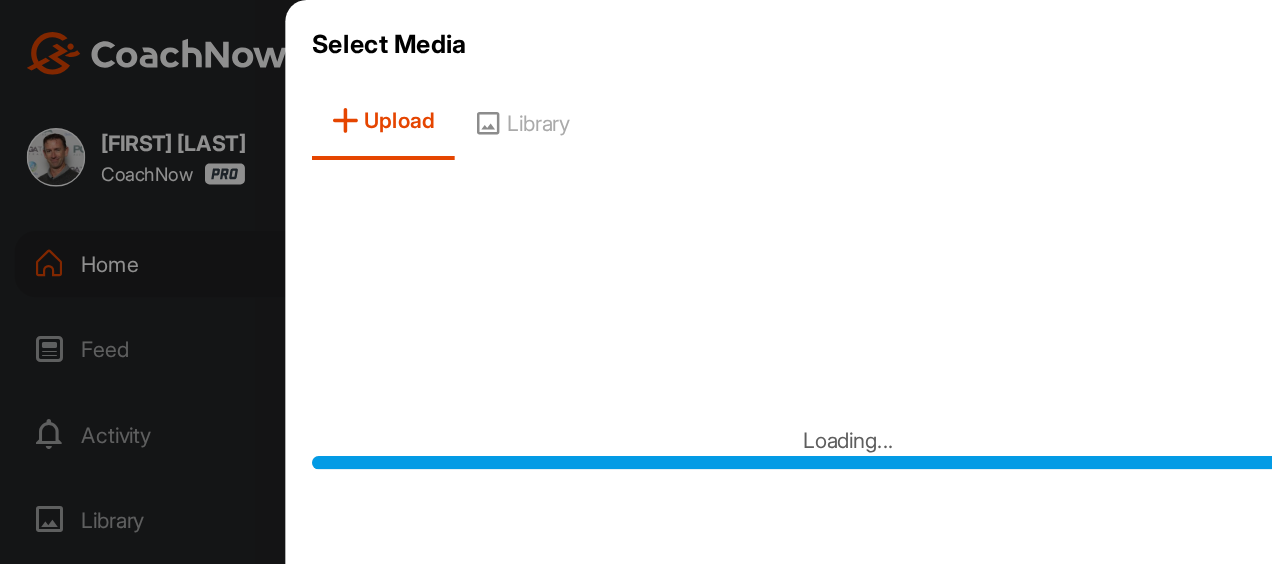 scroll, scrollTop: 244, scrollLeft: 0, axis: vertical 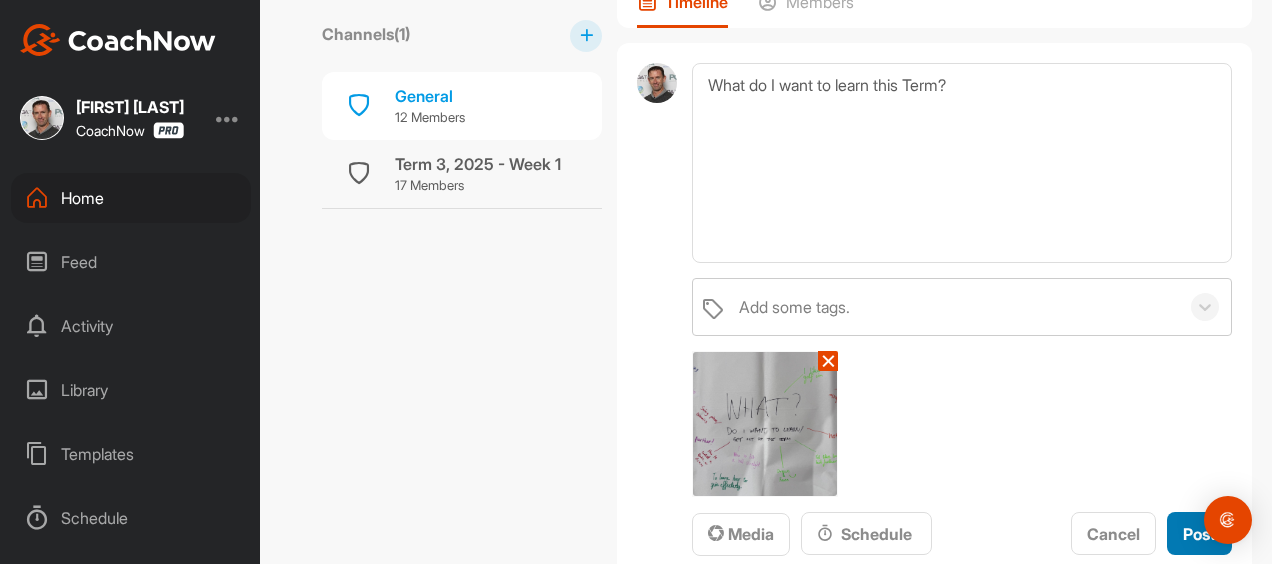 click on "Post" at bounding box center (1199, 534) 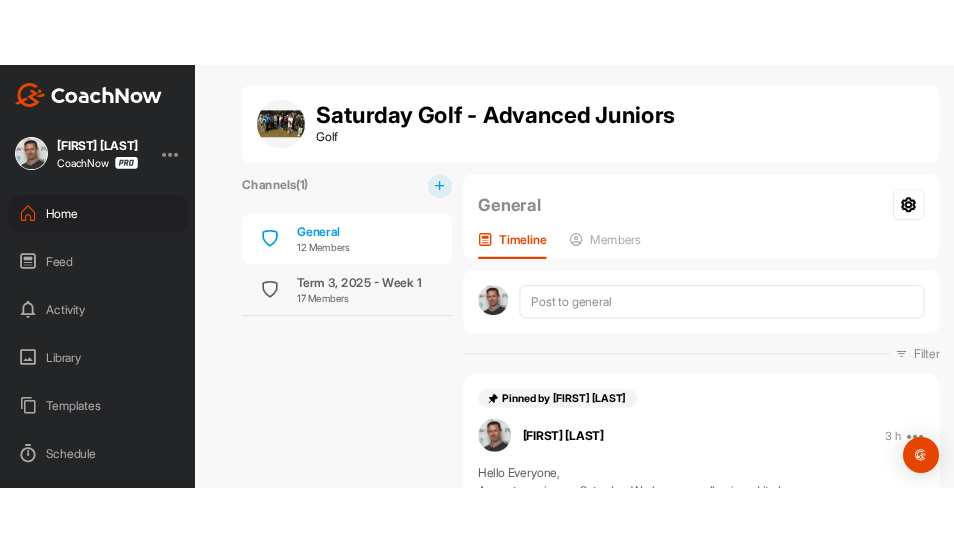 scroll, scrollTop: 28, scrollLeft: 0, axis: vertical 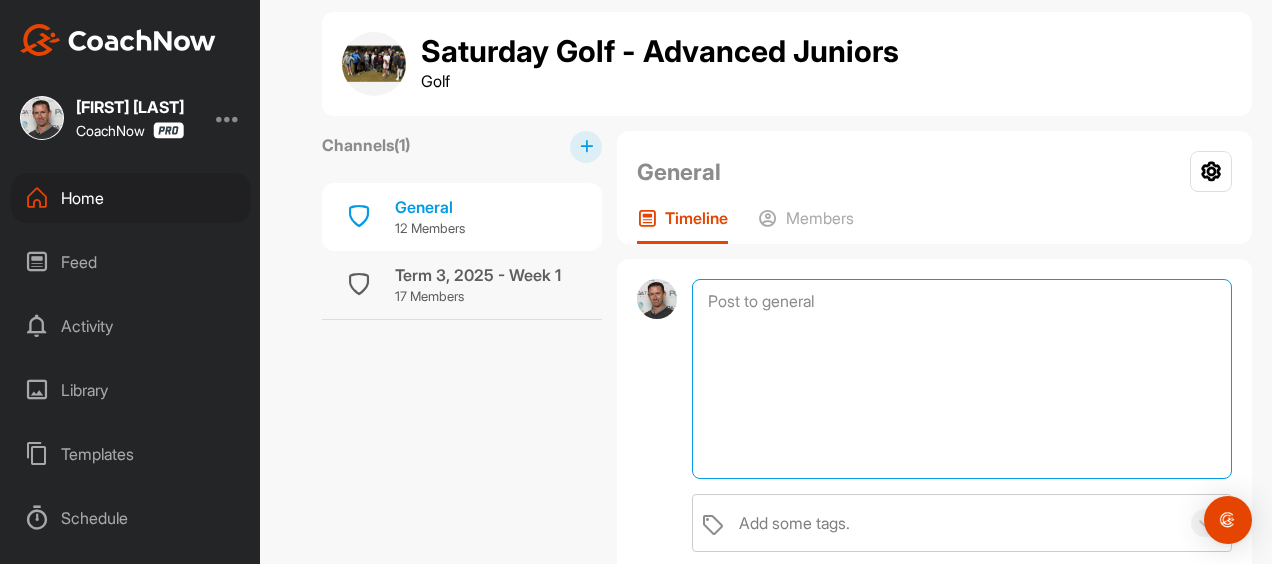 click at bounding box center (962, 379) 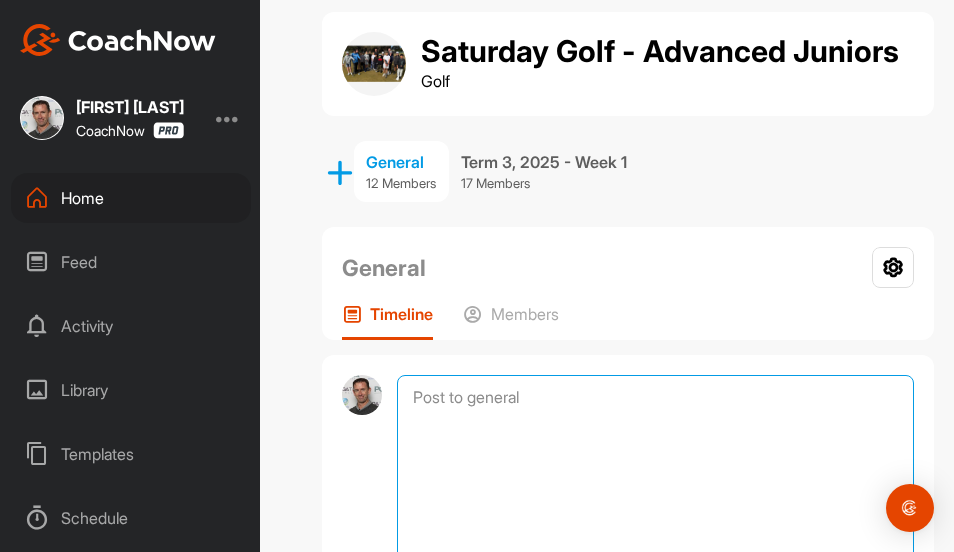 click at bounding box center (655, 475) 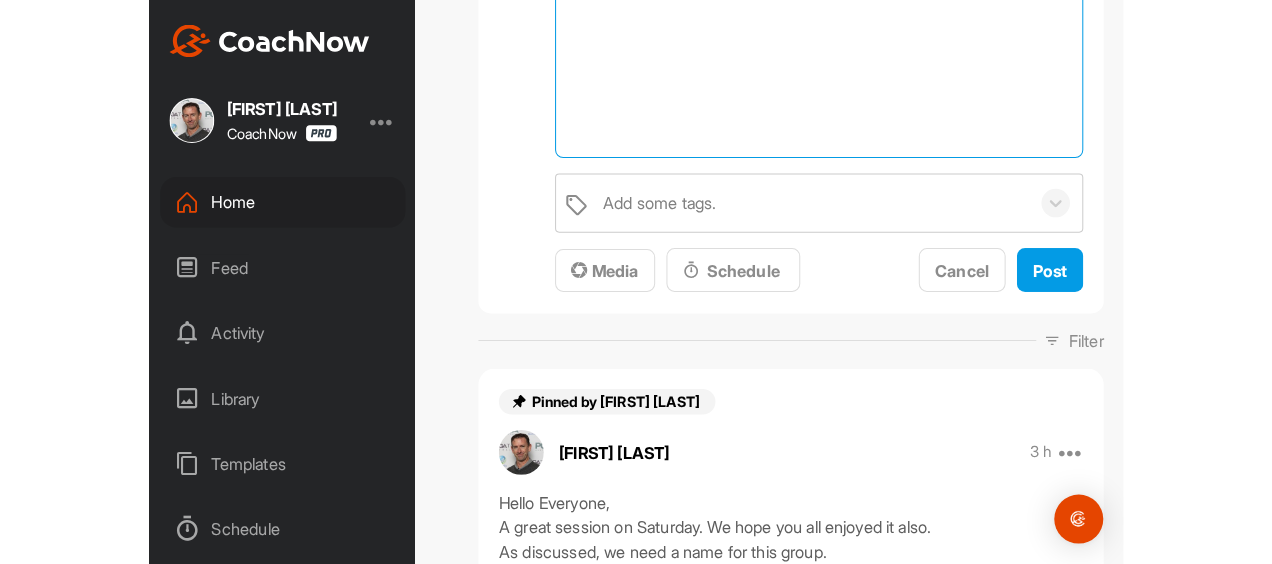 scroll, scrollTop: 544, scrollLeft: 0, axis: vertical 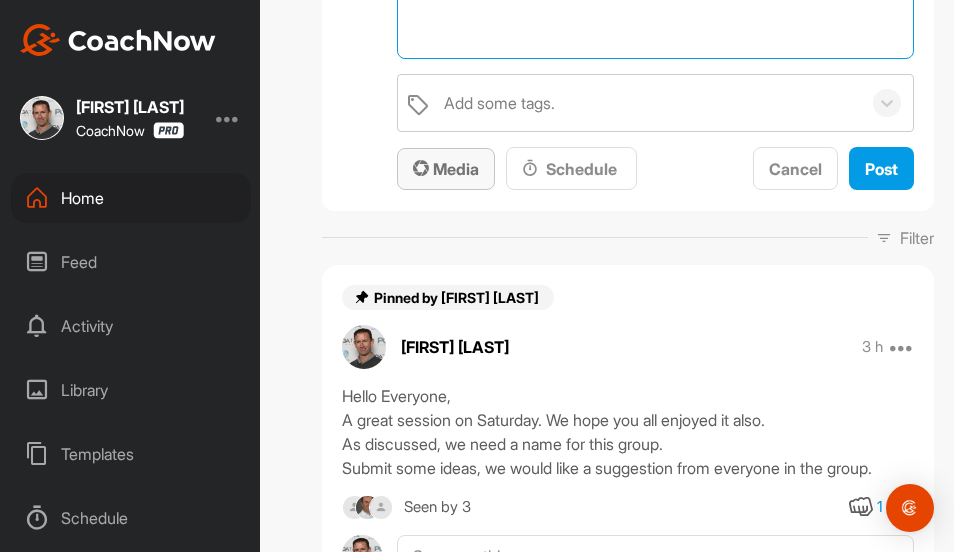 type on "How do I improve my golf?" 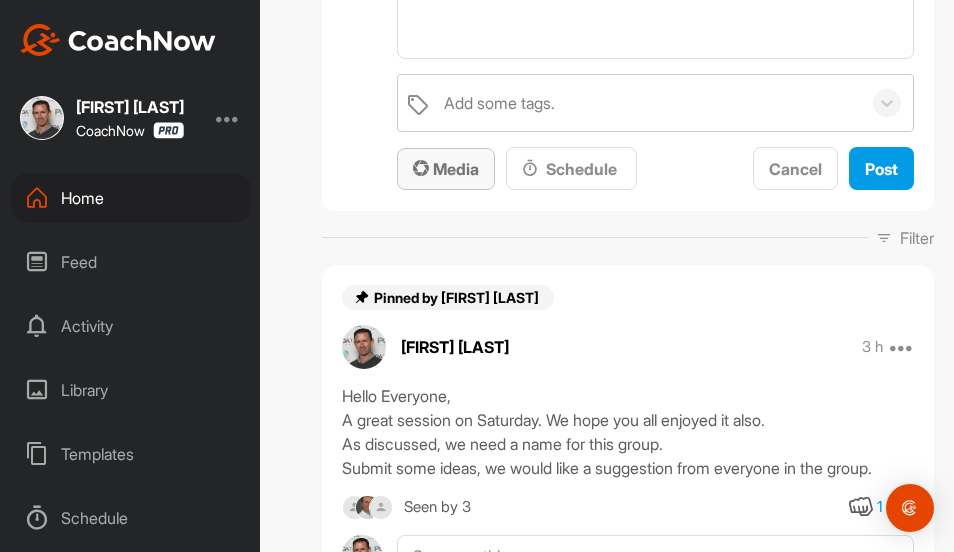 click on "Media" at bounding box center (446, 169) 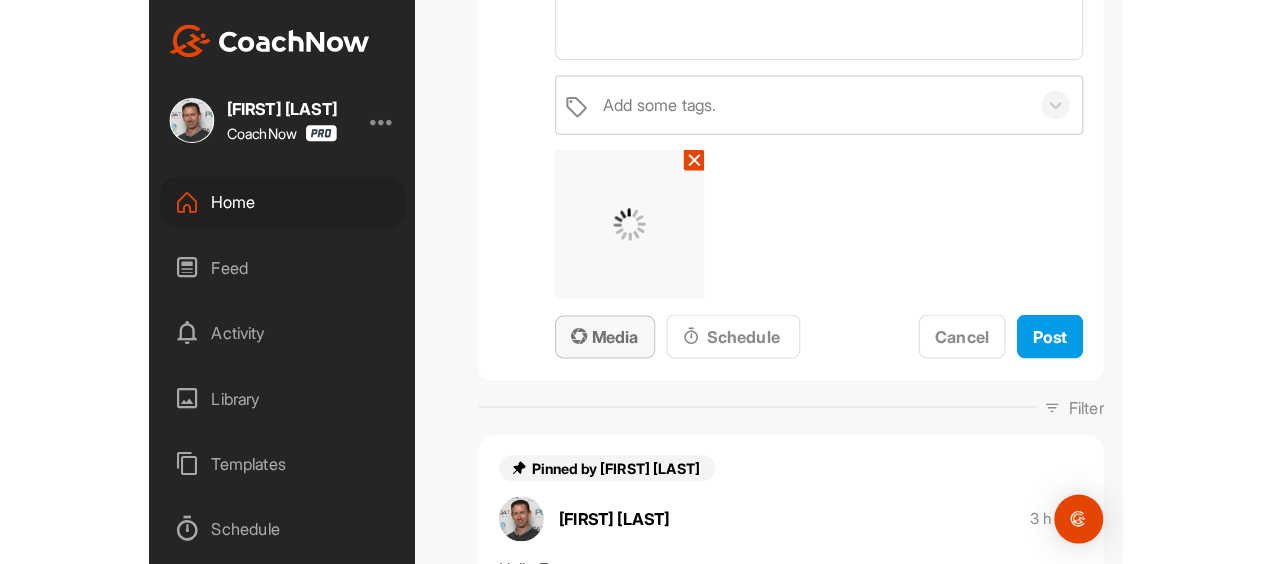 scroll, scrollTop: 464, scrollLeft: 0, axis: vertical 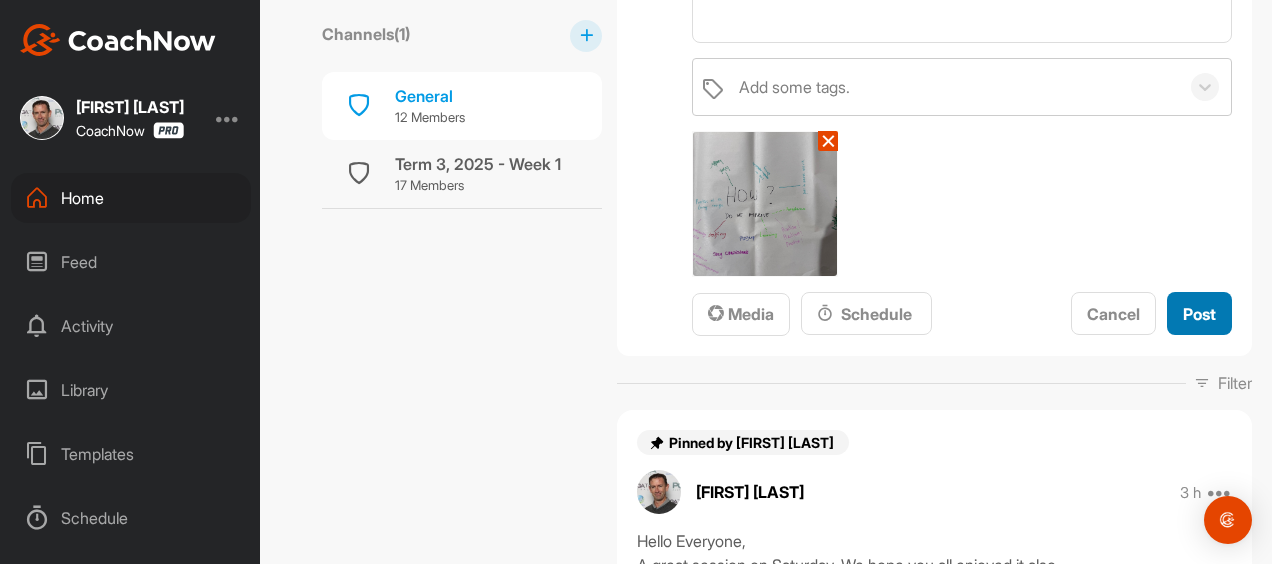 click on "Post" at bounding box center (1199, 314) 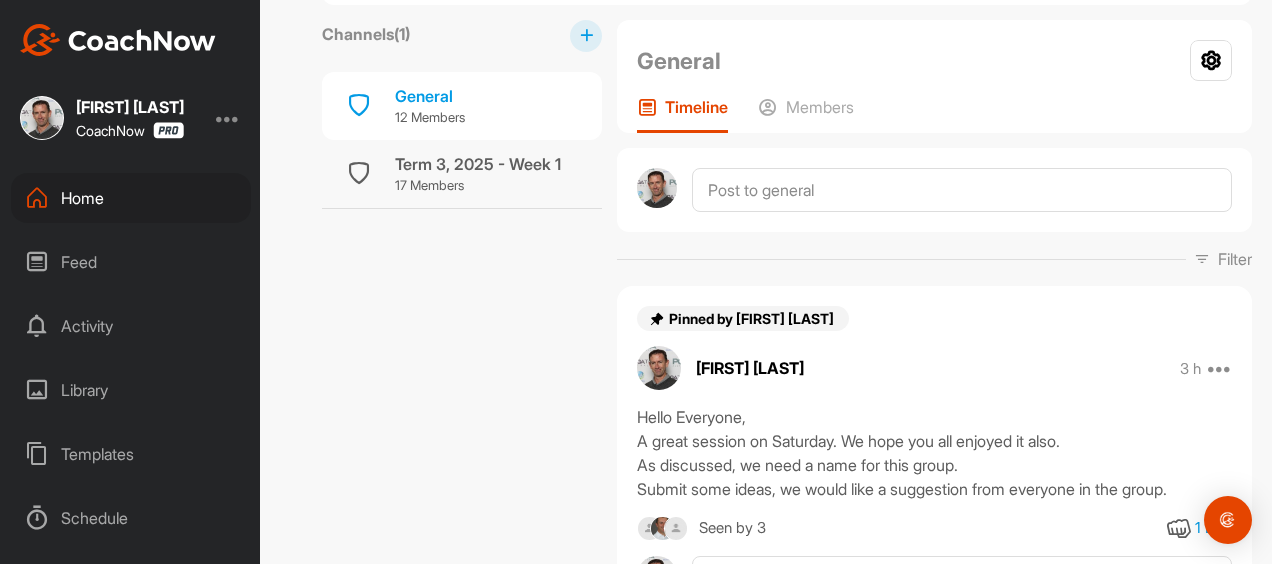 scroll, scrollTop: 0, scrollLeft: 0, axis: both 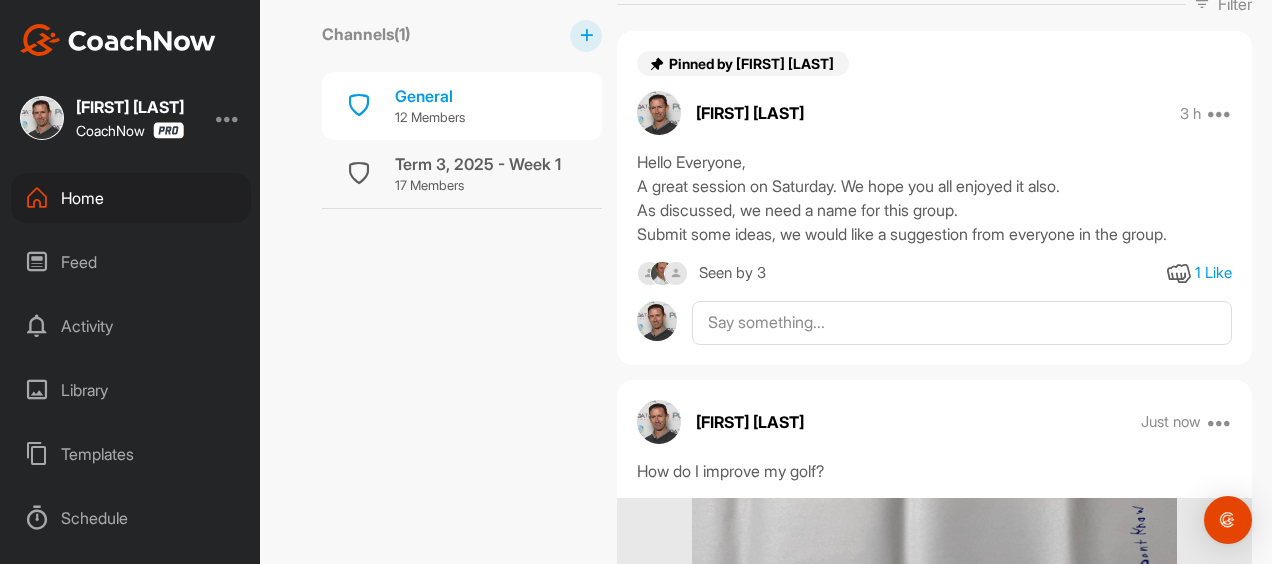 click at bounding box center [662, 273] 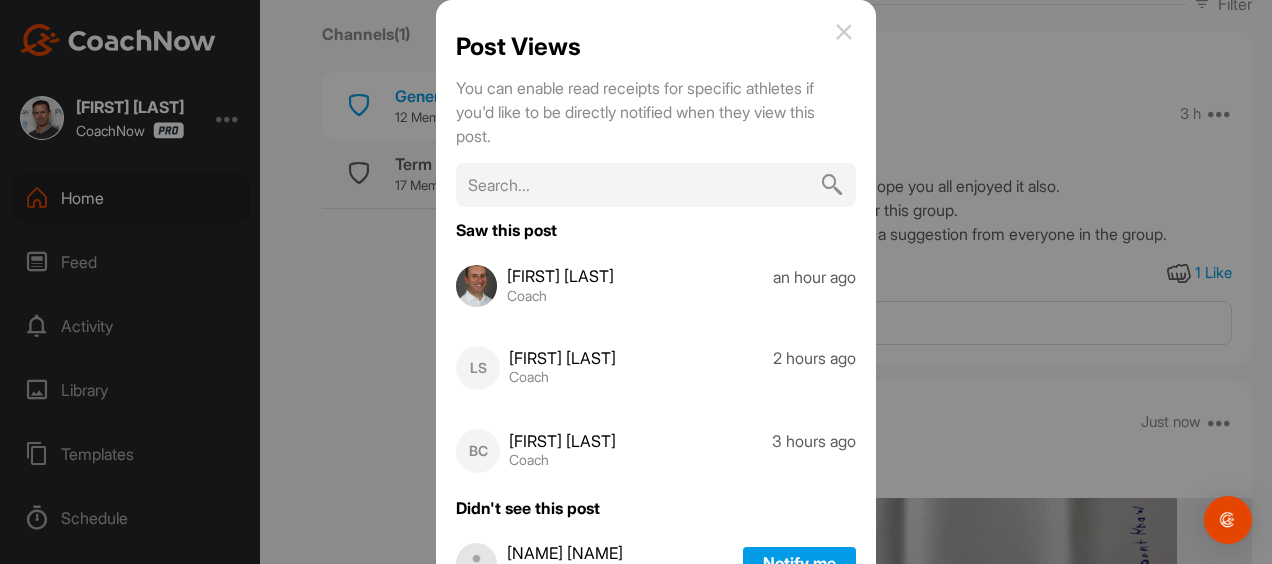 click at bounding box center (844, 32) 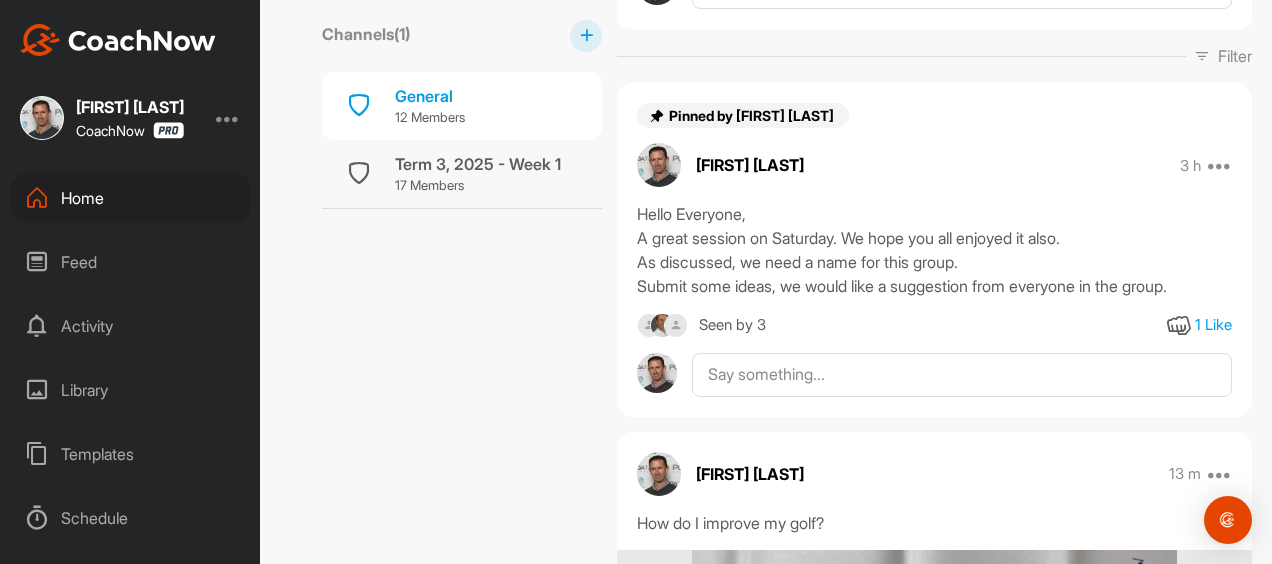 scroll, scrollTop: 0, scrollLeft: 0, axis: both 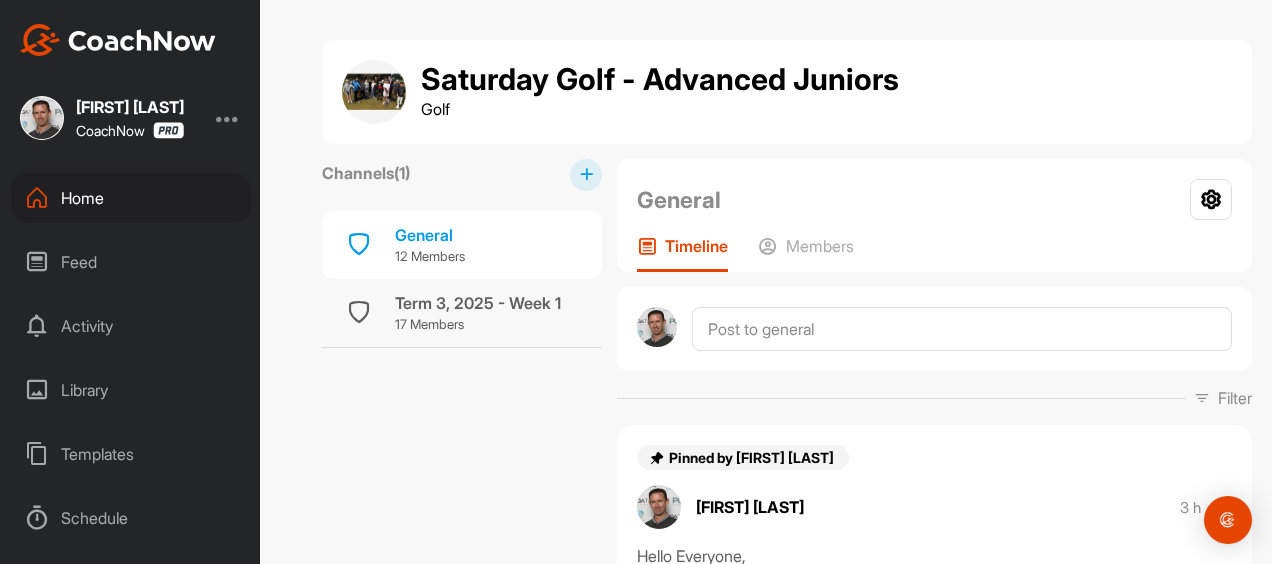 click on "Home" at bounding box center (131, 198) 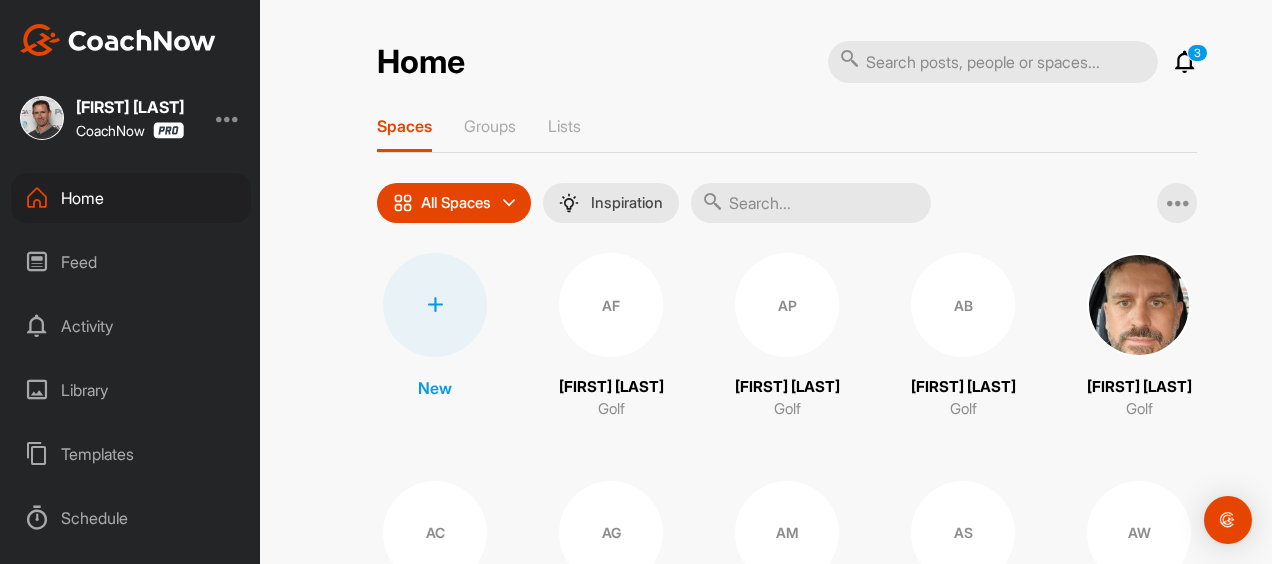click at bounding box center [1185, 62] 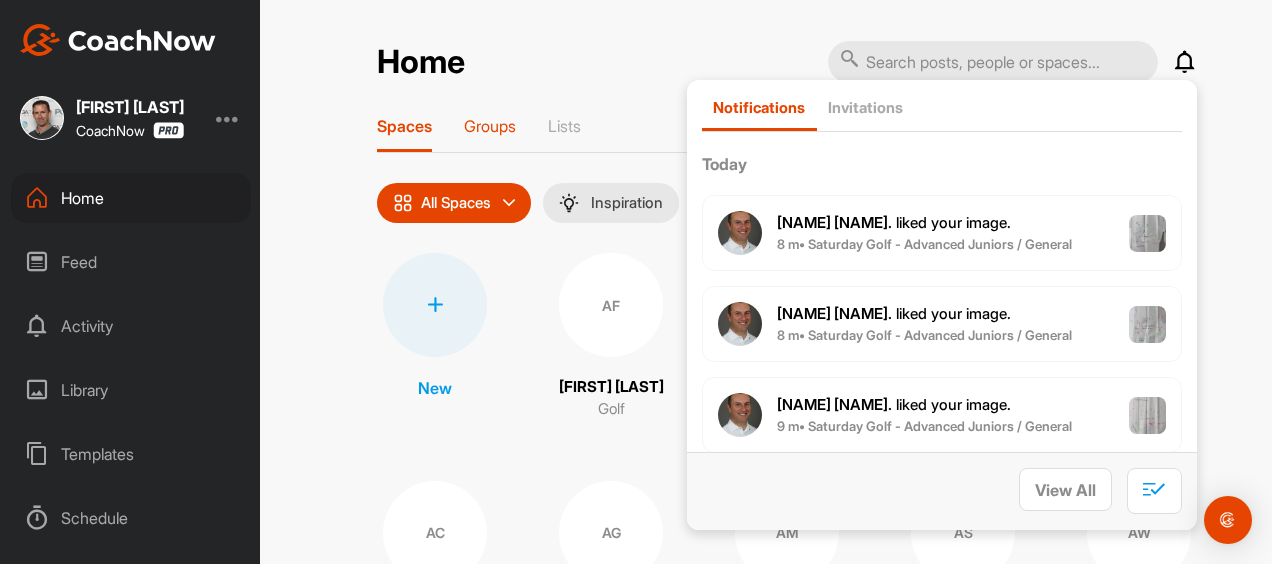 click on "Groups" at bounding box center [490, 126] 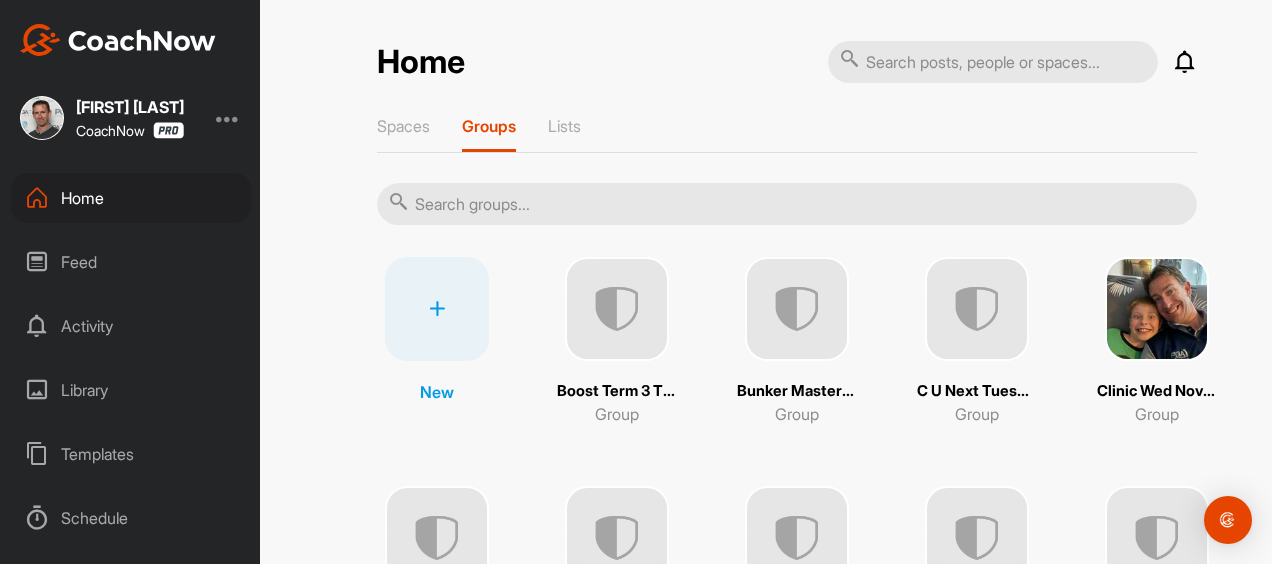 click at bounding box center (787, 204) 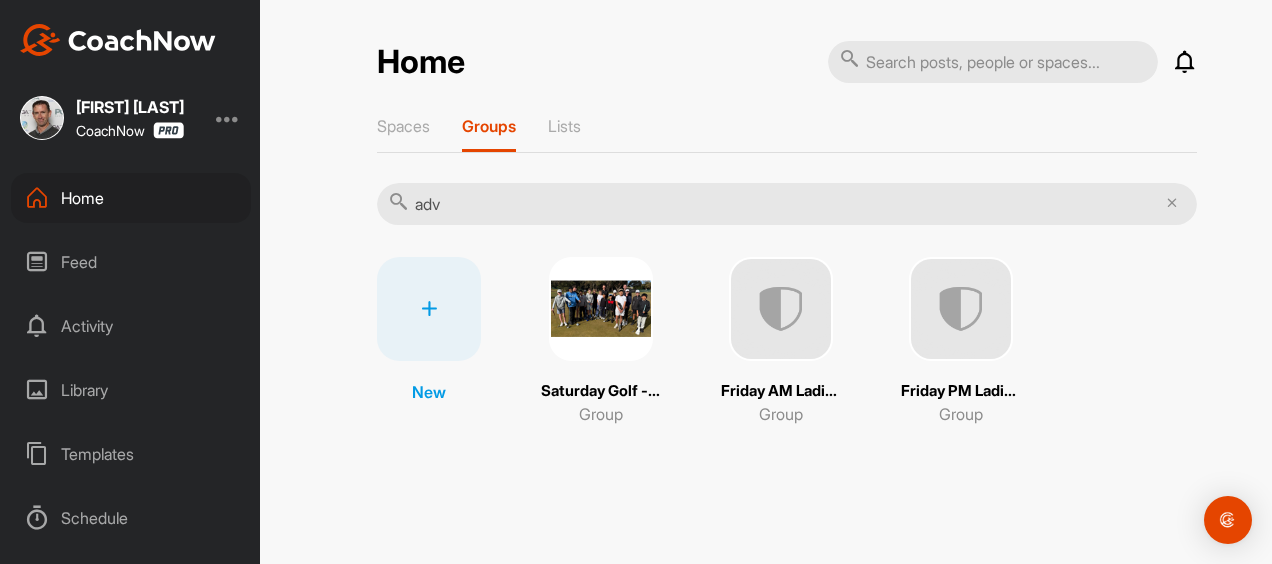 type on "adv" 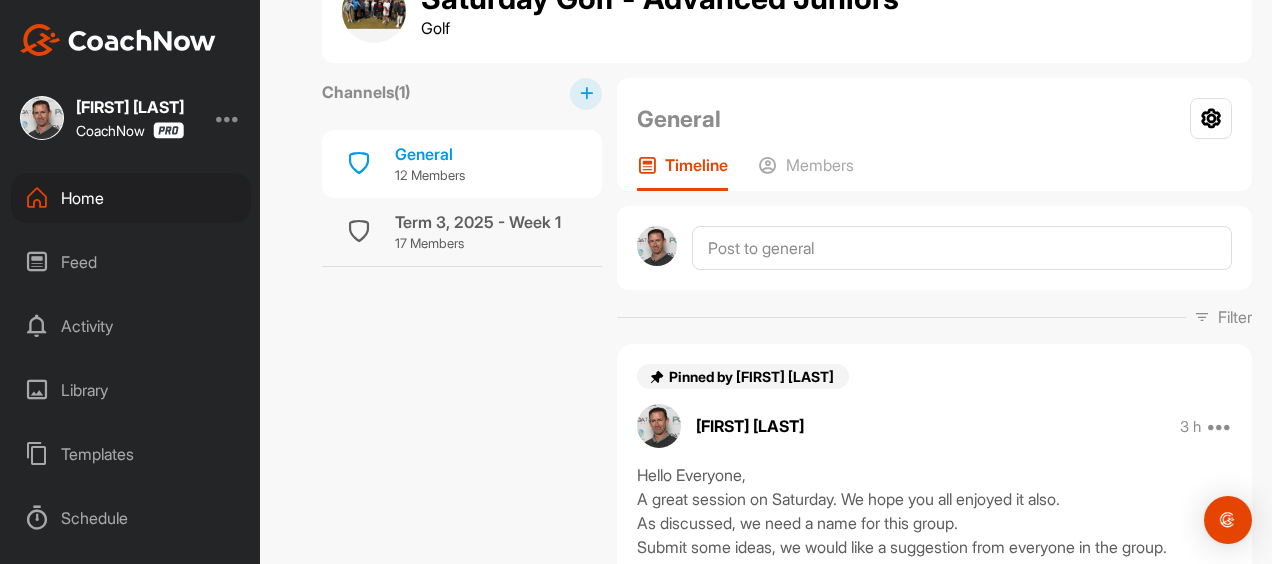 scroll, scrollTop: 0, scrollLeft: 0, axis: both 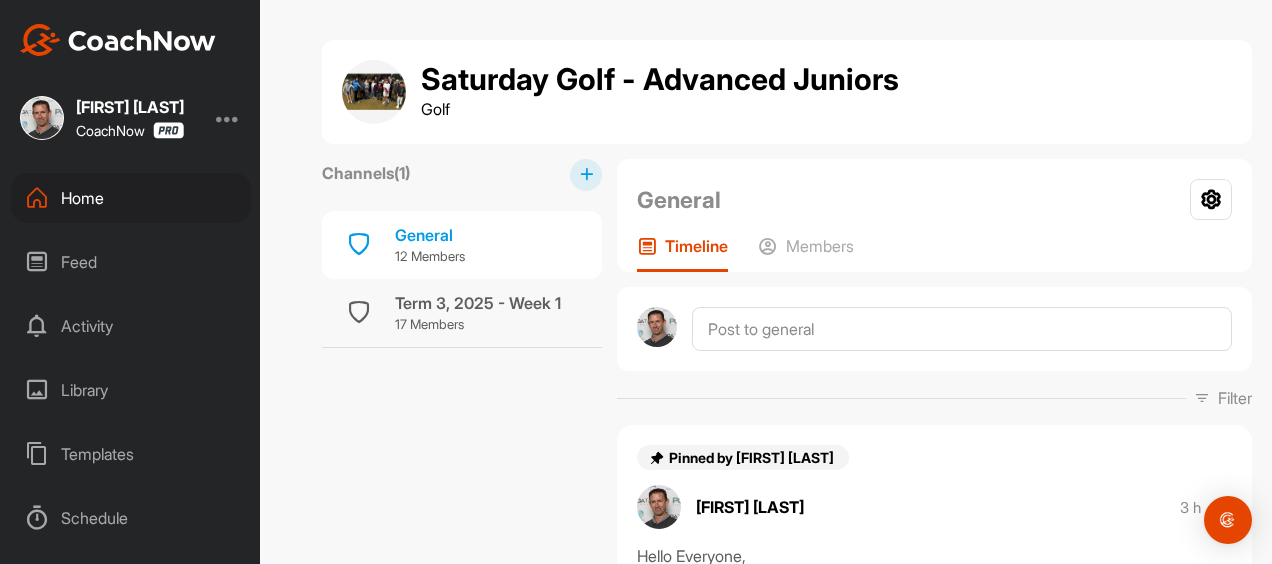 click at bounding box center (586, 174) 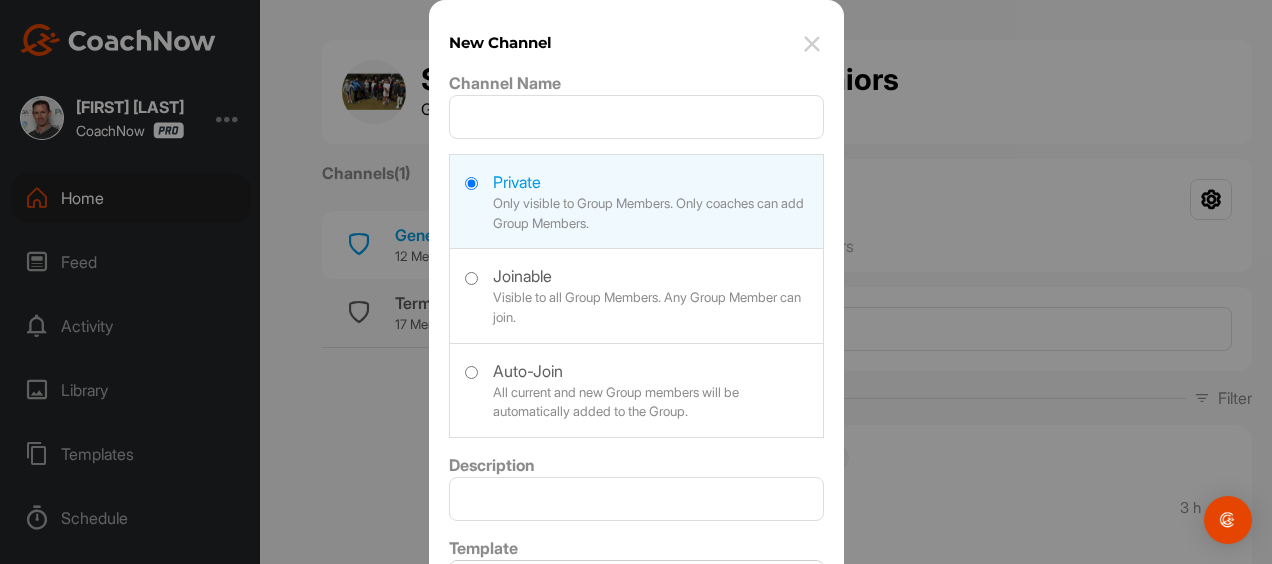 click at bounding box center [636, 388] 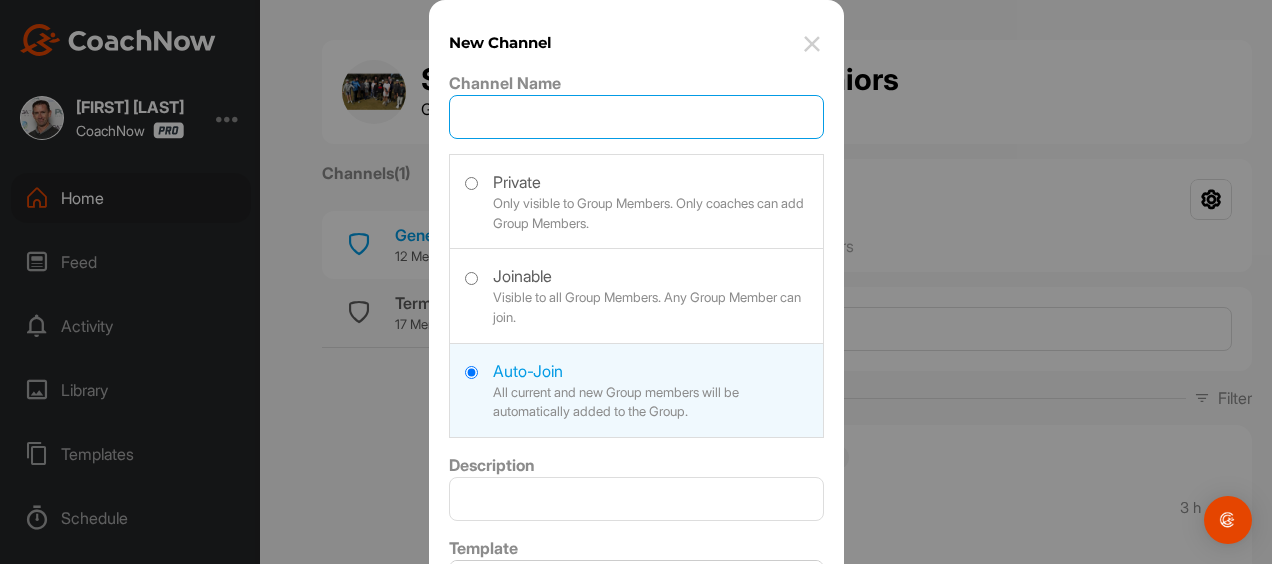 click on "Channel Name" at bounding box center (636, 117) 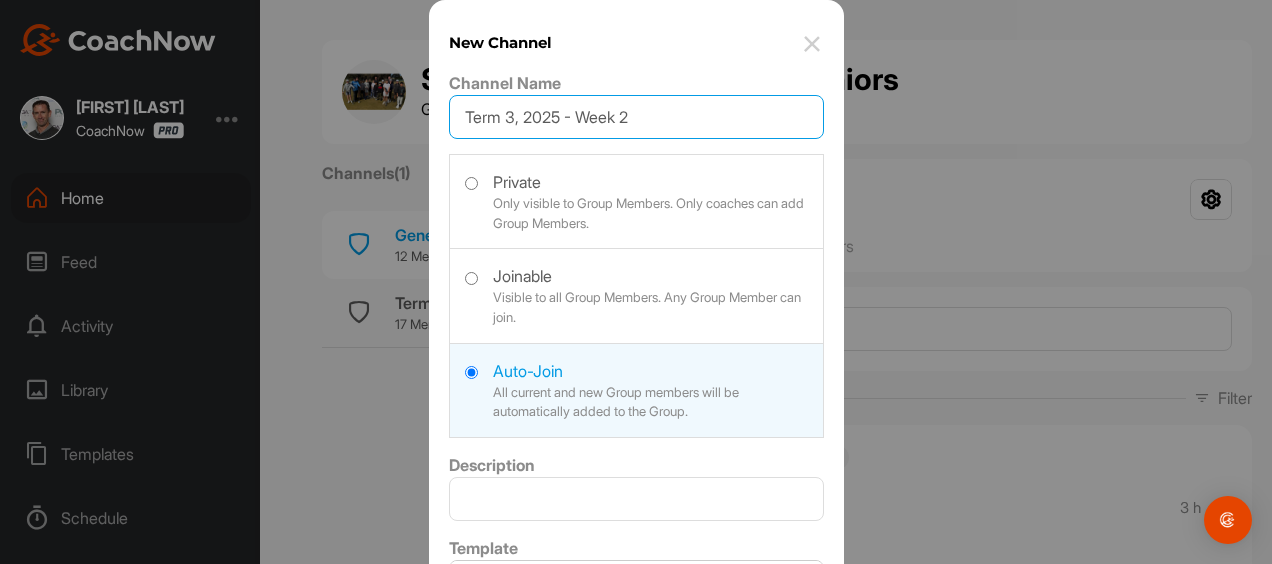 type on "Term 3, 2025 - Week 2" 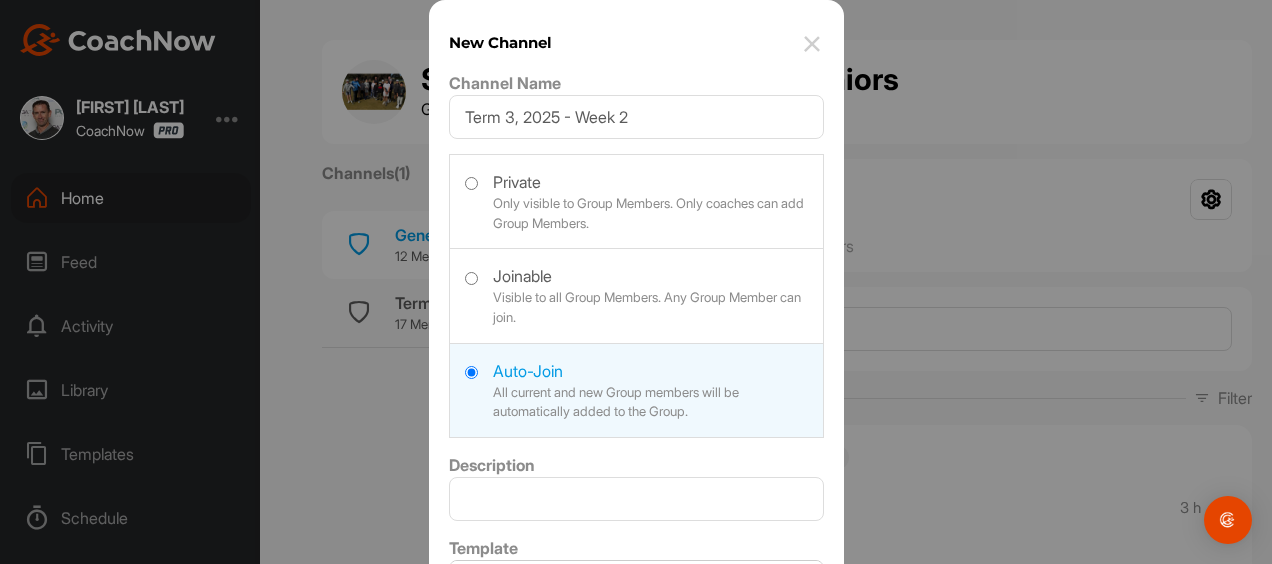 click on "Create Channel" at bounding box center [748, 654] 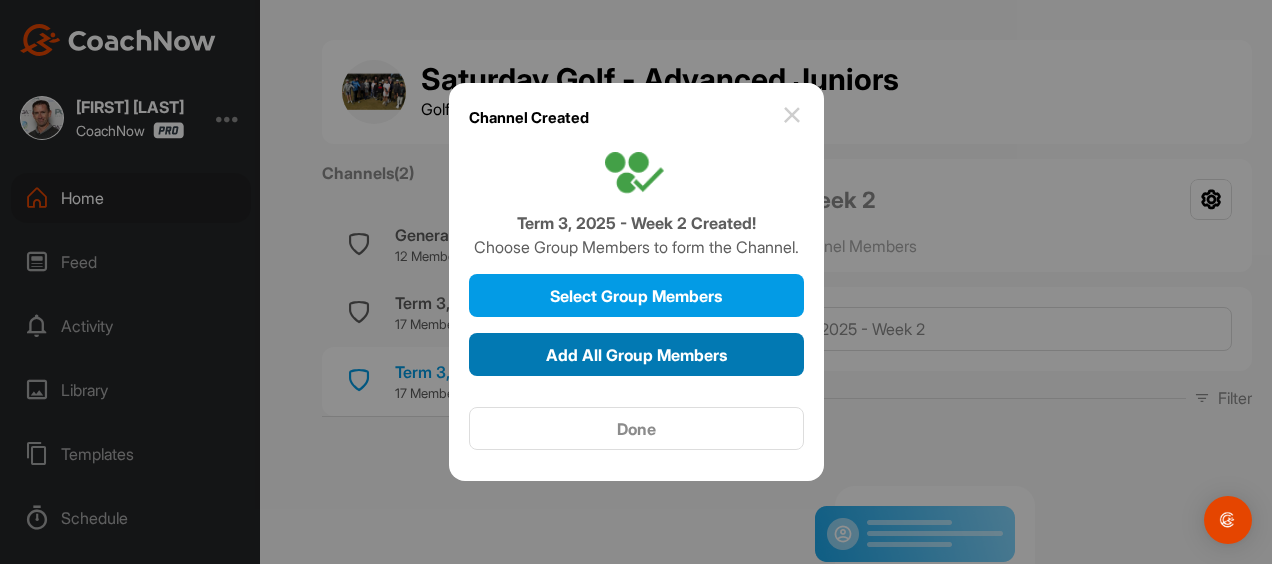 click on "Add All Group Members" at bounding box center (636, 355) 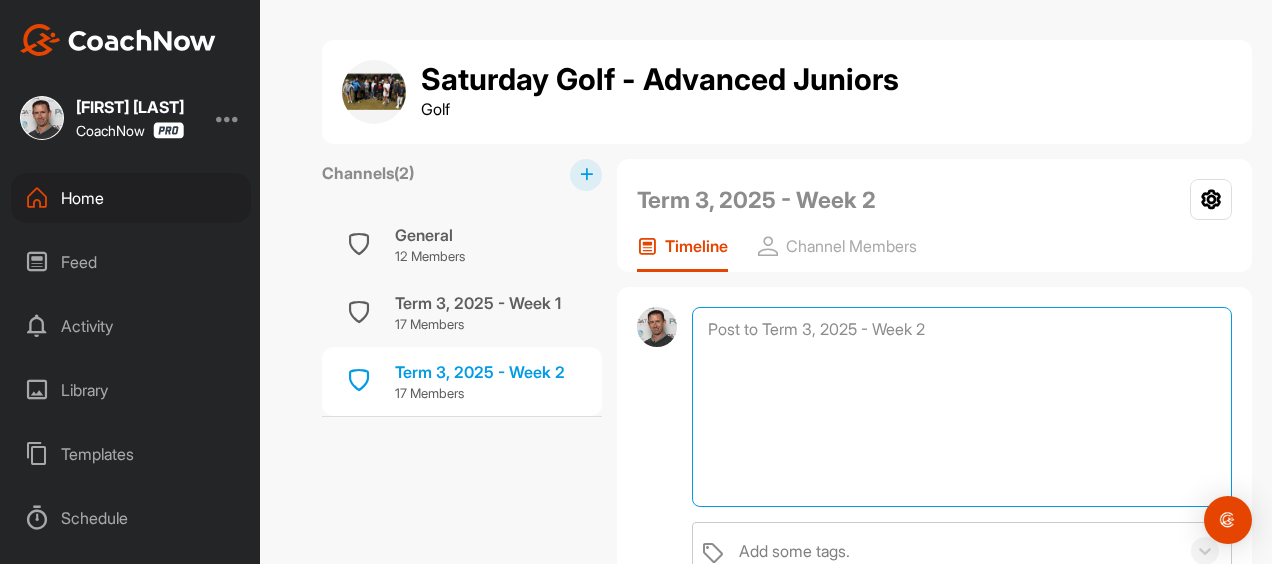 click at bounding box center [962, 407] 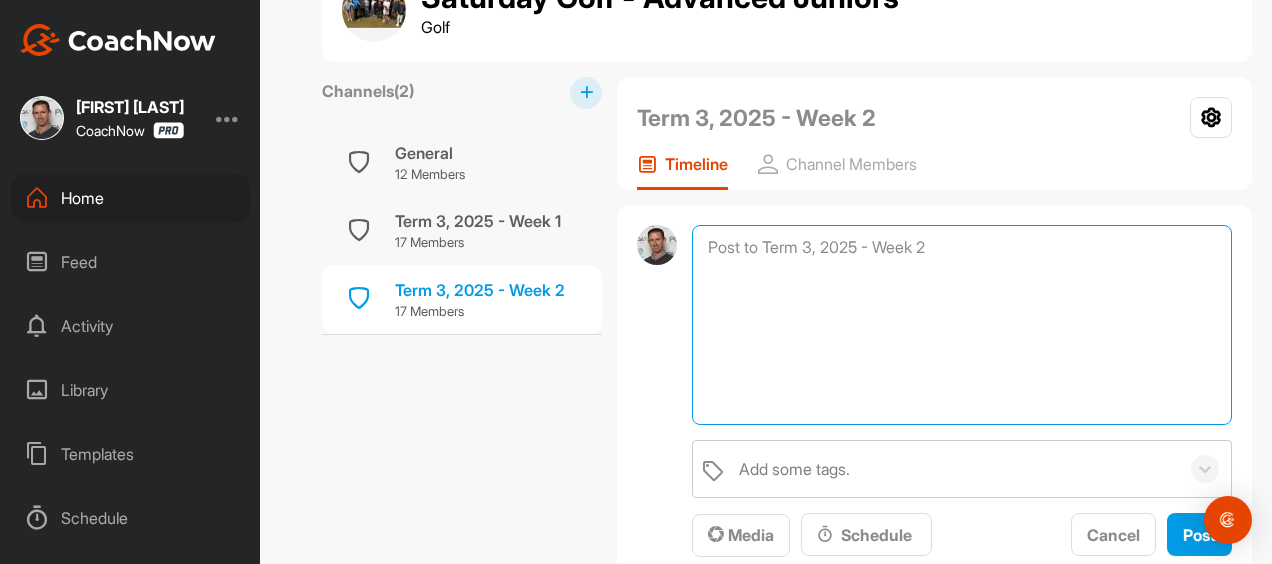 scroll, scrollTop: 22, scrollLeft: 0, axis: vertical 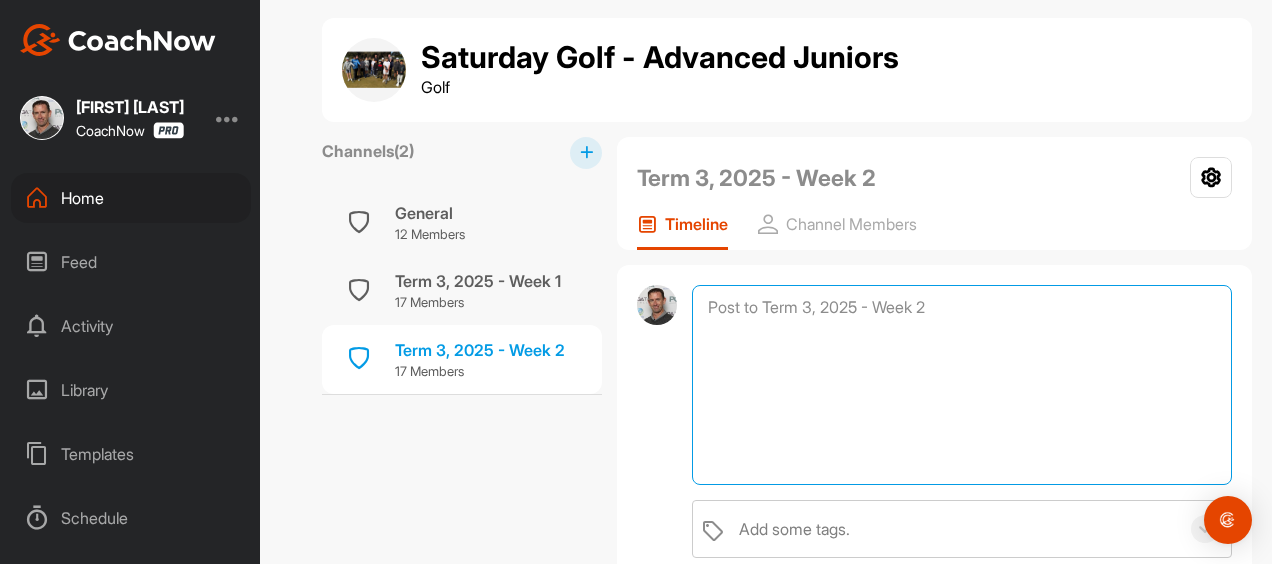 click at bounding box center [962, 385] 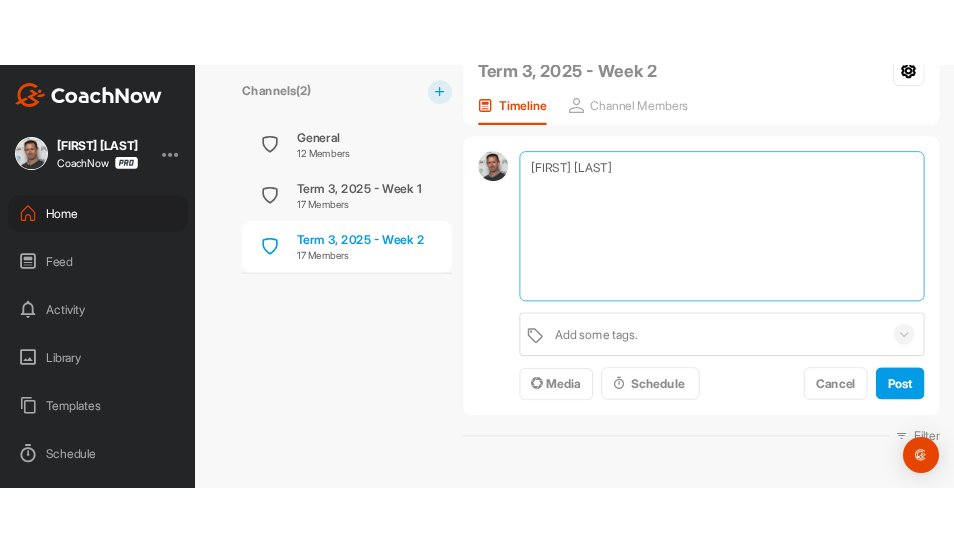scroll, scrollTop: 225, scrollLeft: 0, axis: vertical 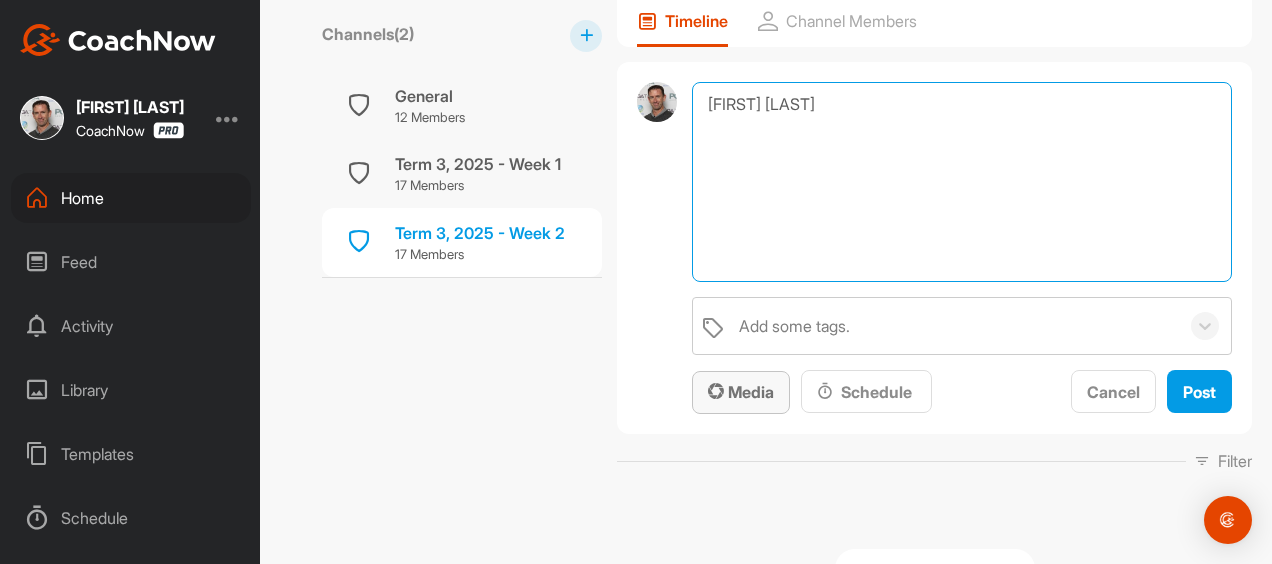 type on "[FIRST] [LAST]" 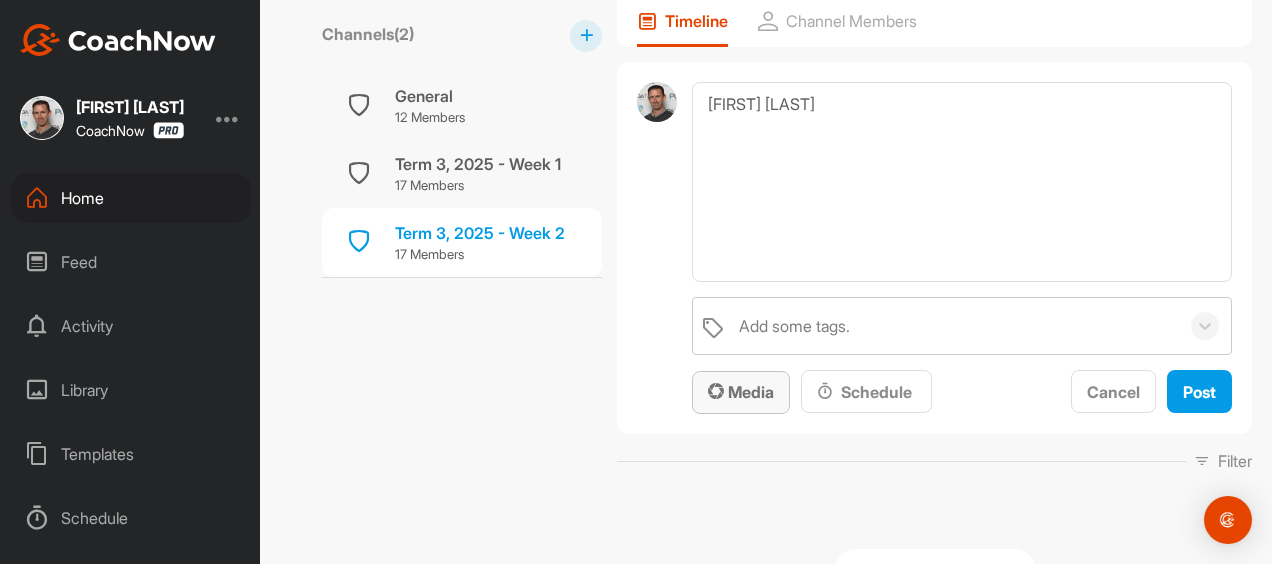 click on "Media" at bounding box center (741, 392) 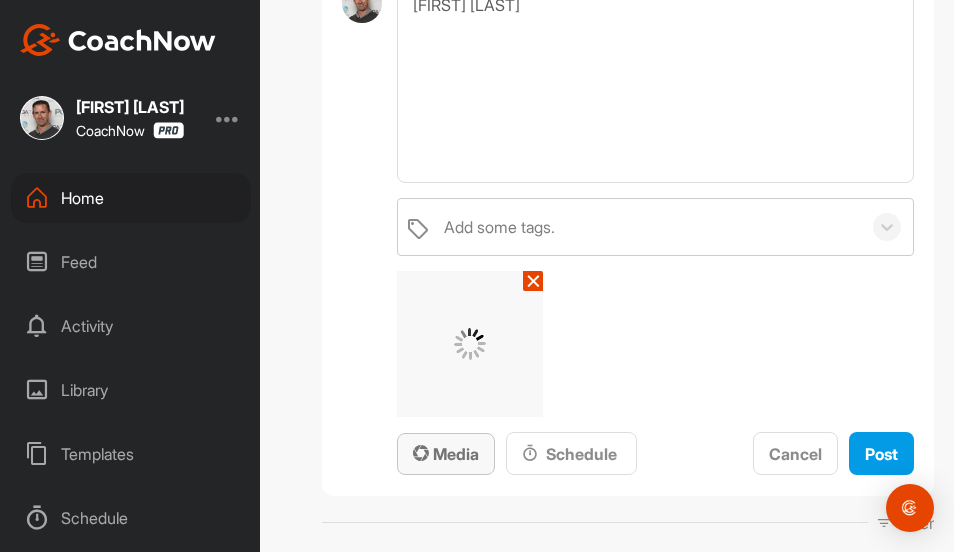 scroll, scrollTop: 438, scrollLeft: 0, axis: vertical 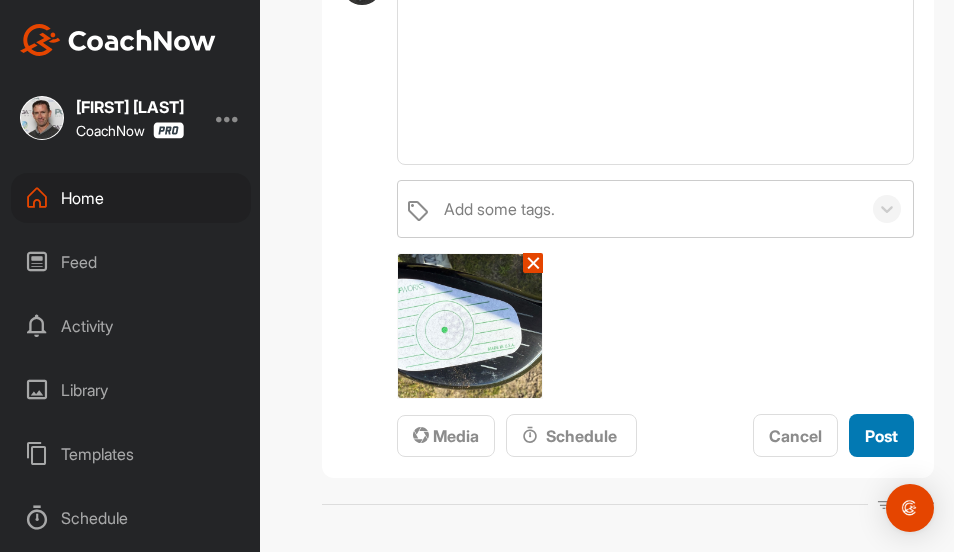 click on "Post" at bounding box center [881, 436] 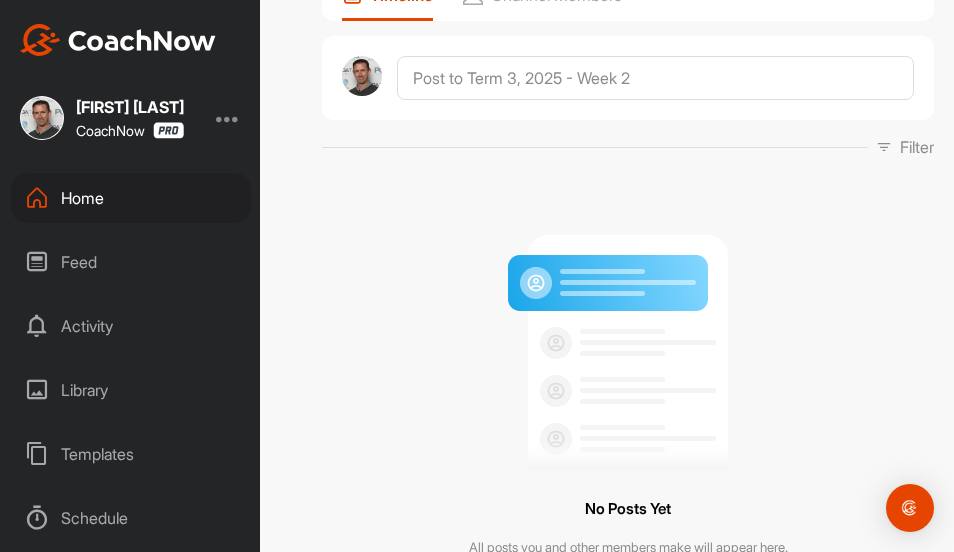 scroll, scrollTop: 438, scrollLeft: 0, axis: vertical 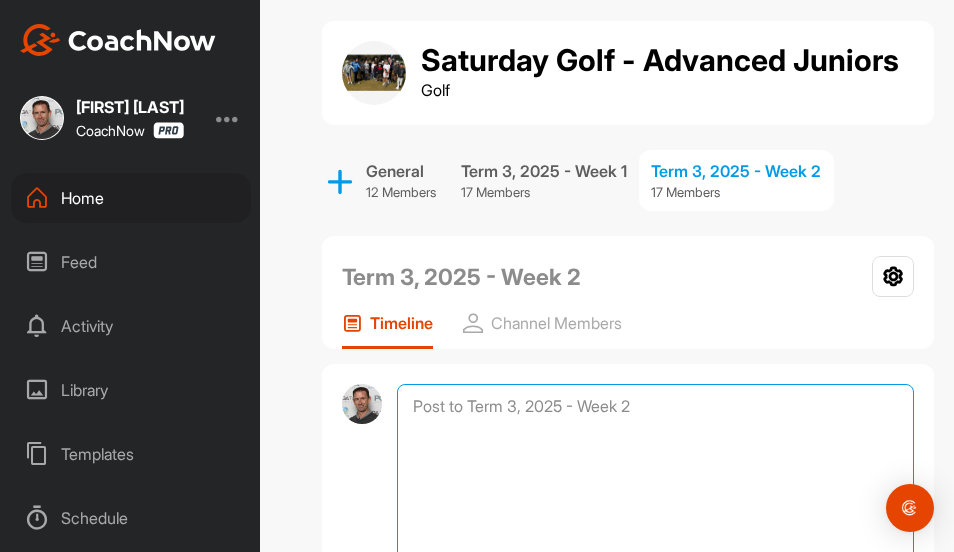 click at bounding box center (655, 484) 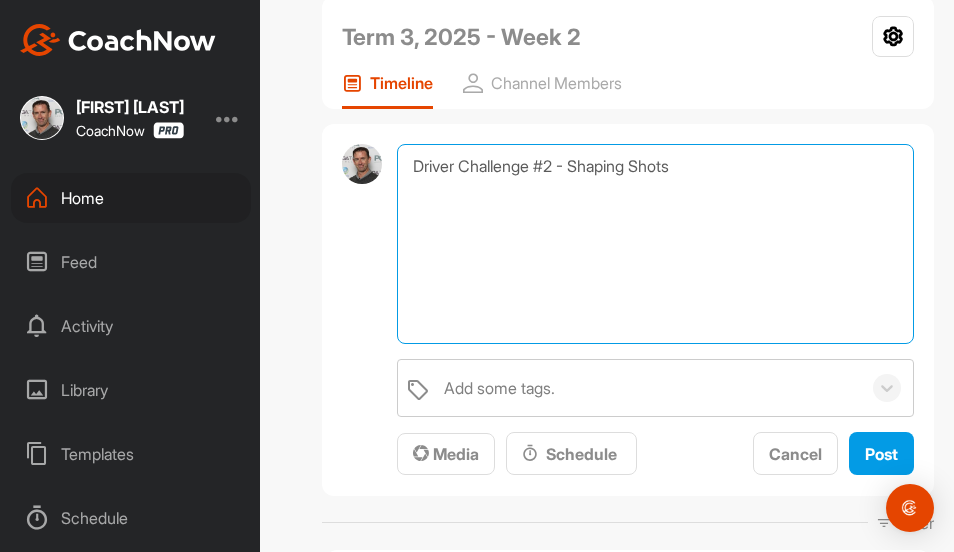scroll, scrollTop: 314, scrollLeft: 0, axis: vertical 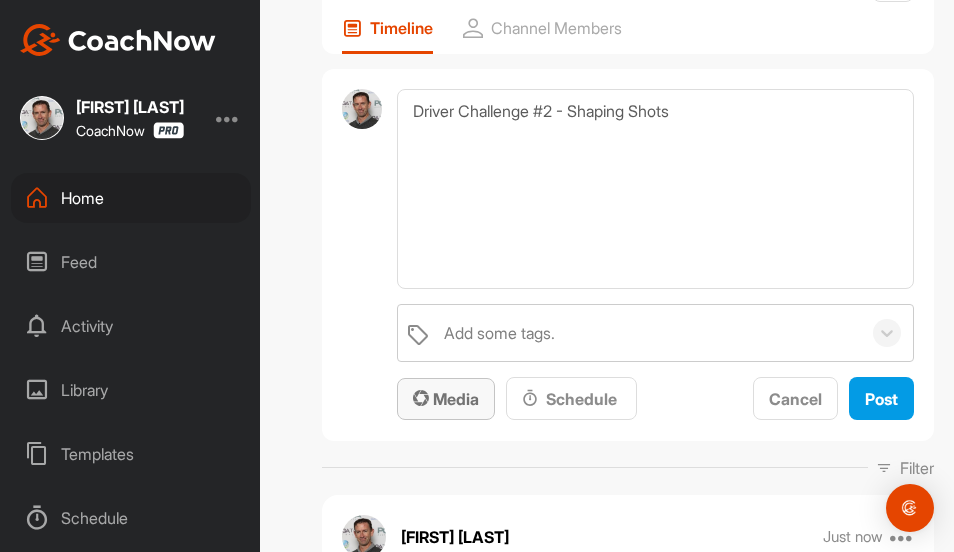 click on "Media" at bounding box center [446, 399] 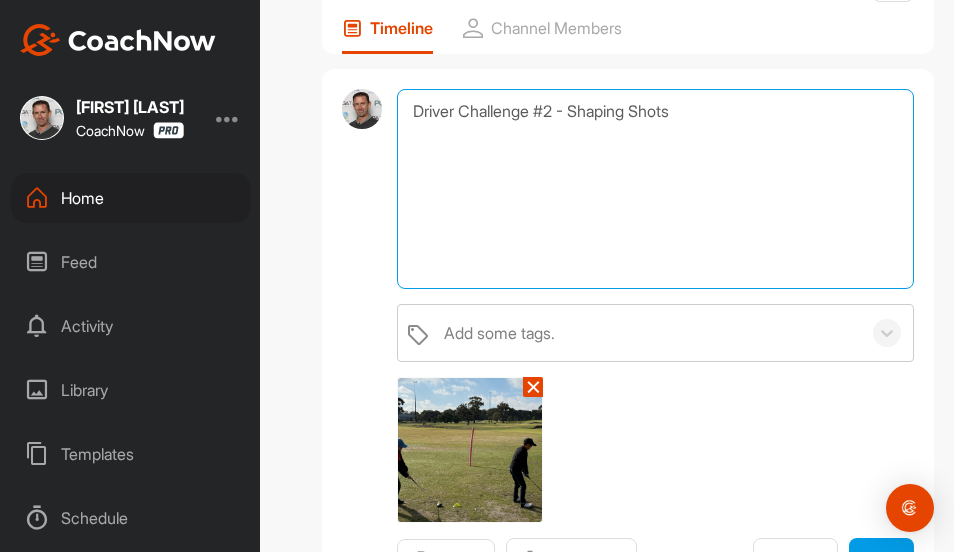 click on "Driver Challenge #2 - Shaping Shots" at bounding box center [655, 189] 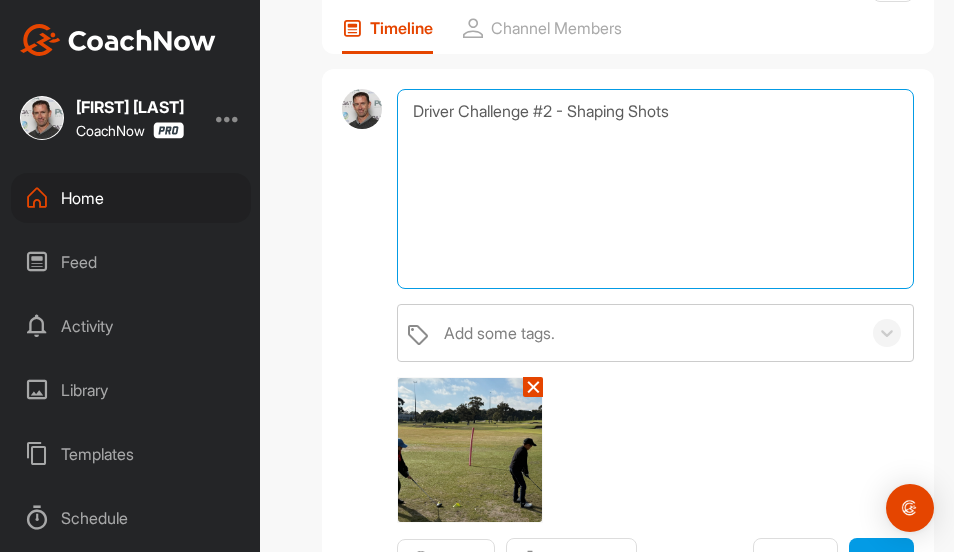 click on "Driver Challenge #2 - Shaping Shots" at bounding box center [655, 189] 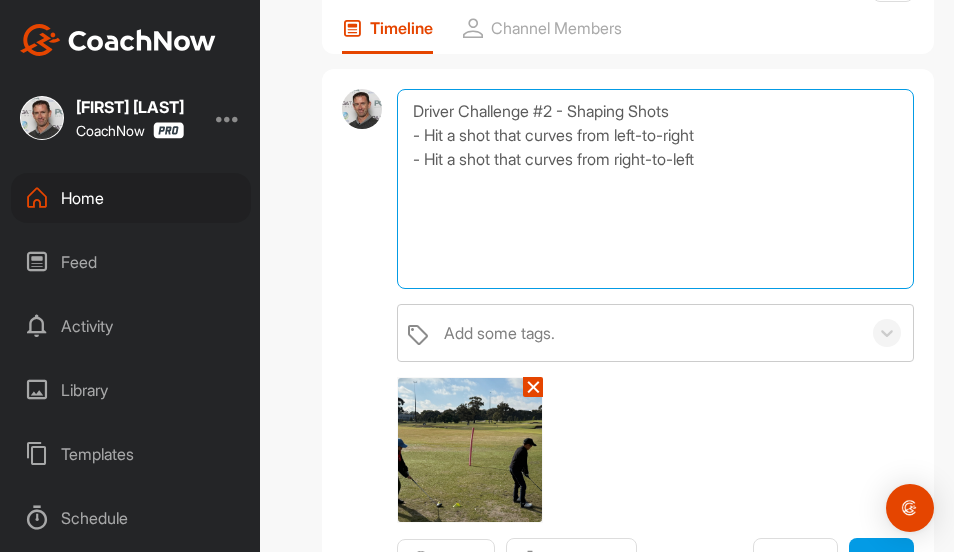click on "Driver Challenge #2 - Shaping Shots
- Hit a shot that curves from left-to-right
- Hit a shot that curves from right-to-left" at bounding box center (655, 189) 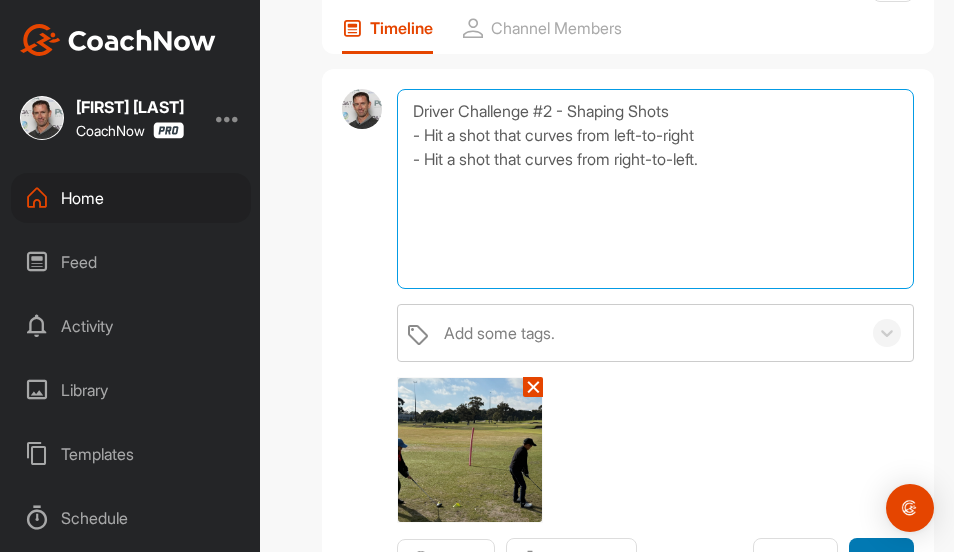 type on "Driver Challenge #2 - Shaping Shots
- Hit a shot that curves from left-to-right
- Hit a shot that curves from right-to-left." 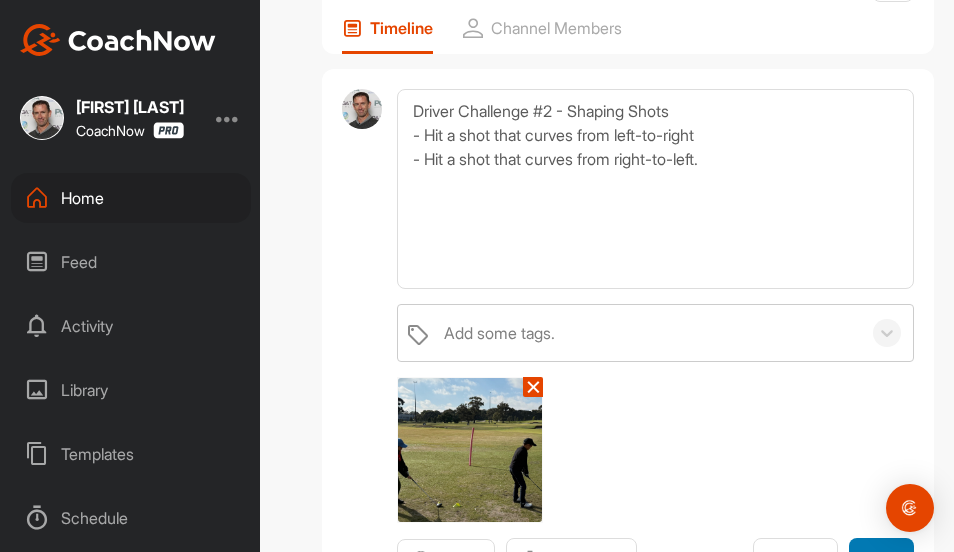 click on "Post" at bounding box center [881, 560] 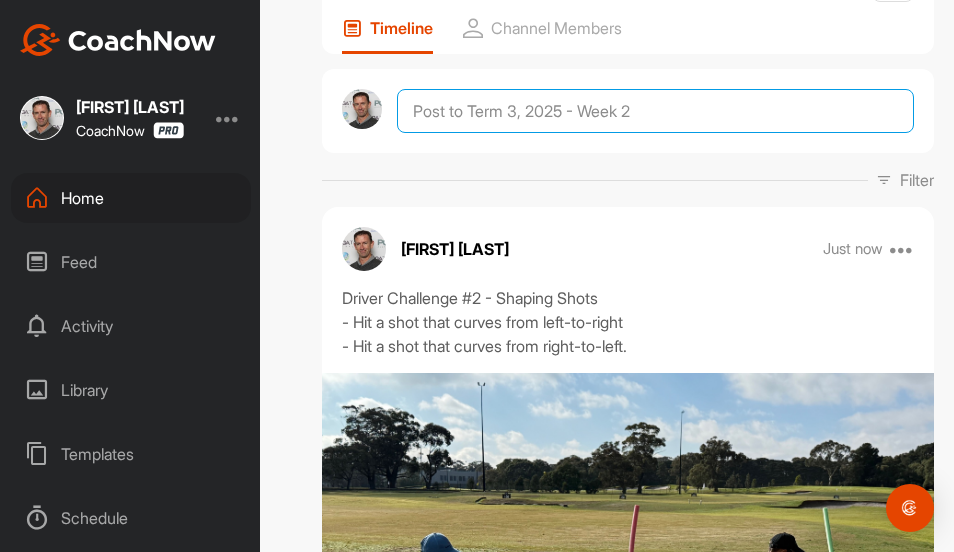 click at bounding box center [655, 111] 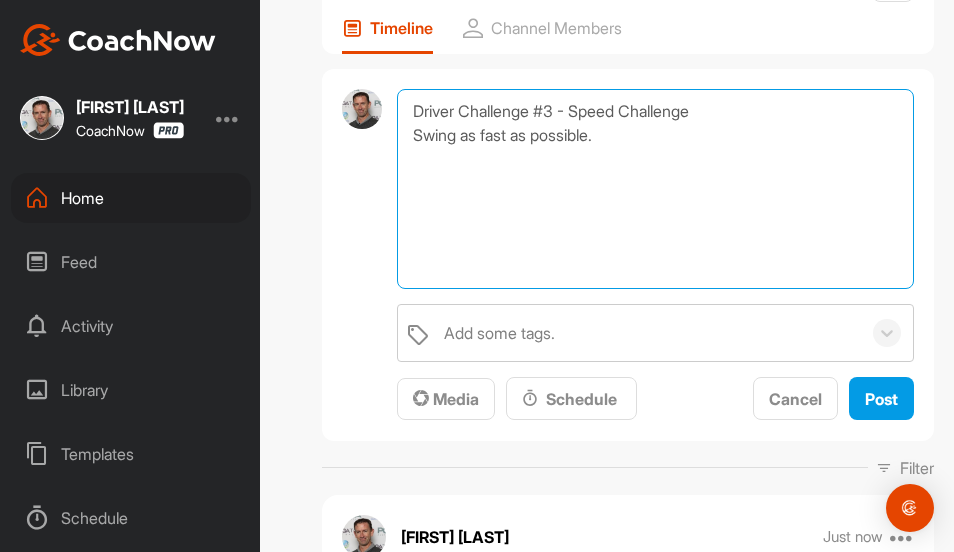 click on "Driver Challenge #3 - Speed Challenge
Swing as fast as possible." at bounding box center (655, 189) 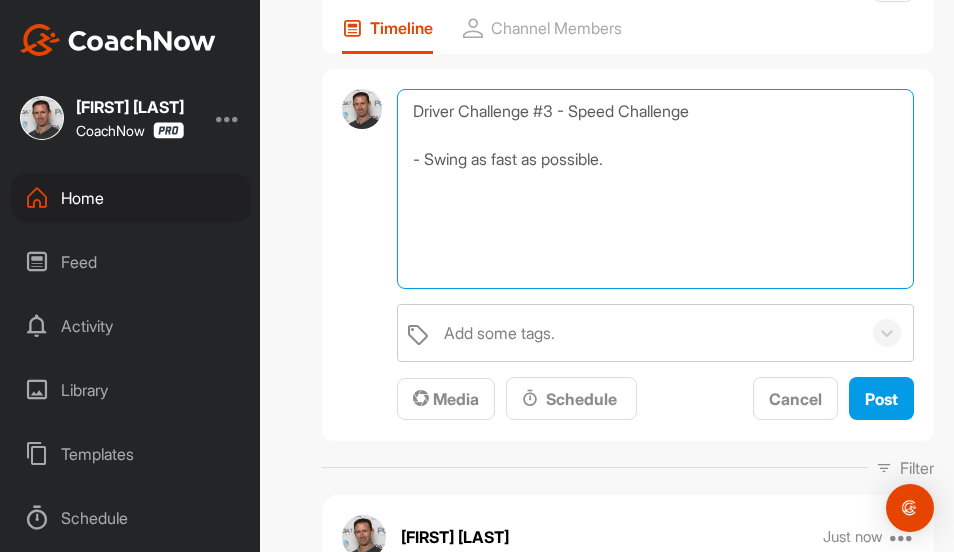 click on "Driver Challenge #3 - Speed Challenge
- Swing as fast as possible." at bounding box center [655, 189] 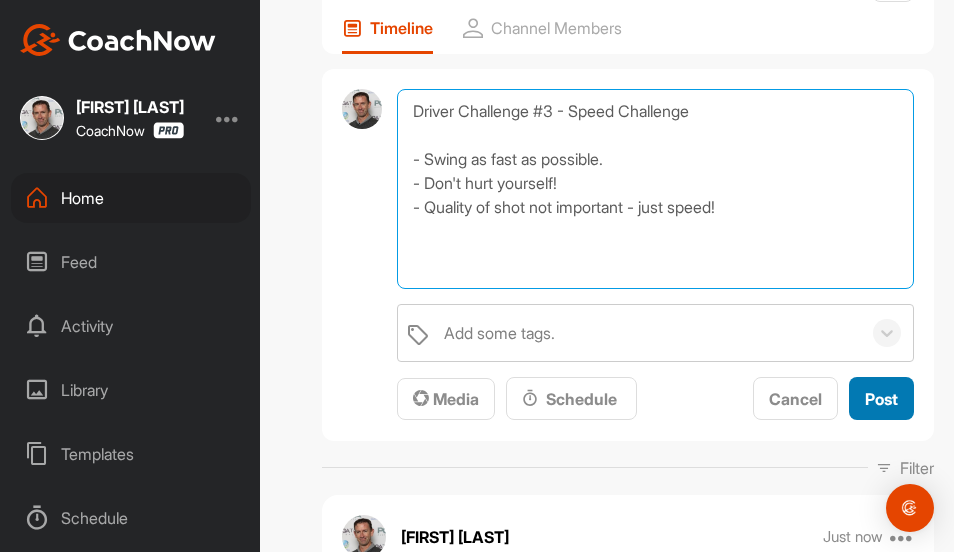 type on "Driver Challenge #3 - Speed Challenge
- Swing as fast as possible.
- Don't hurt yourself!
- Quality of shot not important - just speed!" 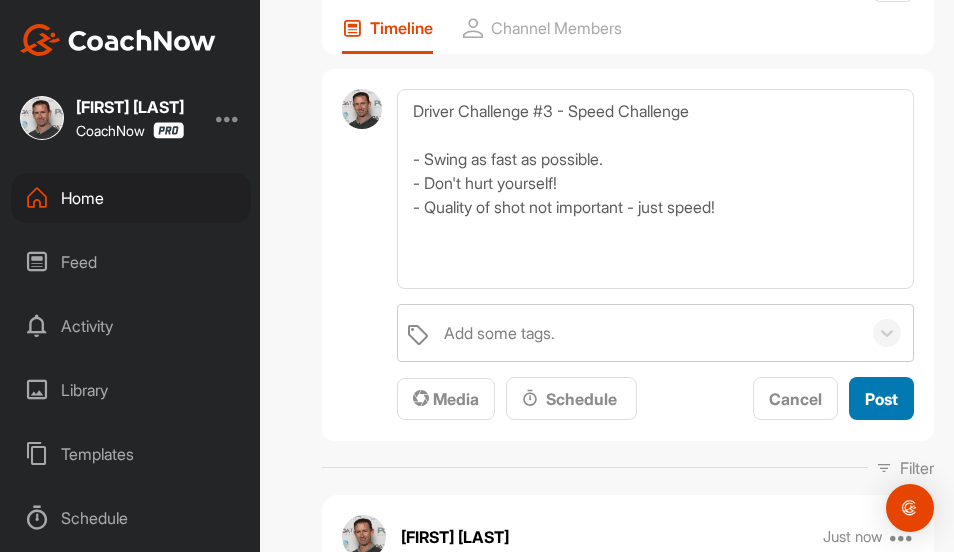 click on "Post" at bounding box center (881, 399) 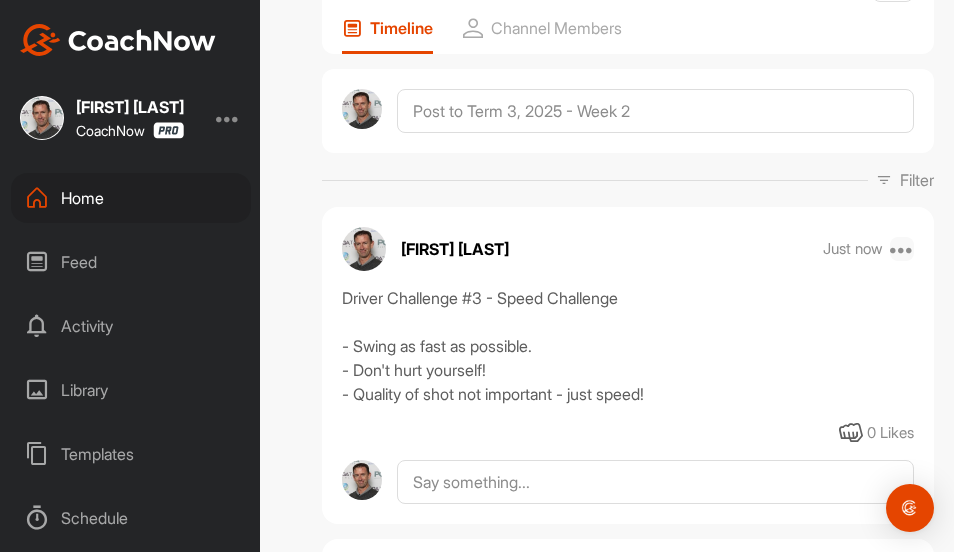 click at bounding box center [902, 249] 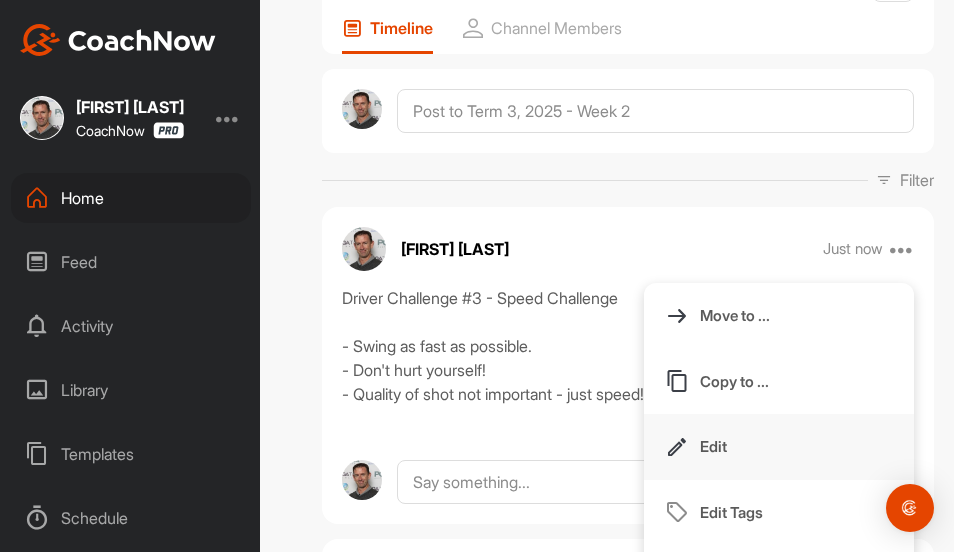 click on "Edit" at bounding box center (779, 447) 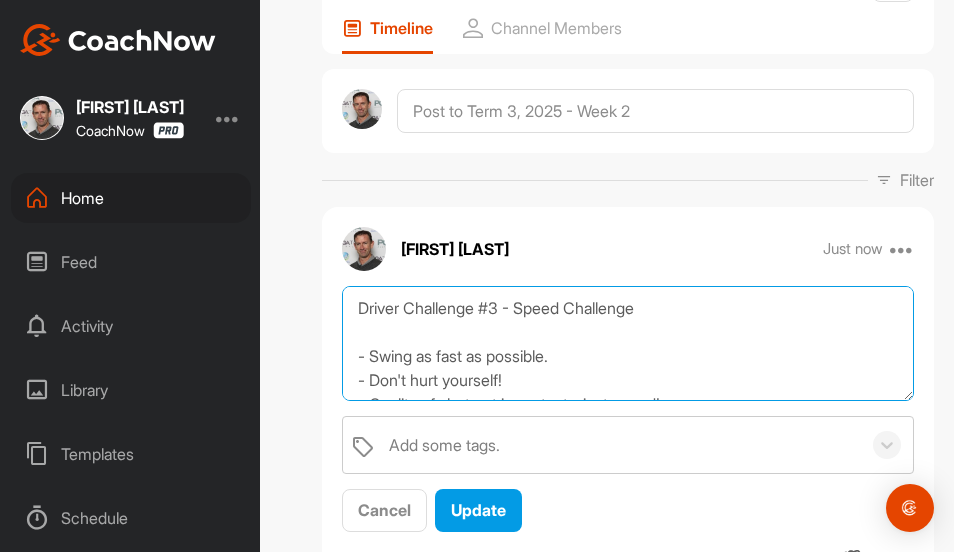 scroll, scrollTop: 24, scrollLeft: 0, axis: vertical 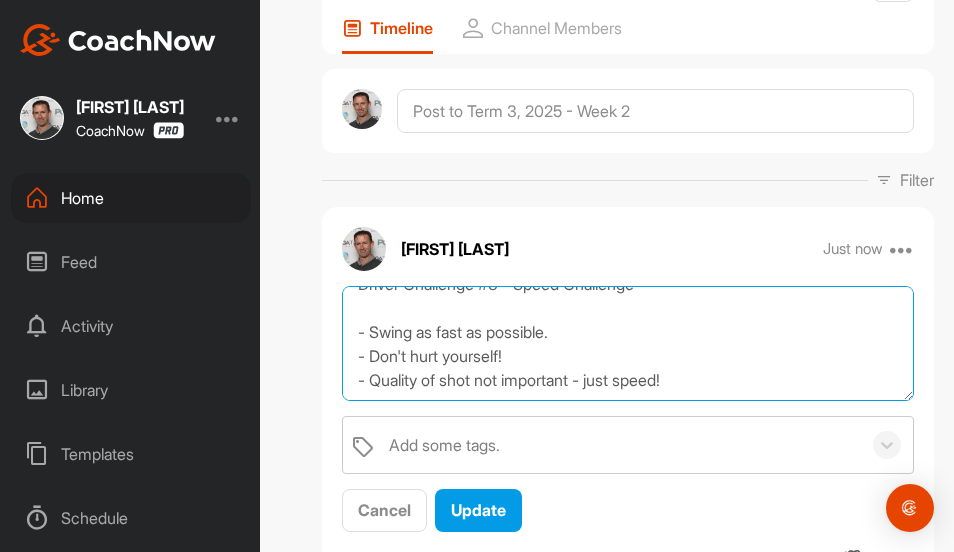 drag, startPoint x: 359, startPoint y: 251, endPoint x: 751, endPoint y: 325, distance: 398.92355 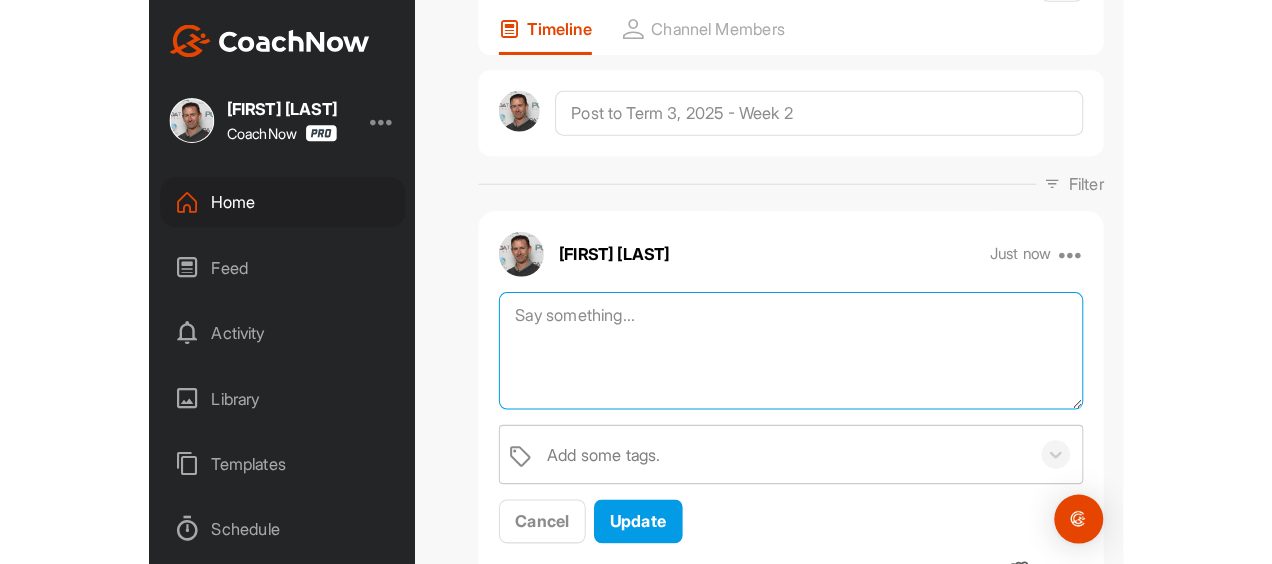 scroll, scrollTop: 0, scrollLeft: 0, axis: both 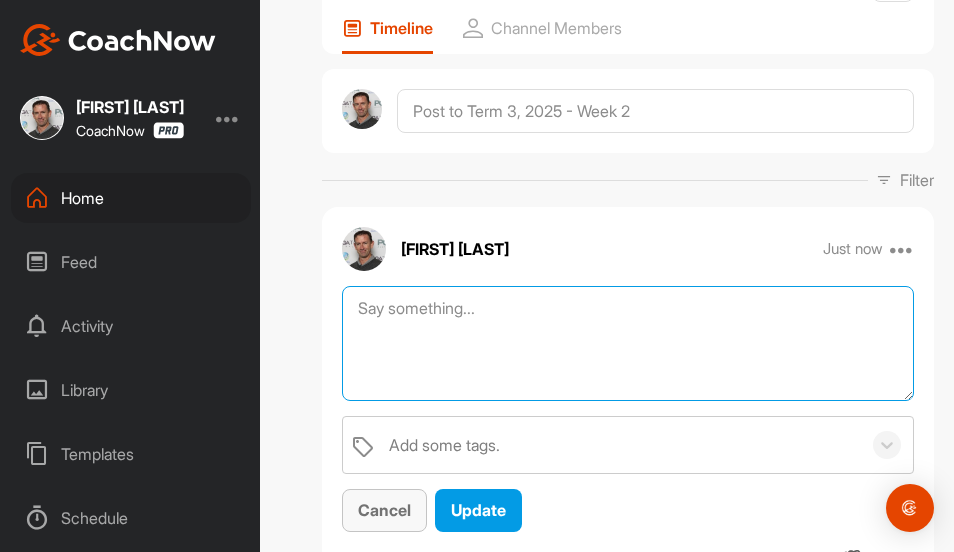 type 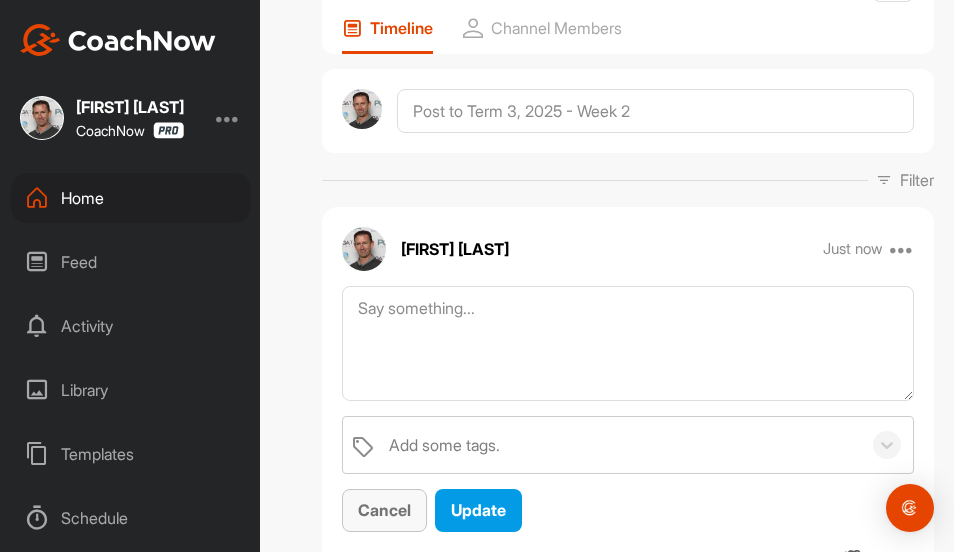 click on "Cancel" at bounding box center [384, 510] 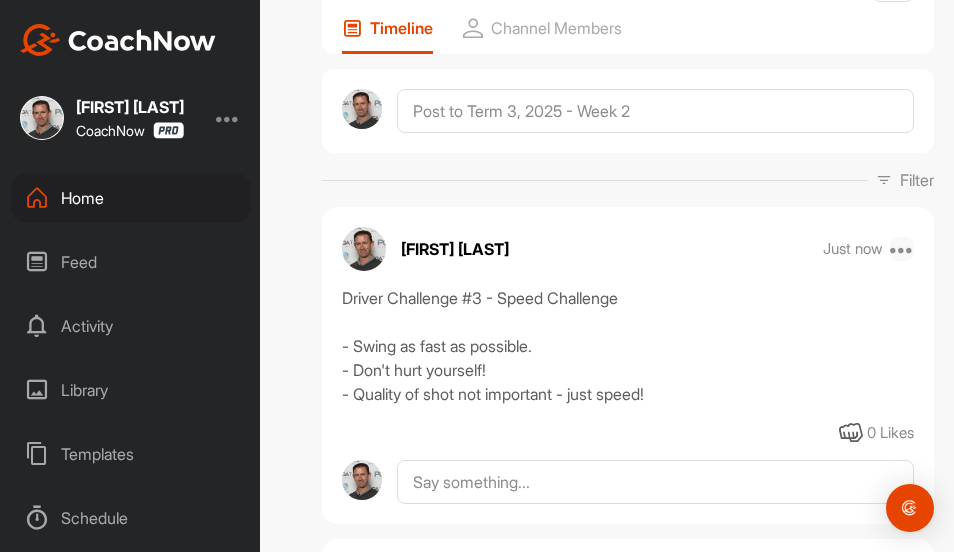 click at bounding box center [902, 249] 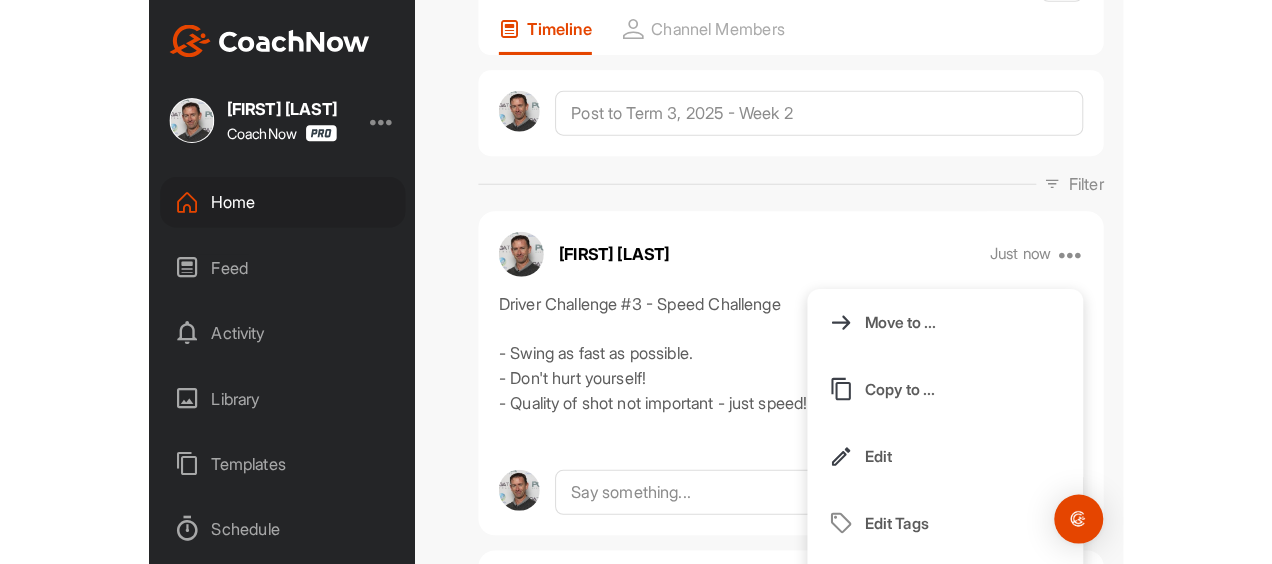 scroll, scrollTop: 234, scrollLeft: 0, axis: vertical 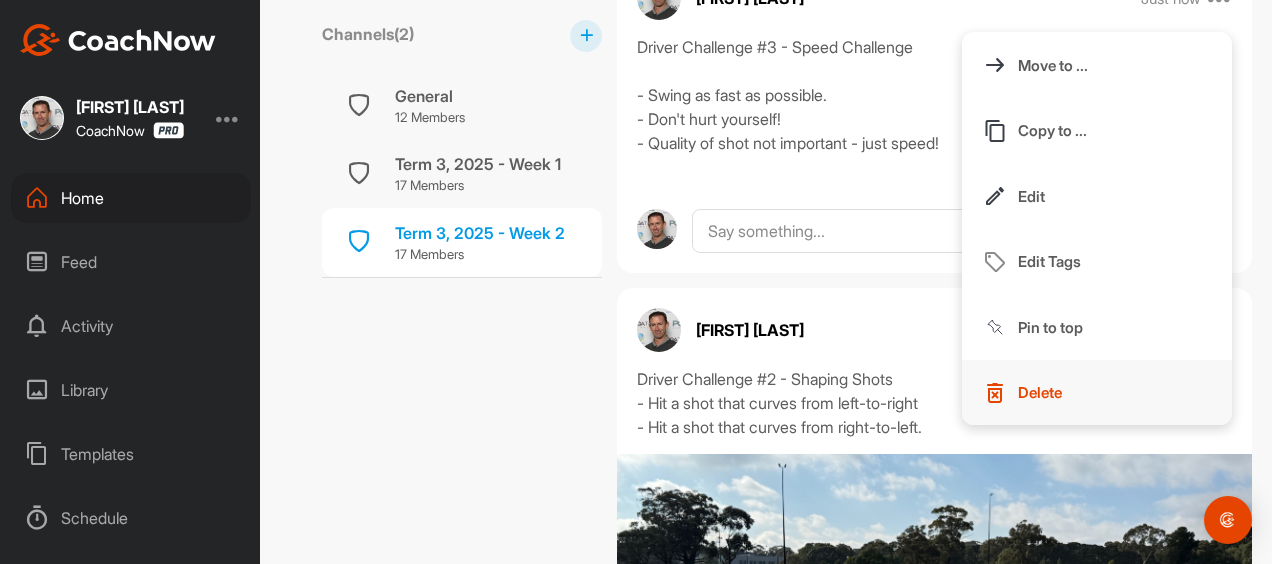 click on "Delete" at bounding box center [1040, 392] 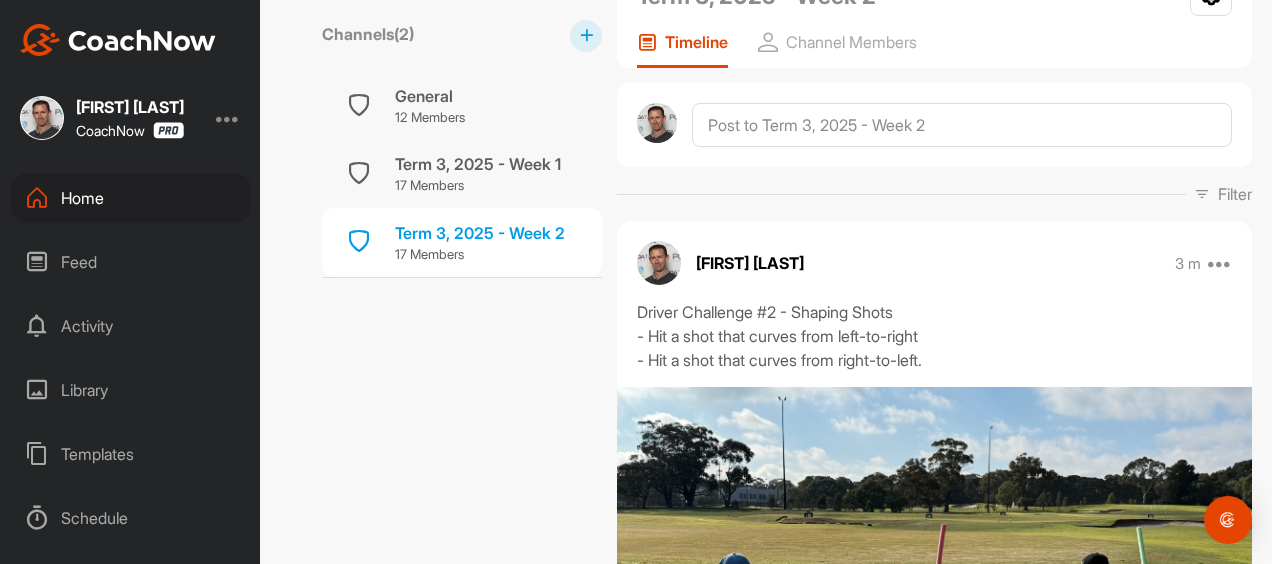 scroll, scrollTop: 28, scrollLeft: 0, axis: vertical 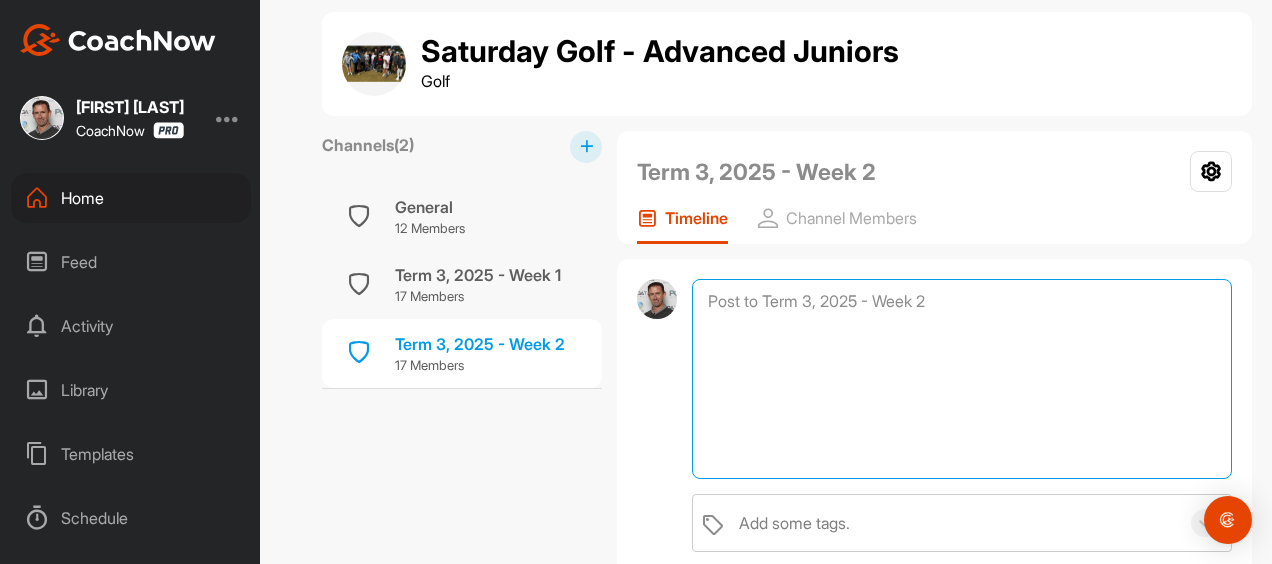 click at bounding box center (962, 379) 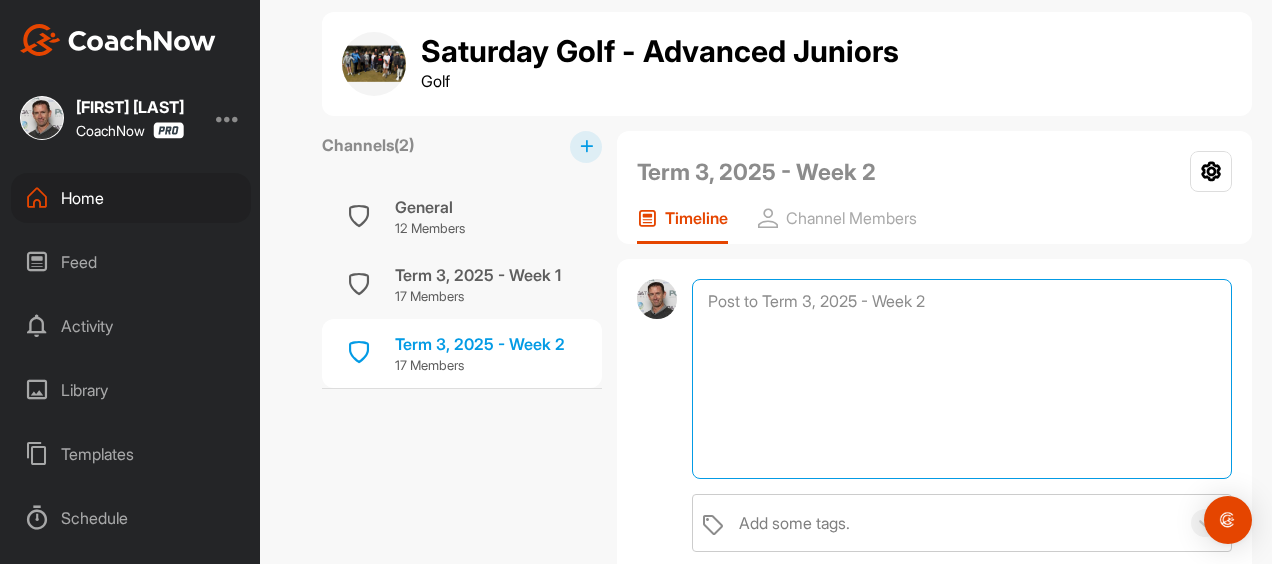 paste on "Driver Challenge #3 - Speed Challenge
- Swing as fast as possible.
- Don't hurt yourself!
- Quality of shot not important - just speed!" 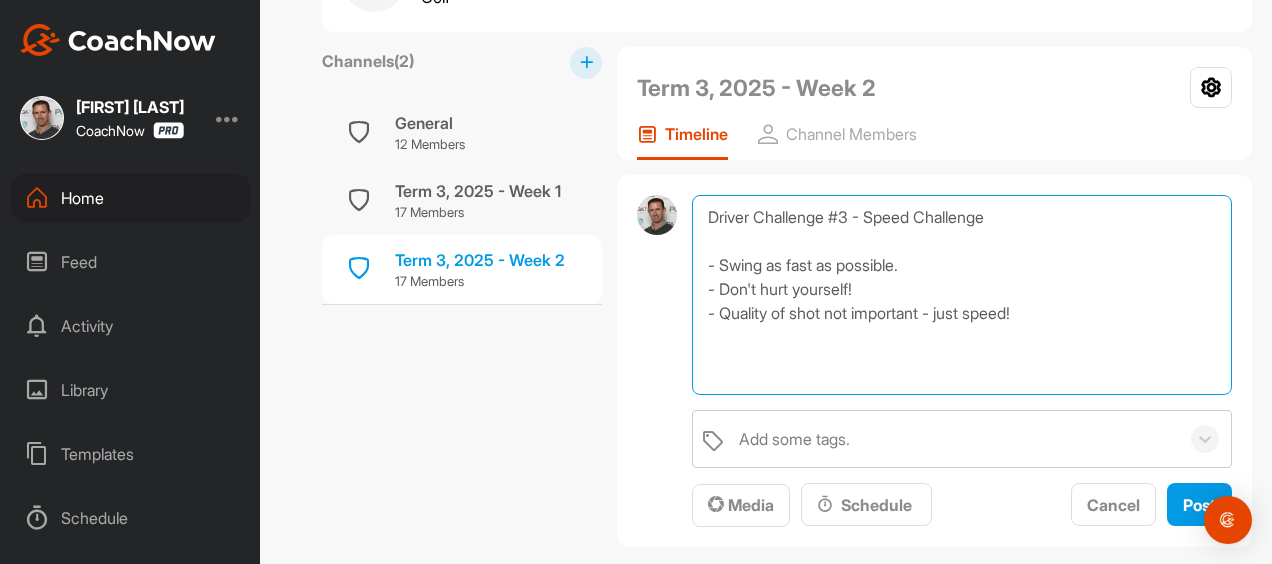 scroll, scrollTop: 148, scrollLeft: 0, axis: vertical 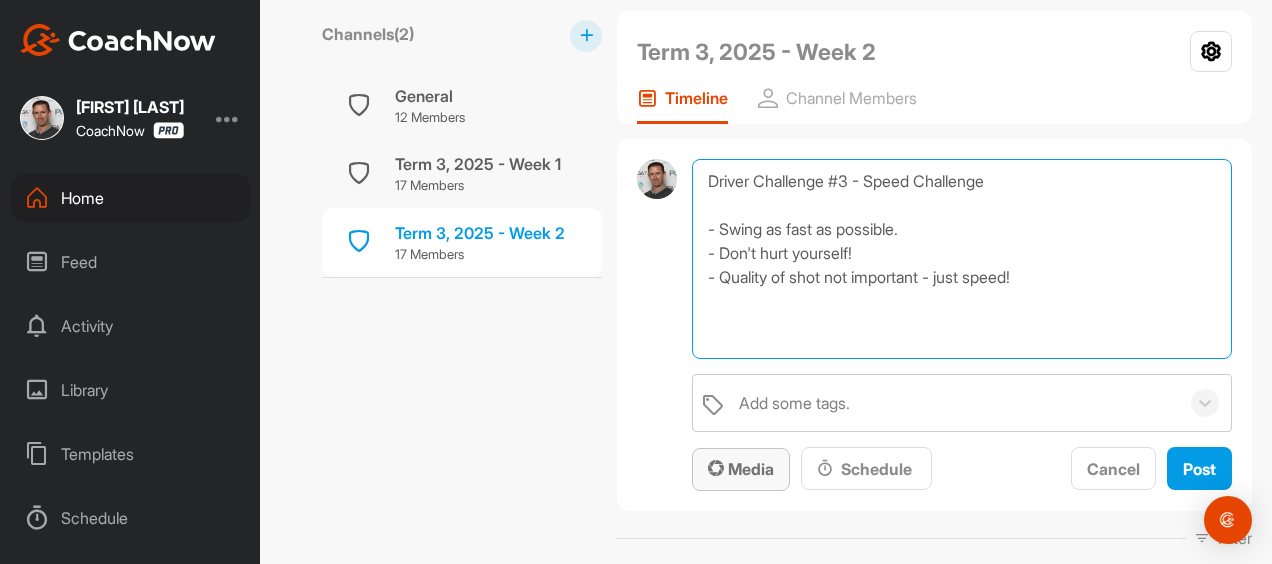 type on "Driver Challenge #3 - Speed Challenge
- Swing as fast as possible.
- Don't hurt yourself!
- Quality of shot not important - just speed!" 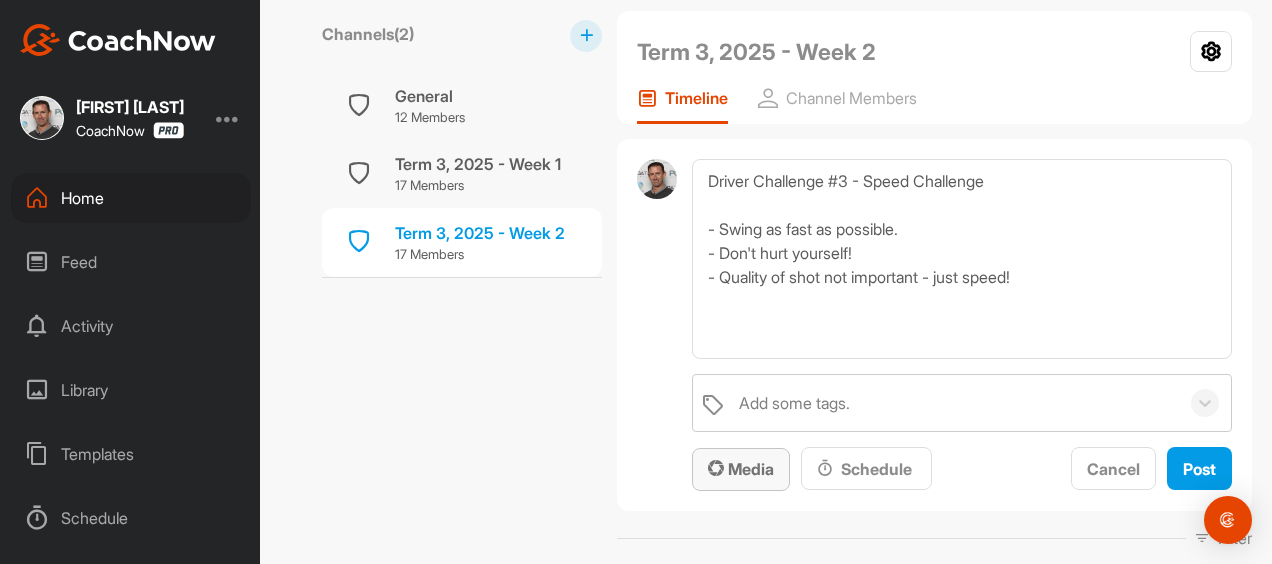 click on "Media" at bounding box center [741, 469] 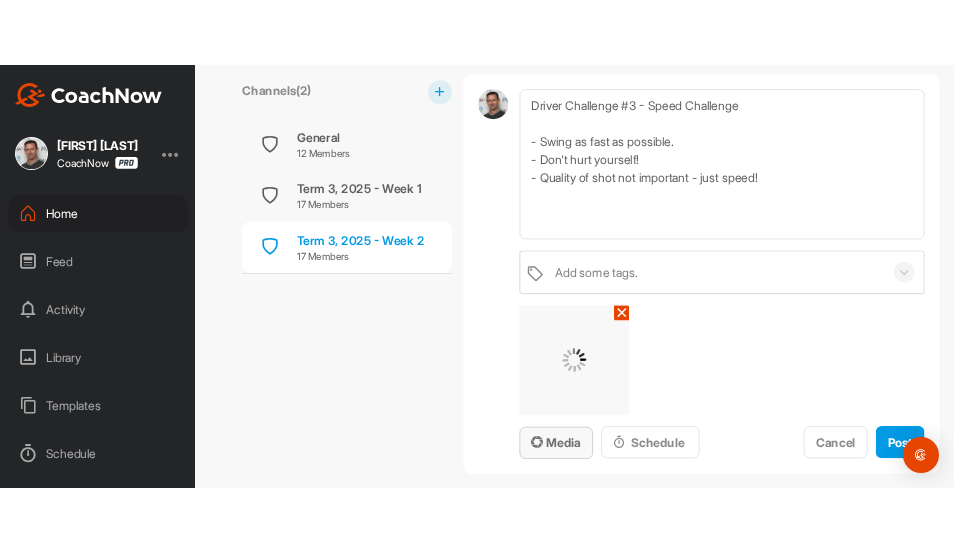 scroll, scrollTop: 228, scrollLeft: 0, axis: vertical 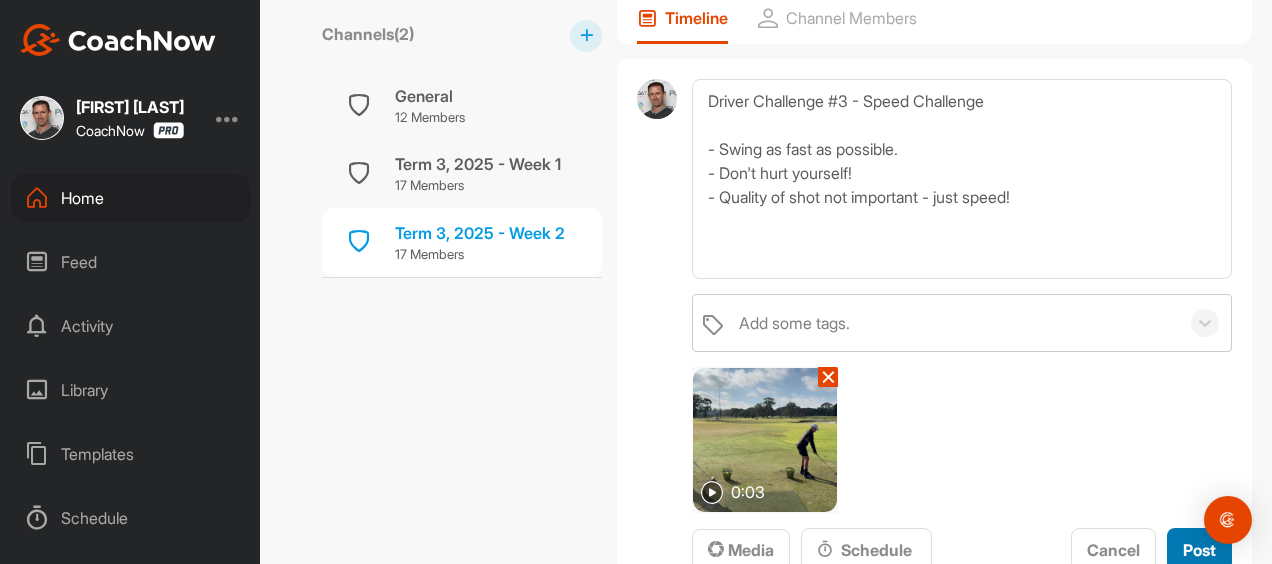 click on "Post" at bounding box center [1199, 550] 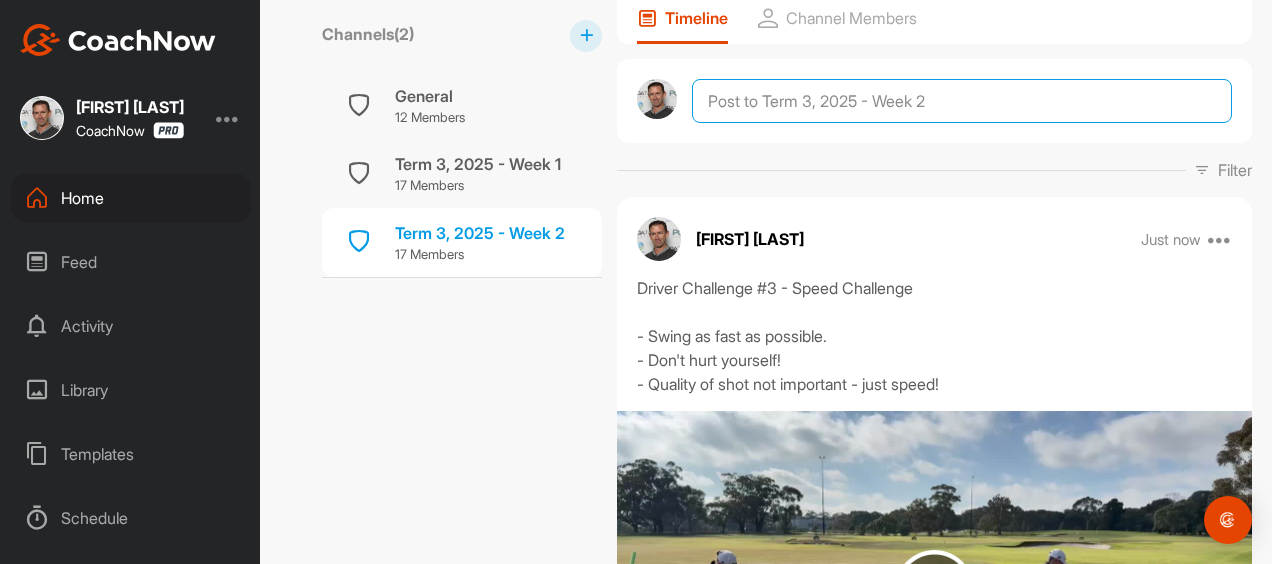 click at bounding box center (962, 101) 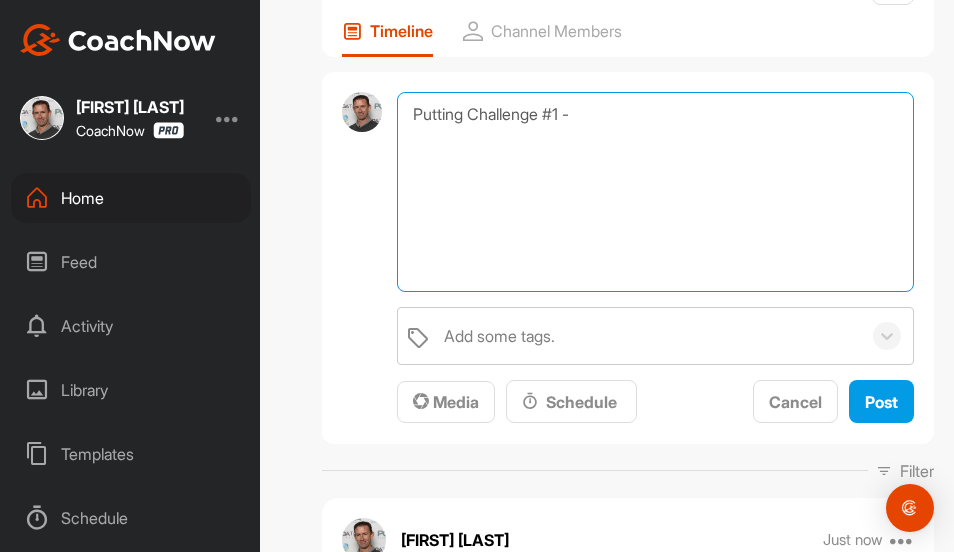 scroll, scrollTop: 212, scrollLeft: 0, axis: vertical 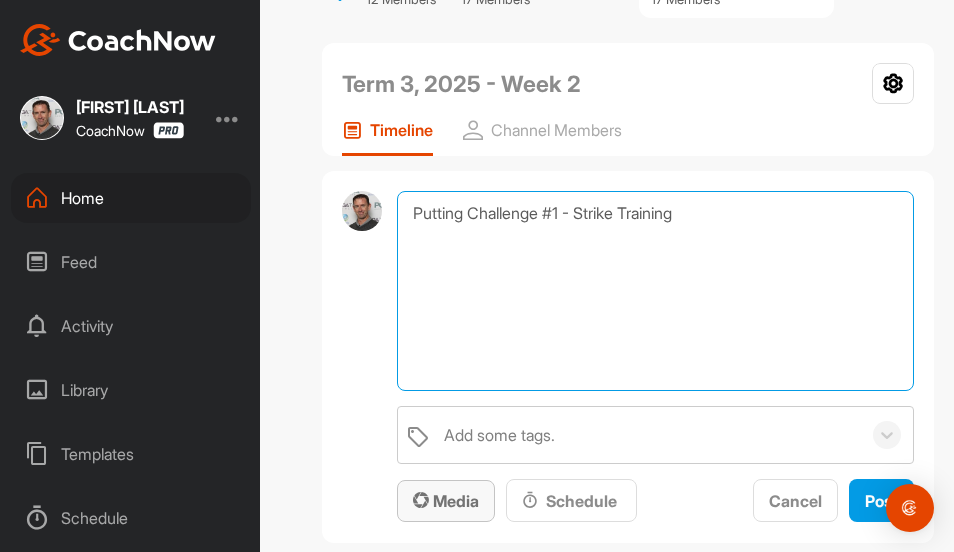 type on "Putting Challenge #1 - Strike Training" 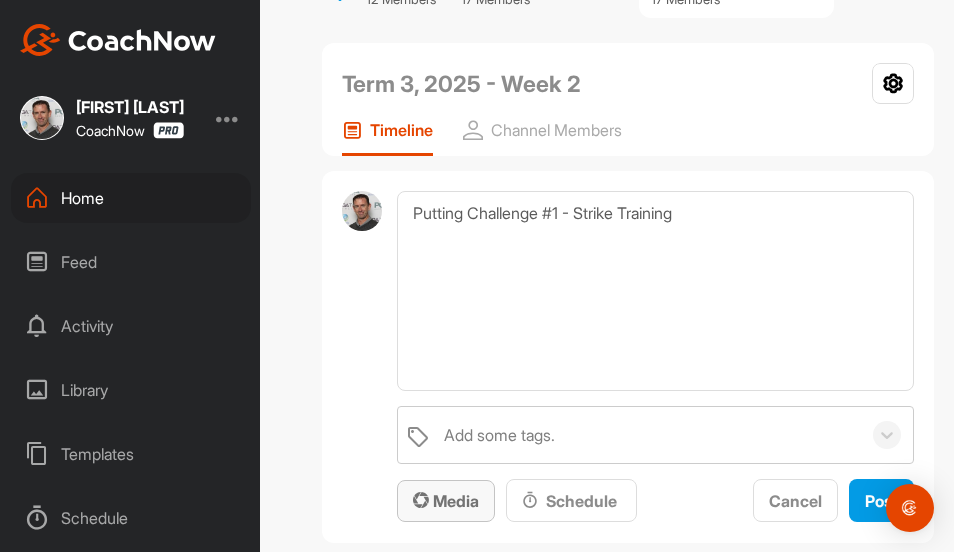click on "Media" at bounding box center [446, 501] 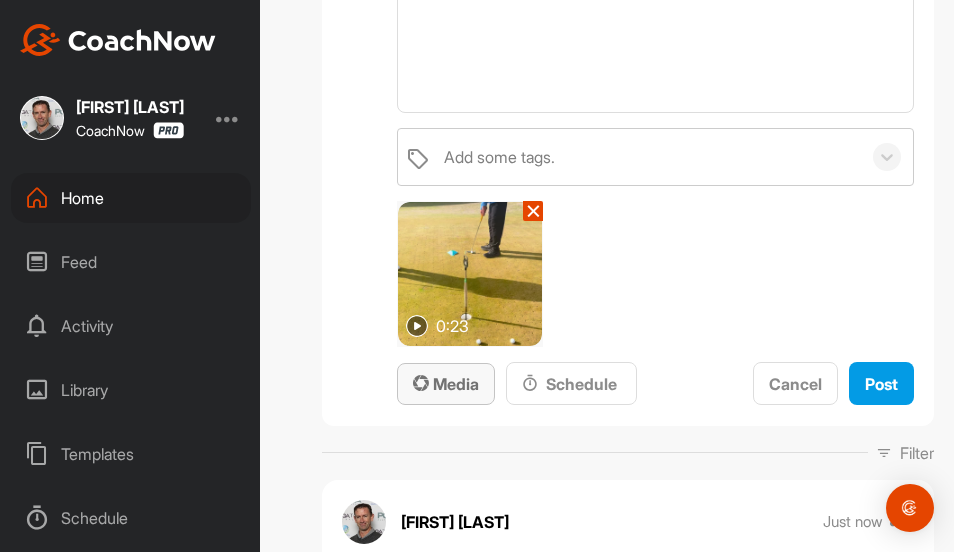 scroll, scrollTop: 497, scrollLeft: 0, axis: vertical 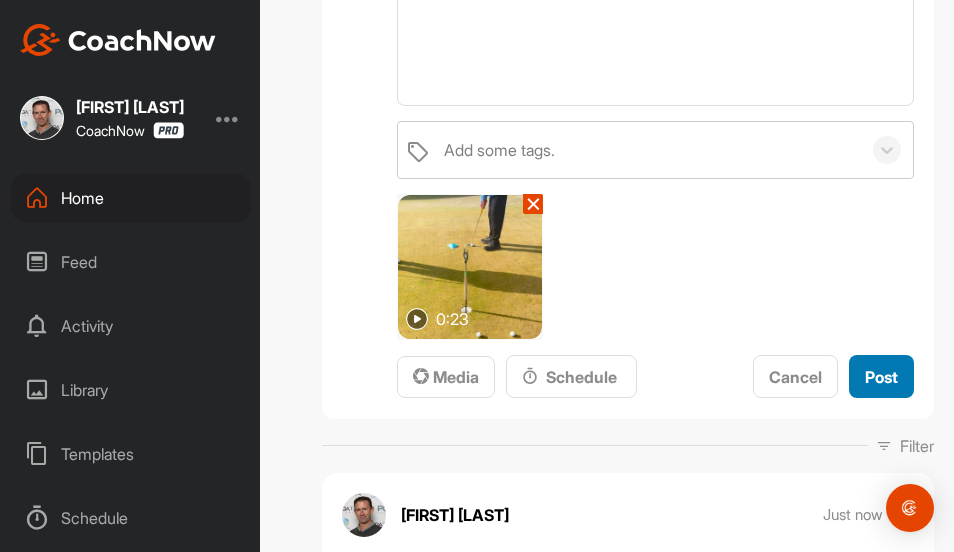 click on "Post" at bounding box center [881, 377] 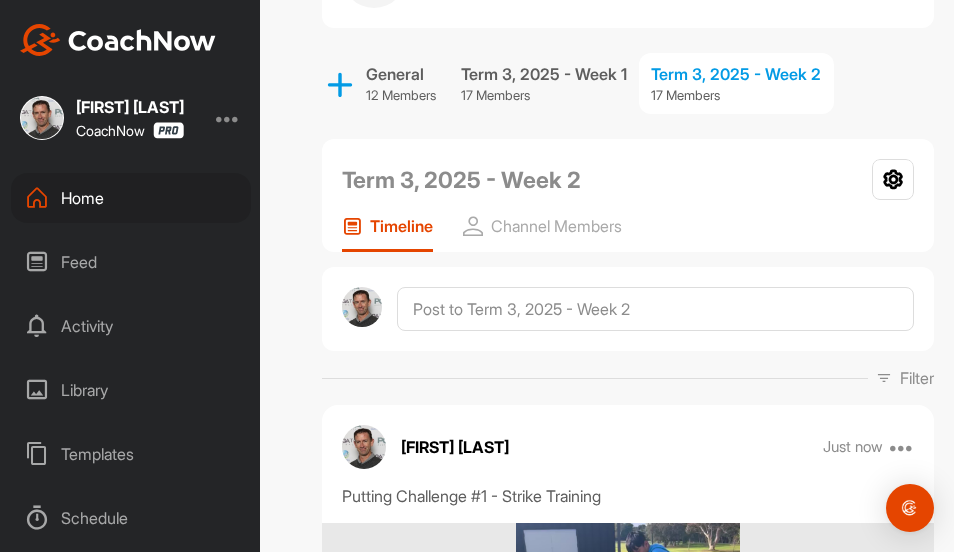 scroll, scrollTop: 172, scrollLeft: 0, axis: vertical 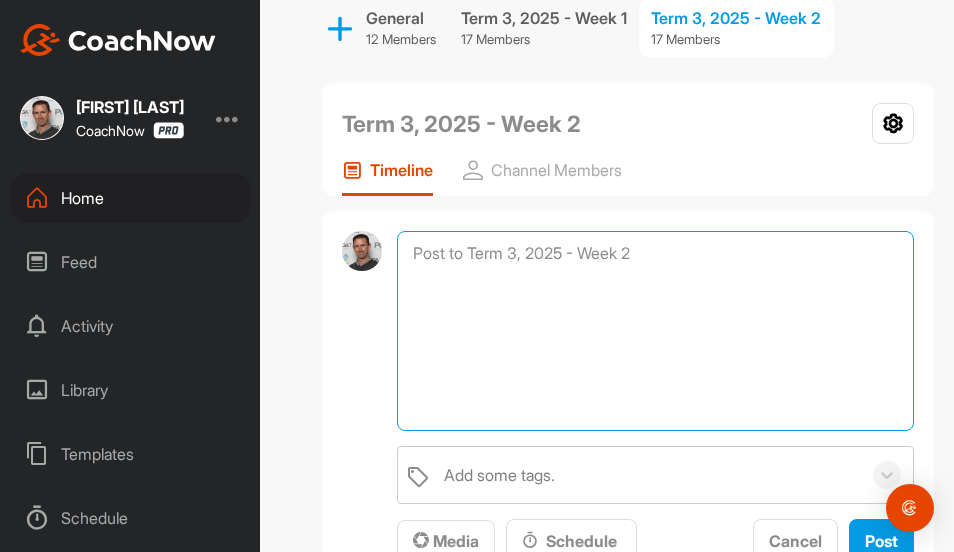 click at bounding box center (655, 331) 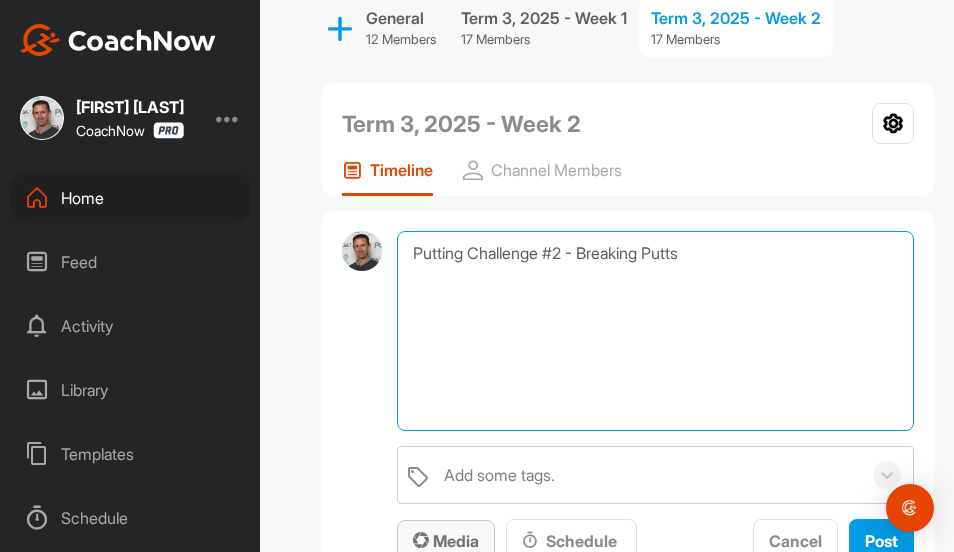 type on "Putting Challenge #2 - Breaking Putts" 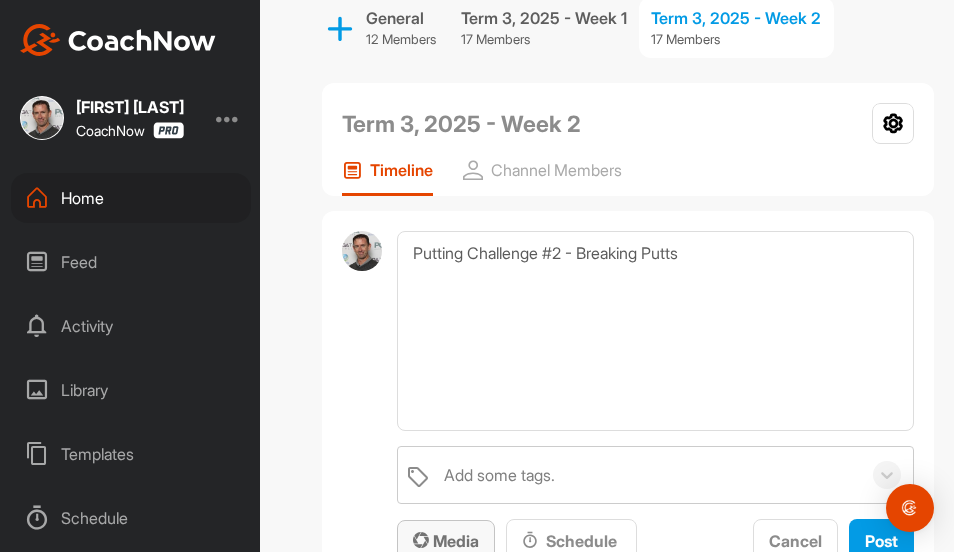 click on "Media" at bounding box center [446, 541] 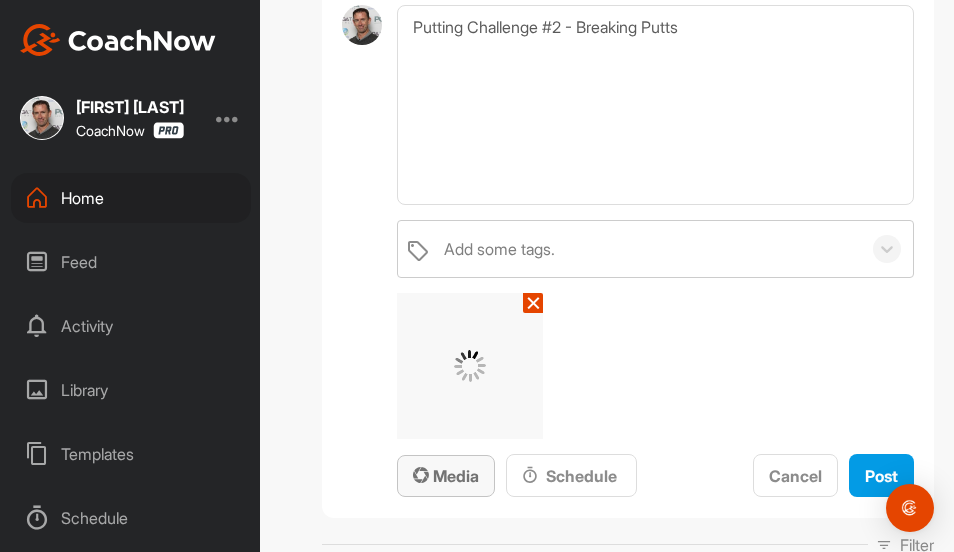 scroll, scrollTop: 498, scrollLeft: 0, axis: vertical 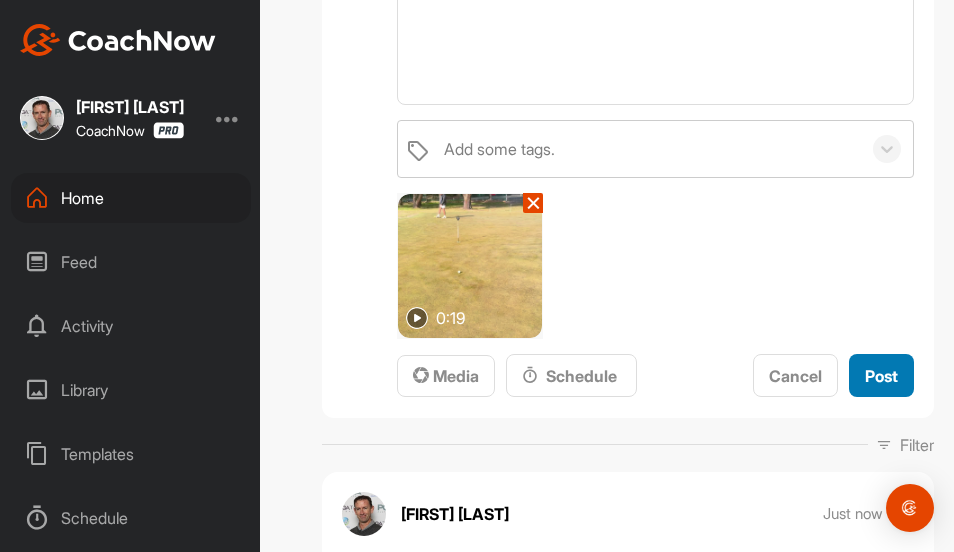 click on "Post" at bounding box center (881, 376) 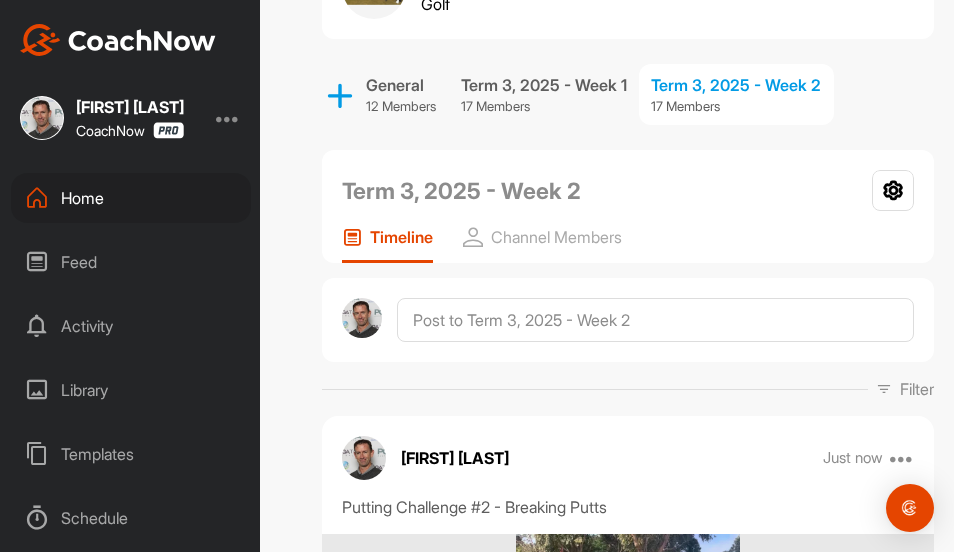 scroll, scrollTop: 76, scrollLeft: 0, axis: vertical 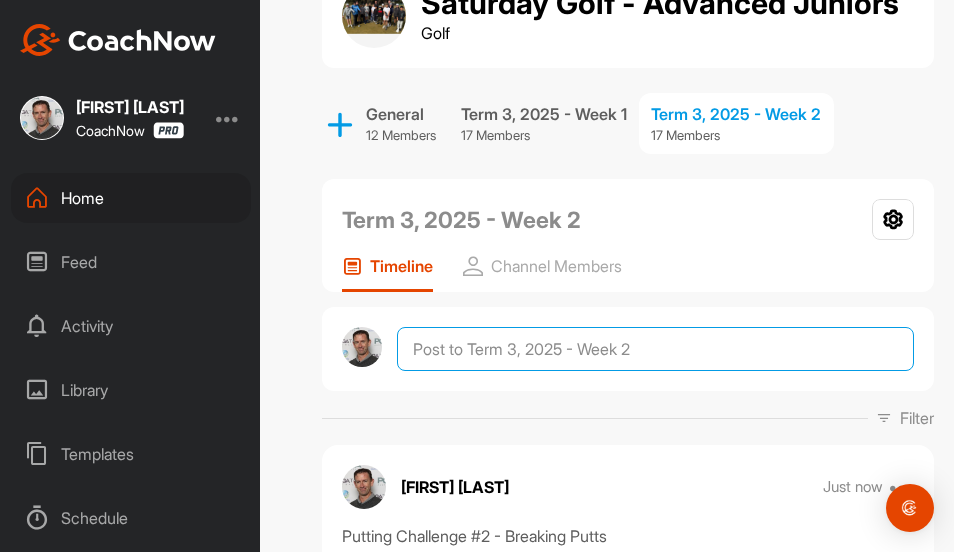 click at bounding box center (655, 349) 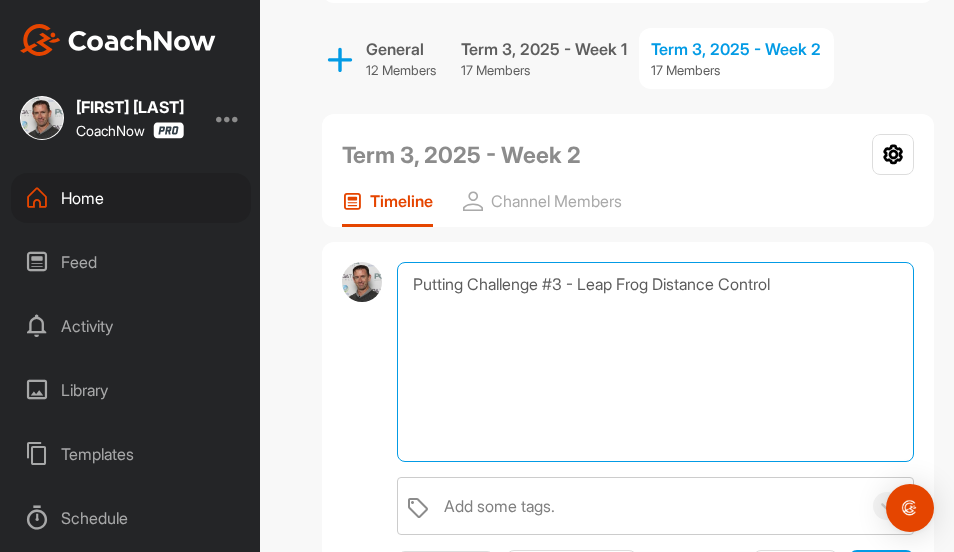 scroll, scrollTop: 213, scrollLeft: 0, axis: vertical 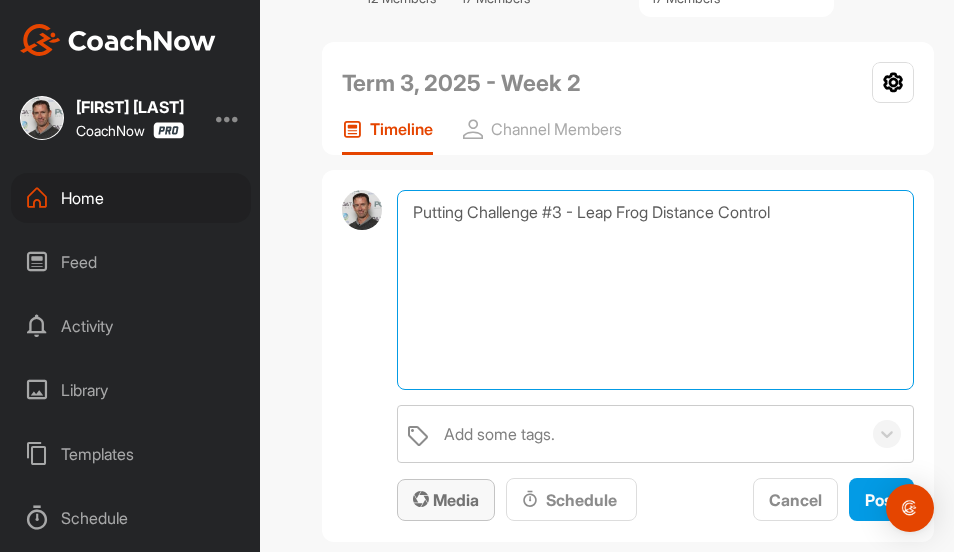 type on "Putting Challenge #3 - Leap Frog Distance Control" 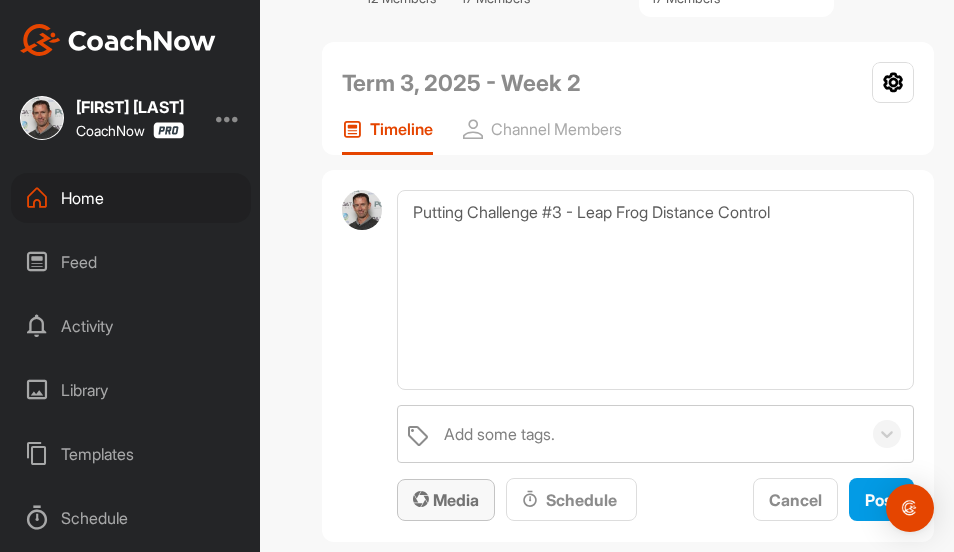 click on "Media" at bounding box center [446, 500] 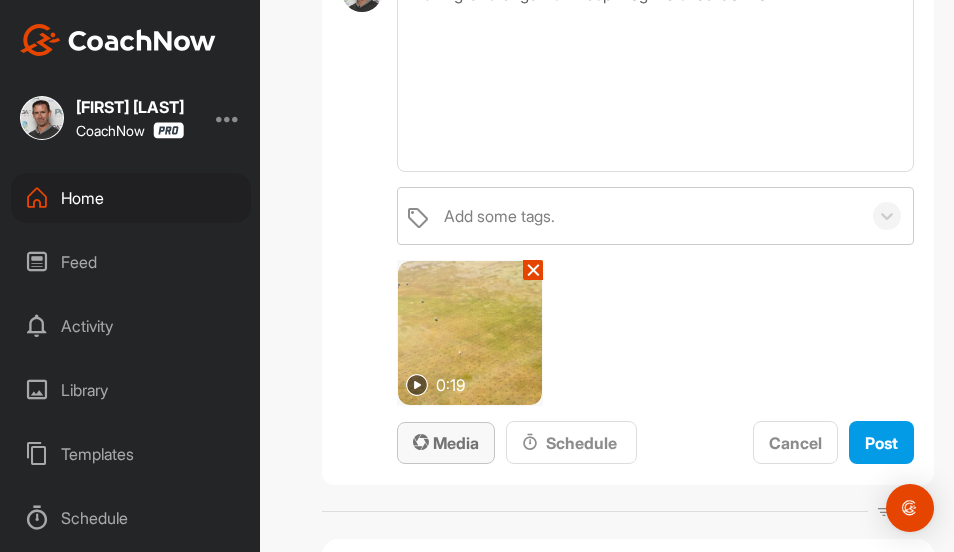 scroll, scrollTop: 506, scrollLeft: 0, axis: vertical 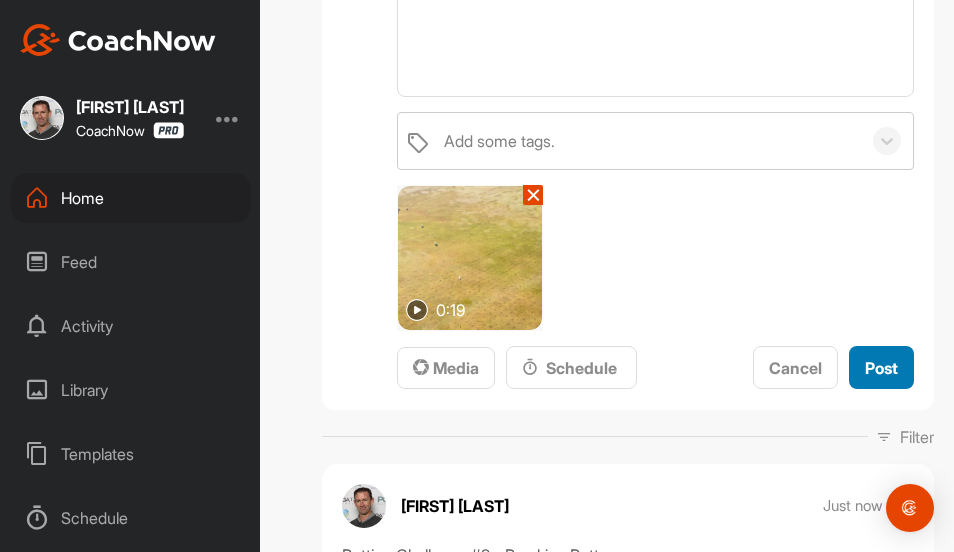 click on "Post" at bounding box center (881, 368) 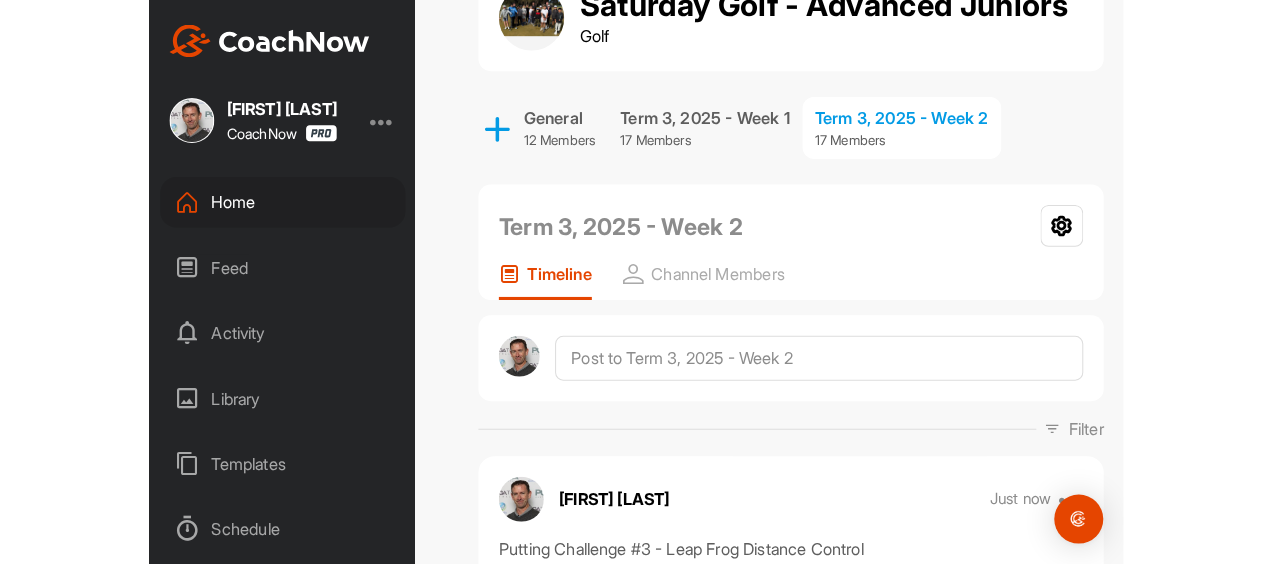 scroll, scrollTop: 0, scrollLeft: 0, axis: both 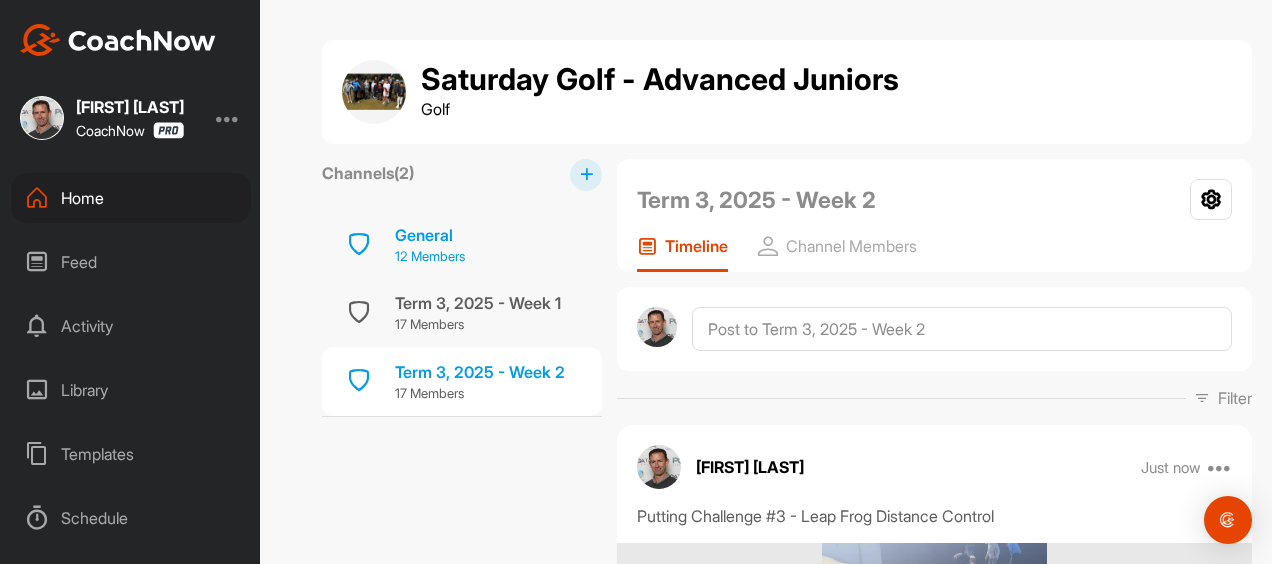 click on "12 Members" at bounding box center (430, 257) 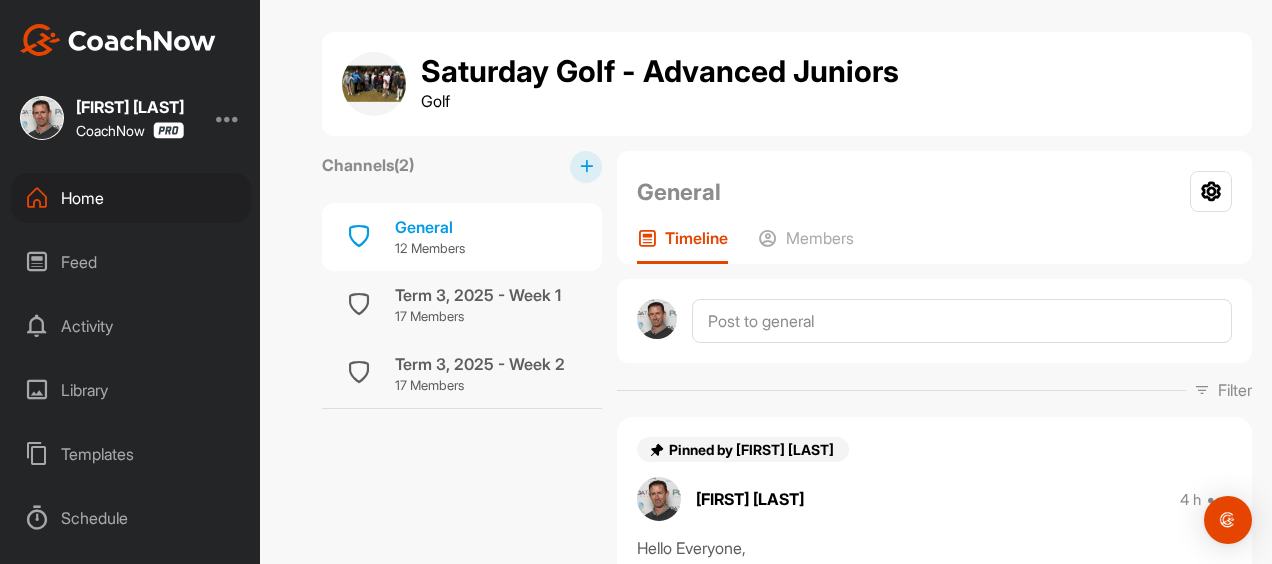scroll, scrollTop: 0, scrollLeft: 0, axis: both 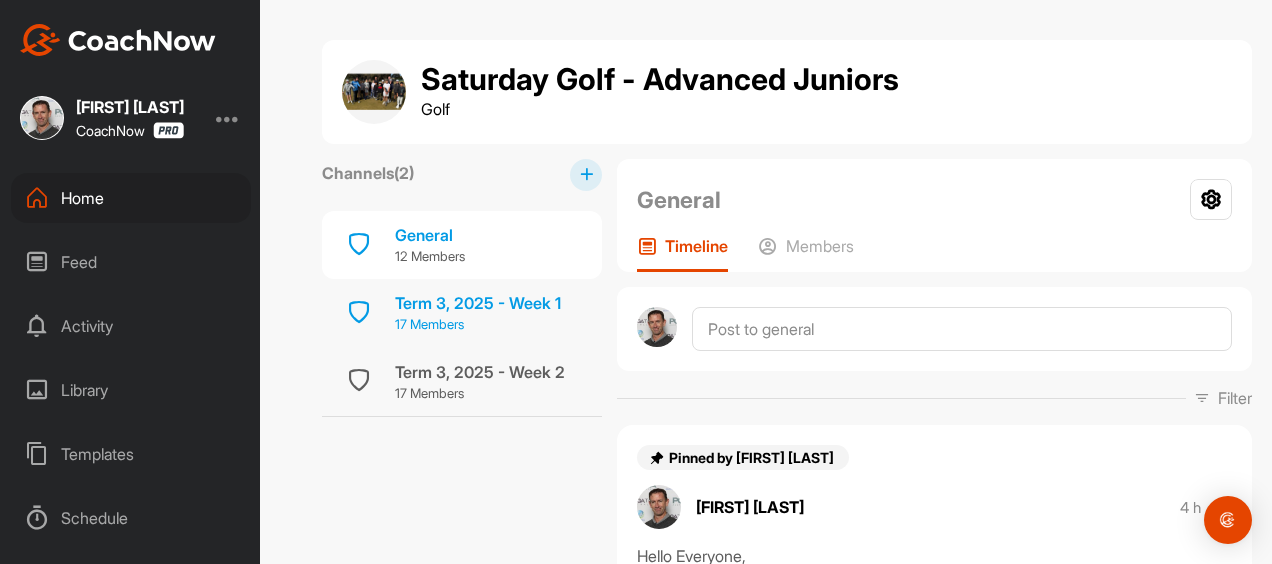 click on "17 Members" at bounding box center (478, 325) 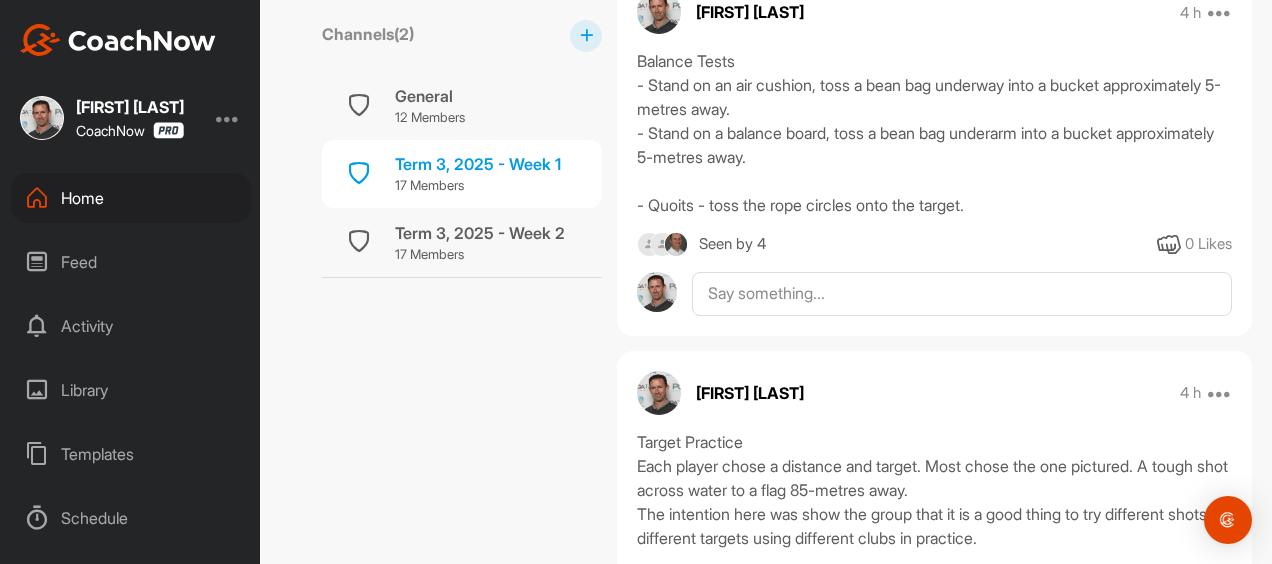 scroll, scrollTop: 446, scrollLeft: 0, axis: vertical 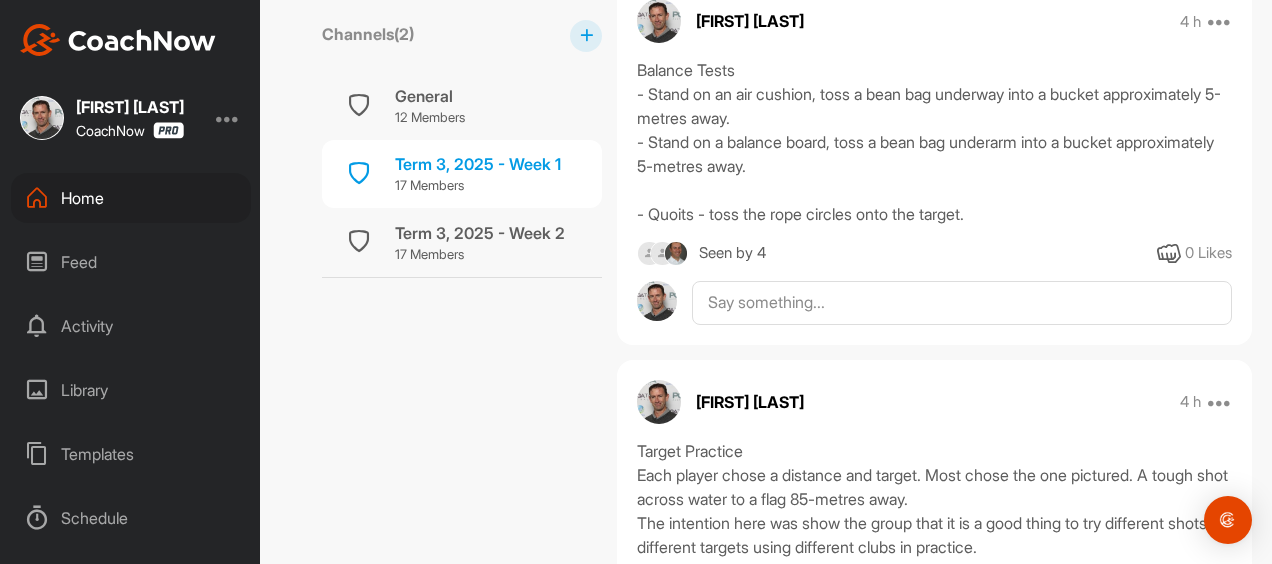 click at bounding box center (676, 253) 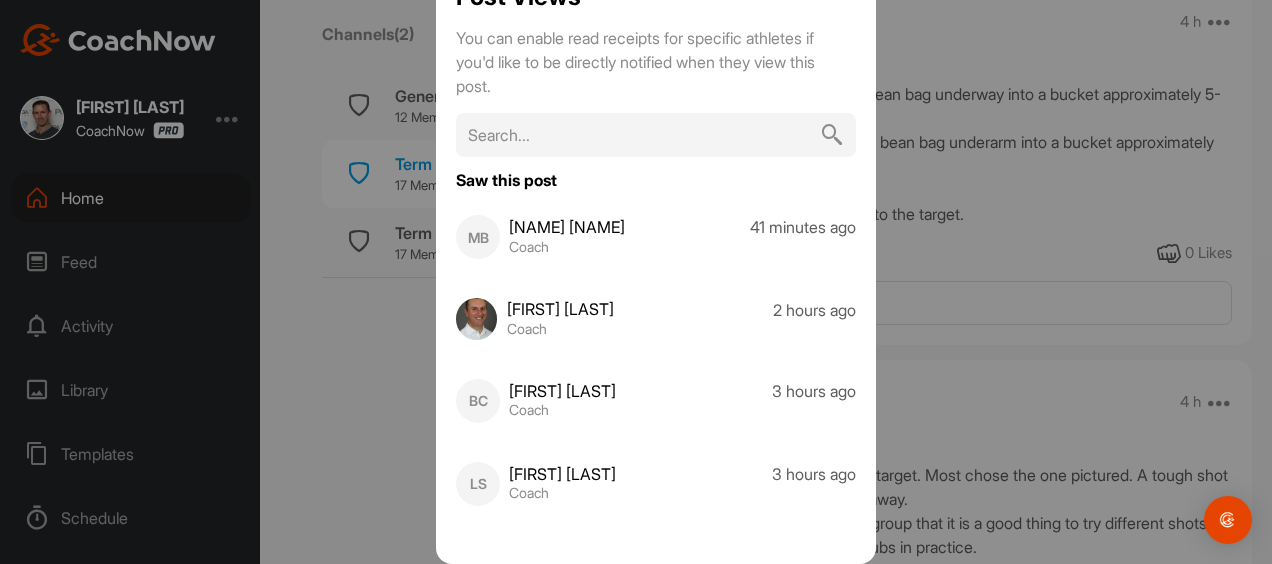 scroll, scrollTop: 0, scrollLeft: 0, axis: both 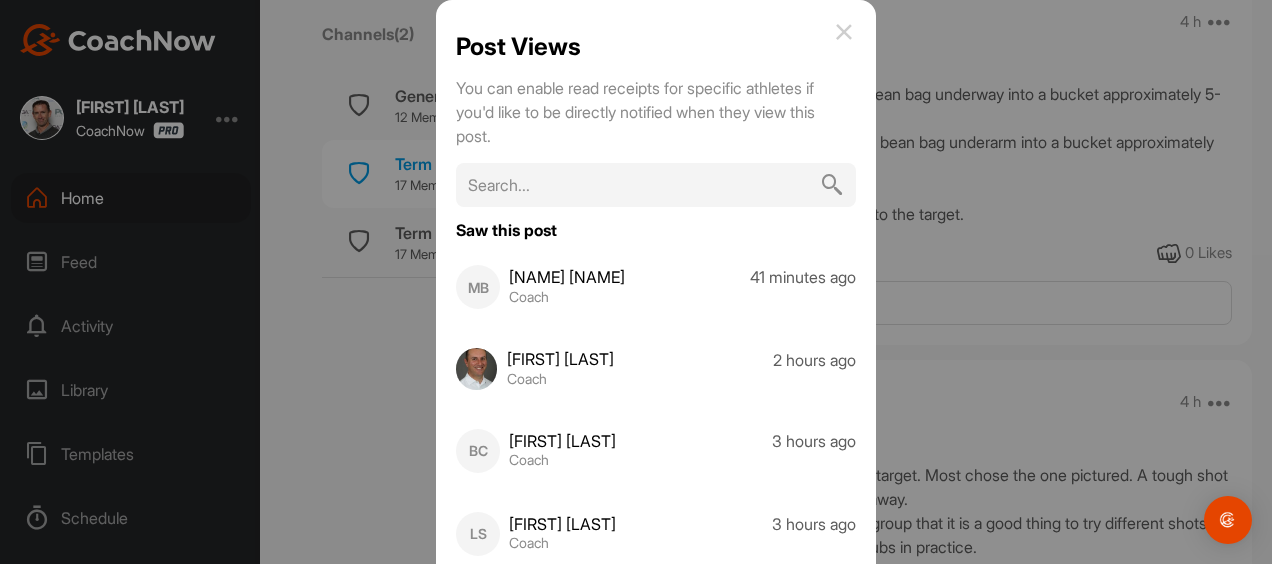 click at bounding box center [844, 32] 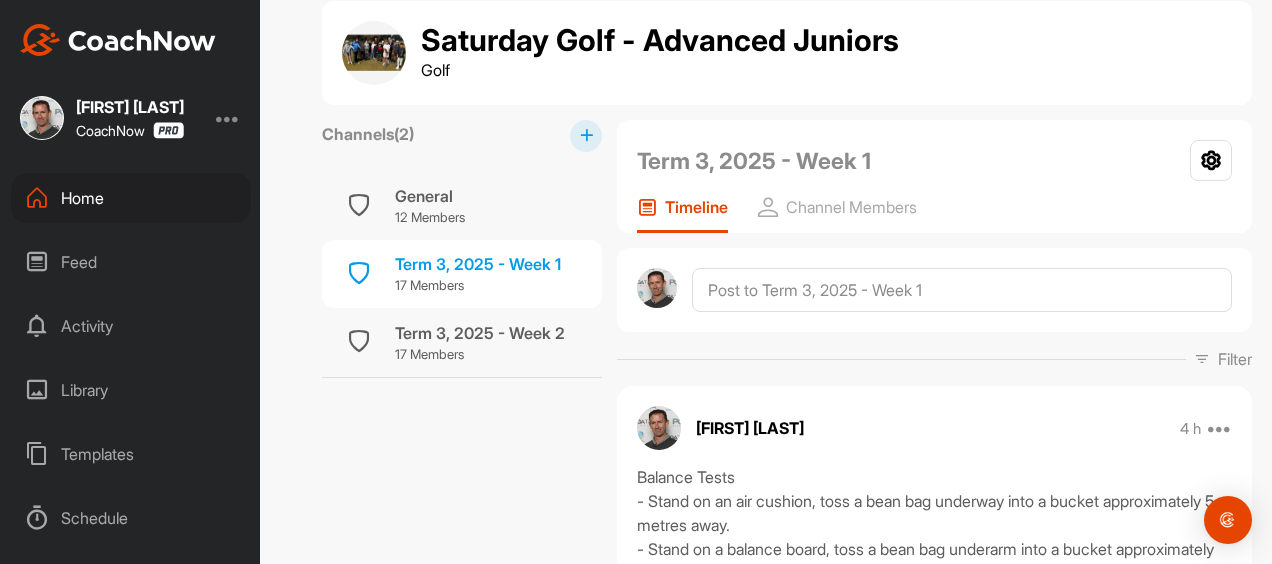 scroll, scrollTop: 41, scrollLeft: 0, axis: vertical 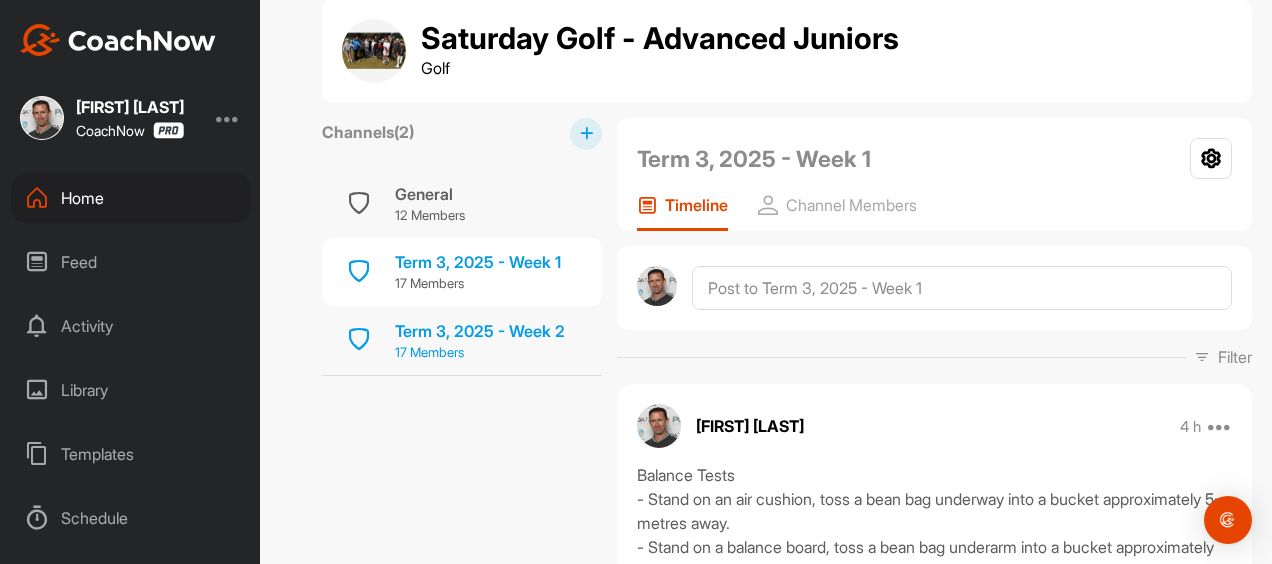 click on "Term 3, 2025 - Week 2" at bounding box center (480, 331) 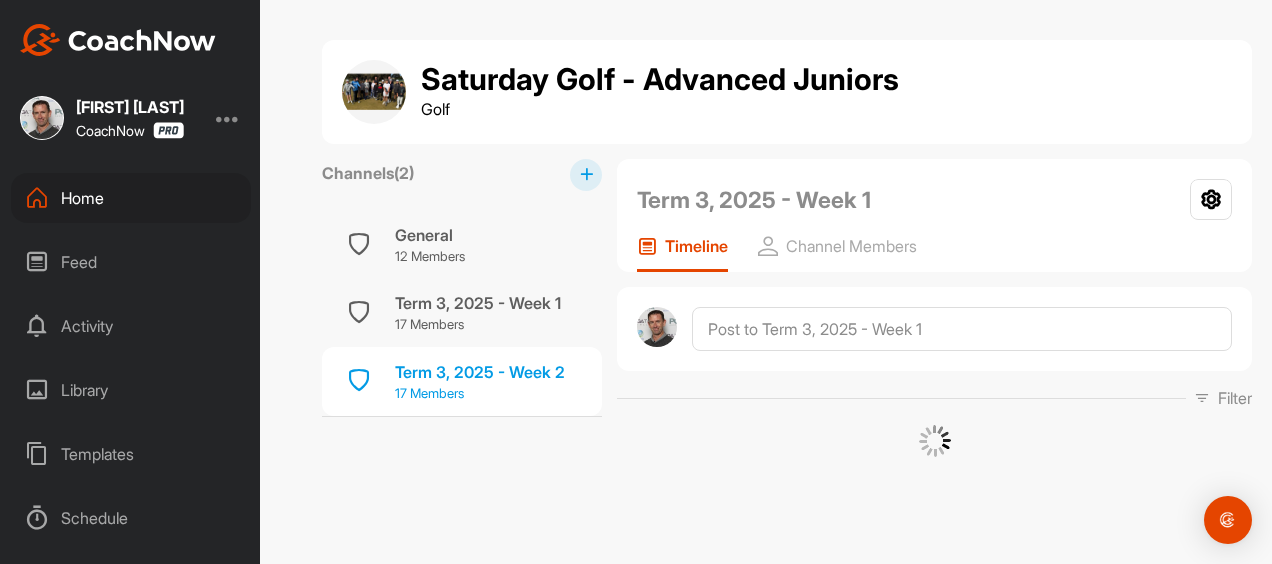 scroll, scrollTop: 0, scrollLeft: 0, axis: both 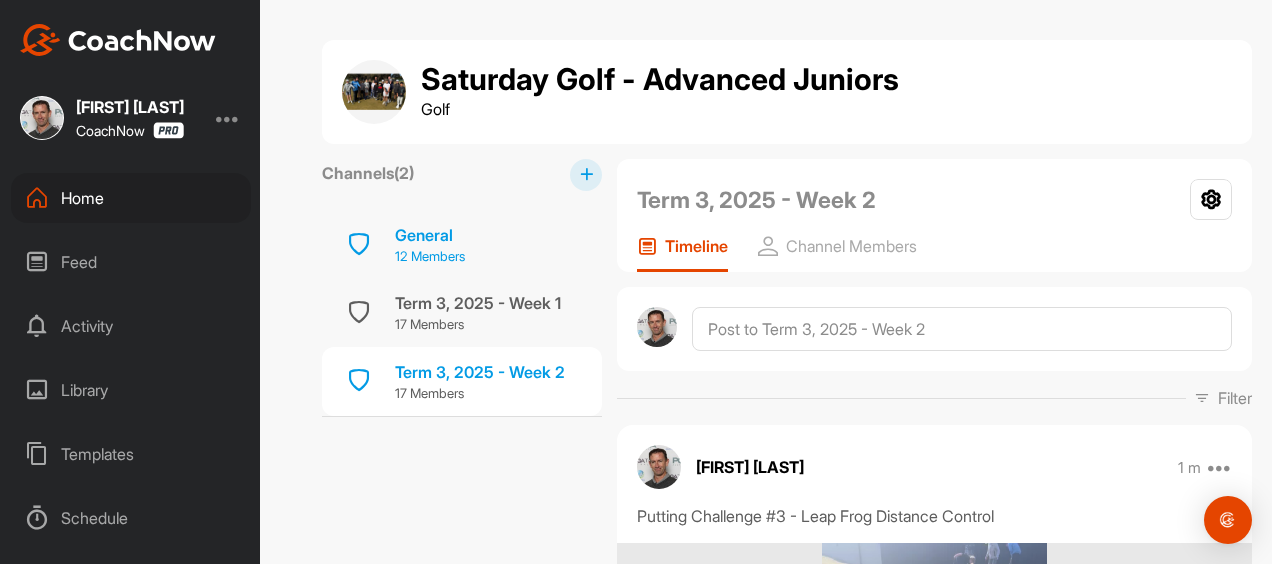 click on "General" at bounding box center (430, 235) 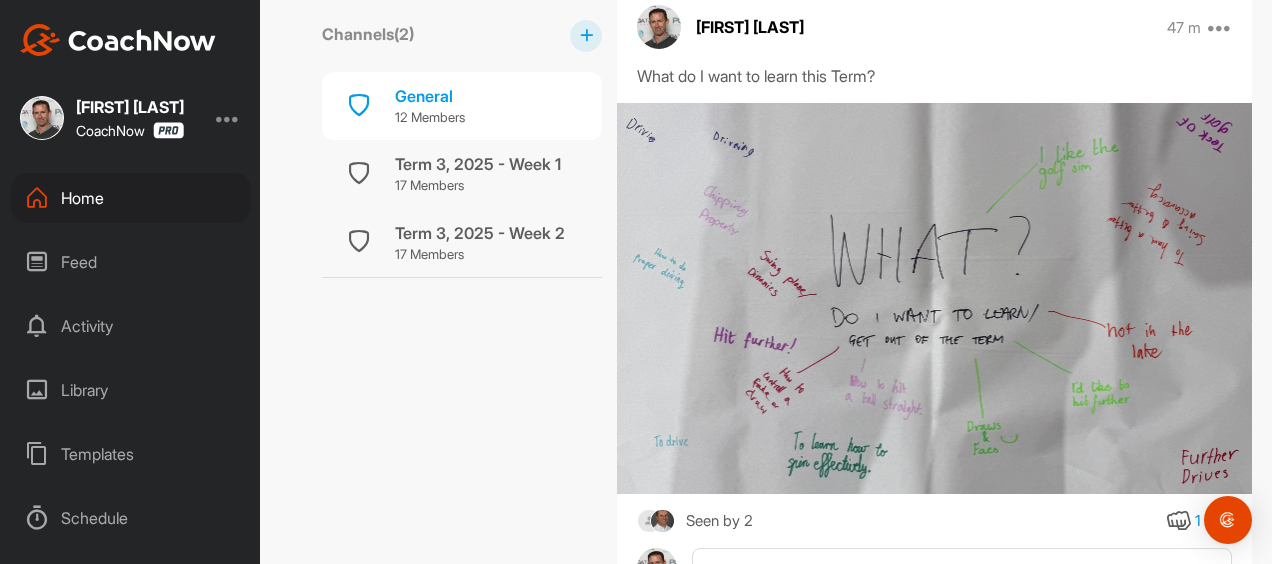 scroll, scrollTop: 1496, scrollLeft: 0, axis: vertical 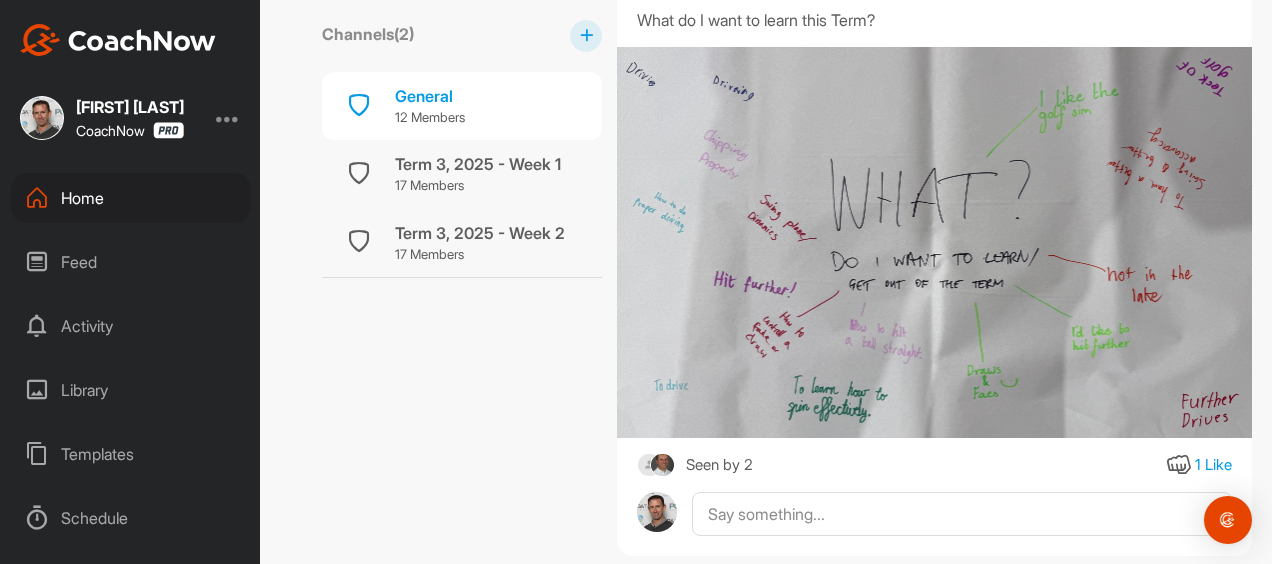 click at bounding box center [649, 465] 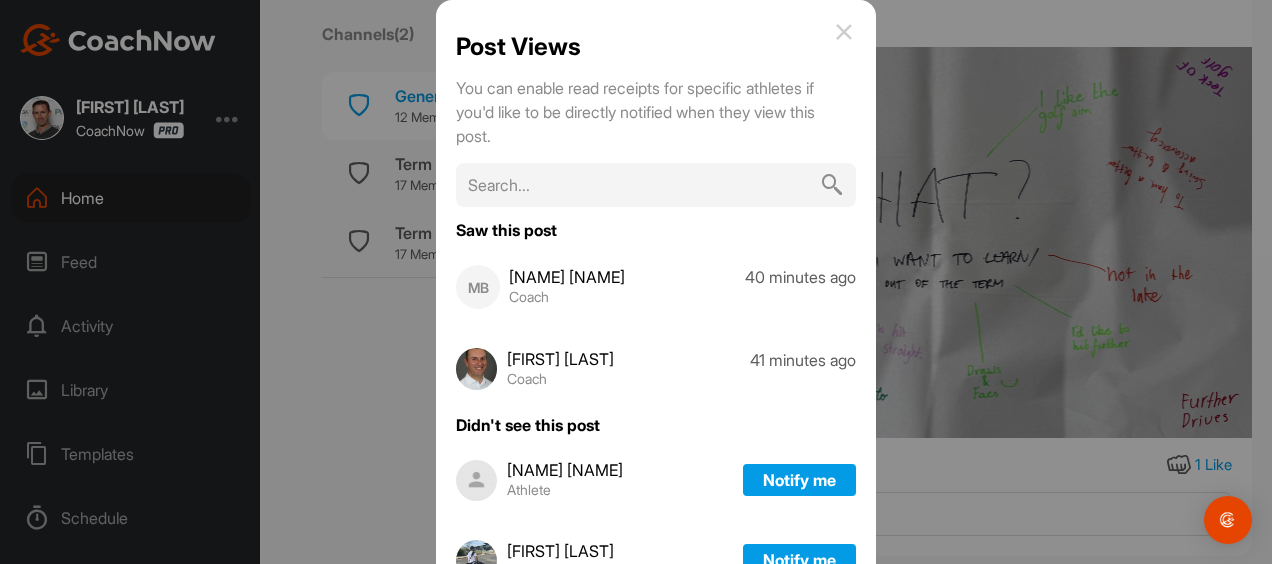 click at bounding box center [844, 32] 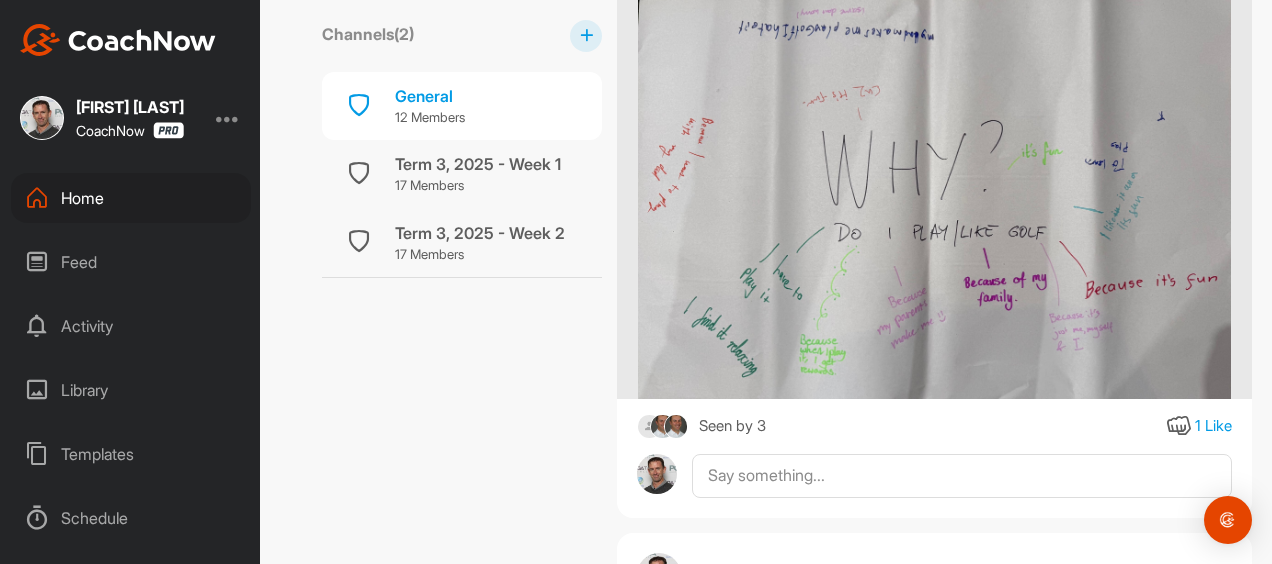 scroll, scrollTop: 2302, scrollLeft: 0, axis: vertical 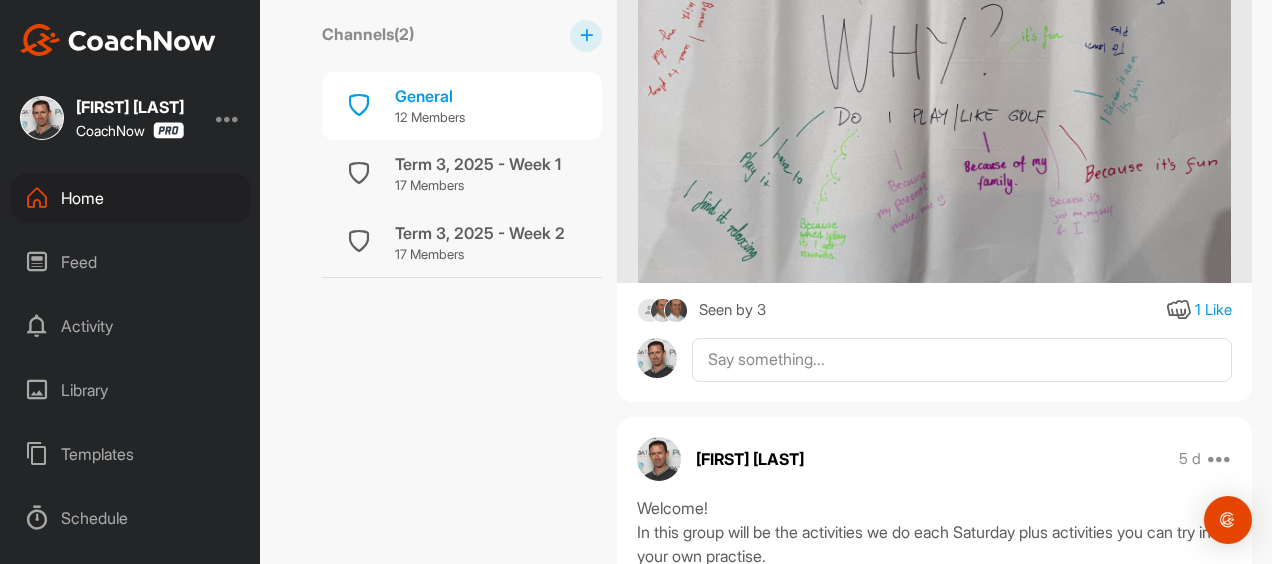 click at bounding box center (649, 310) 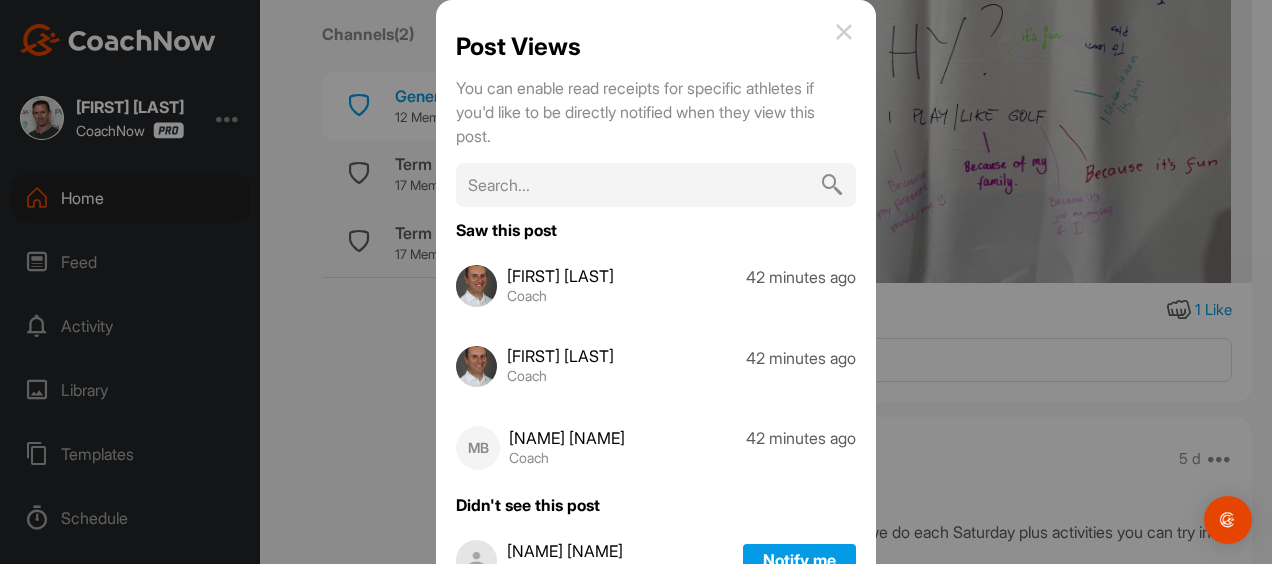 click at bounding box center [844, 32] 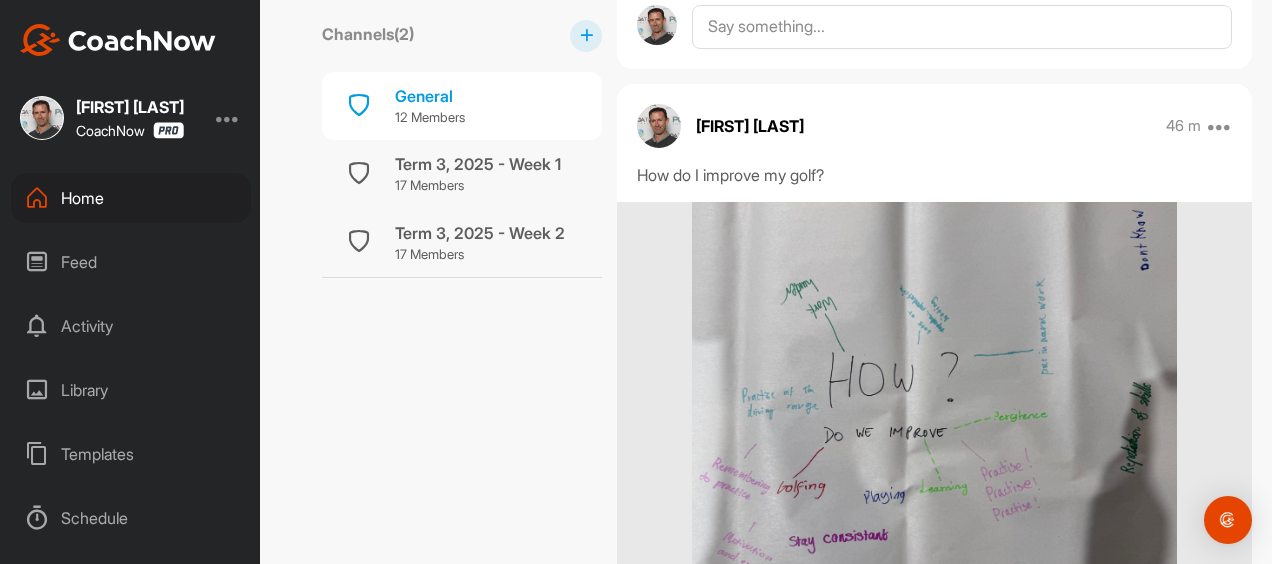 scroll, scrollTop: 0, scrollLeft: 0, axis: both 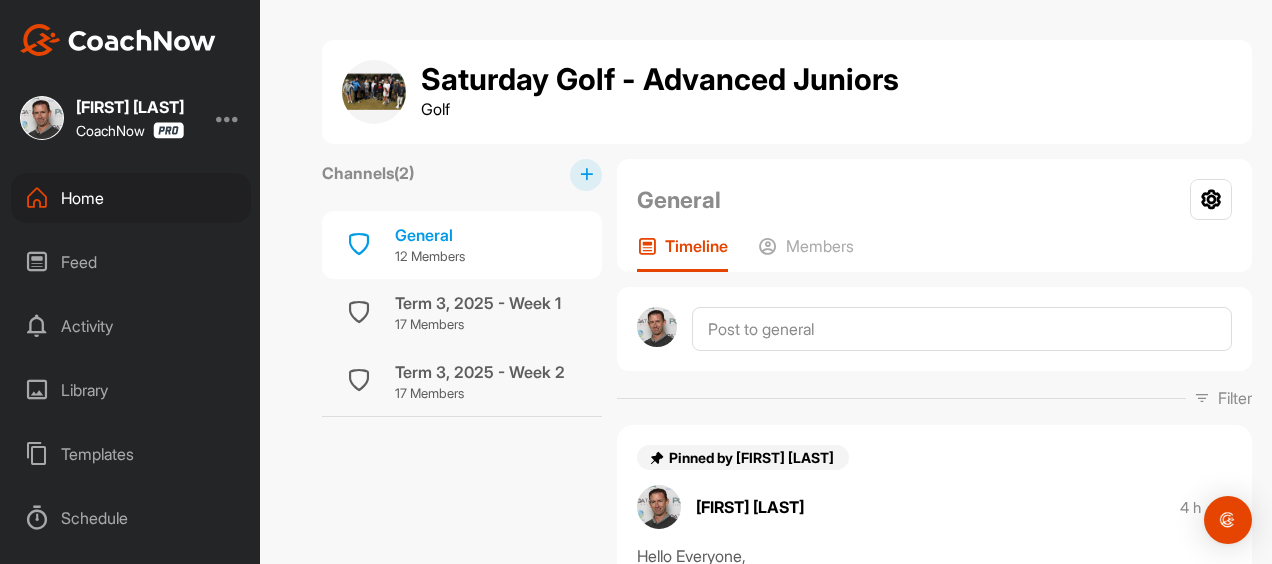click on "Home" at bounding box center (131, 198) 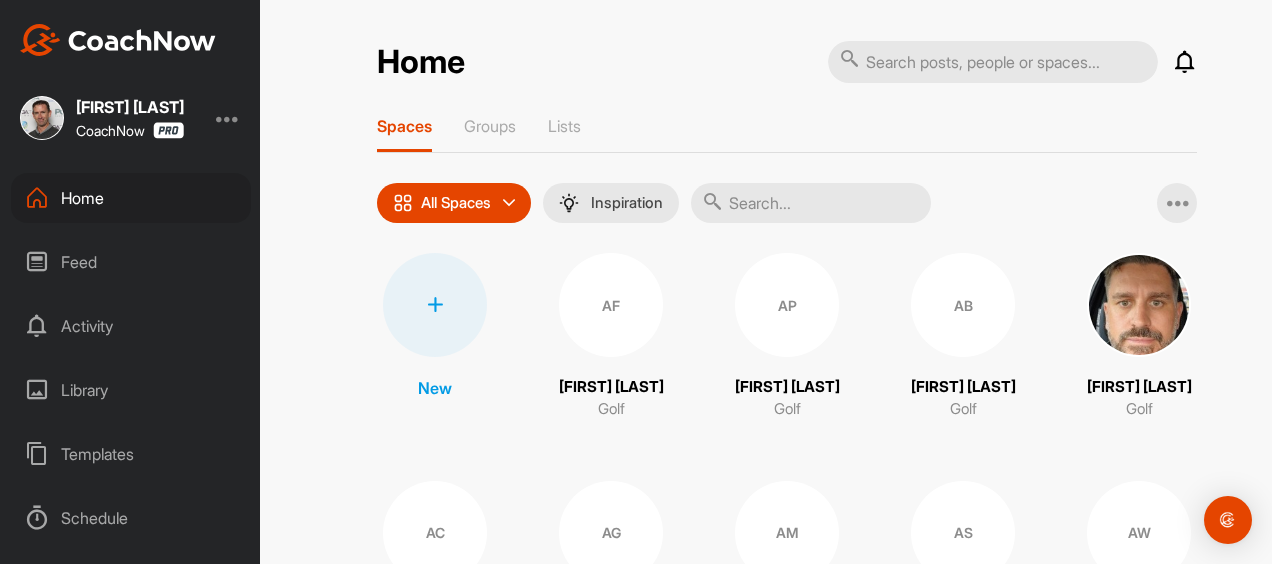 click at bounding box center [37, 326] 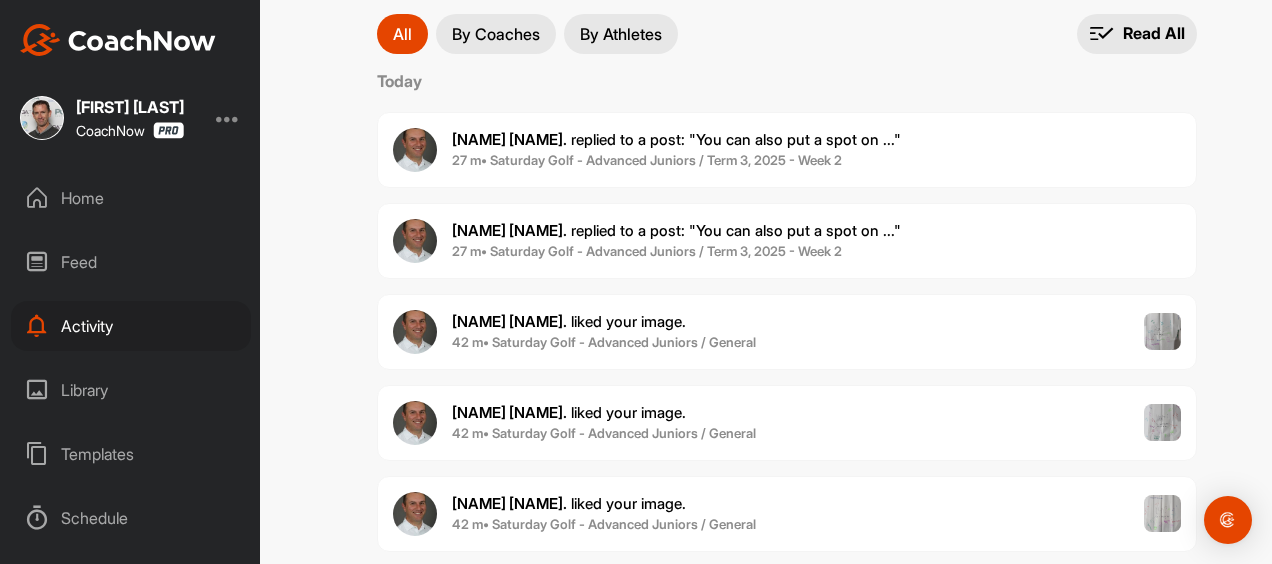 scroll, scrollTop: 0, scrollLeft: 0, axis: both 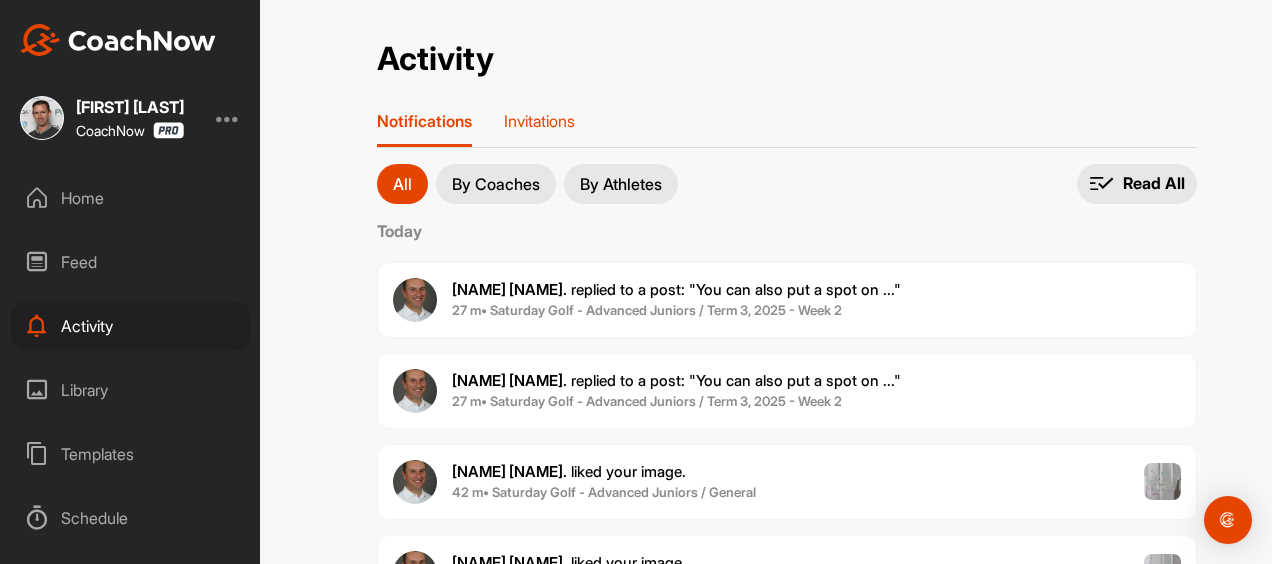 click on "Invitations" at bounding box center (539, 121) 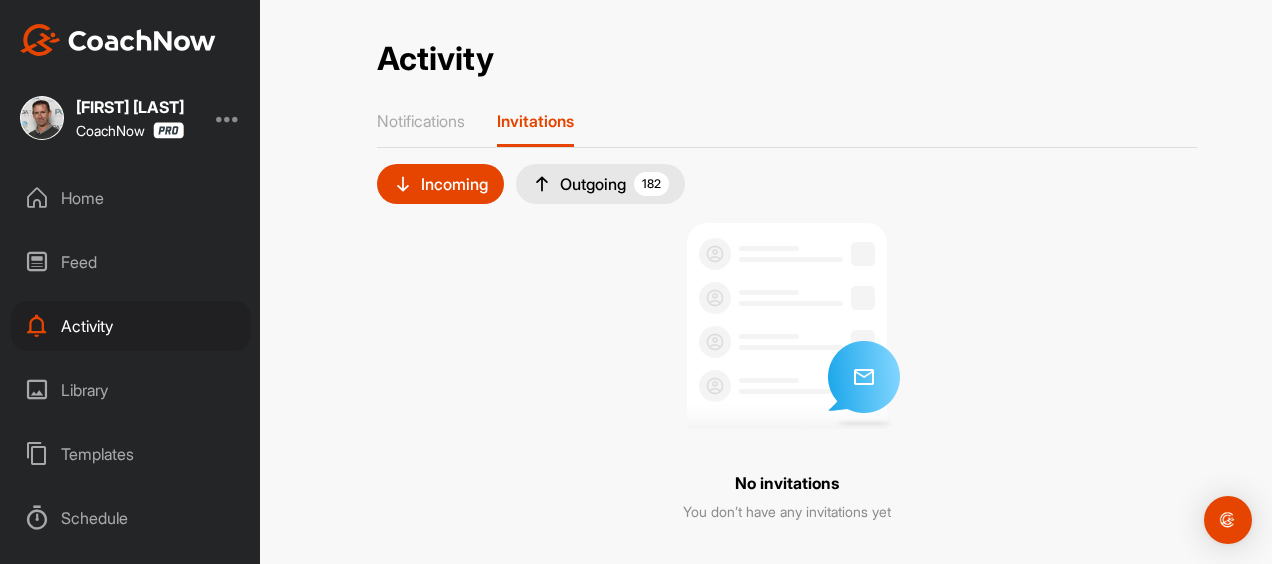 click on "Outgoing 182" at bounding box center [600, 184] 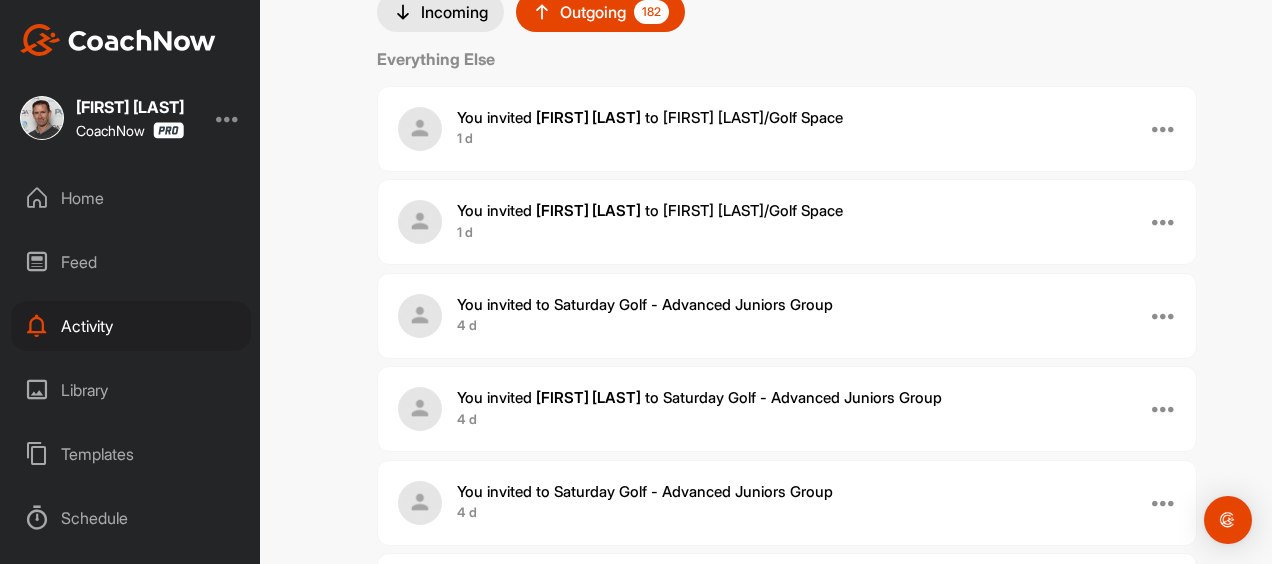 scroll, scrollTop: 175, scrollLeft: 0, axis: vertical 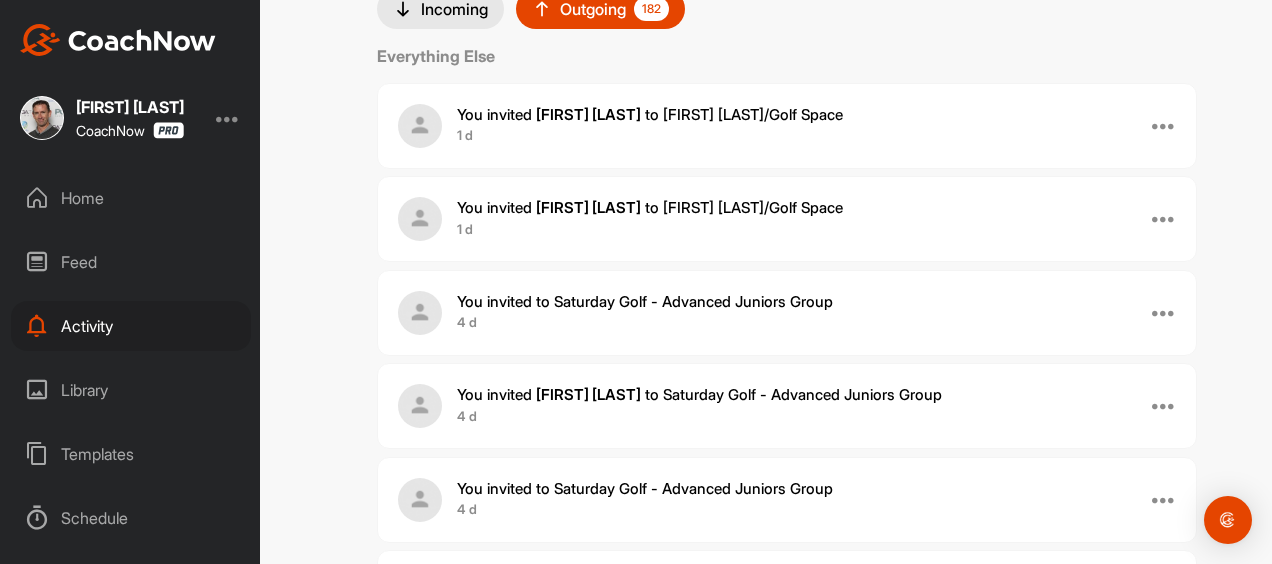 click at bounding box center (1164, 312) 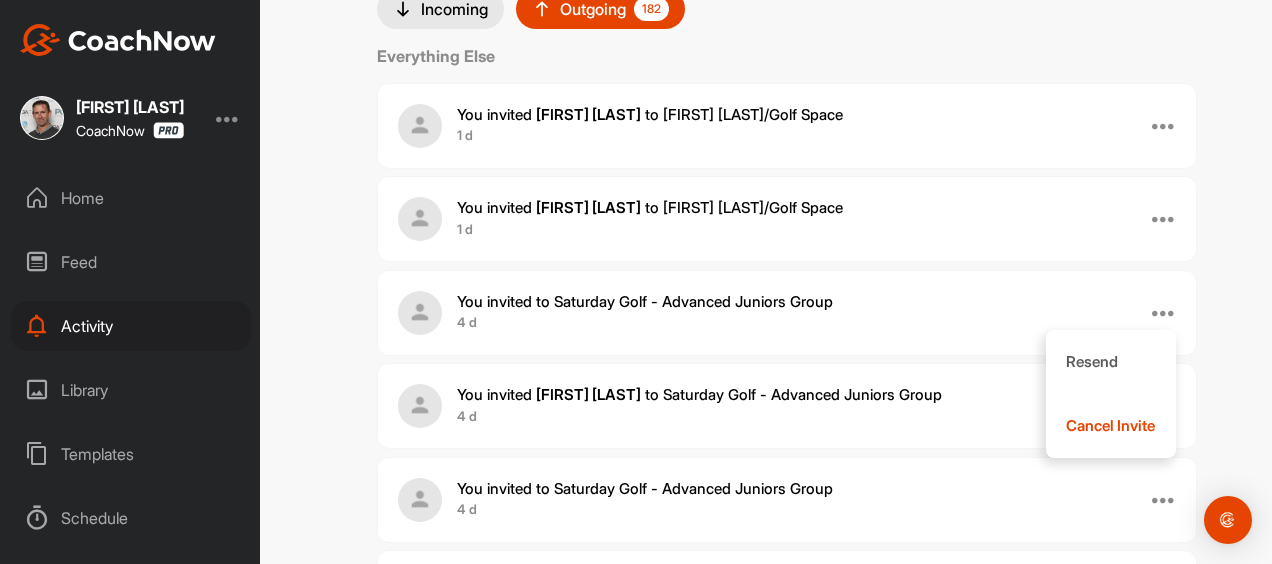 click at bounding box center (1164, 312) 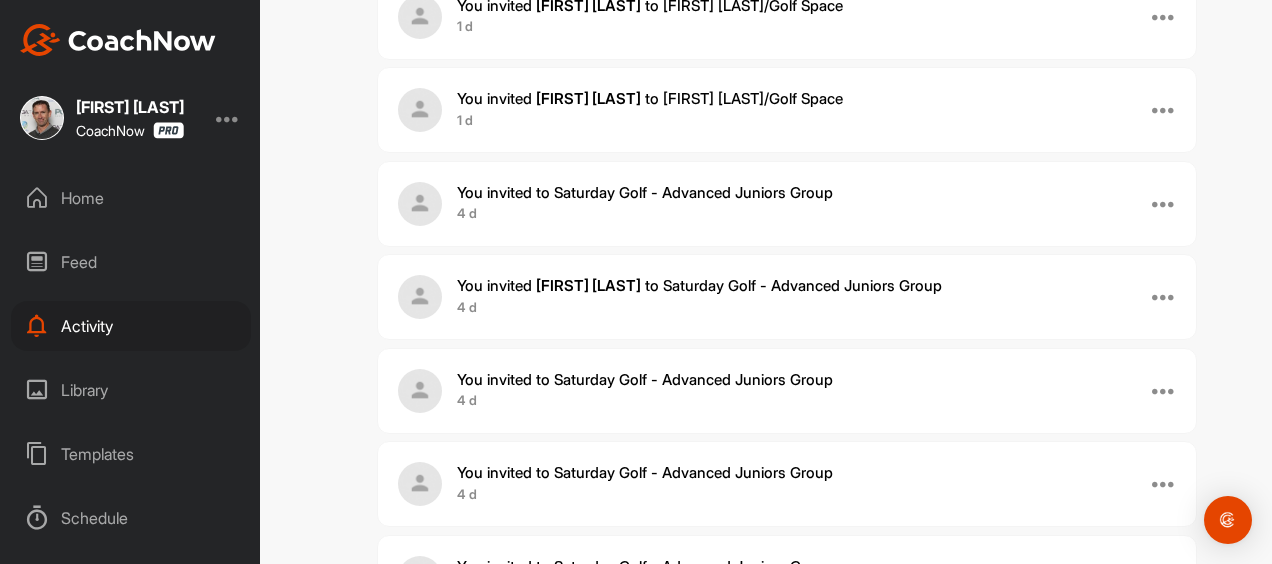 scroll, scrollTop: 287, scrollLeft: 0, axis: vertical 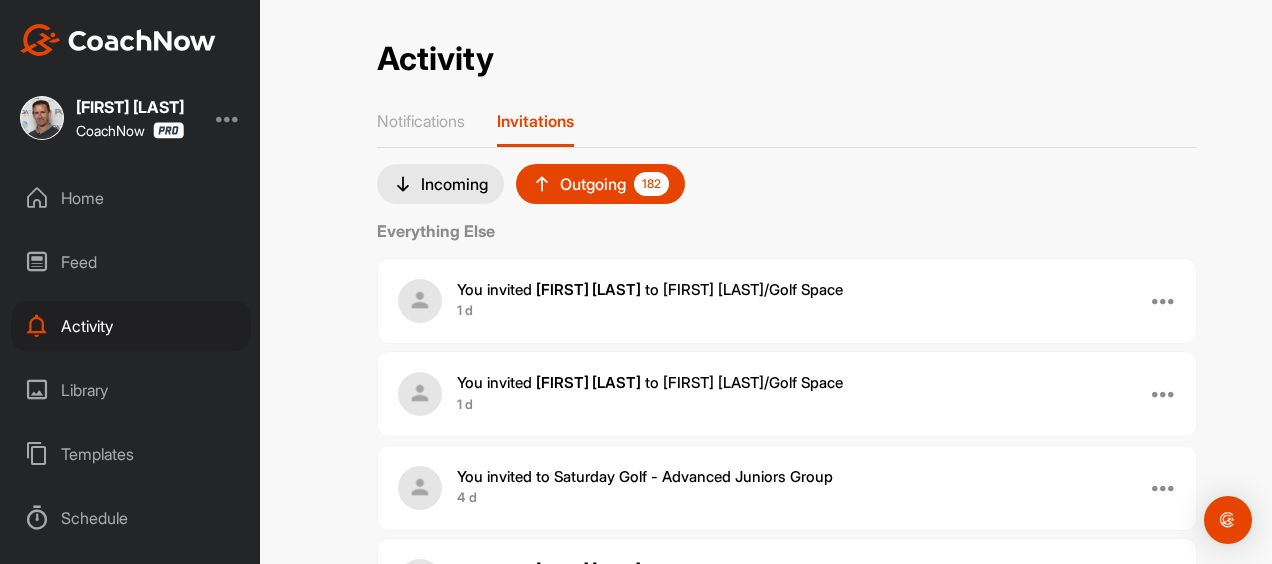 click on "Home" at bounding box center (131, 198) 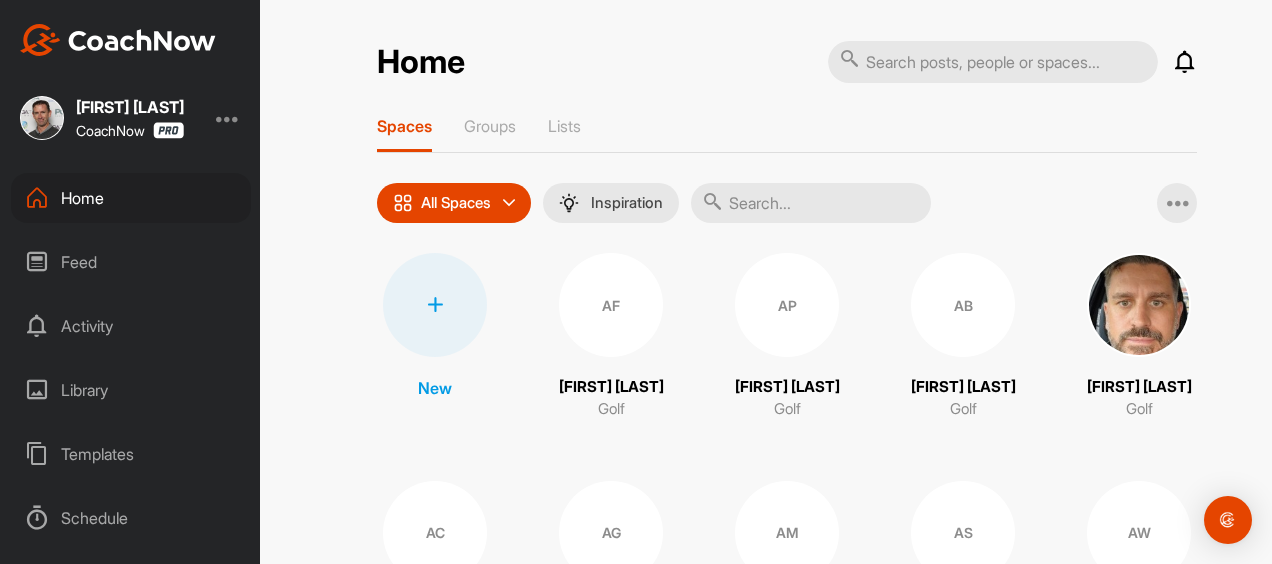 click at bounding box center (435, 305) 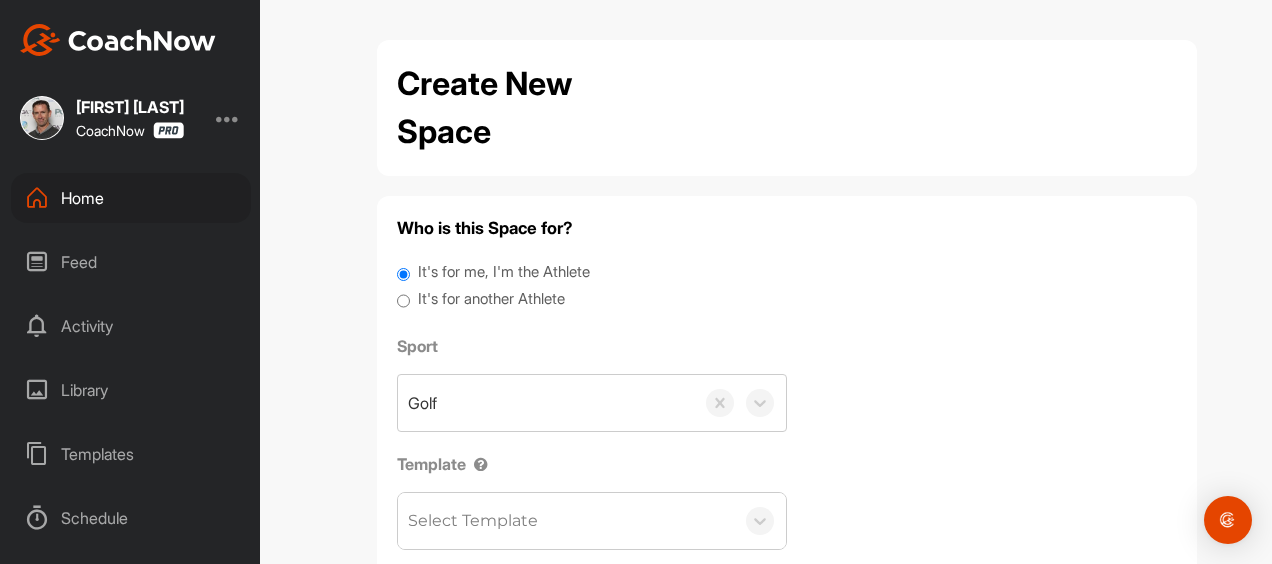 click on "It's for another Athlete" at bounding box center [491, 299] 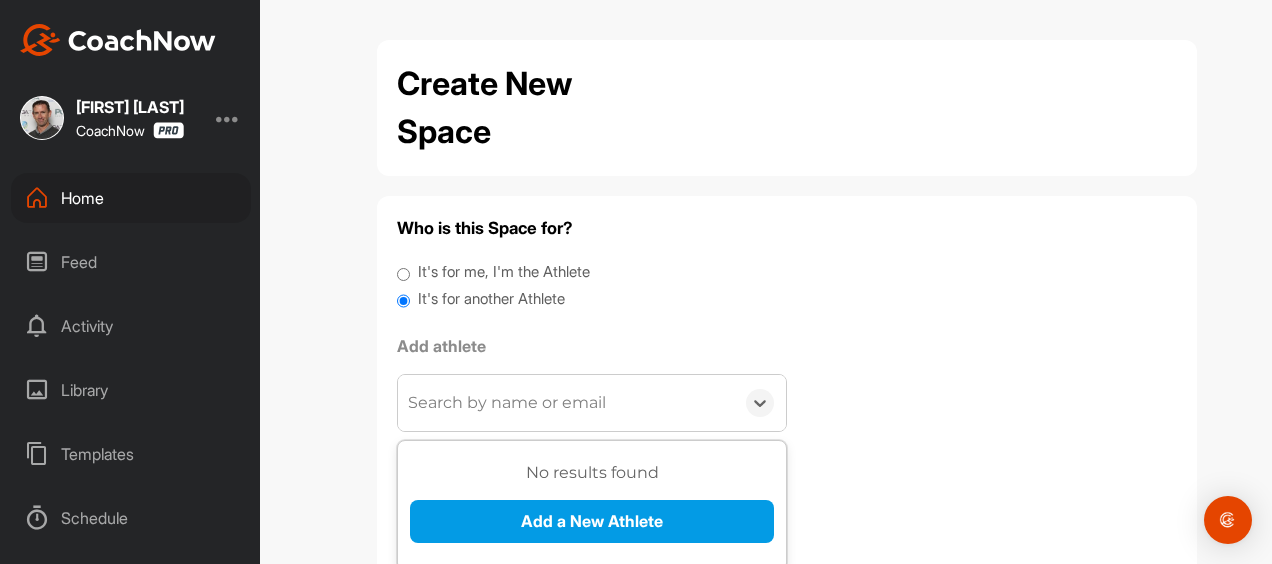 click on "Search by name or email" at bounding box center (566, 403) 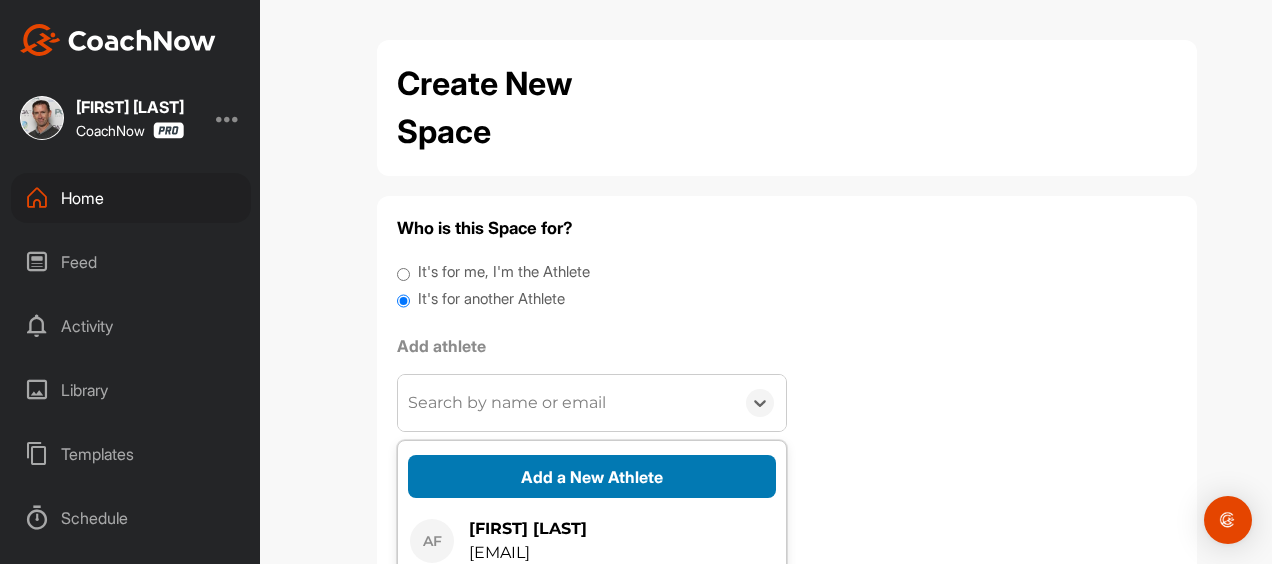 click on "Add a New Athlete" at bounding box center (592, 476) 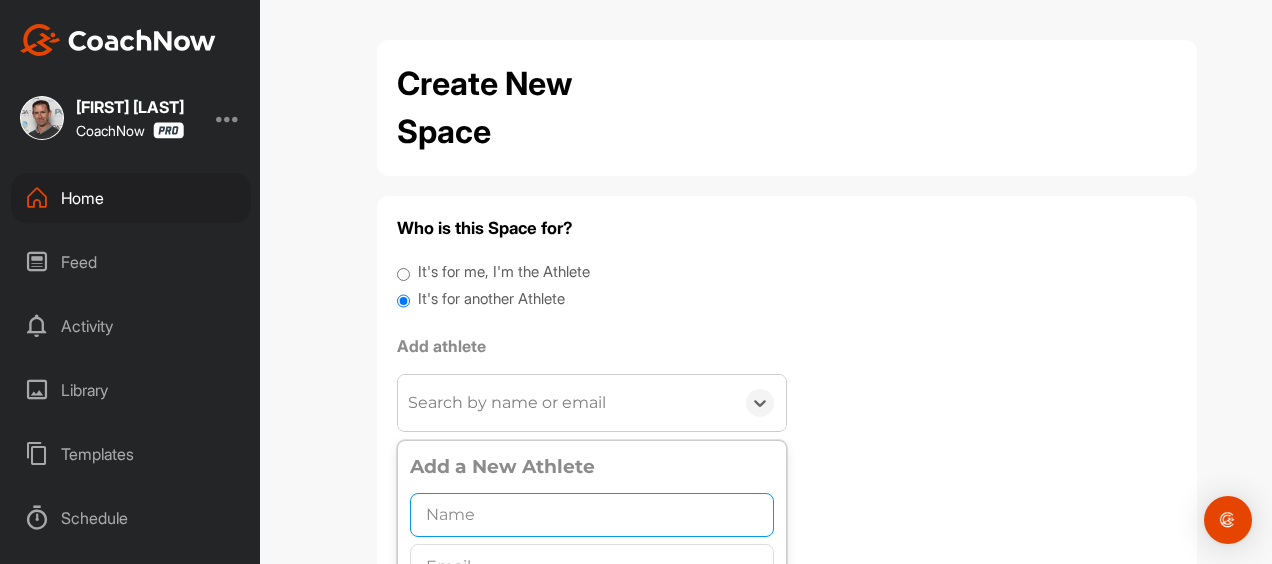click at bounding box center [592, 515] 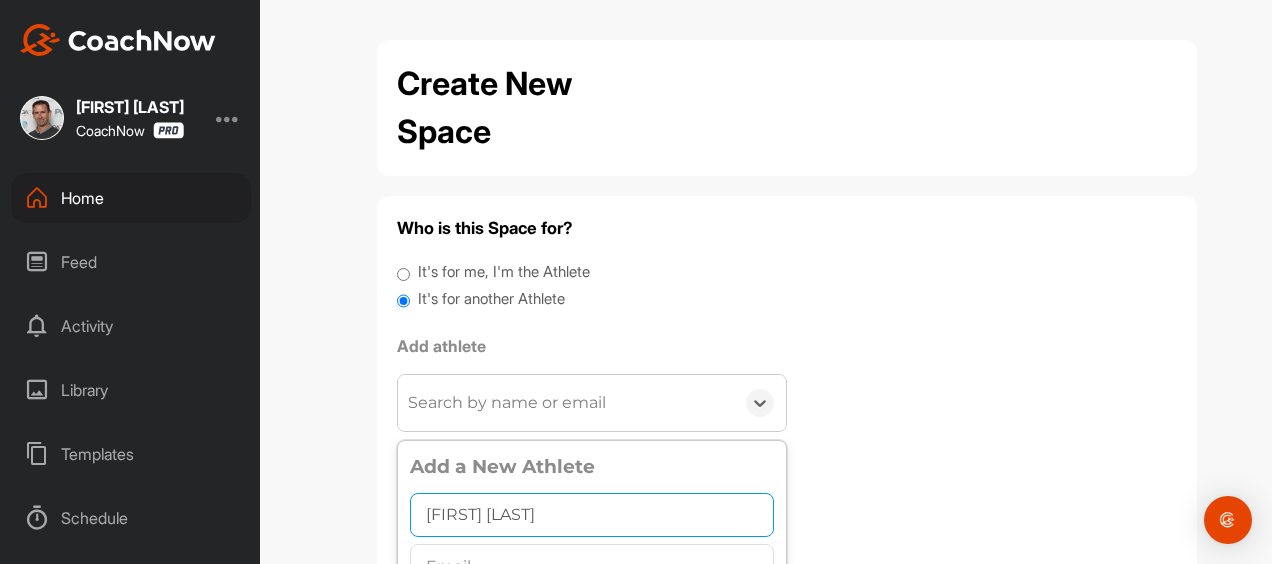 type on "[FIRST] [LAST]" 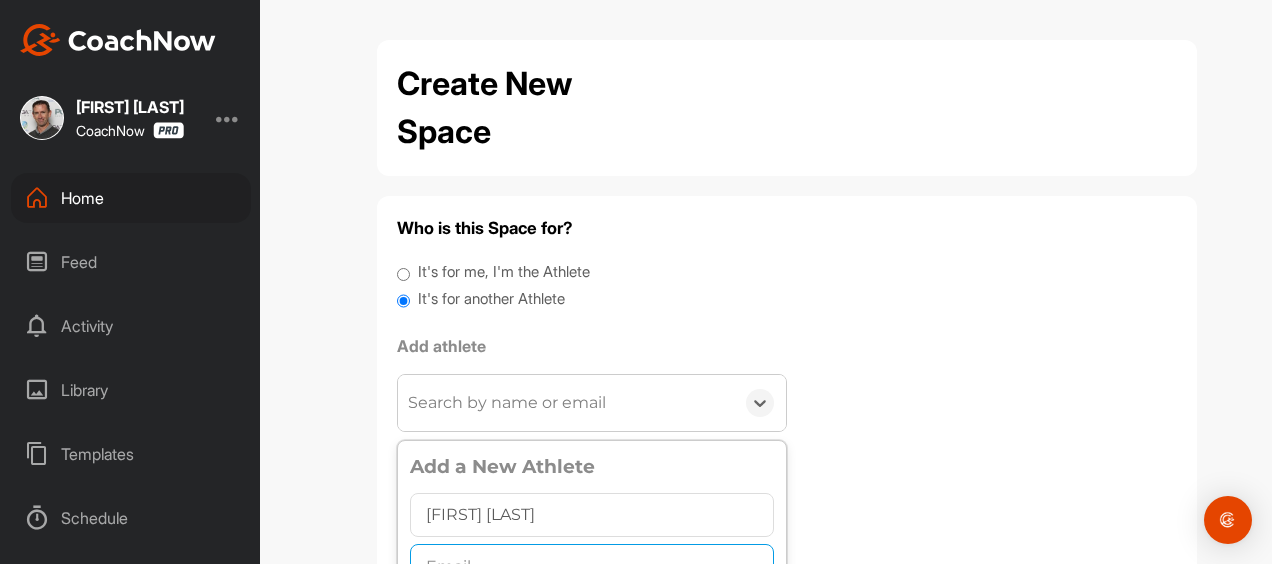 click at bounding box center (592, 566) 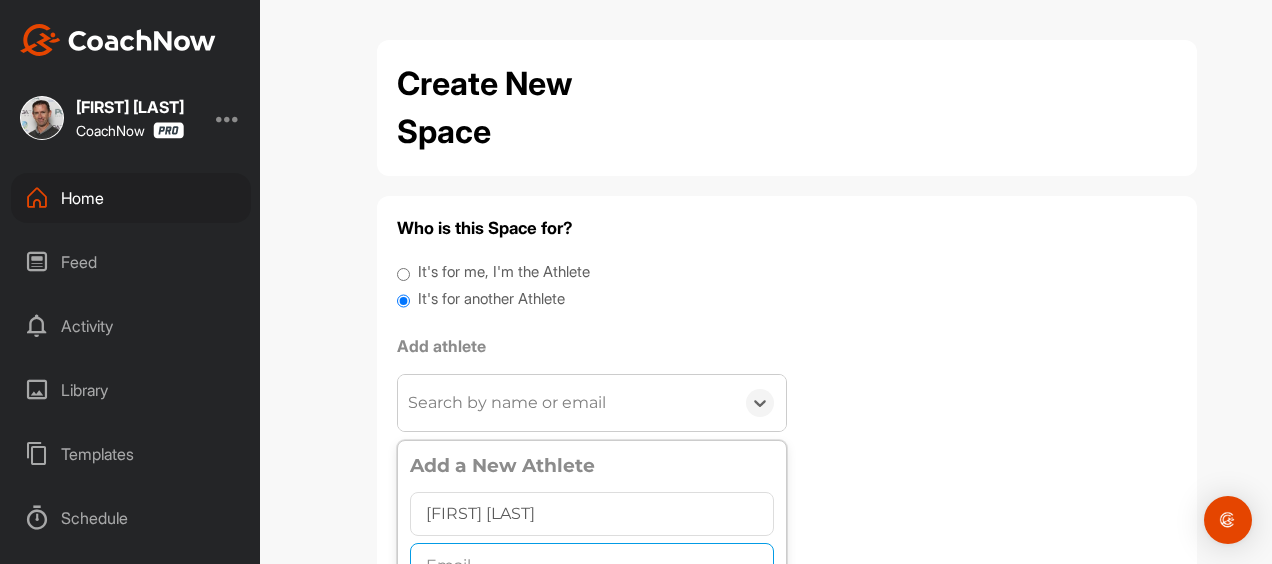 paste on "[EMAIL]" 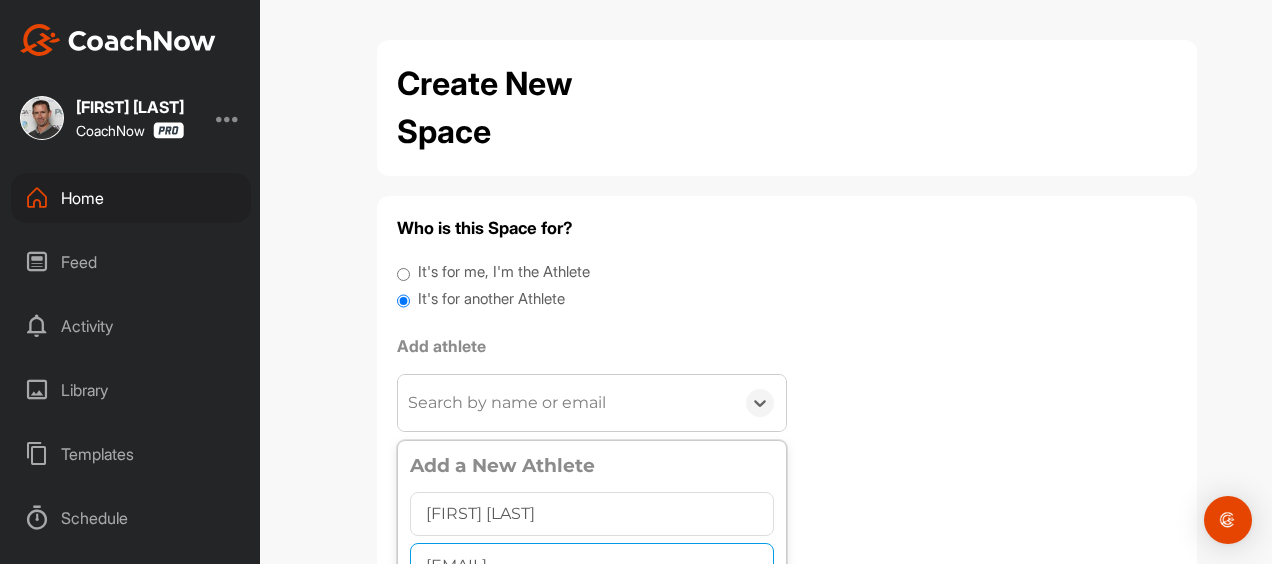 type on "[EMAIL]" 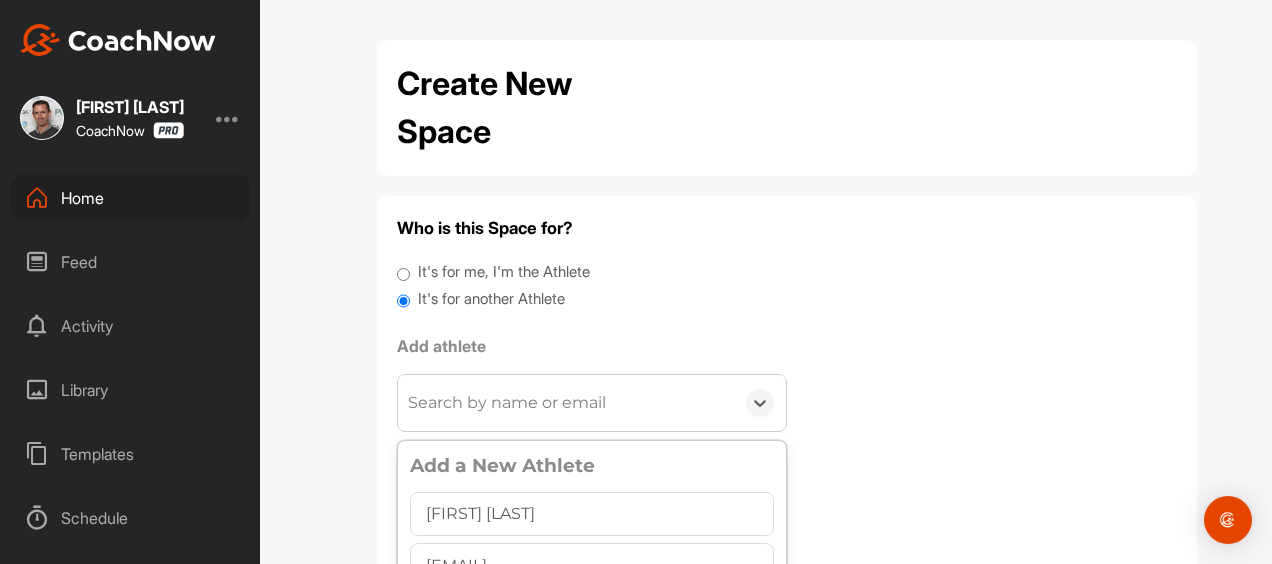 scroll, scrollTop: 11, scrollLeft: 0, axis: vertical 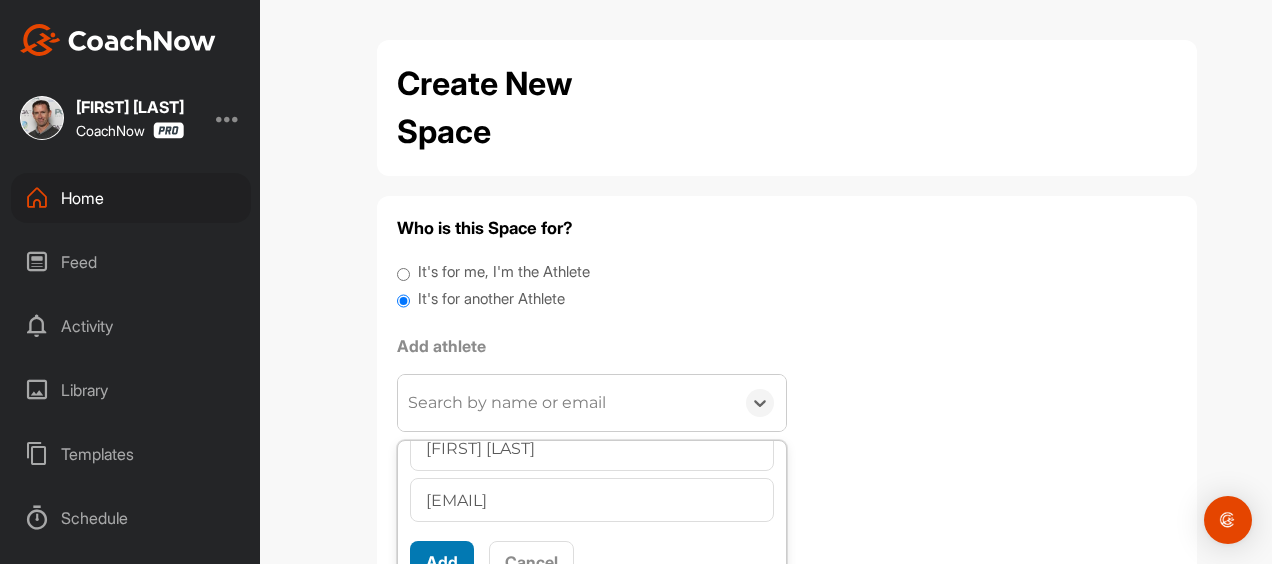 click on "Add" at bounding box center [442, 562] 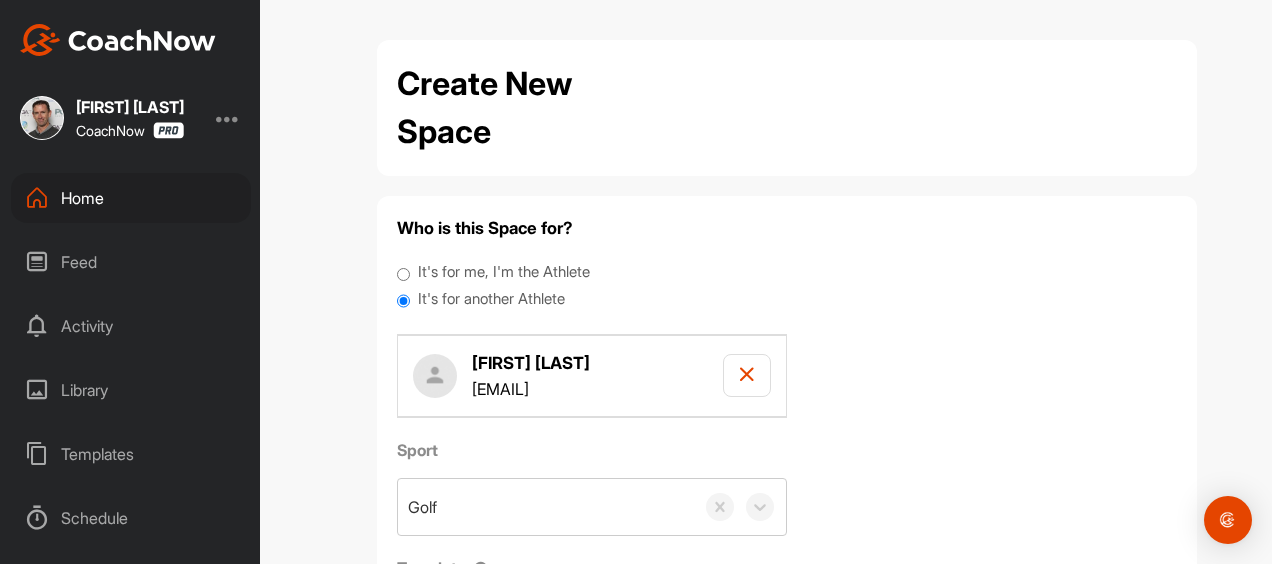 scroll, scrollTop: 168, scrollLeft: 0, axis: vertical 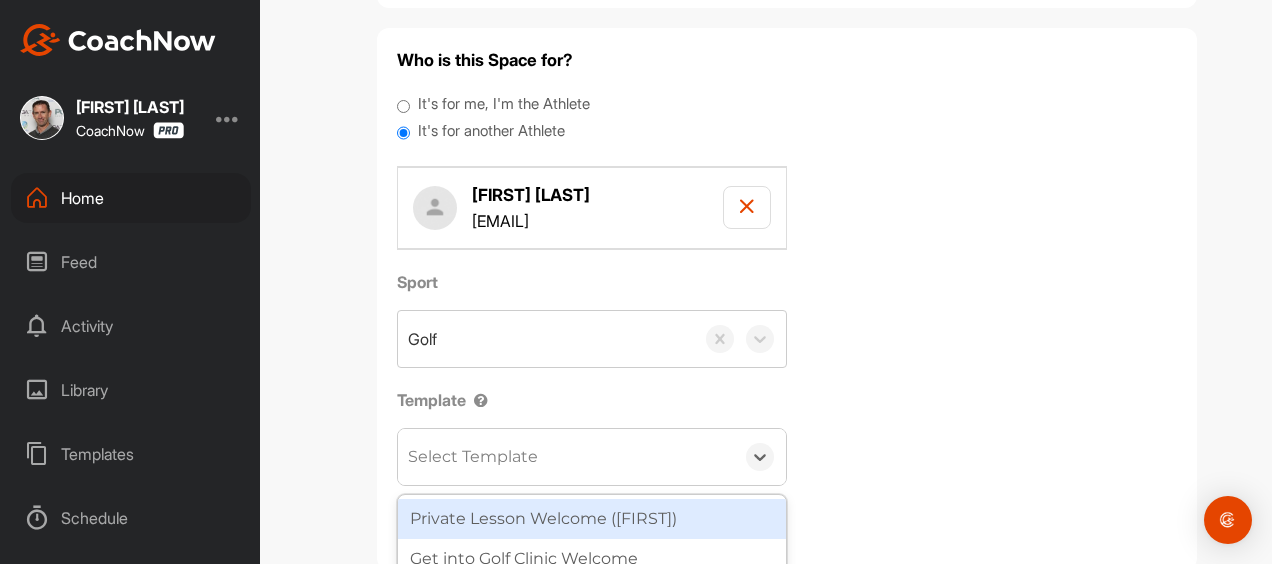 click on "Select Template" at bounding box center [566, 457] 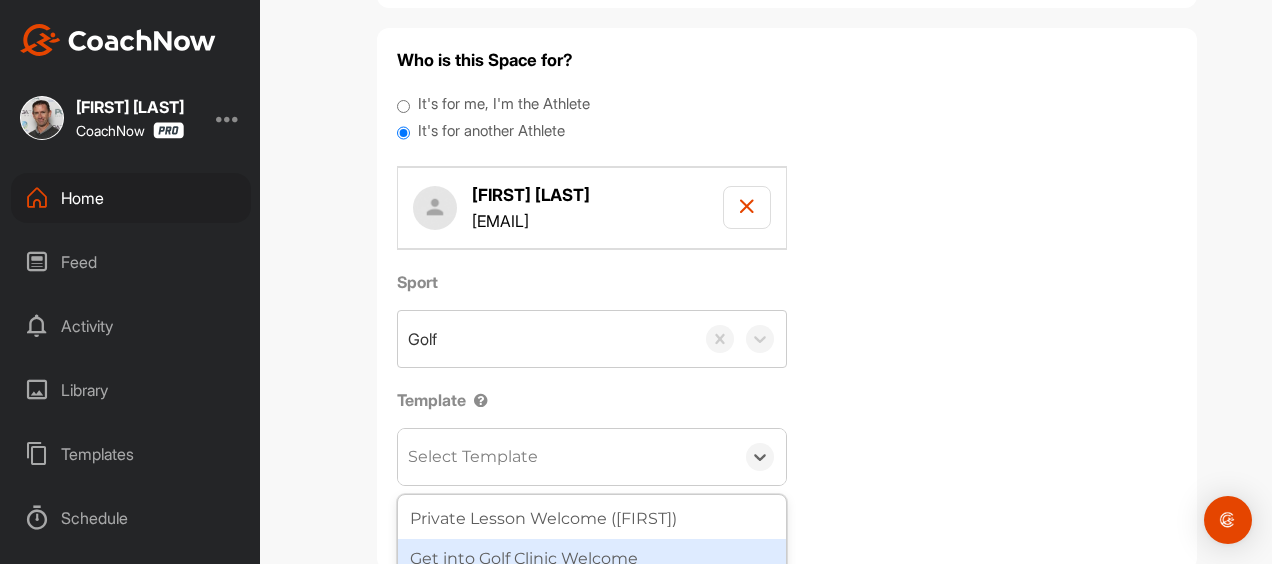 click on "Get into Golf Clinic Welcome" at bounding box center (592, 559) 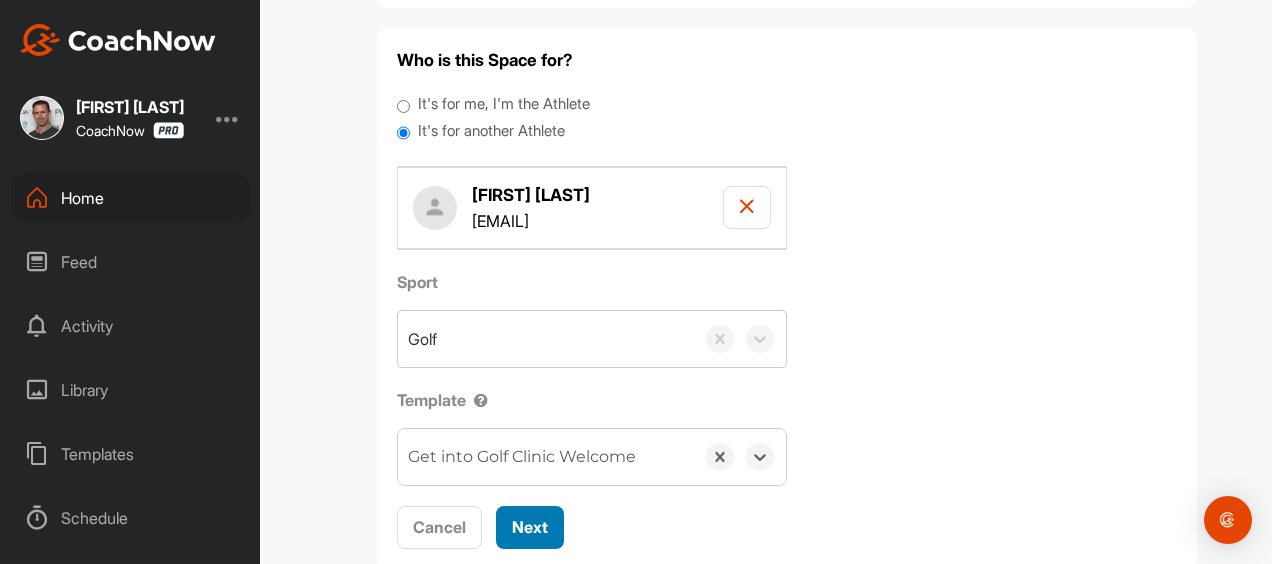 click on "Next" at bounding box center [530, 527] 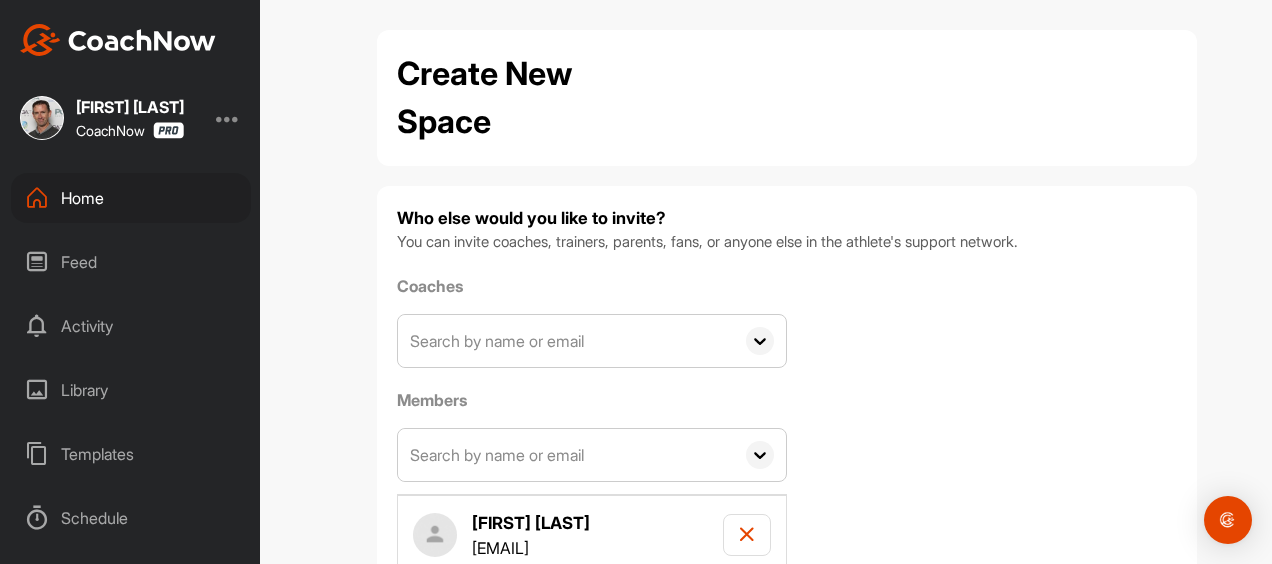 scroll, scrollTop: 134, scrollLeft: 0, axis: vertical 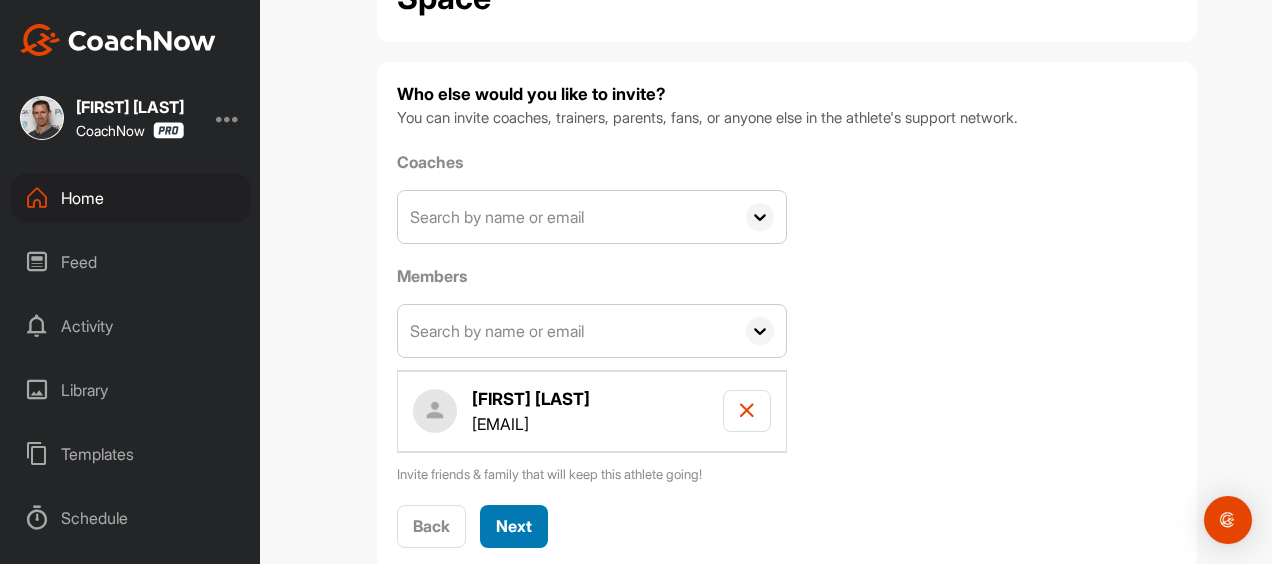 click on "Next" at bounding box center (514, 526) 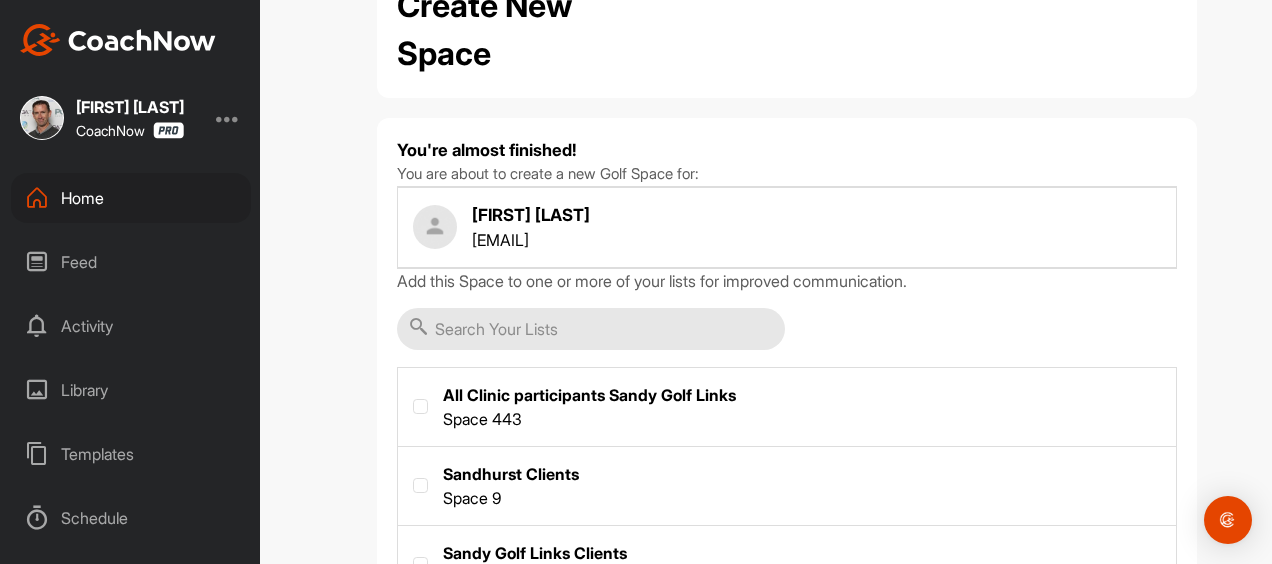 scroll, scrollTop: 138, scrollLeft: 0, axis: vertical 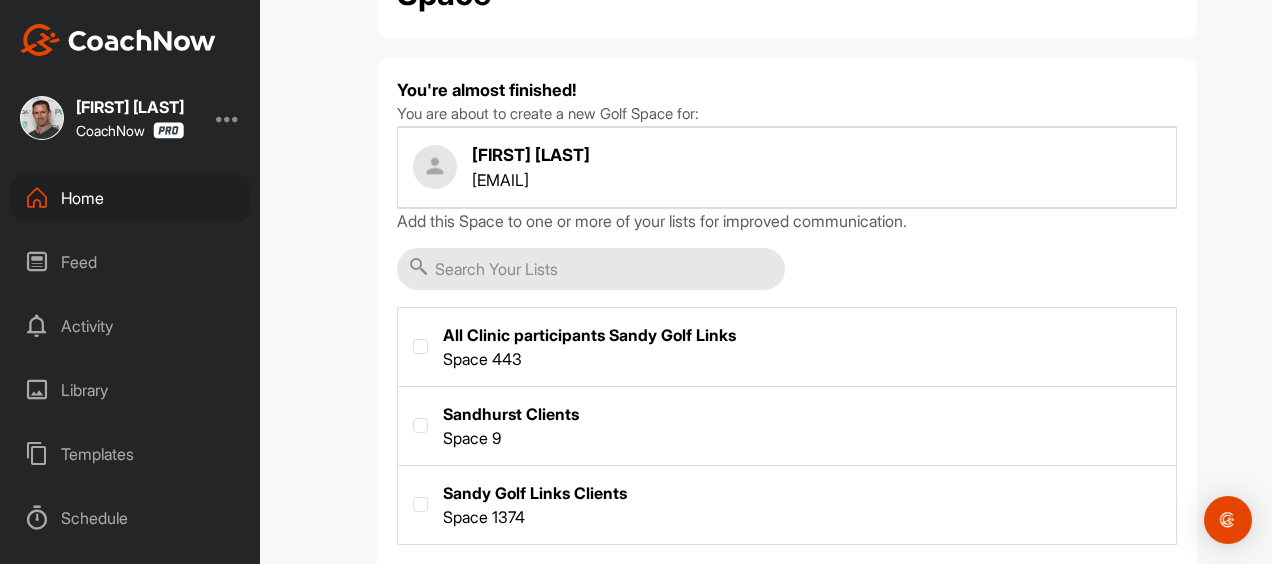 click at bounding box center [787, 345] 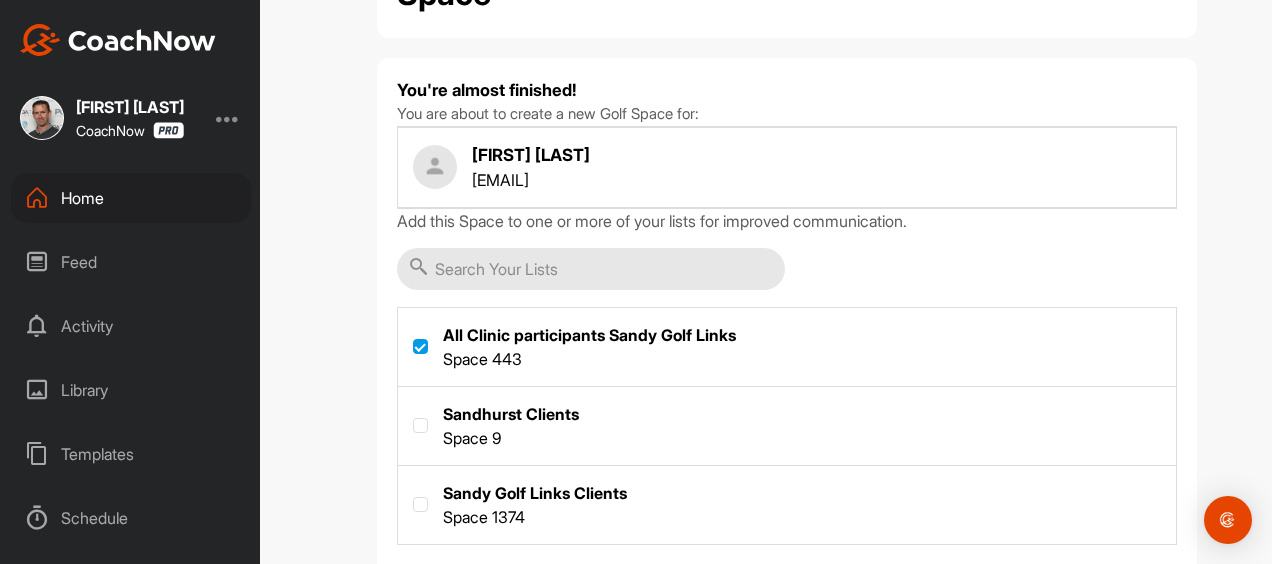 click at bounding box center [787, 503] 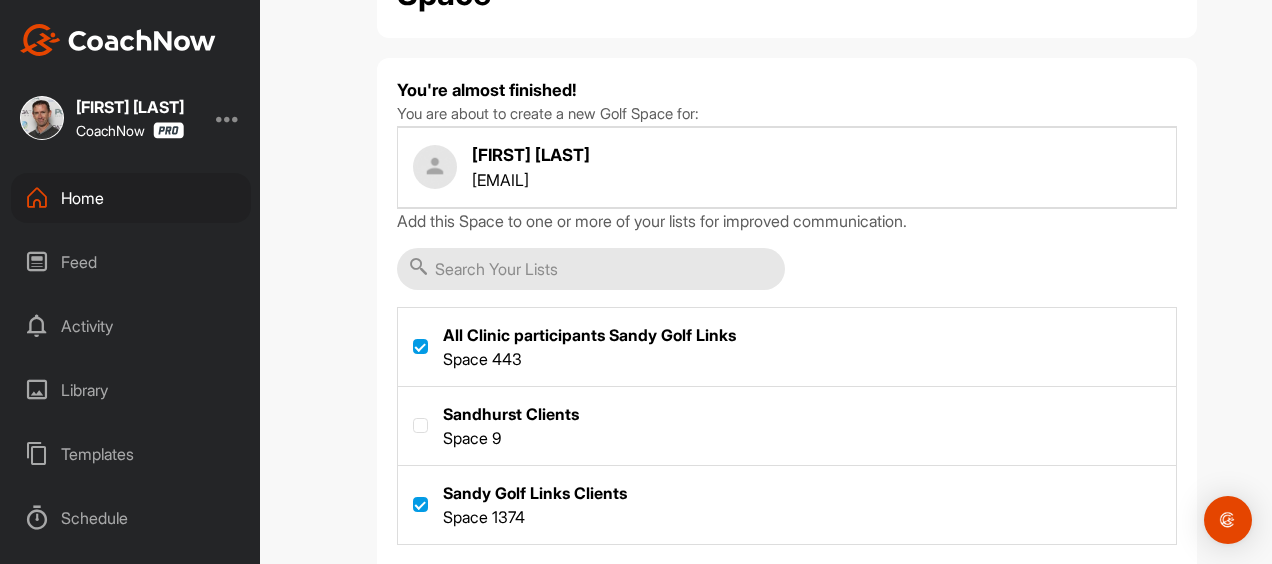 click on "Create Space" at bounding box center [547, 586] 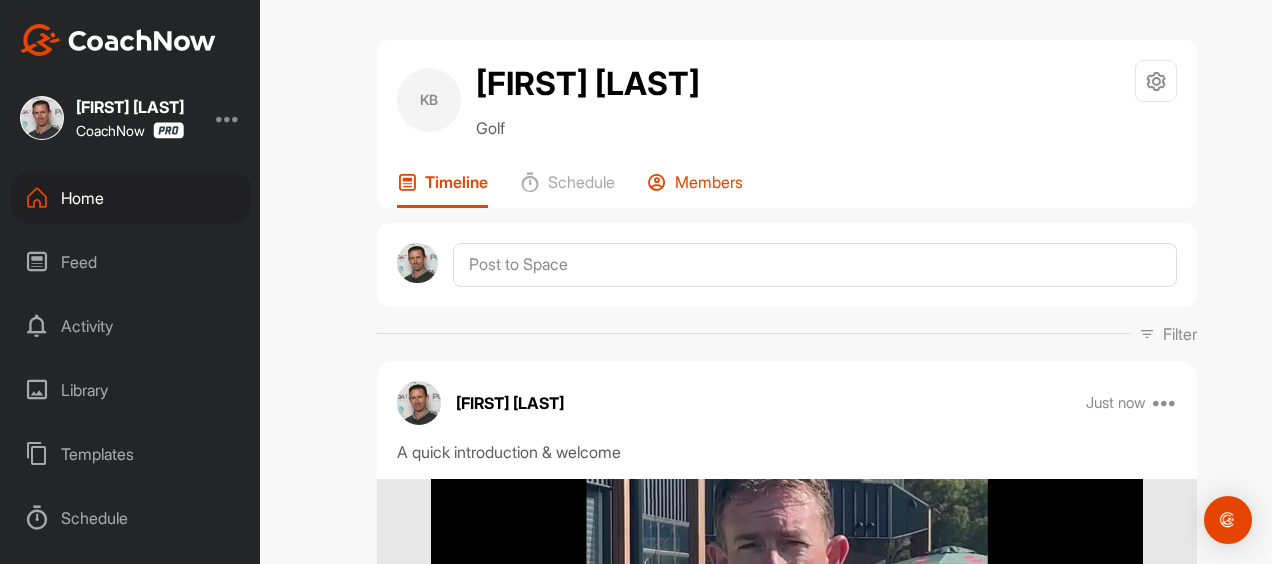 click on "Members" at bounding box center [709, 182] 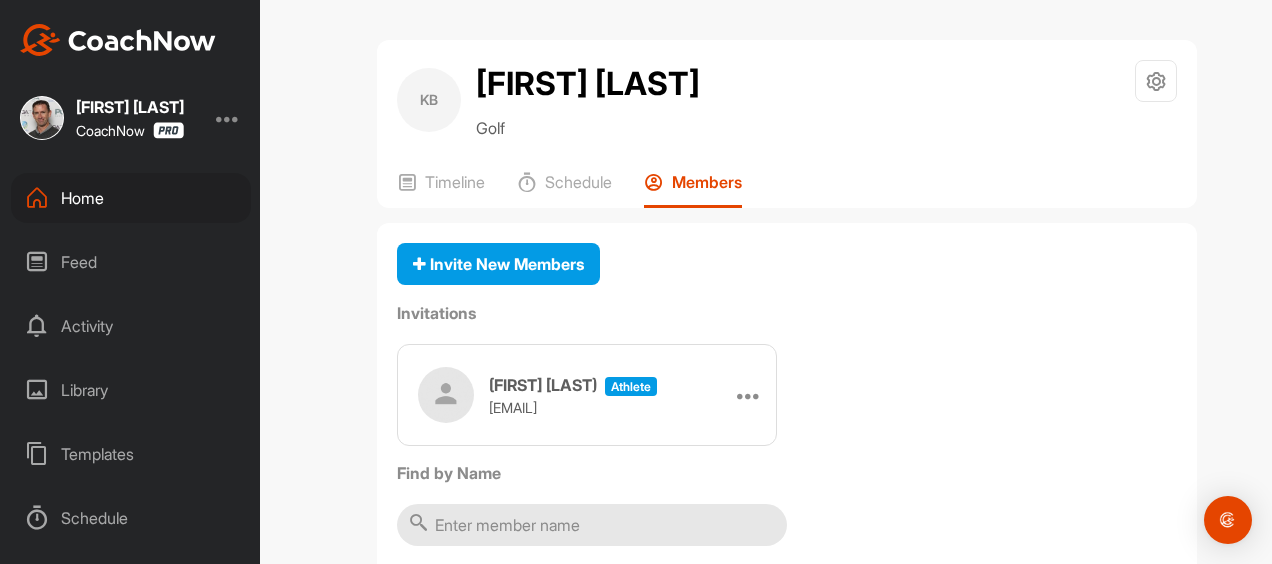 click on "Home" at bounding box center [131, 198] 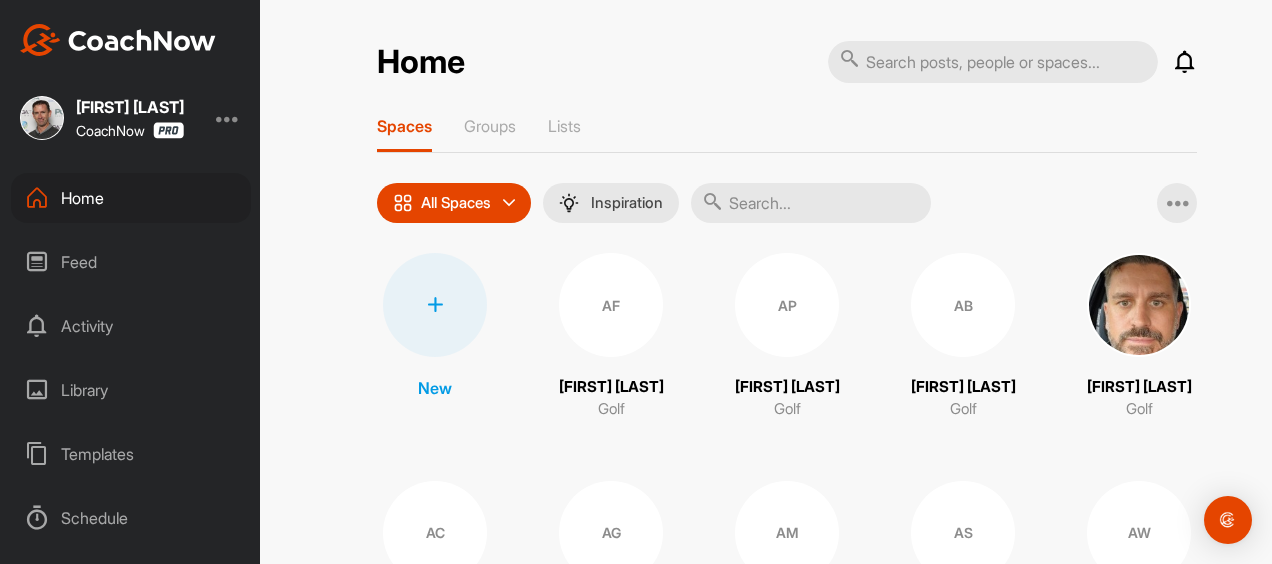 click at bounding box center (435, 305) 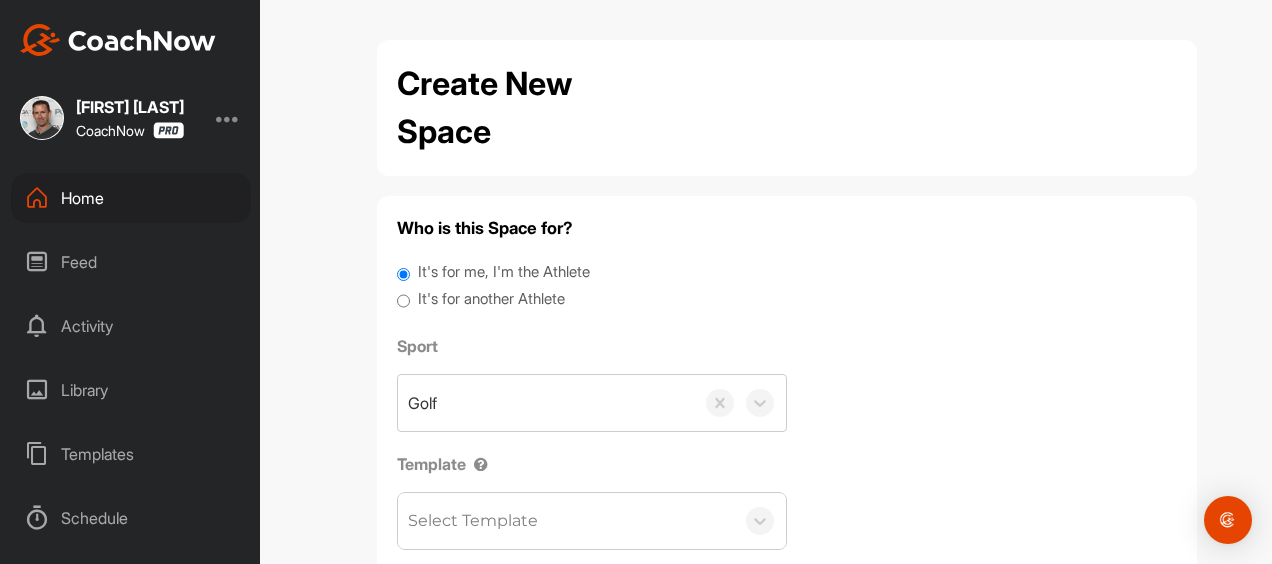 click on "It's for another Athlete" at bounding box center (491, 299) 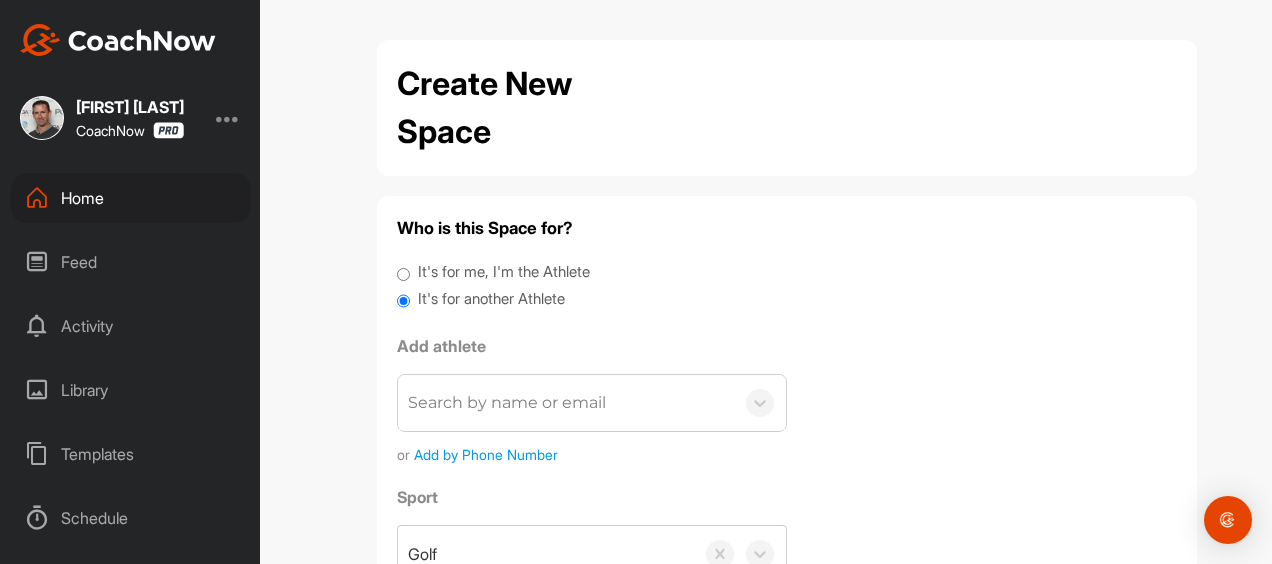 click on "Search by name or email" at bounding box center (507, 403) 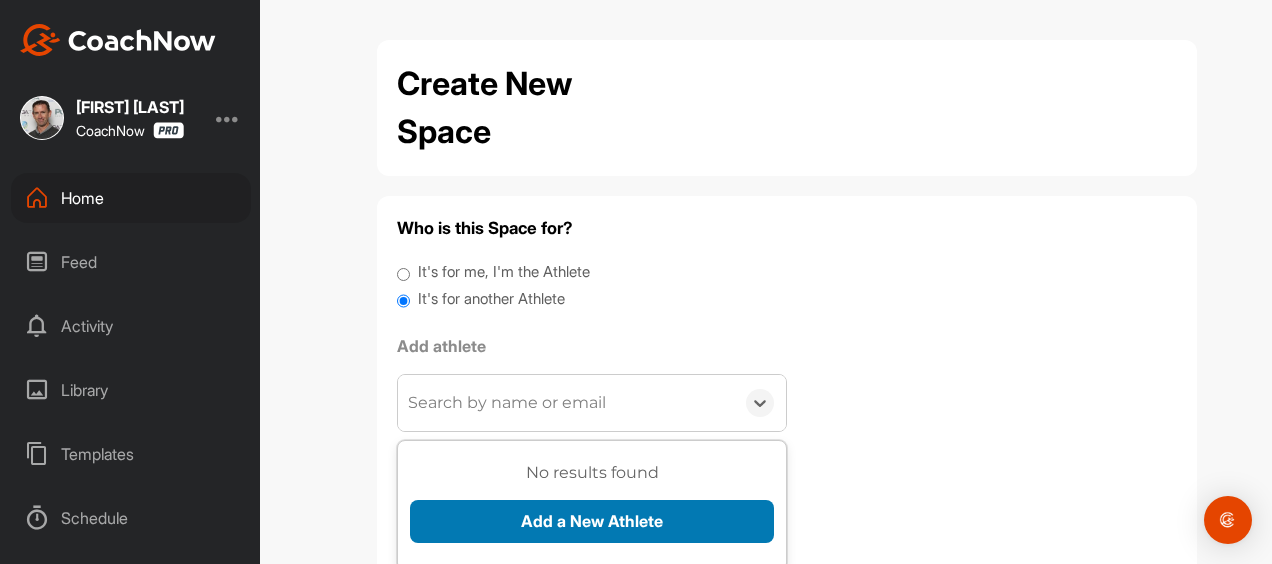 click on "Add a New Athlete" at bounding box center (592, 521) 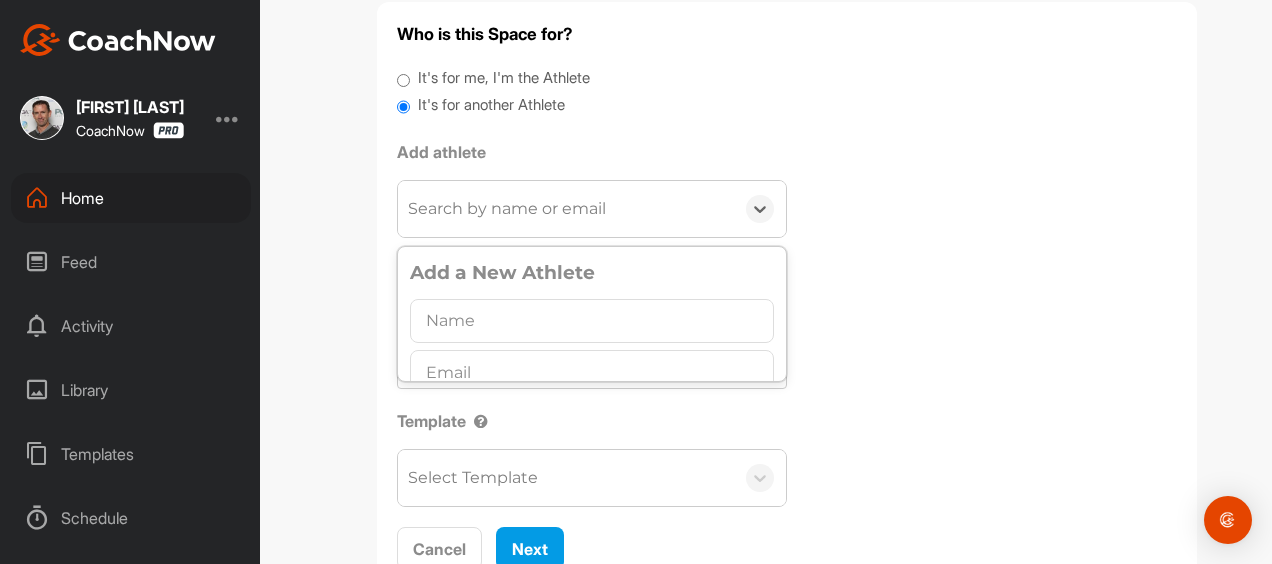 scroll, scrollTop: 229, scrollLeft: 0, axis: vertical 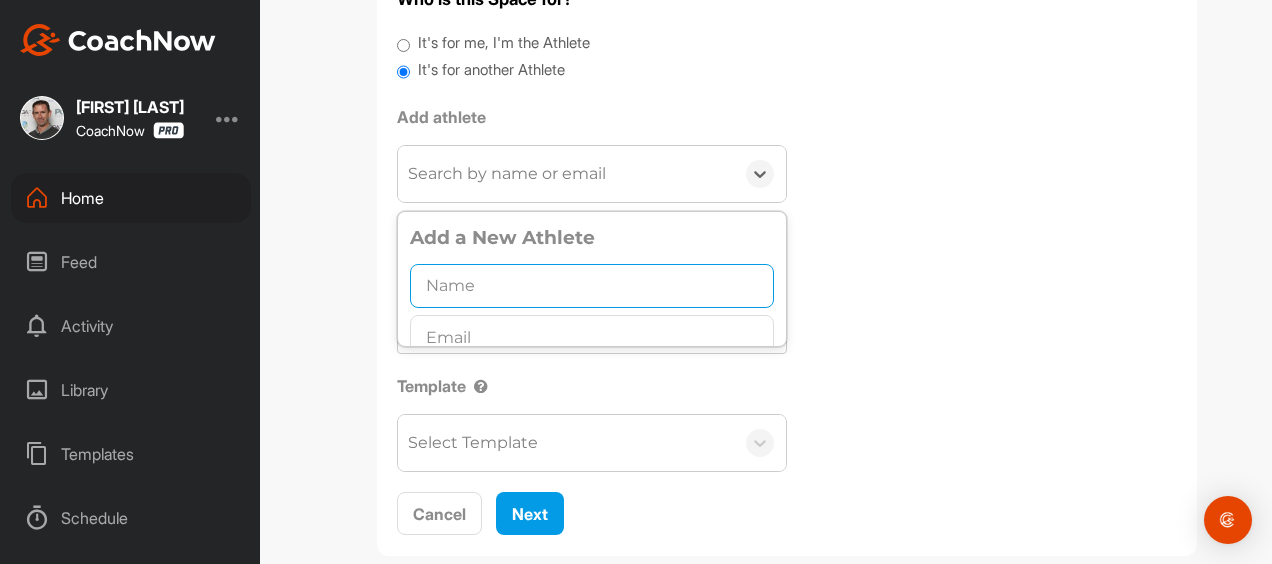 click at bounding box center [592, 286] 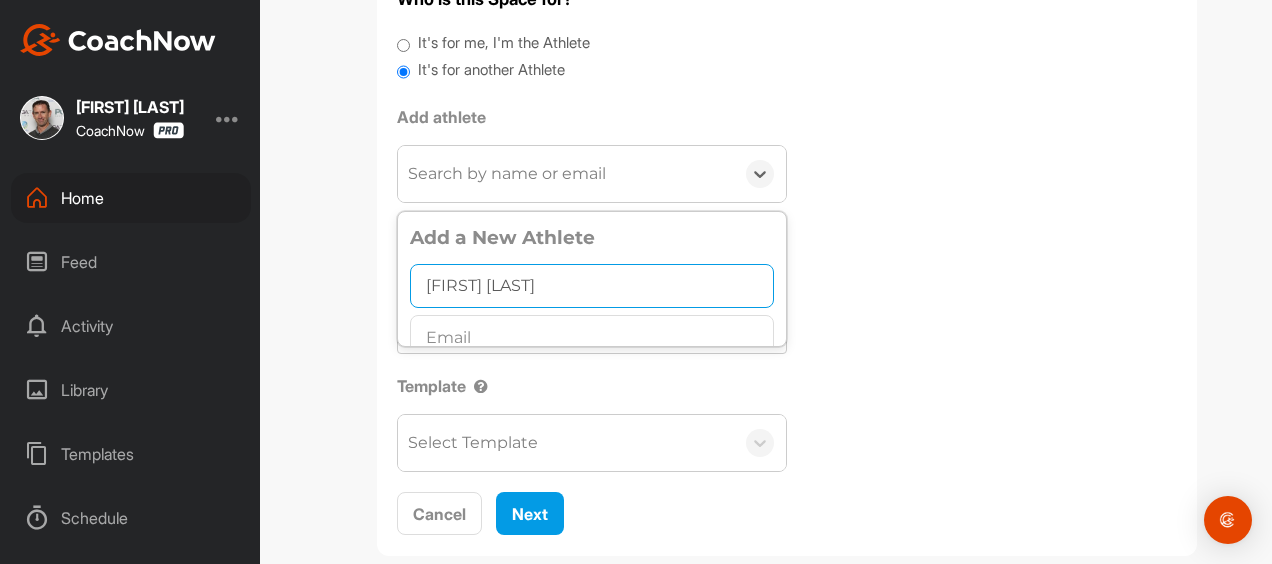 type on "[FIRST] [LAST]" 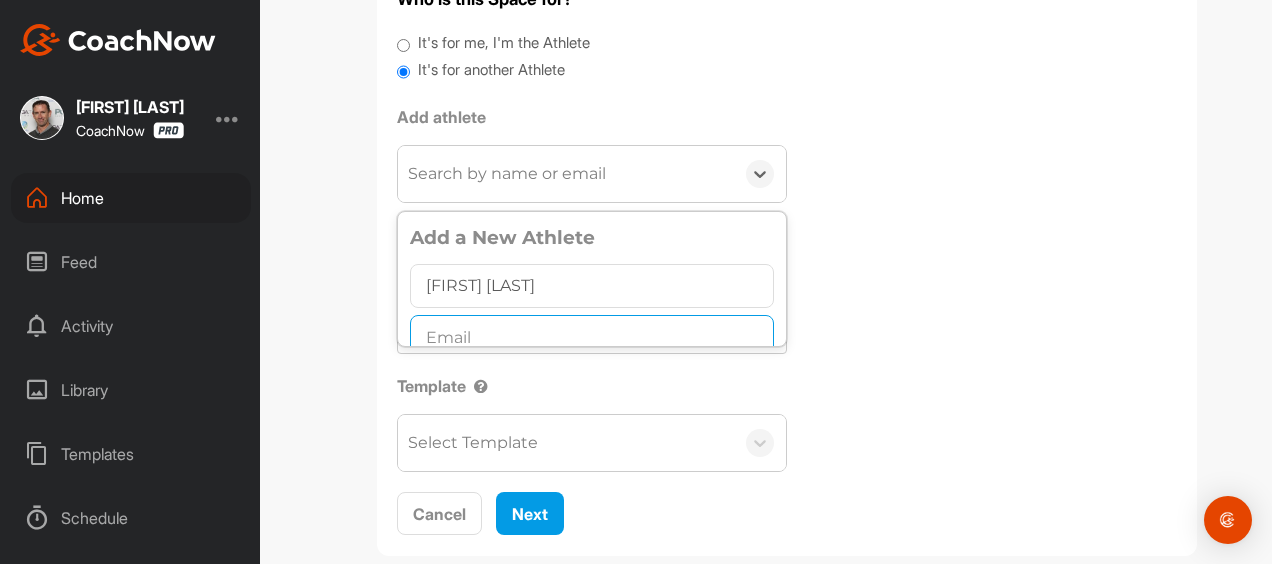scroll, scrollTop: 1, scrollLeft: 0, axis: vertical 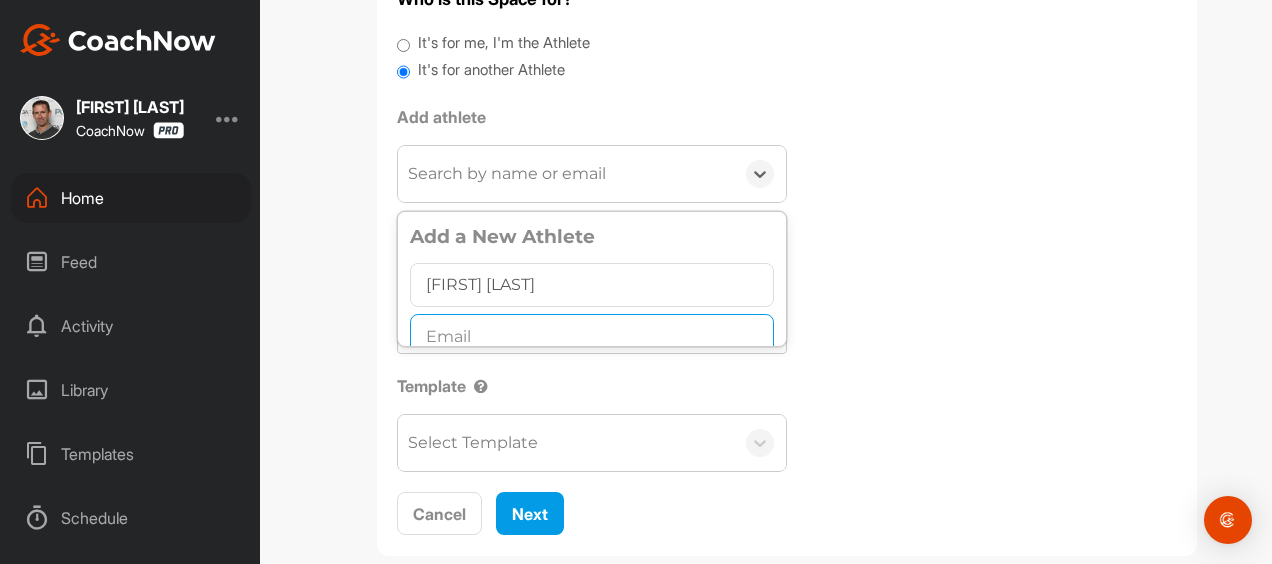 click at bounding box center (592, 336) 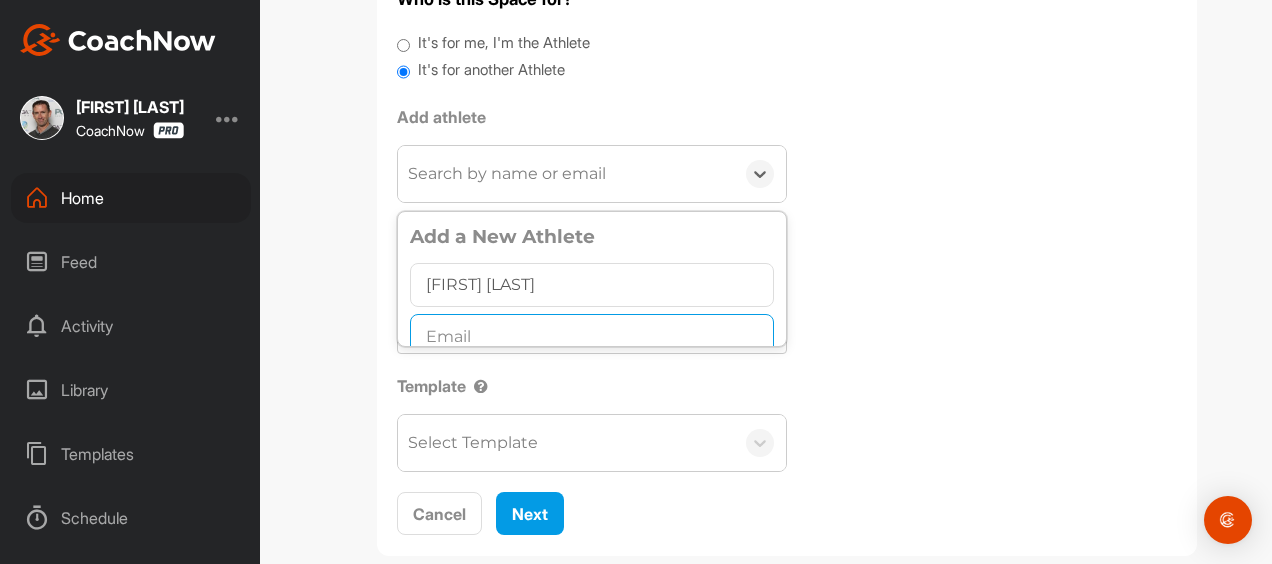 paste on "[EMAIL]" 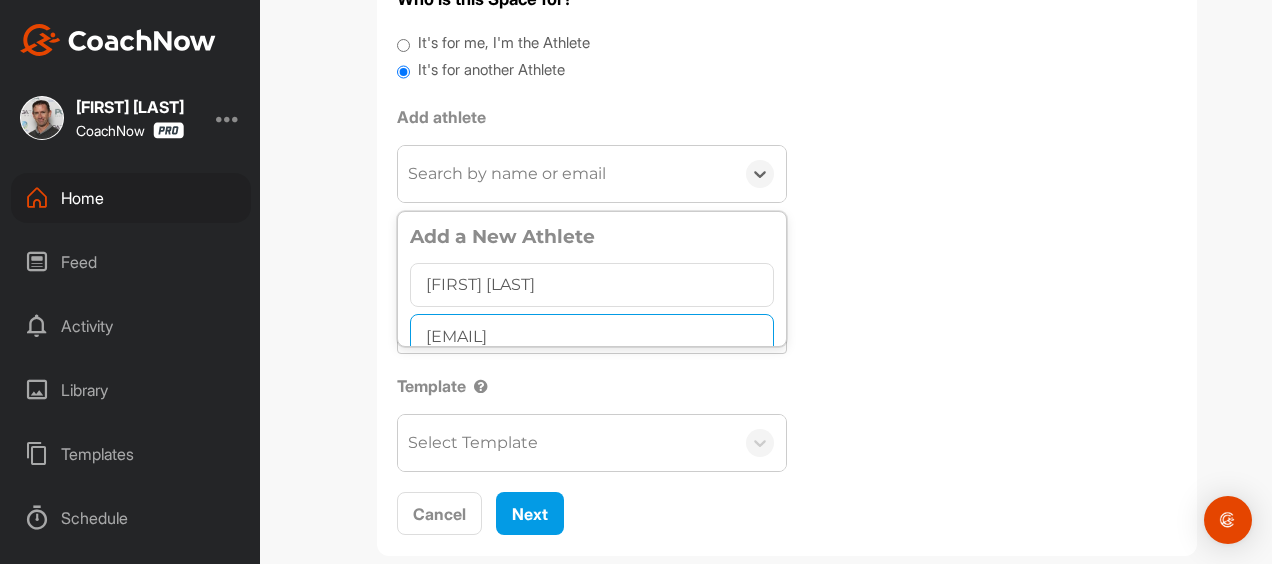 type on "[EMAIL]" 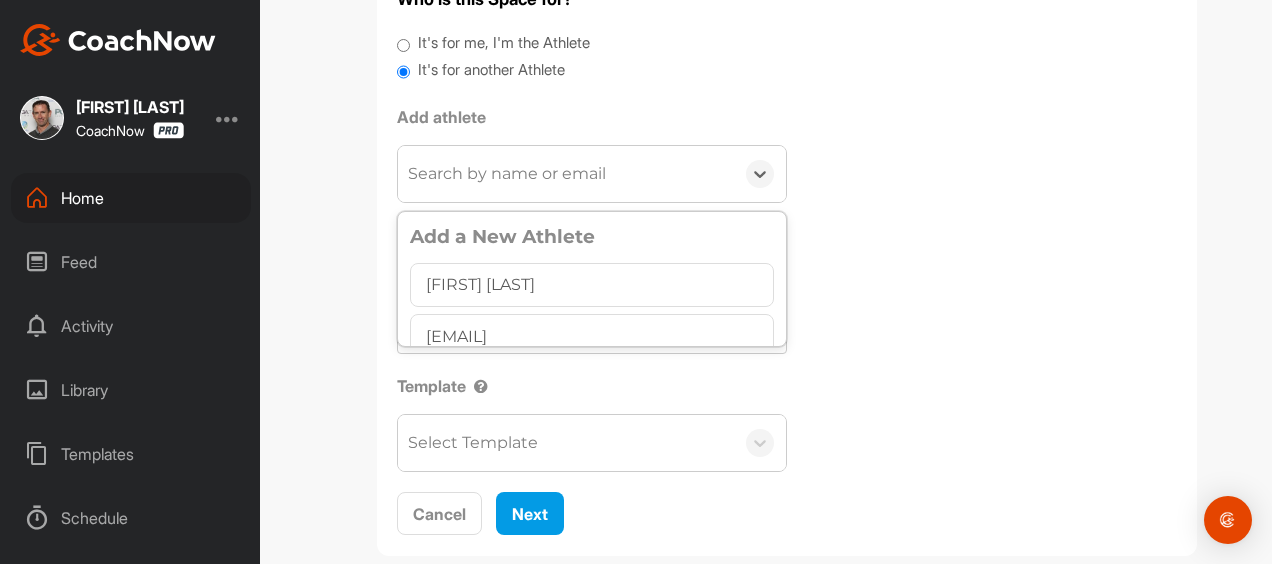 scroll, scrollTop: 11, scrollLeft: 0, axis: vertical 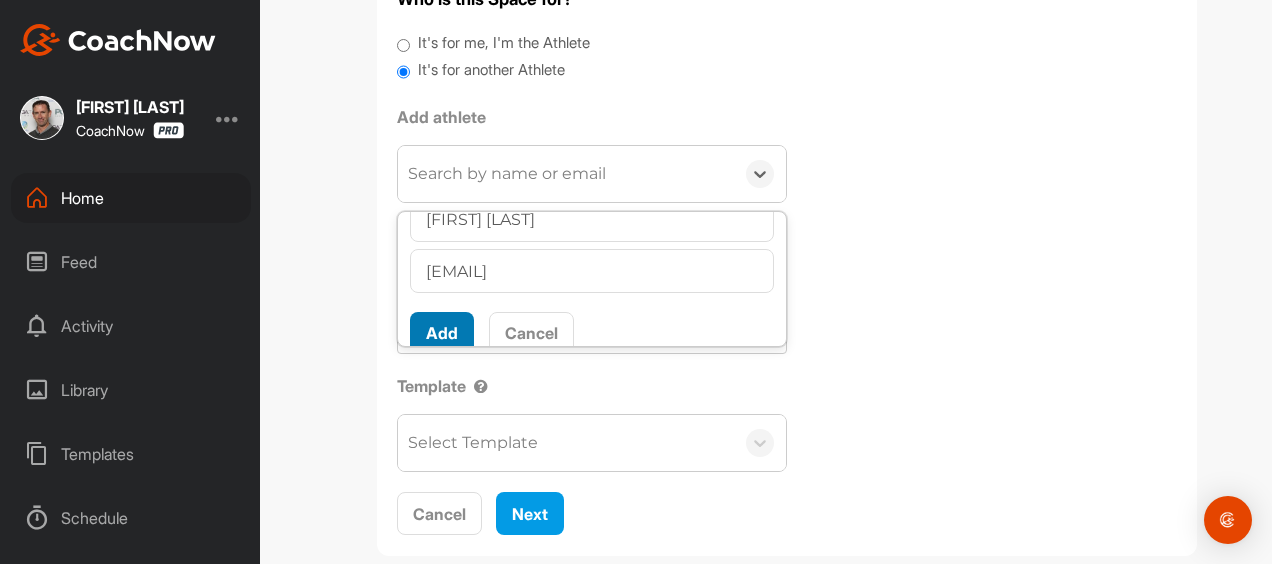 click on "Add" at bounding box center [442, 333] 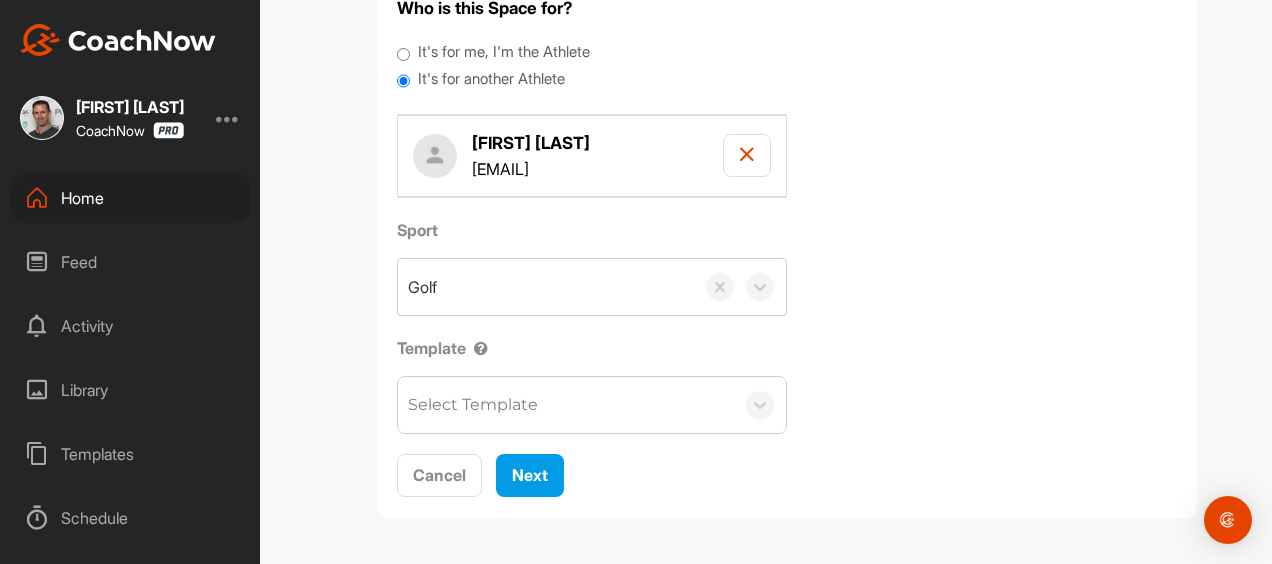 scroll, scrollTop: 168, scrollLeft: 0, axis: vertical 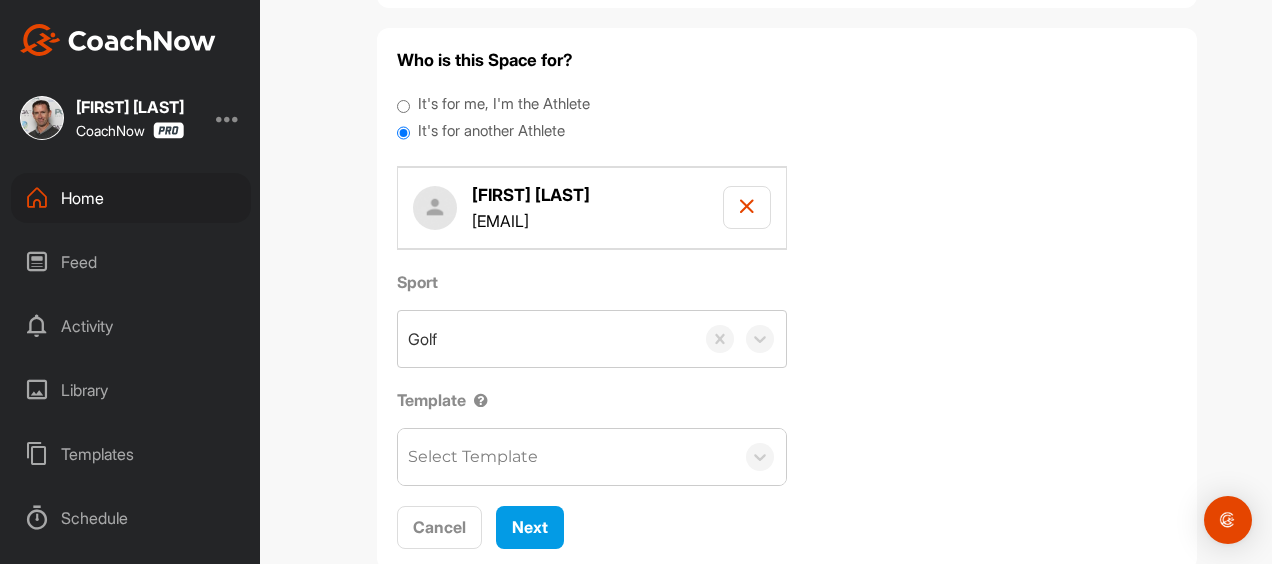 click on "Select Template" at bounding box center (473, 457) 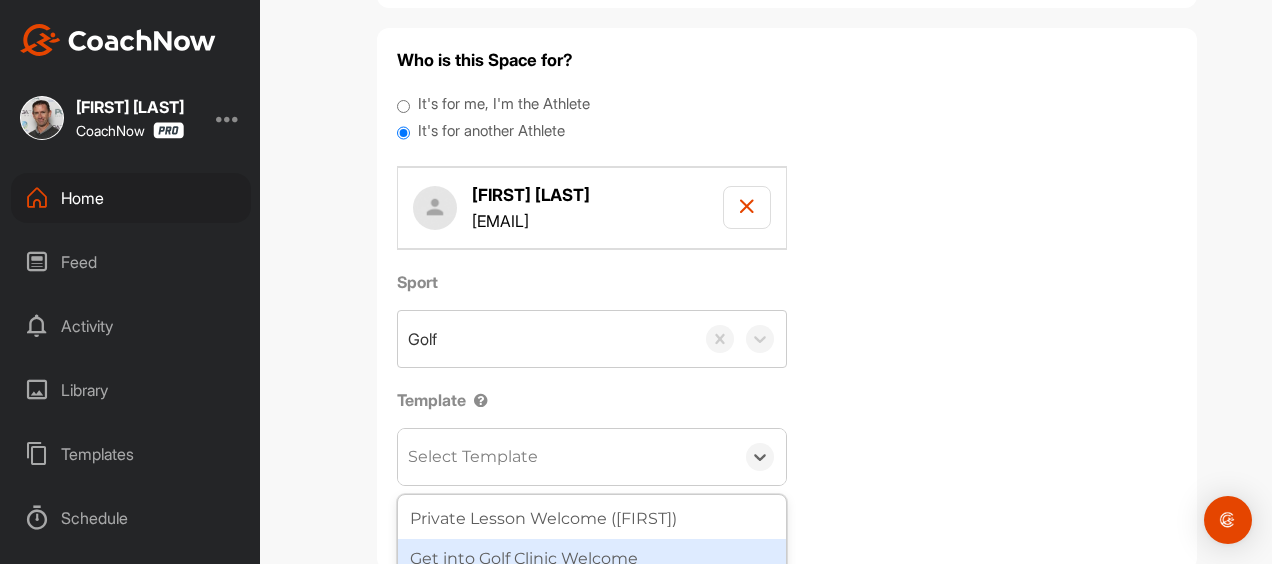 click on "Get into Golf Clinic Welcome" at bounding box center (592, 559) 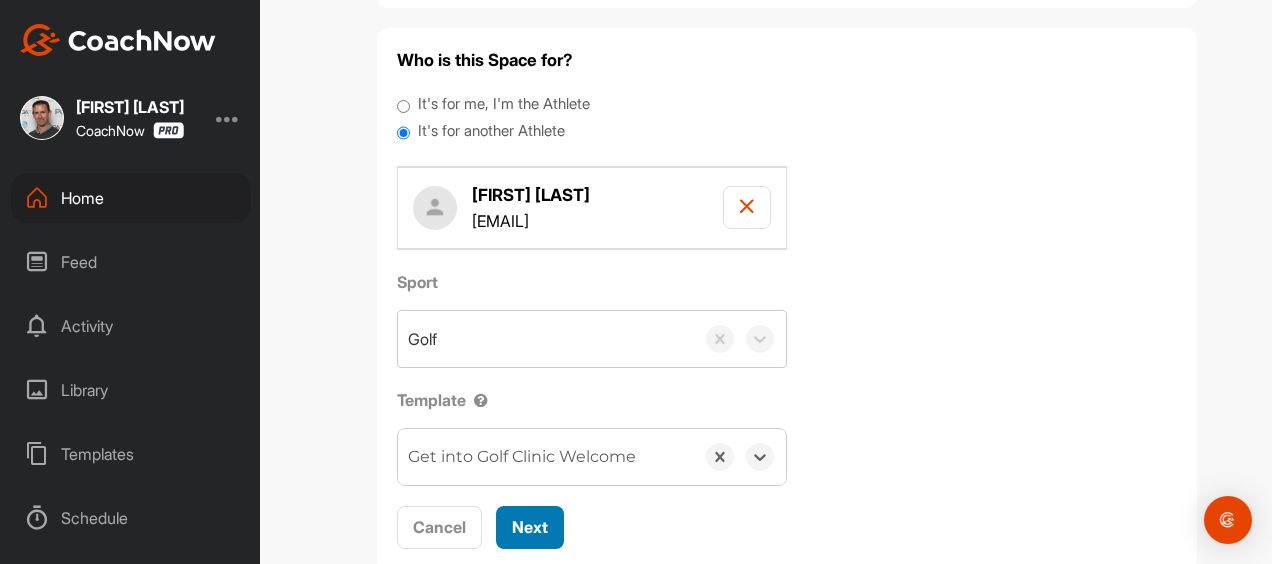 click on "Next" at bounding box center [530, 527] 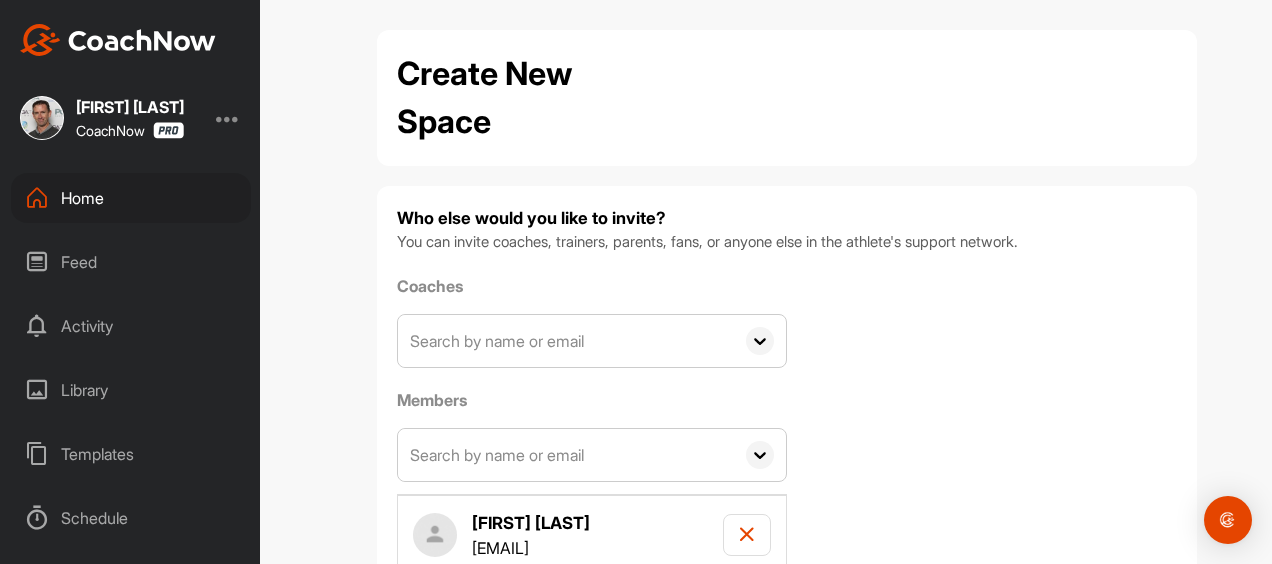 scroll, scrollTop: 134, scrollLeft: 0, axis: vertical 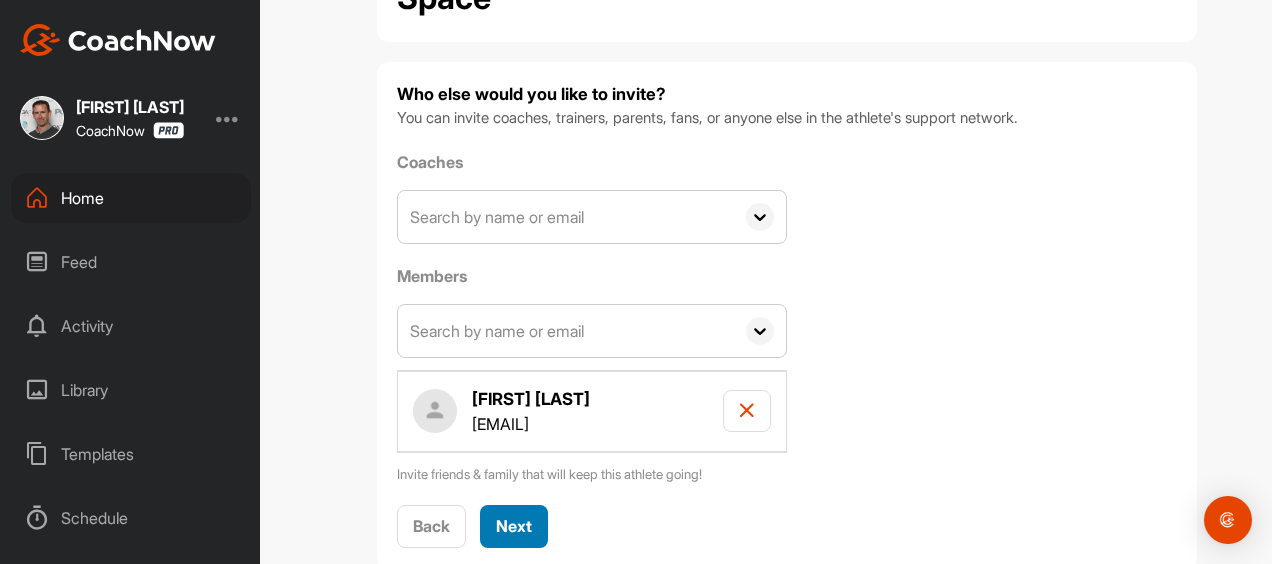 click on "Next" at bounding box center [514, 526] 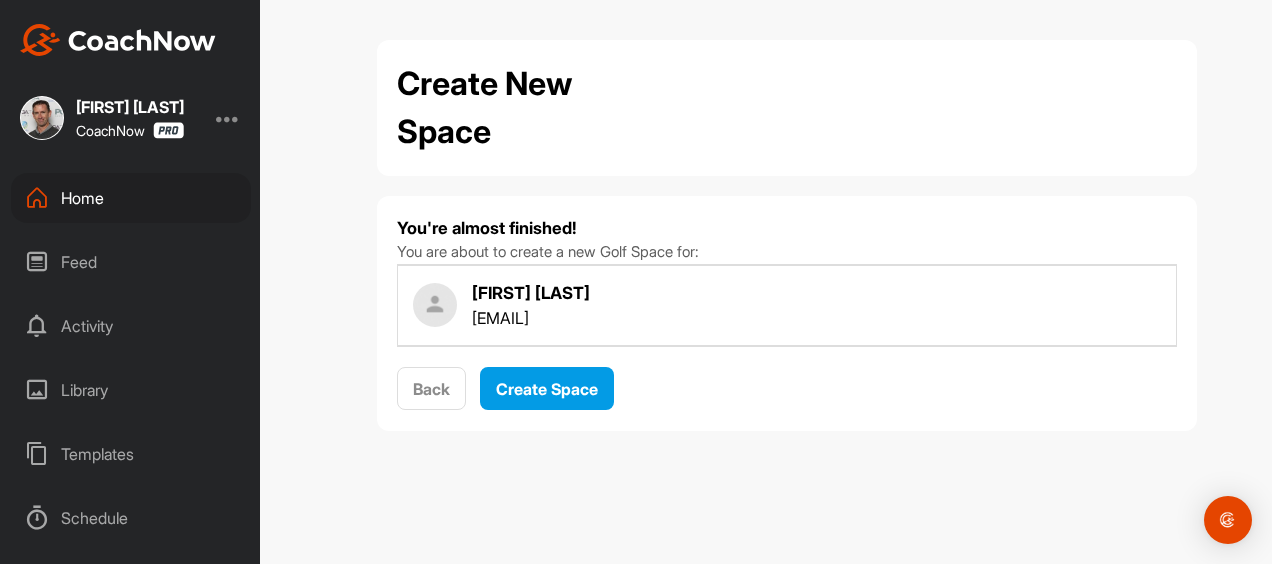 scroll, scrollTop: 0, scrollLeft: 0, axis: both 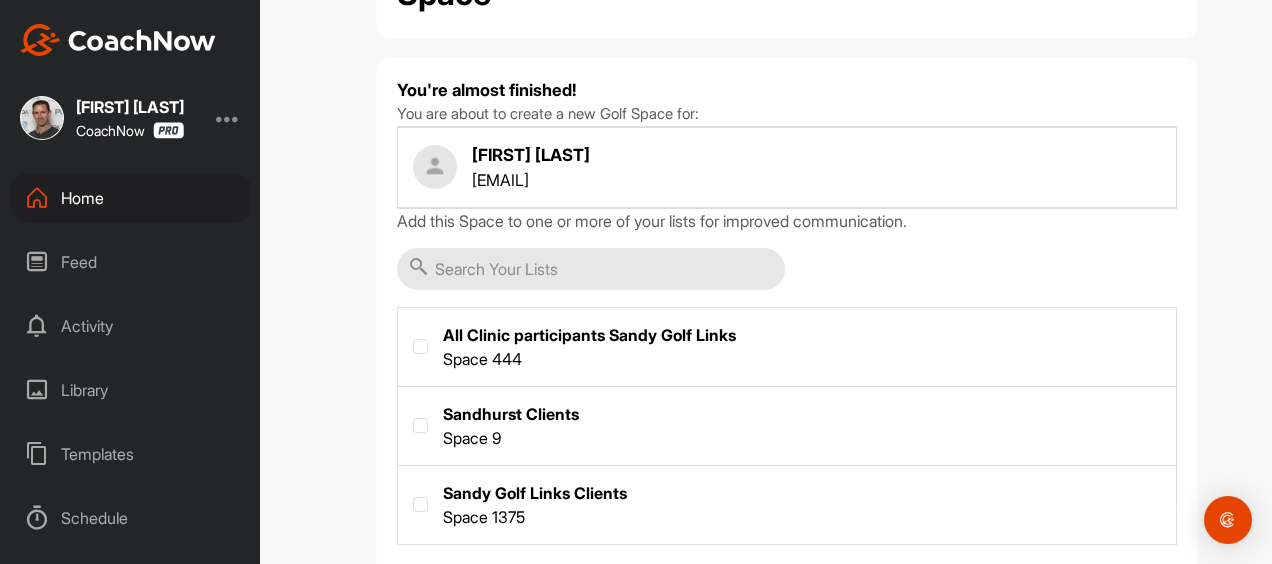click at bounding box center [787, 345] 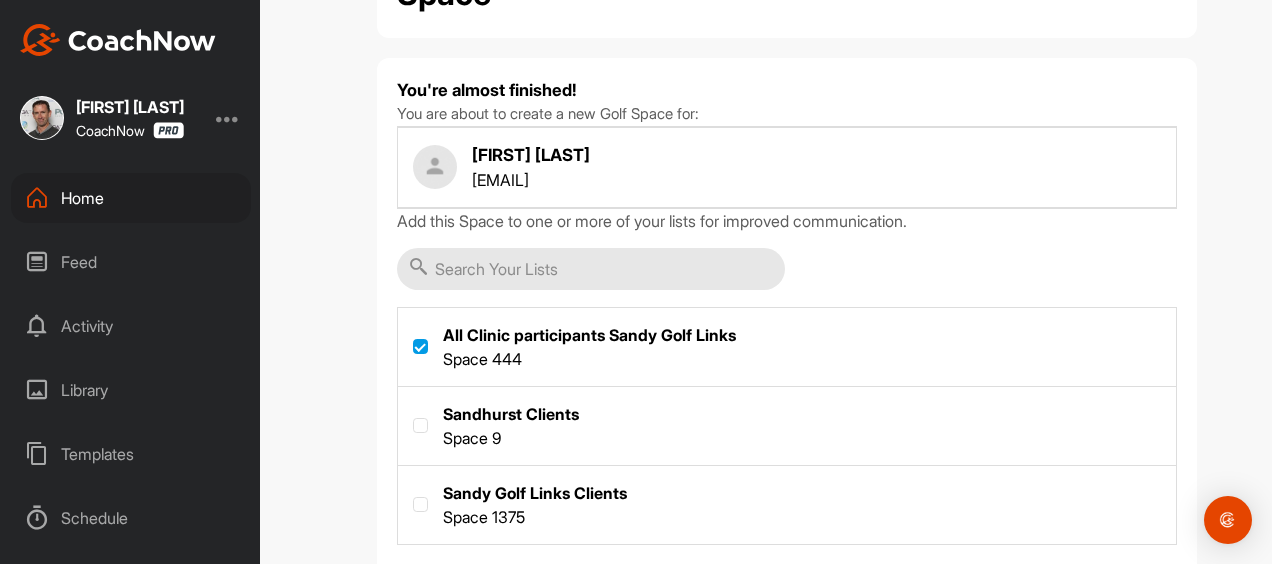 click at bounding box center (787, 503) 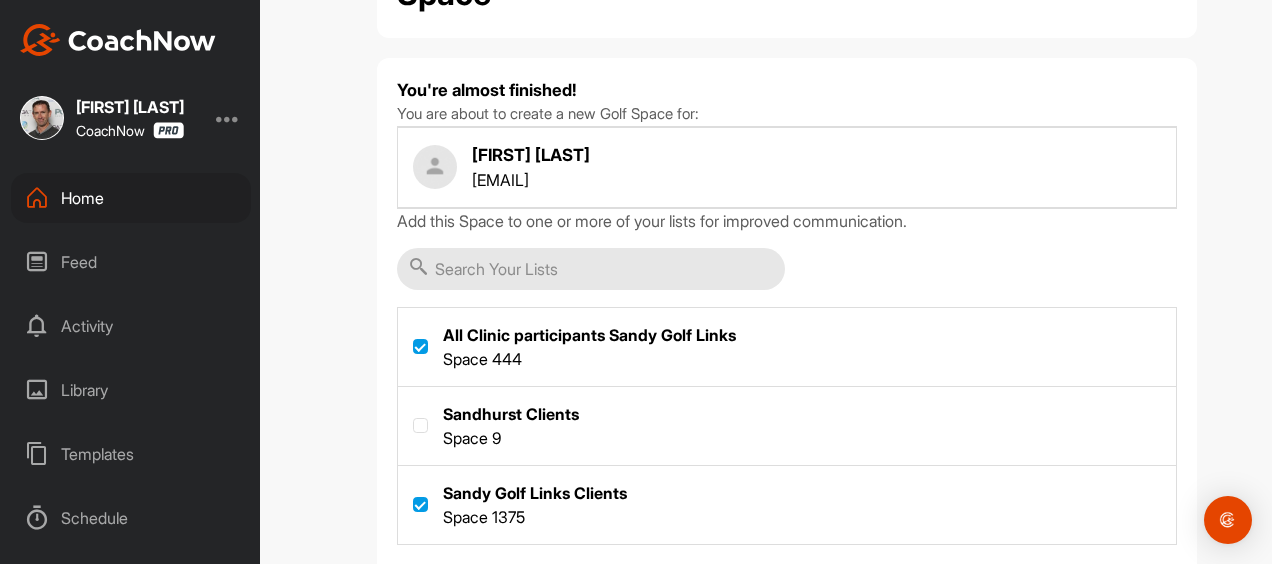 click on "Create Space" at bounding box center [547, 587] 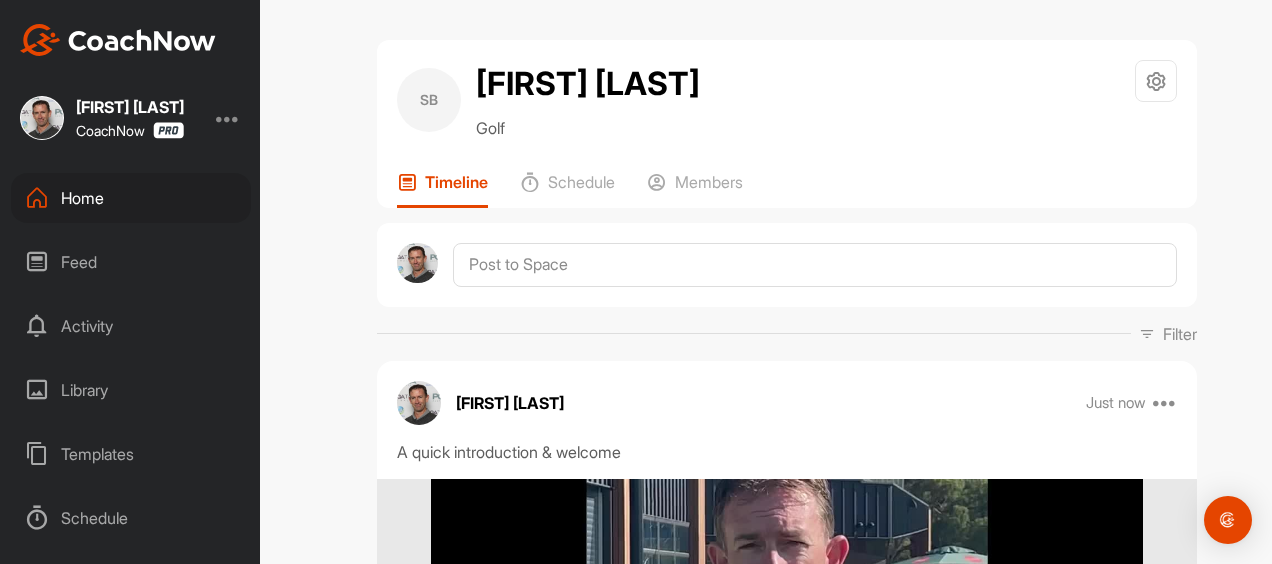 click on "Home" at bounding box center [131, 198] 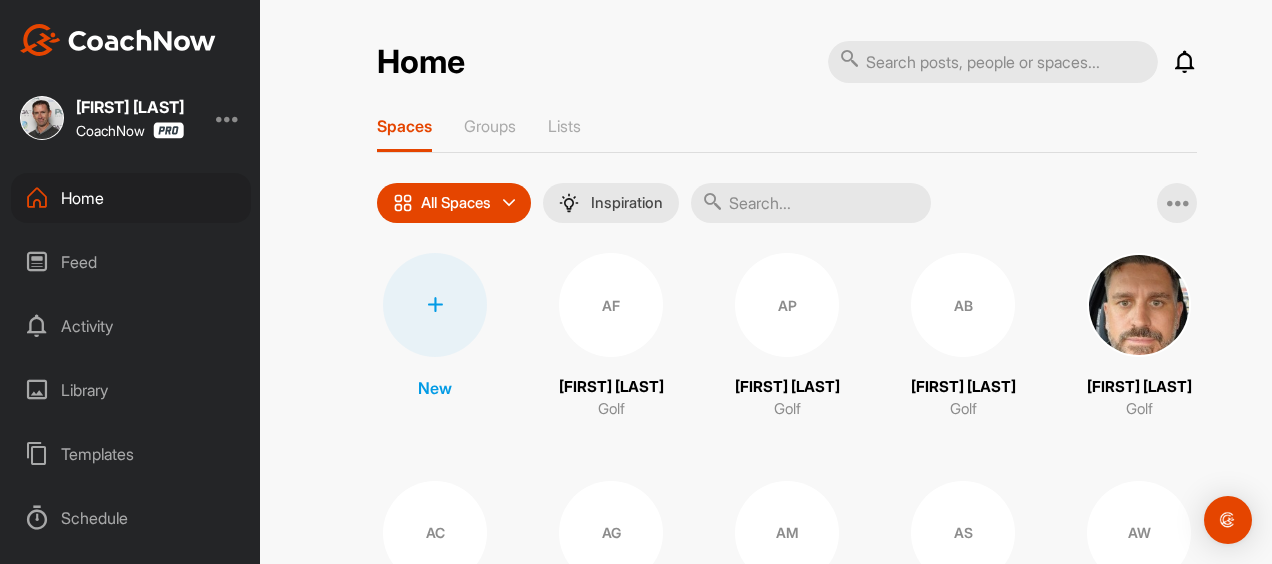 click at bounding box center (435, 305) 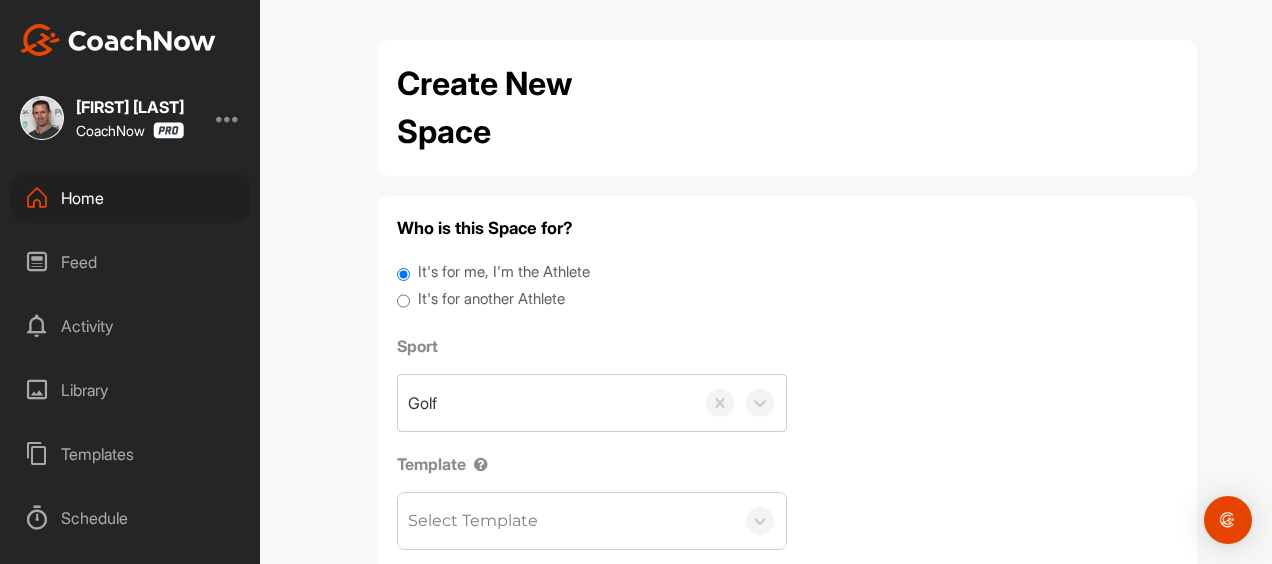 click on "It's for another Athlete" at bounding box center [491, 299] 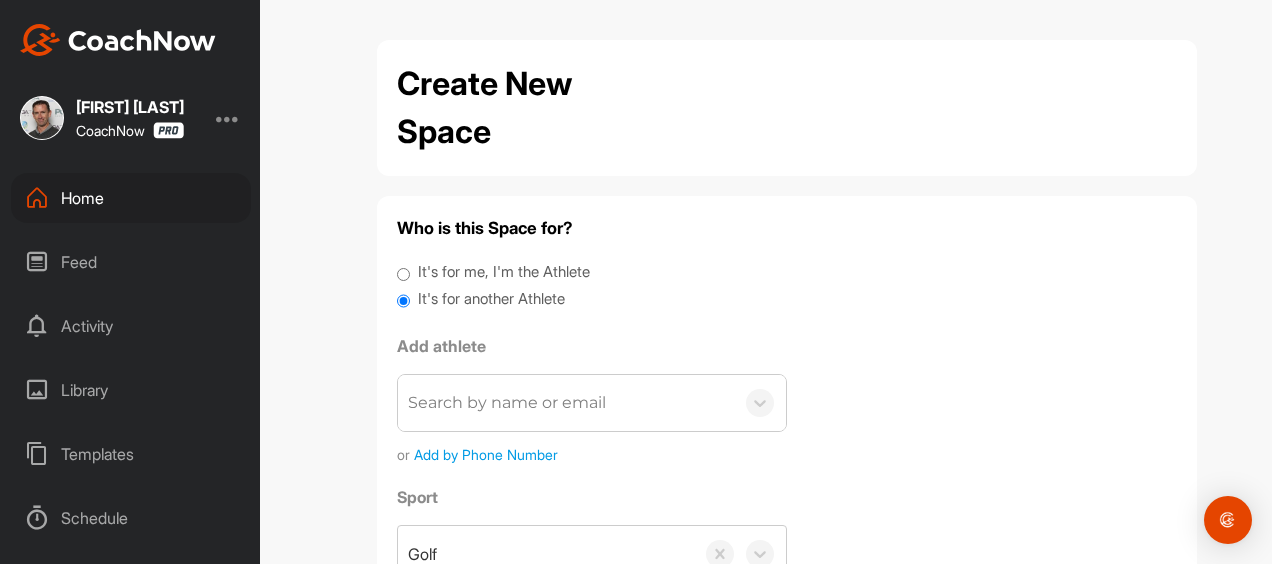 click on "Search by name or email" at bounding box center (507, 403) 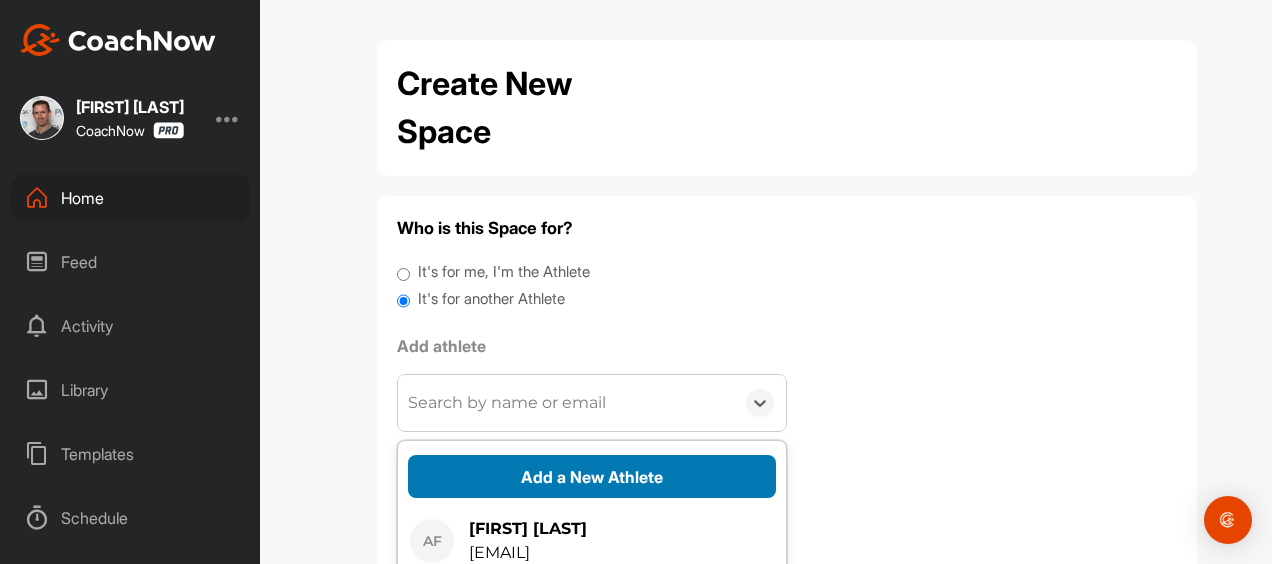 click on "Add a New Athlete" at bounding box center (592, 476) 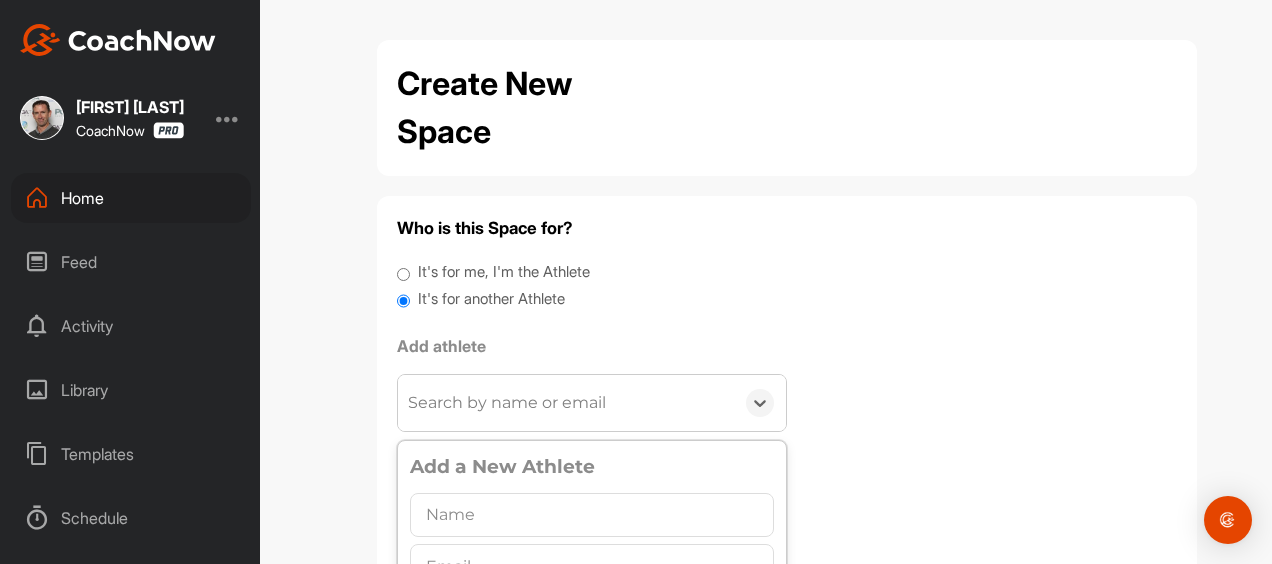 scroll, scrollTop: 11, scrollLeft: 0, axis: vertical 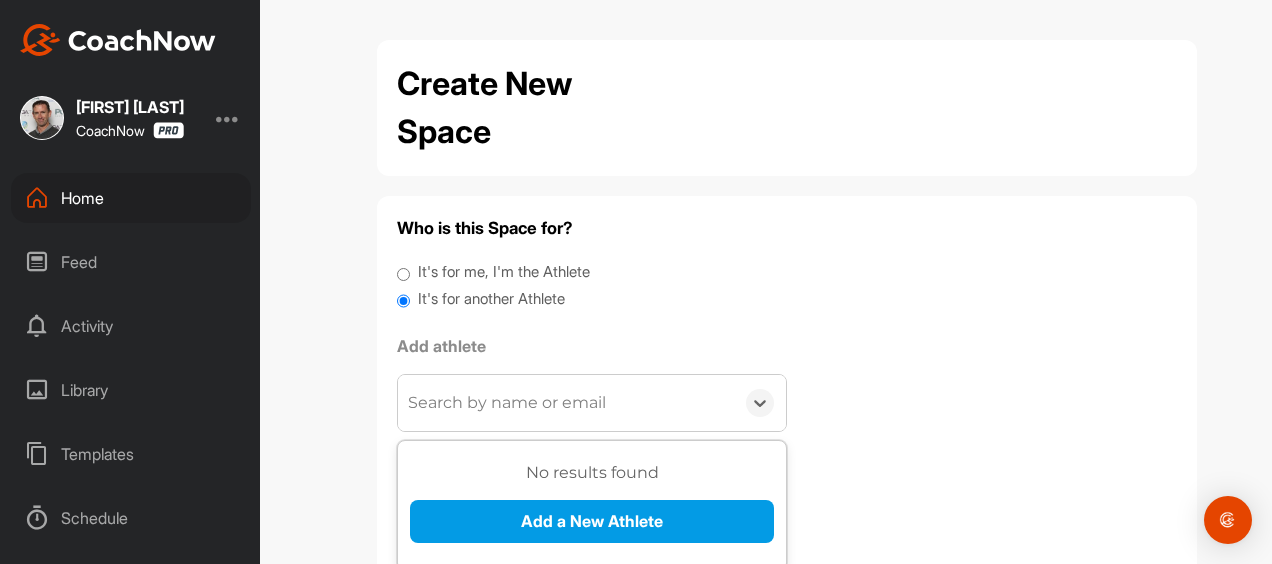 click on "Search by name or email" at bounding box center (507, 403) 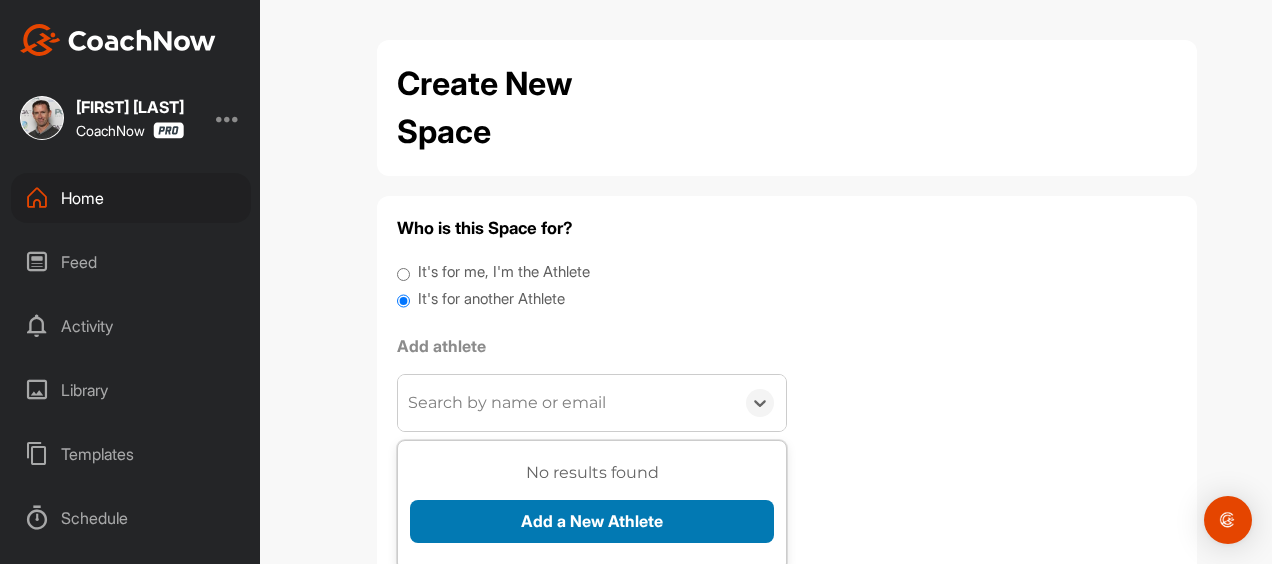 click on "Add a New Athlete" at bounding box center (592, 521) 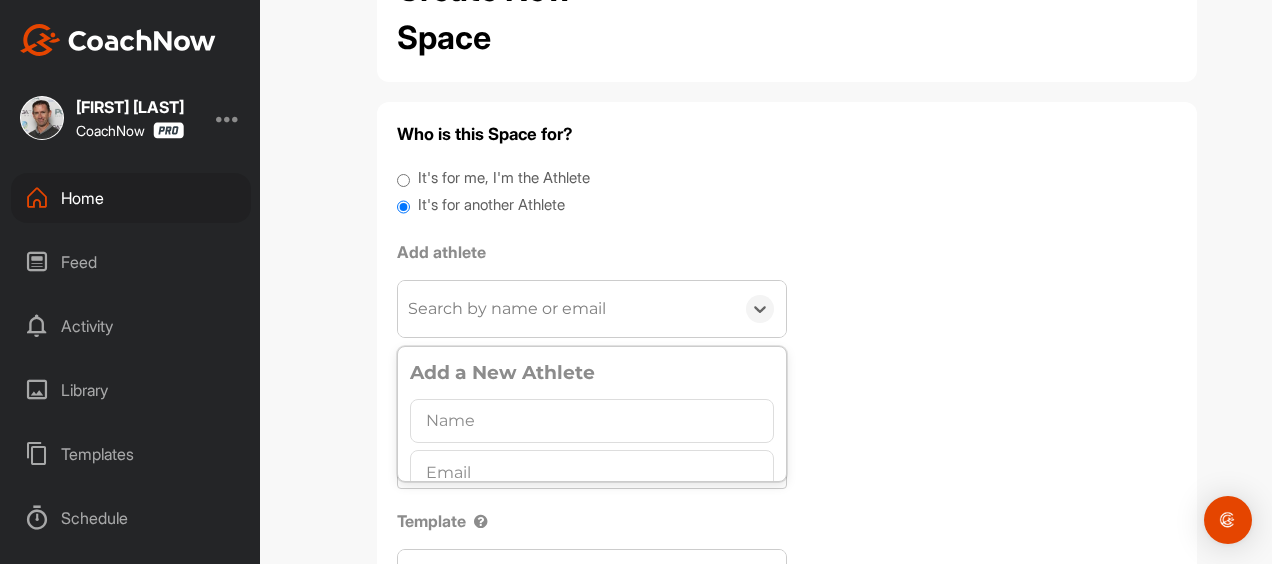 scroll, scrollTop: 229, scrollLeft: 0, axis: vertical 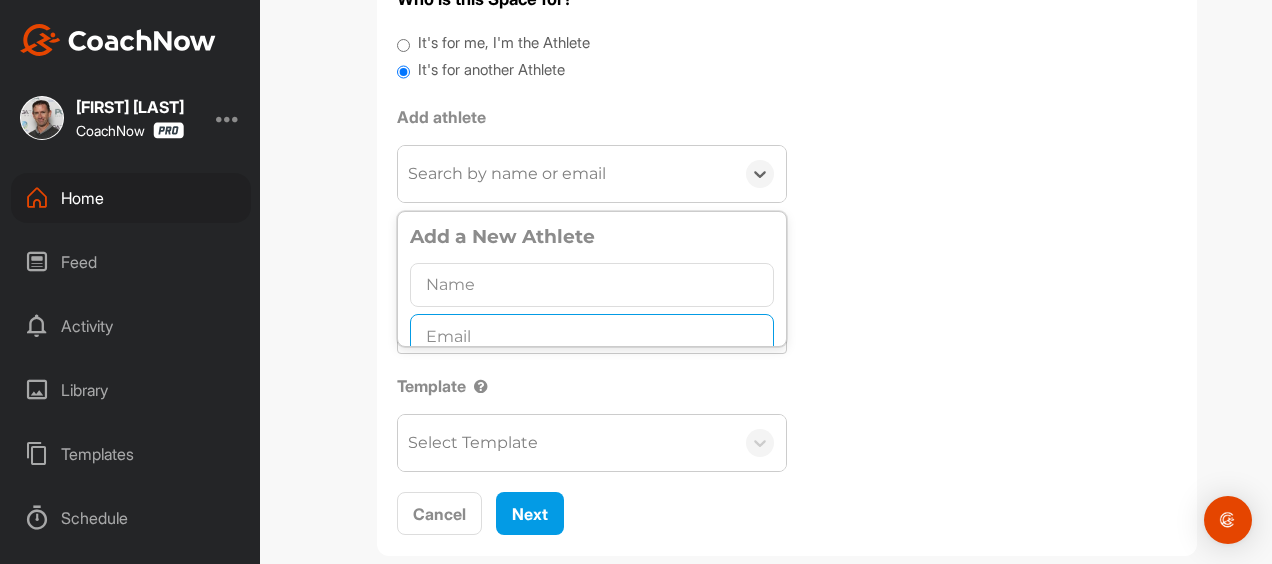 click at bounding box center (592, 336) 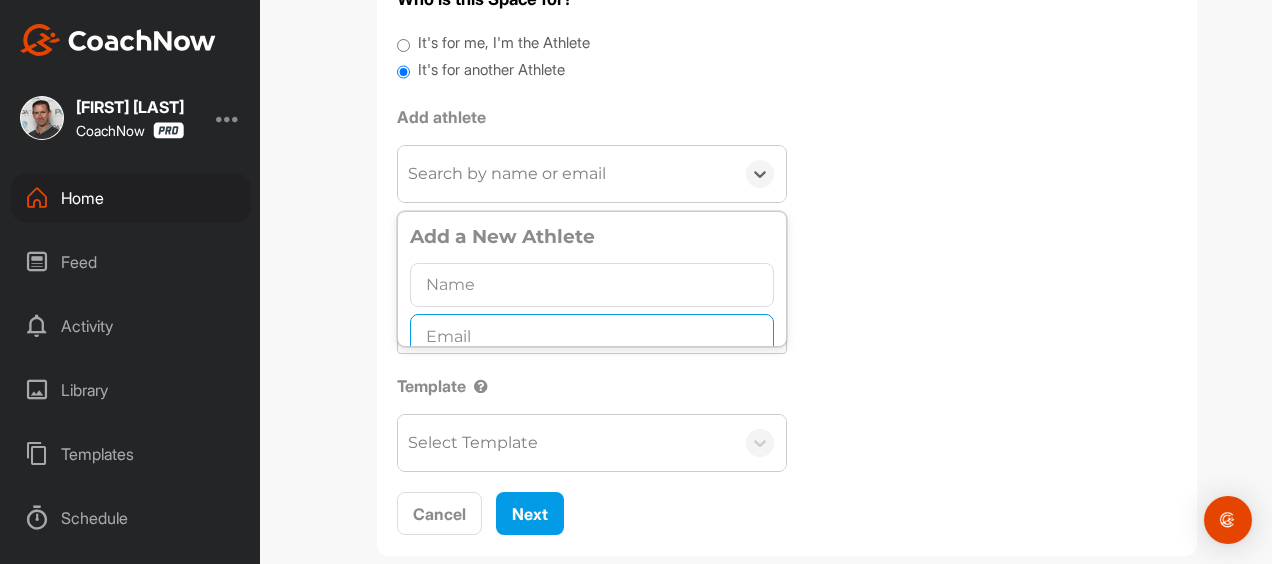 paste on "[EMAIL]" 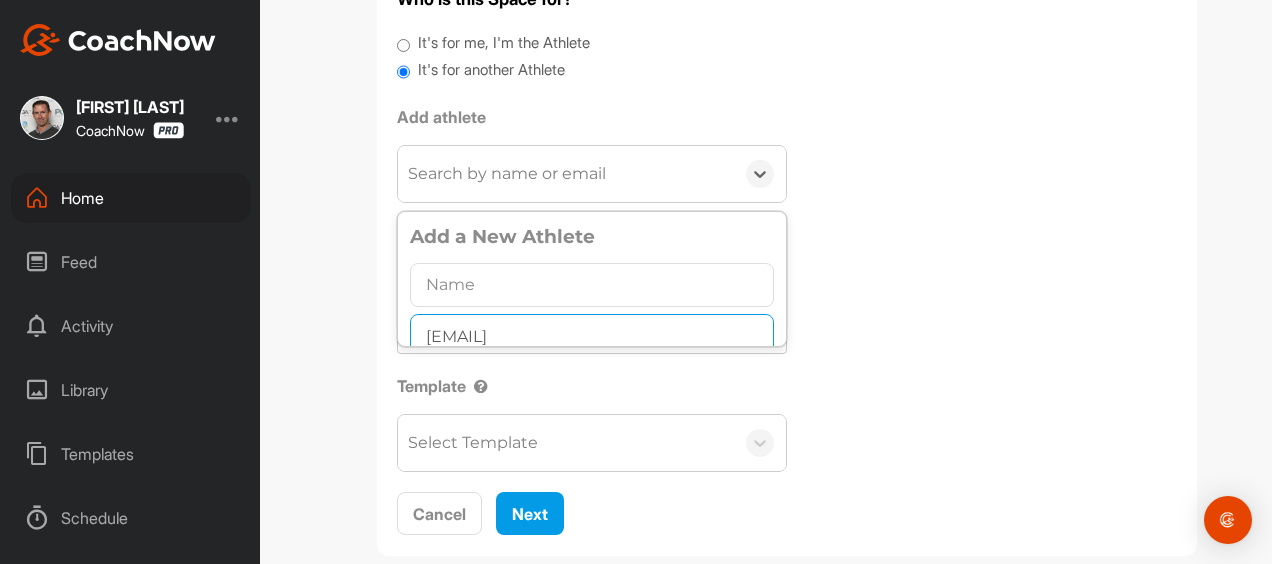type on "[EMAIL]" 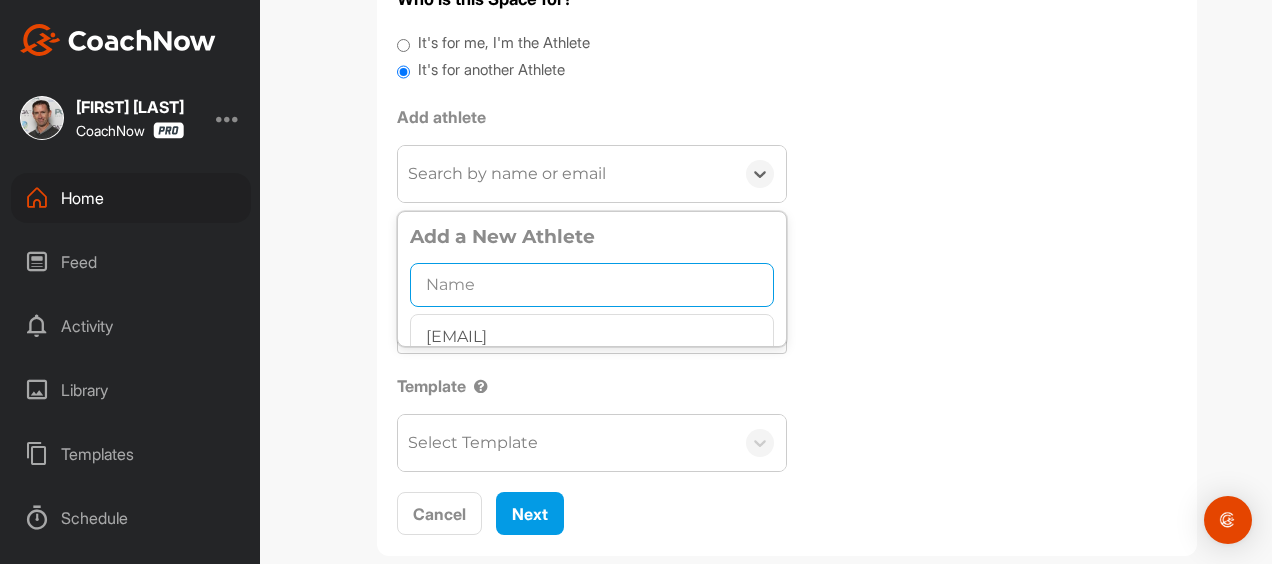 click at bounding box center (592, 285) 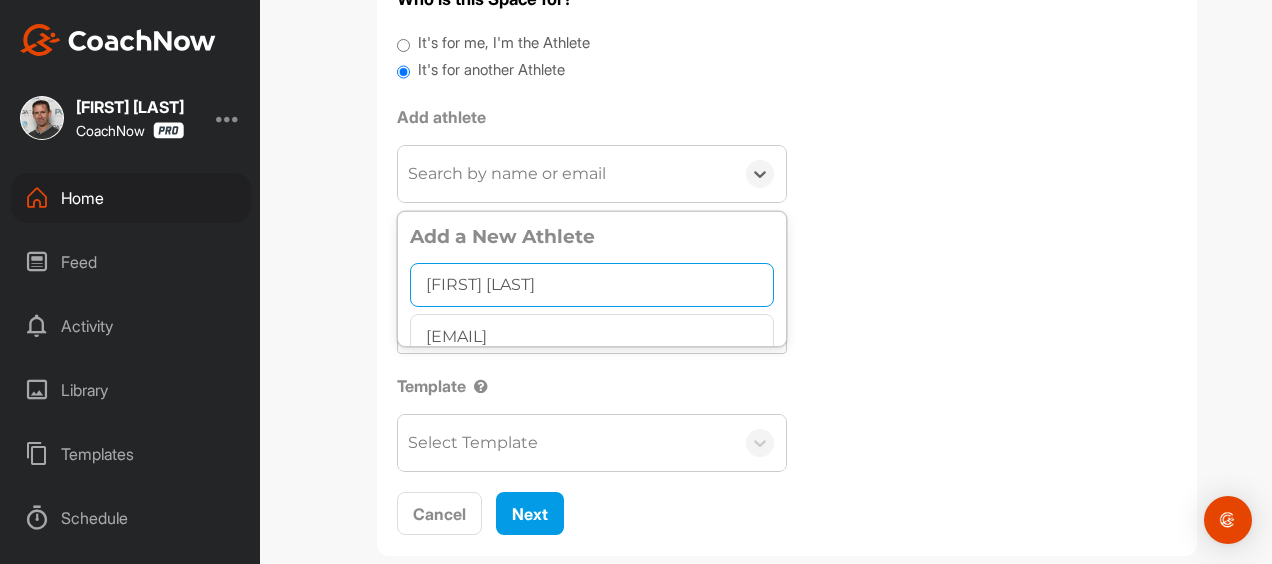 type on "[FIRST] [LAST]" 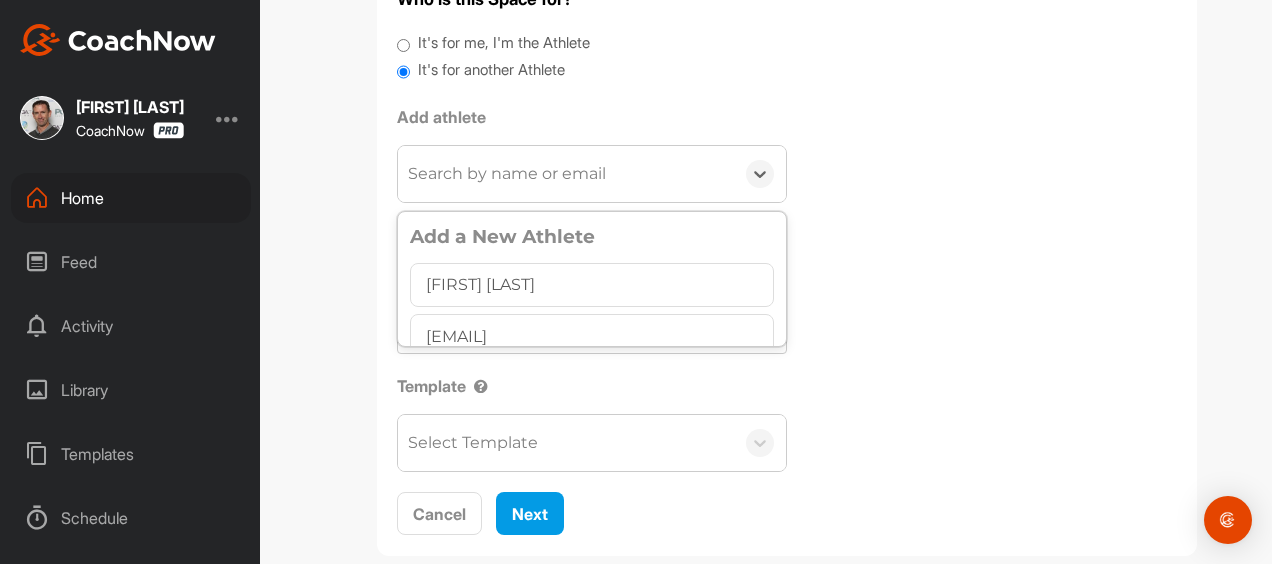 scroll, scrollTop: 11, scrollLeft: 0, axis: vertical 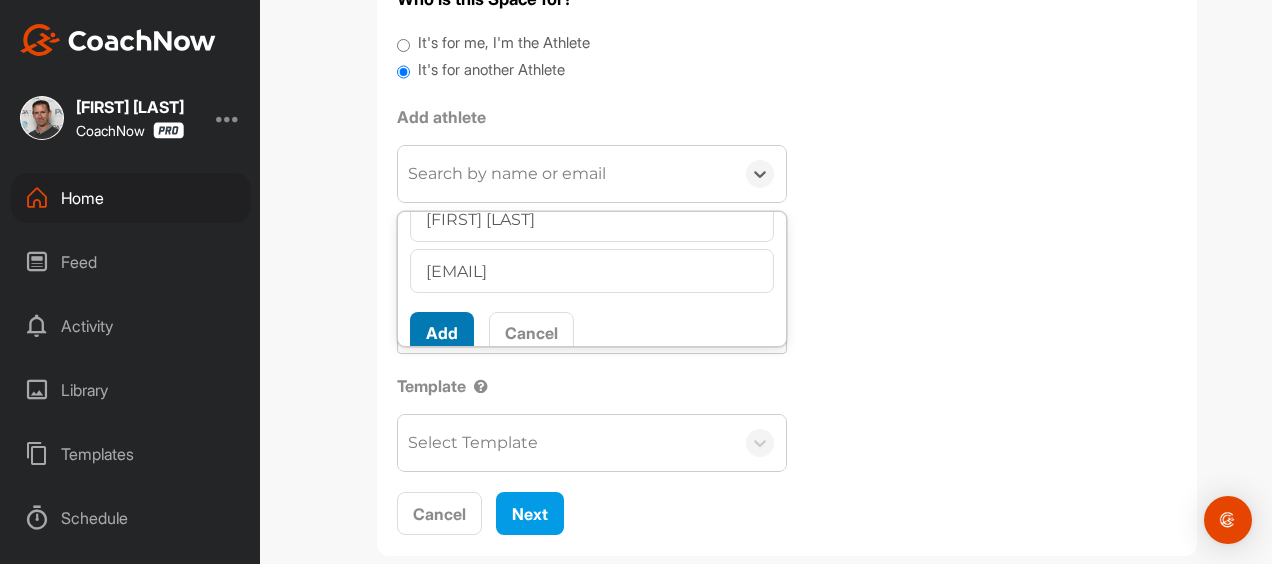 click on "Add" at bounding box center [442, 333] 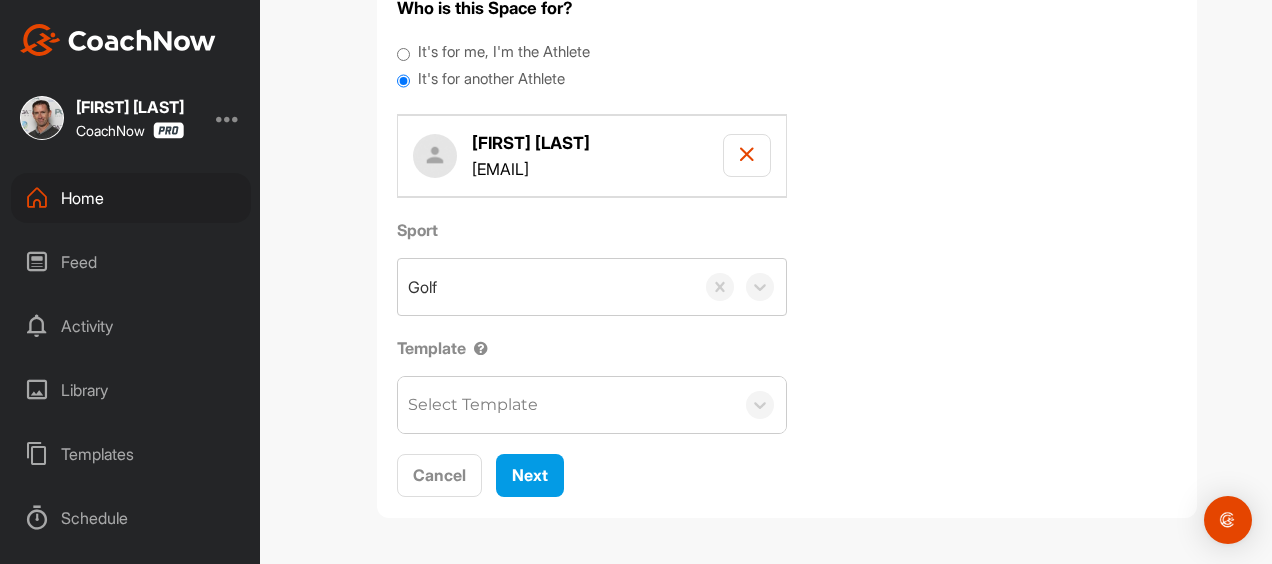 scroll, scrollTop: 168, scrollLeft: 0, axis: vertical 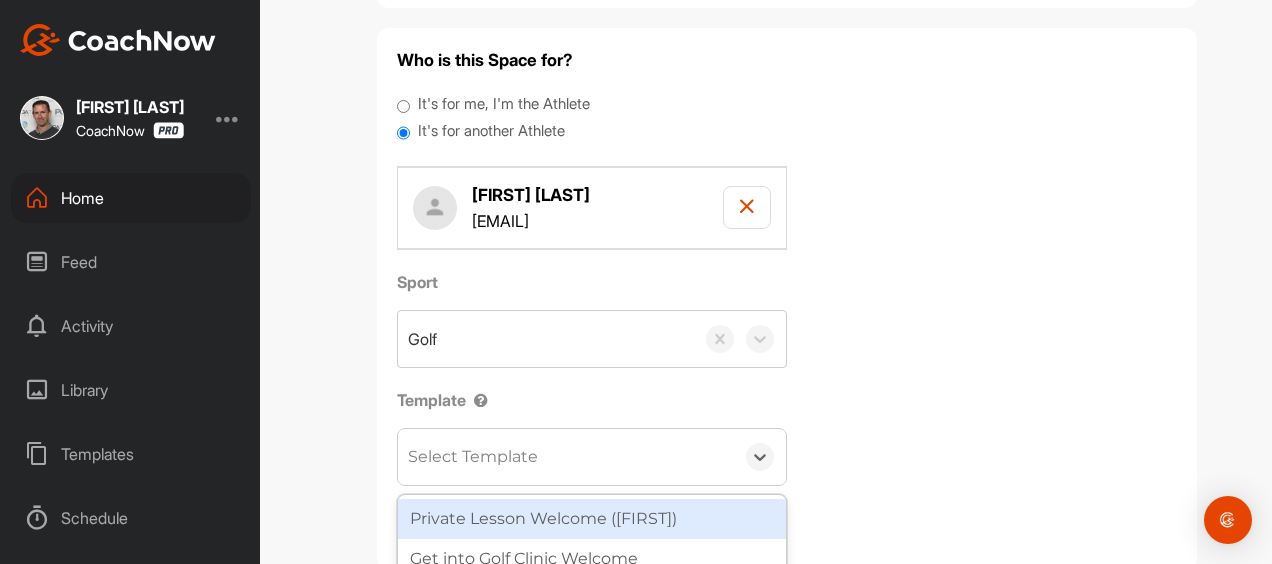 click on "Select Template" at bounding box center (566, 457) 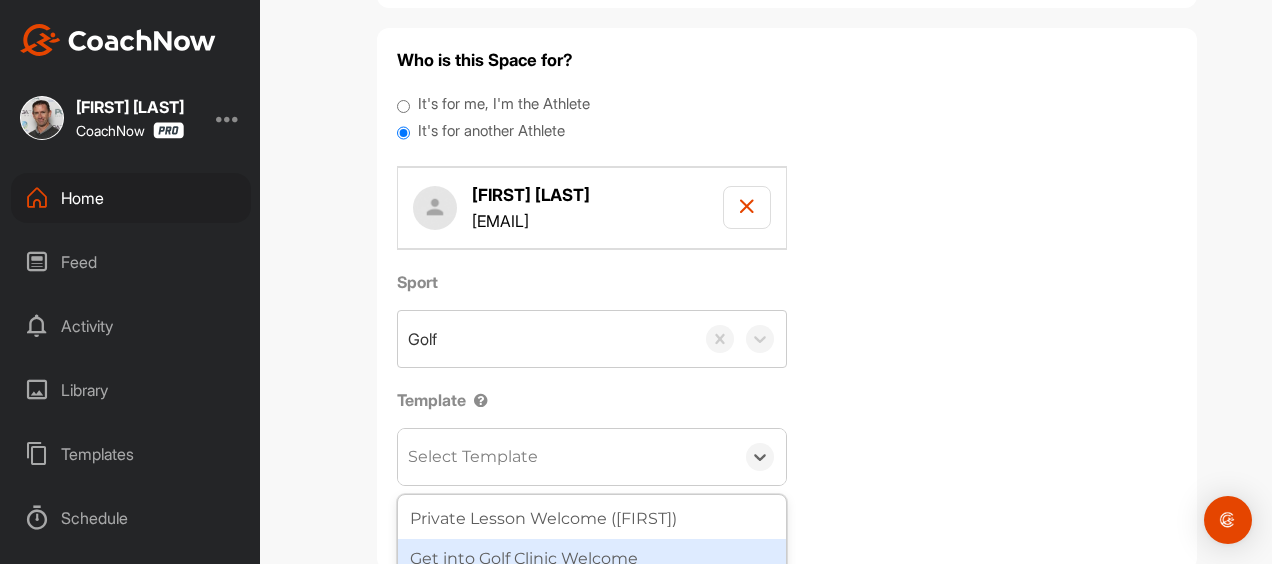 click on "Get into Golf Clinic Welcome" at bounding box center [592, 559] 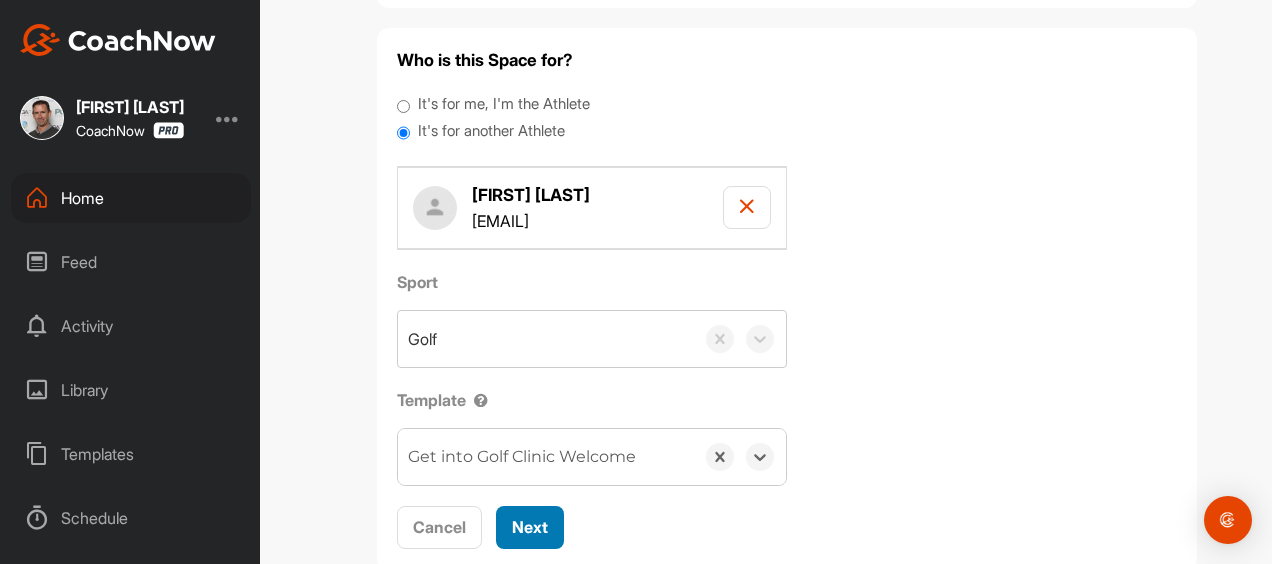 click on "Next" at bounding box center (530, 527) 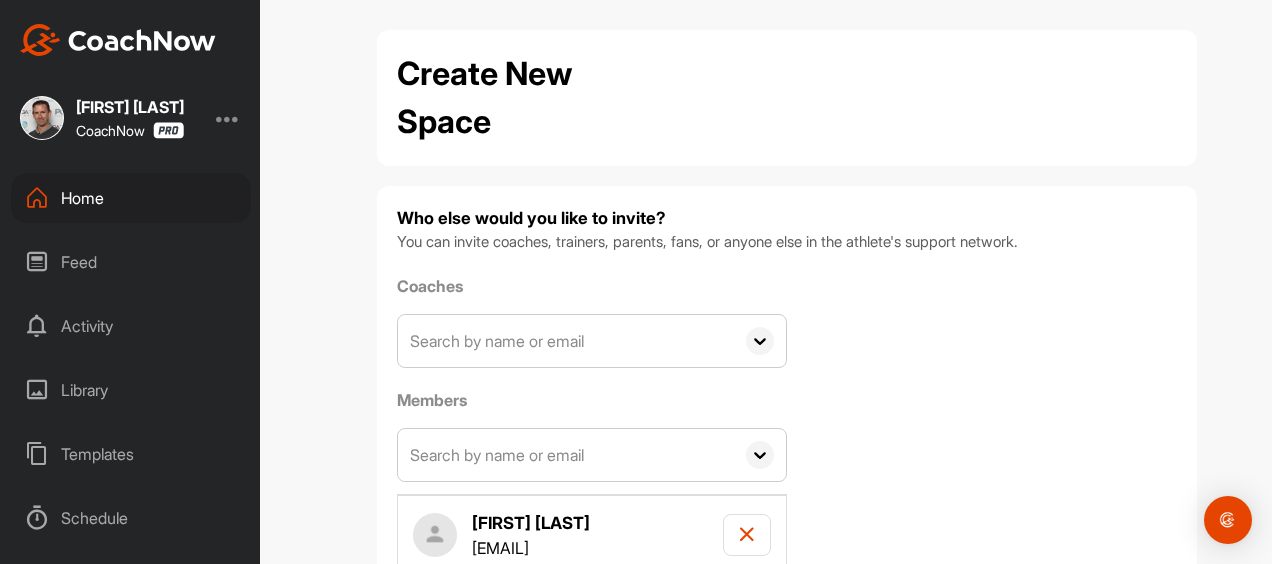 scroll, scrollTop: 134, scrollLeft: 0, axis: vertical 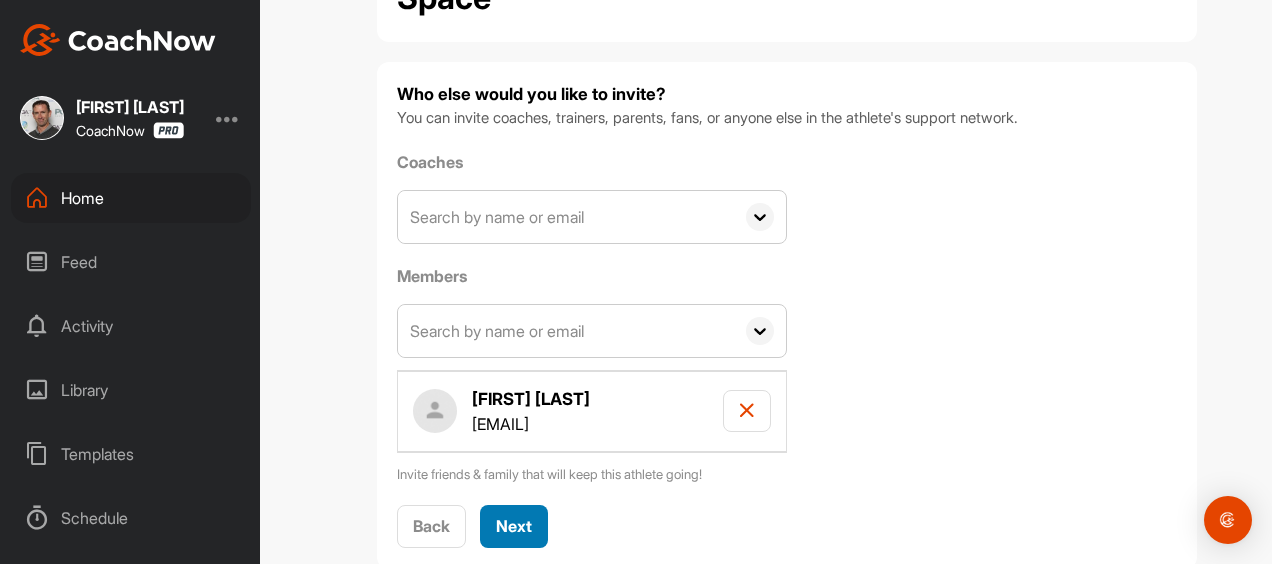 click on "Next" at bounding box center [514, 526] 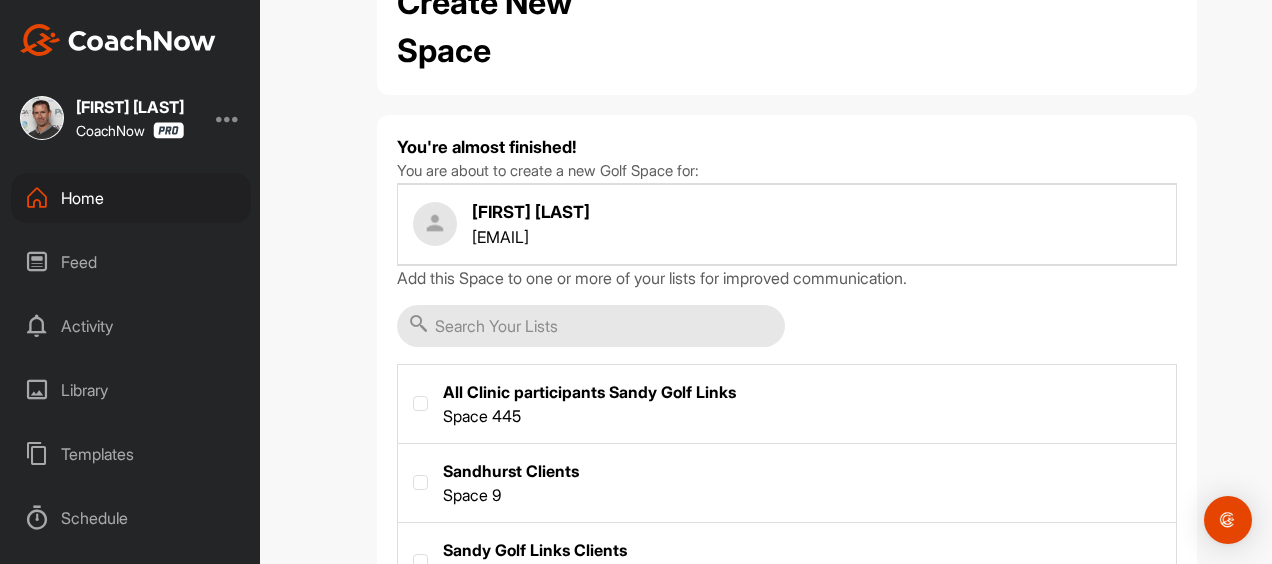 scroll, scrollTop: 138, scrollLeft: 0, axis: vertical 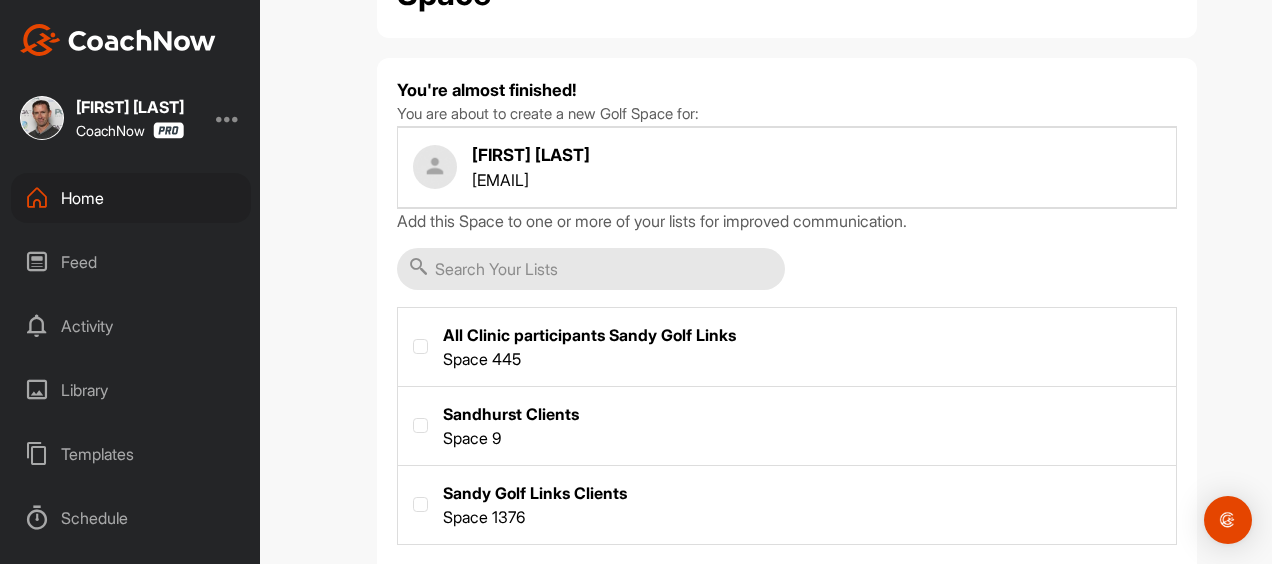 click at bounding box center (787, 345) 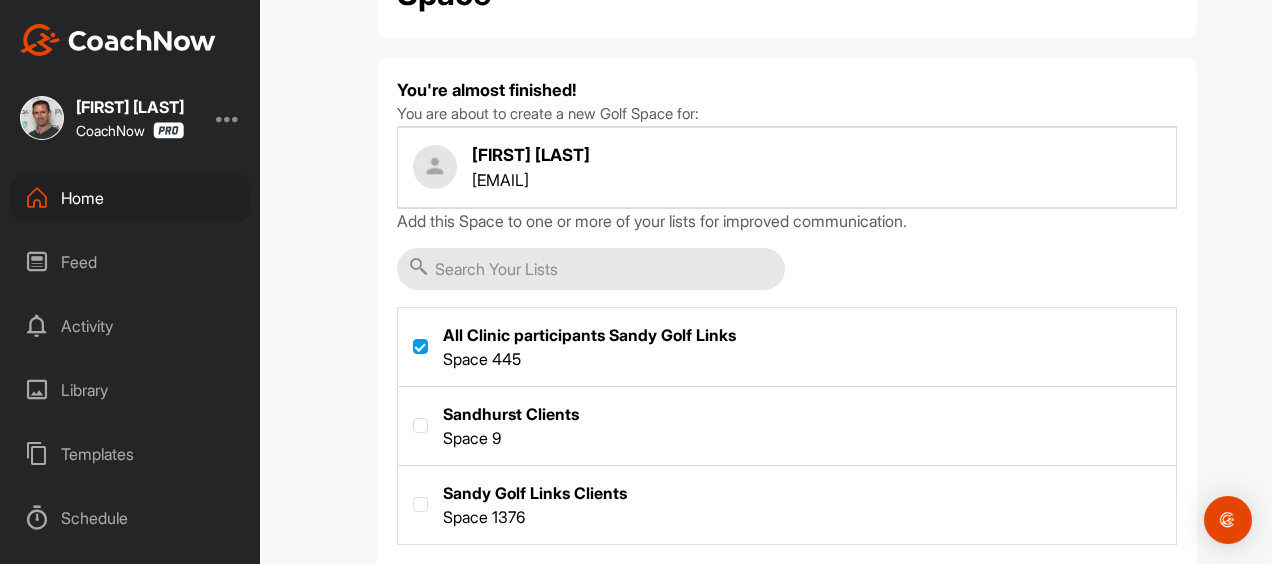 click at bounding box center [787, 503] 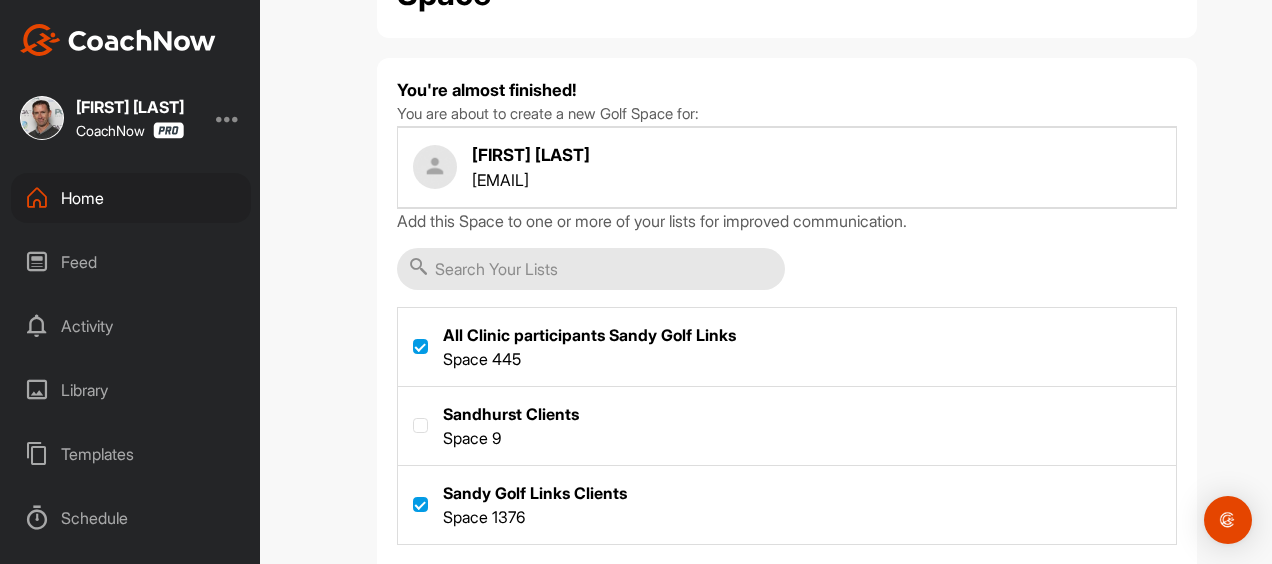 click on "Create Space" at bounding box center [547, 587] 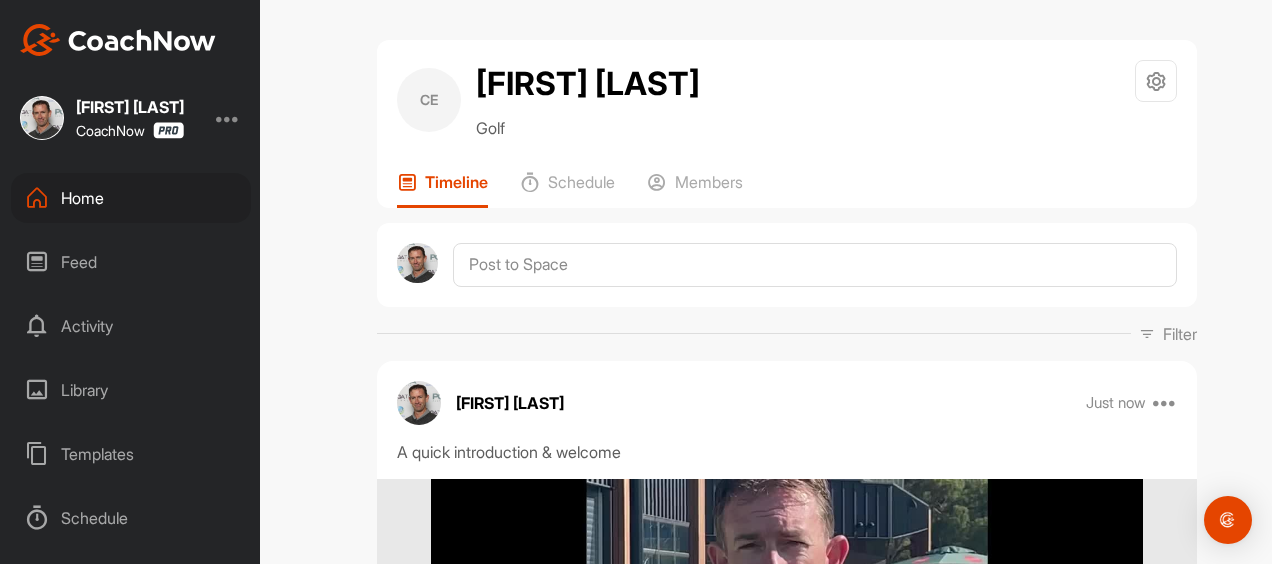 click on "Home" at bounding box center (131, 198) 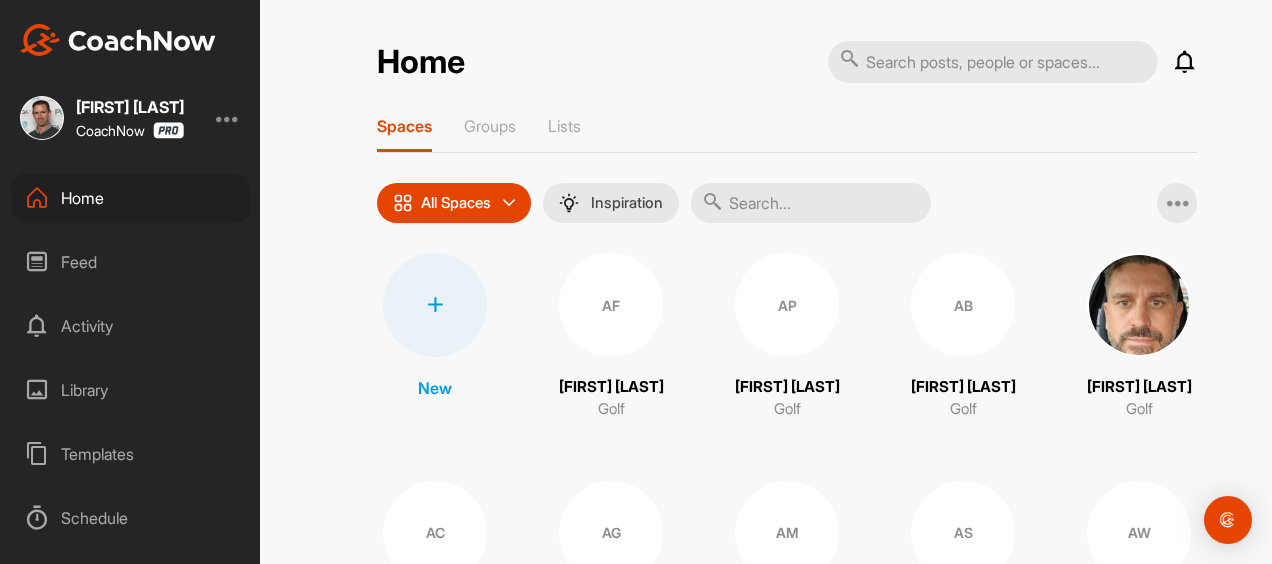 click at bounding box center [435, 305] 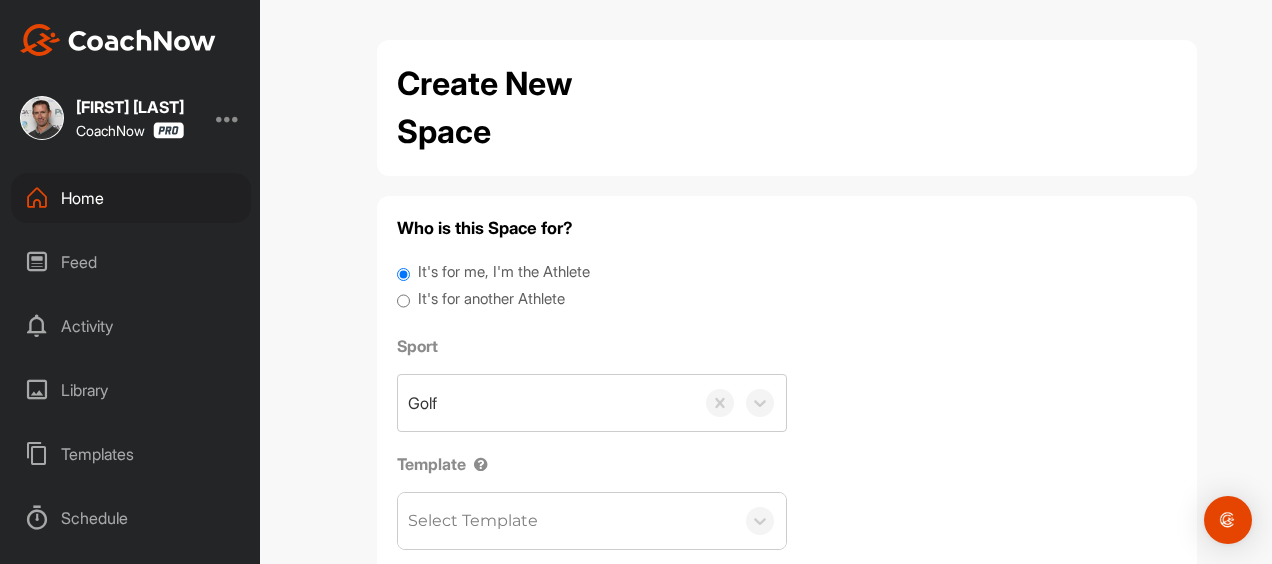 click on "It's for another Athlete" at bounding box center [491, 299] 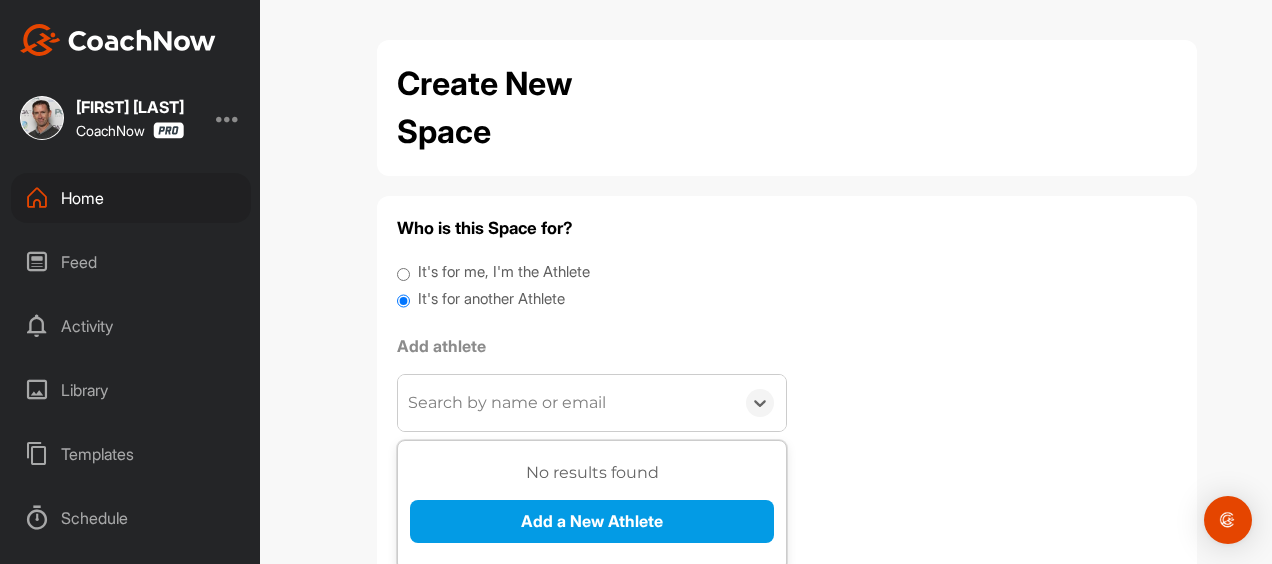click on "Search by name or email" at bounding box center (507, 403) 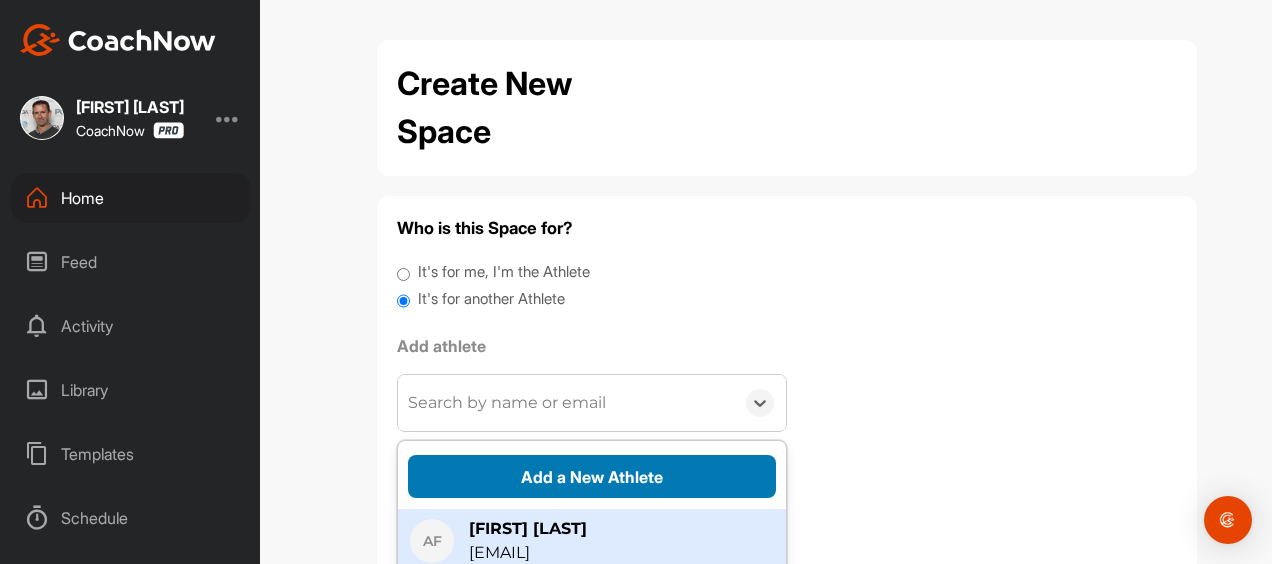 click on "Add a New Athlete" at bounding box center (592, 476) 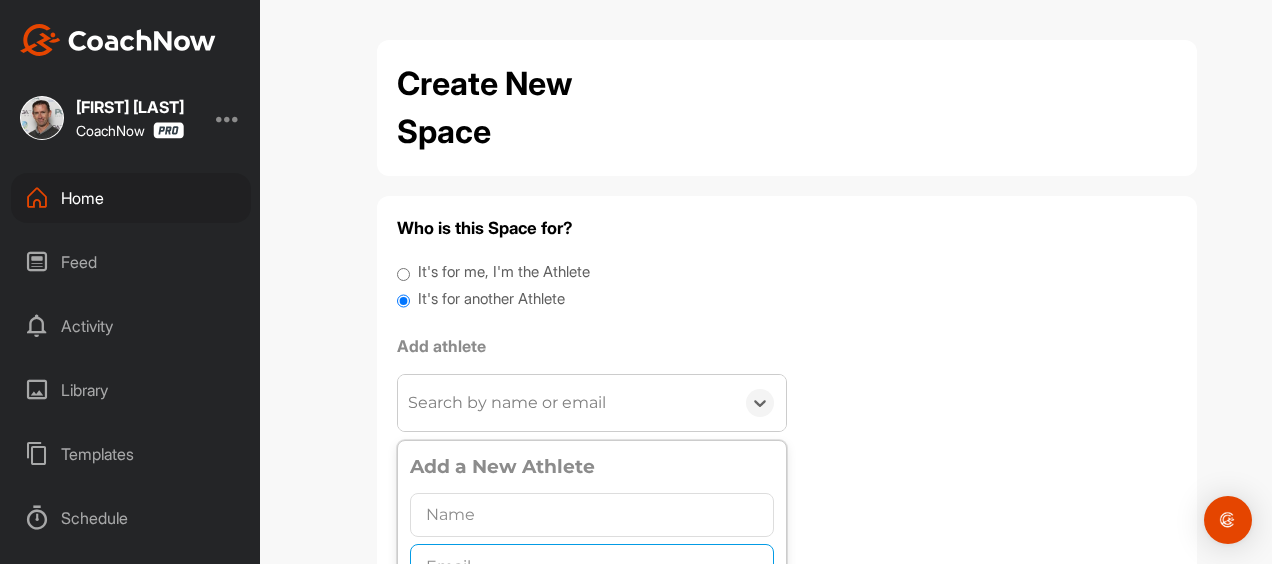 scroll, scrollTop: 1, scrollLeft: 0, axis: vertical 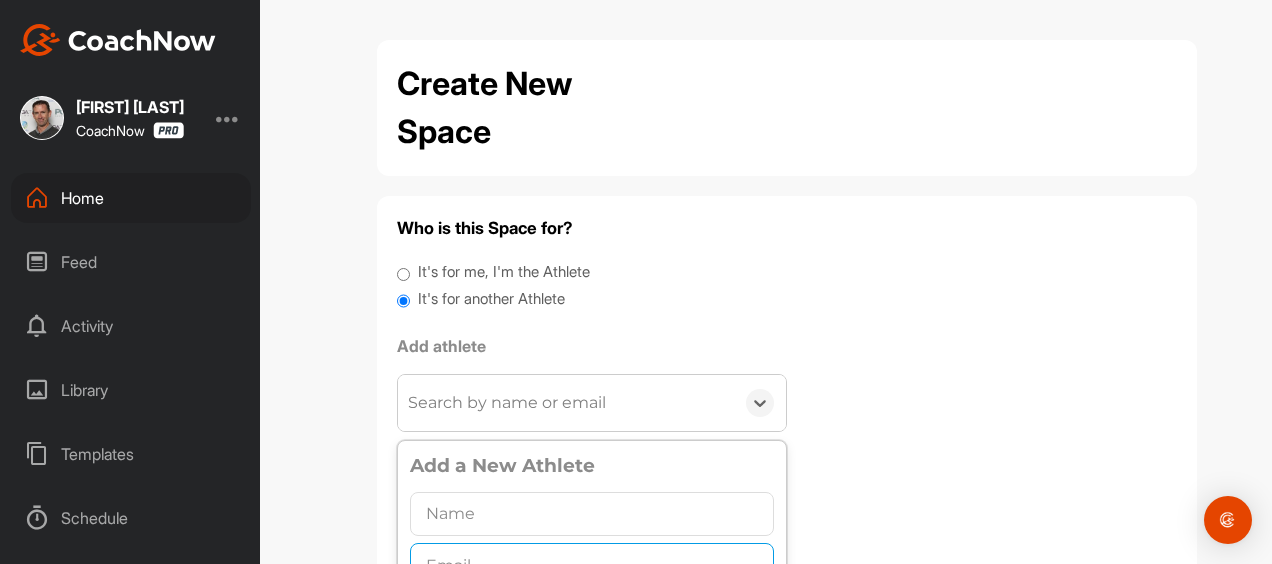 click at bounding box center [592, 565] 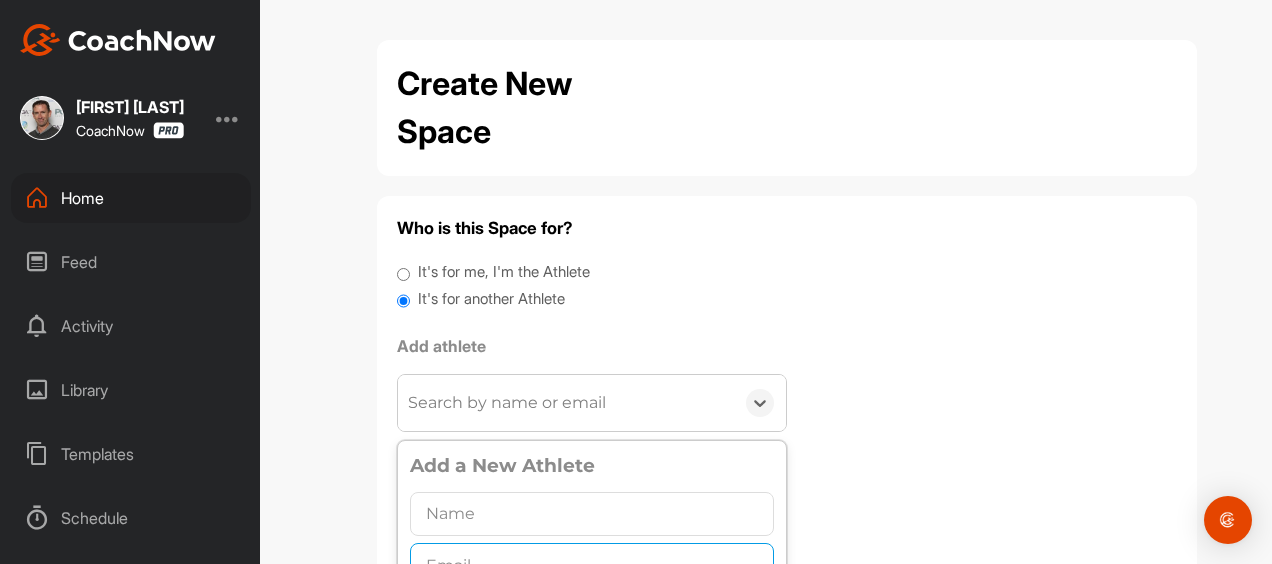 paste on "[EMAIL]" 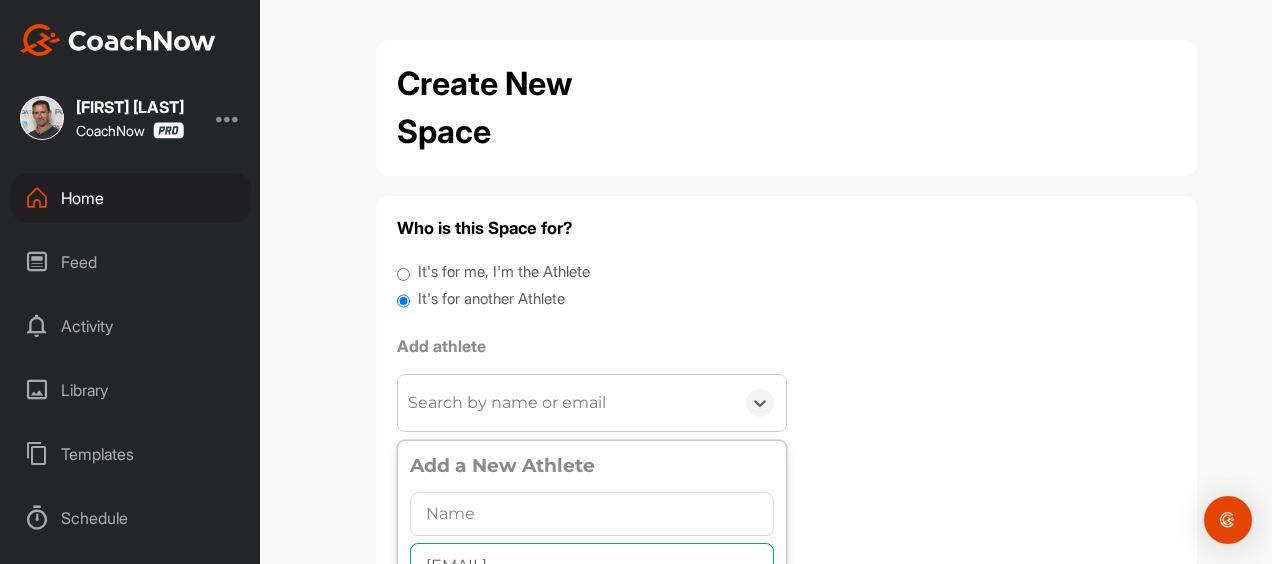 type on "[EMAIL]" 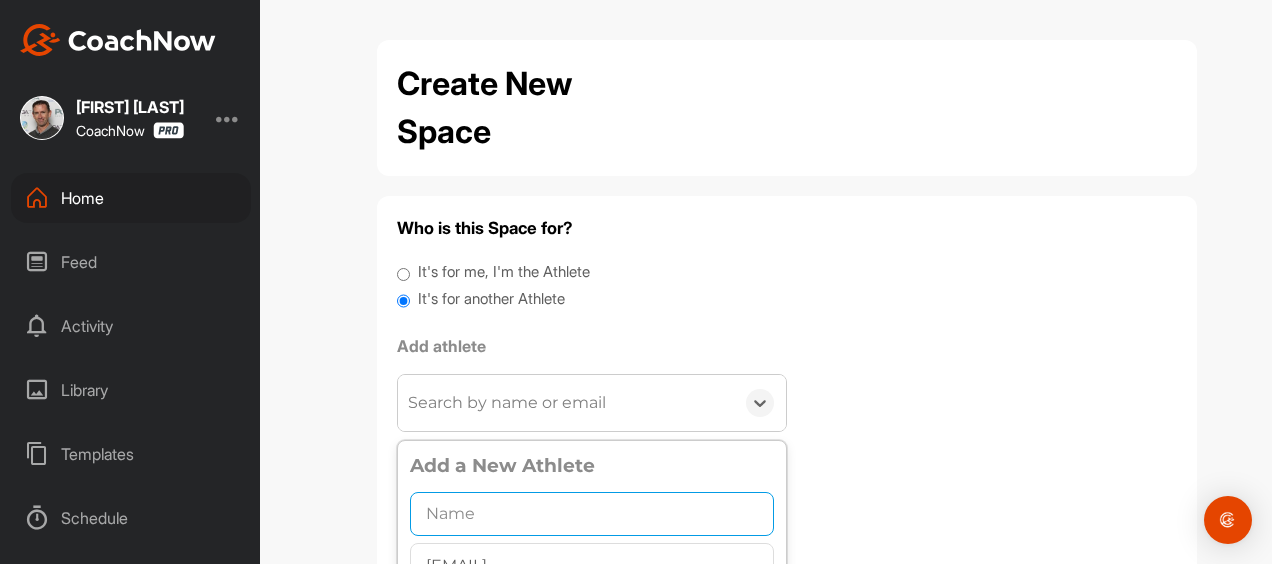click at bounding box center (592, 514) 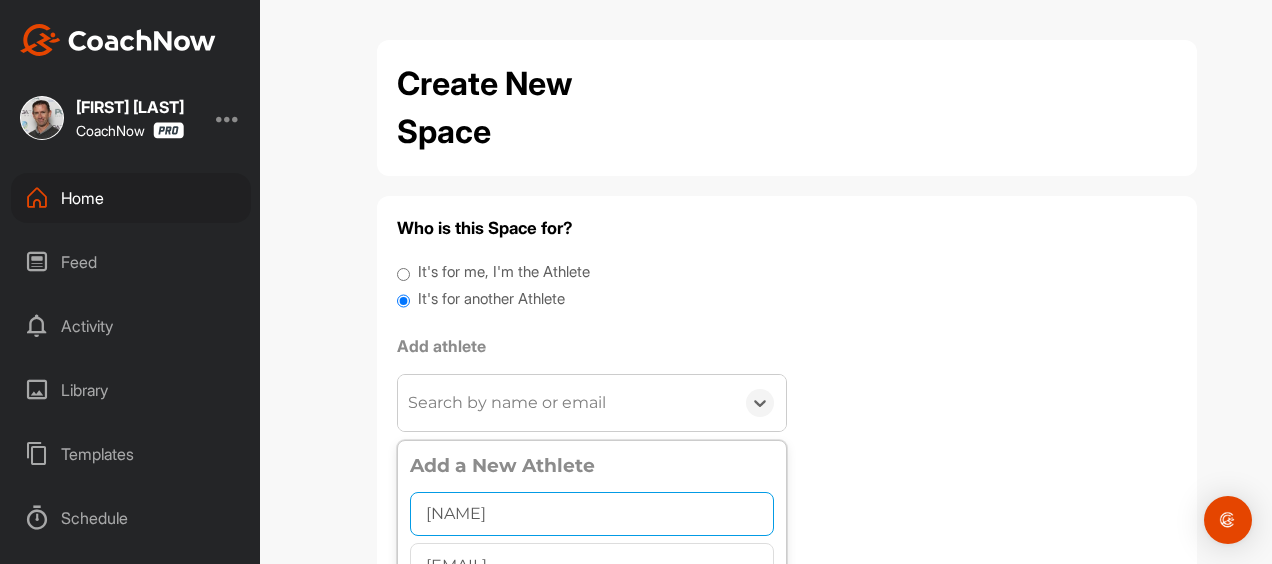 click on "[NAME]" at bounding box center (592, 514) 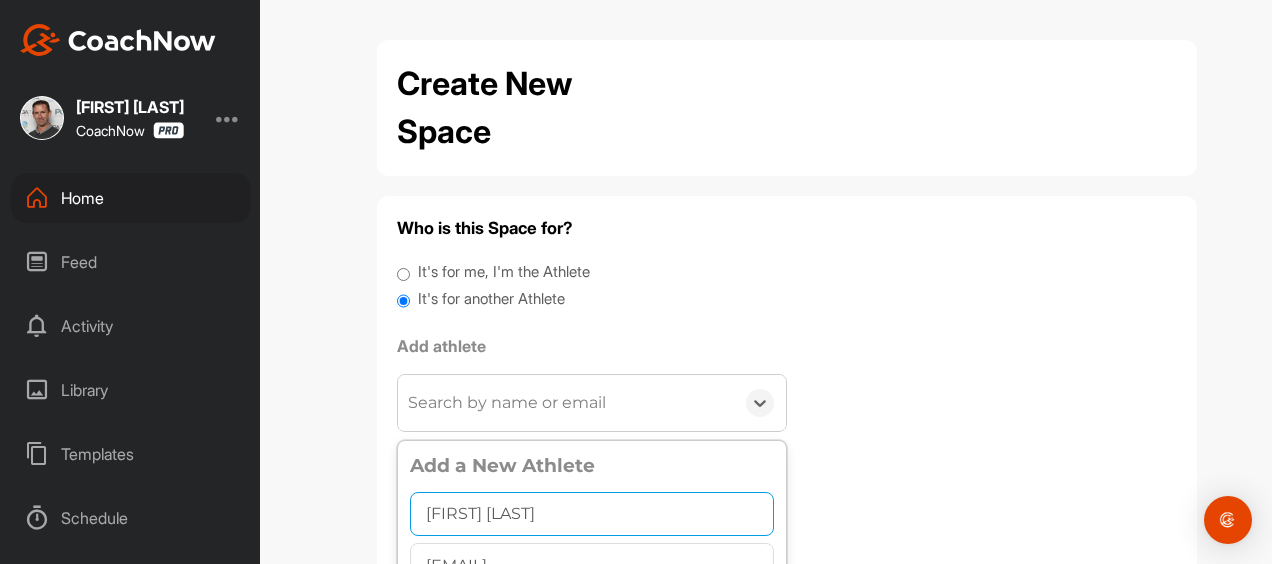 type on "[FIRST] [LAST]" 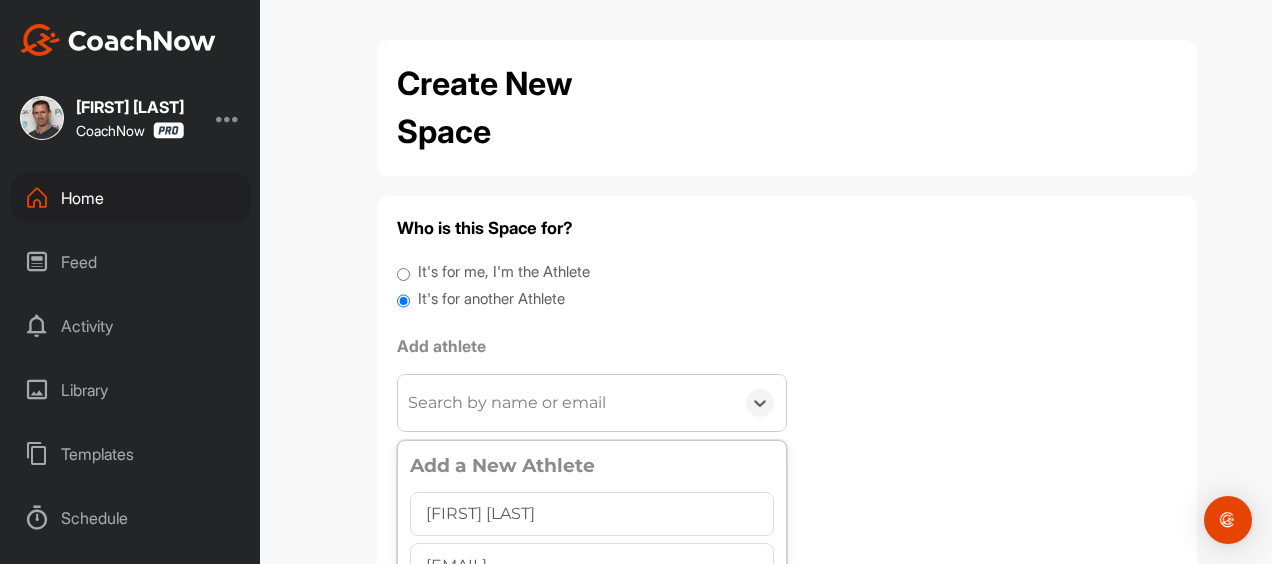 scroll, scrollTop: 11, scrollLeft: 0, axis: vertical 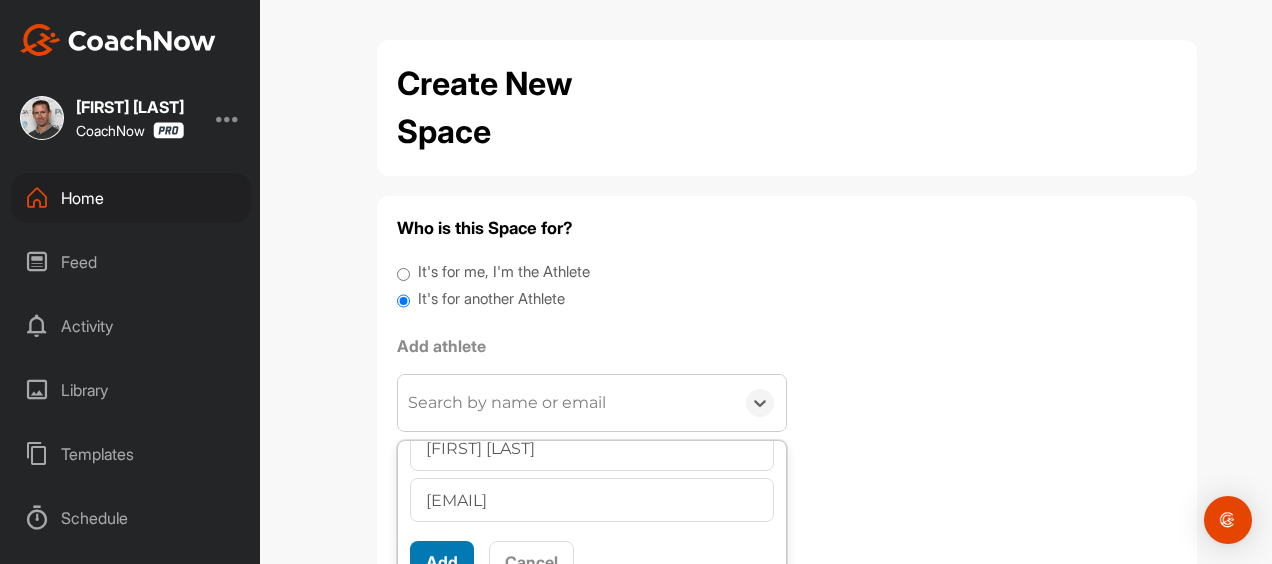 click on "Add" at bounding box center [442, 562] 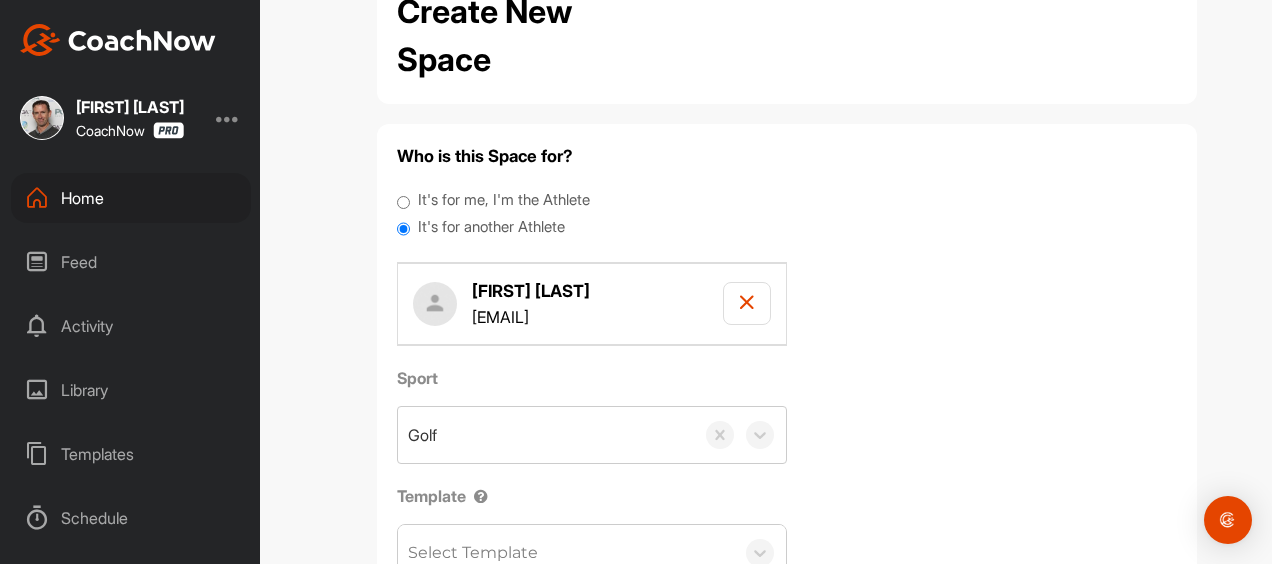 scroll, scrollTop: 168, scrollLeft: 0, axis: vertical 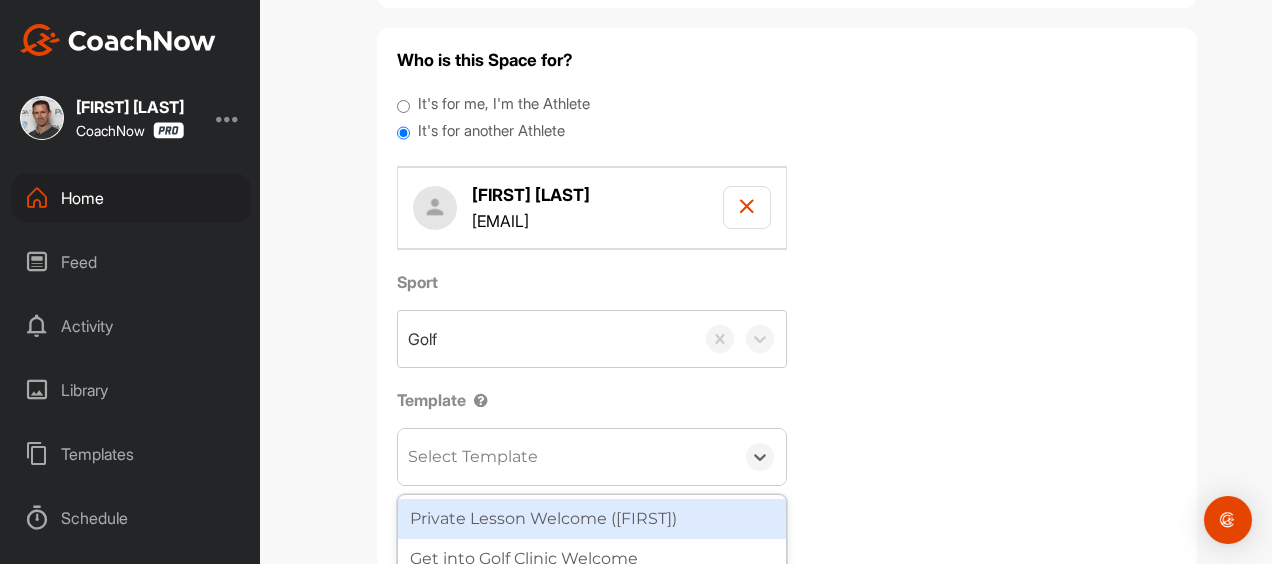 click on "Select Template" at bounding box center [473, 457] 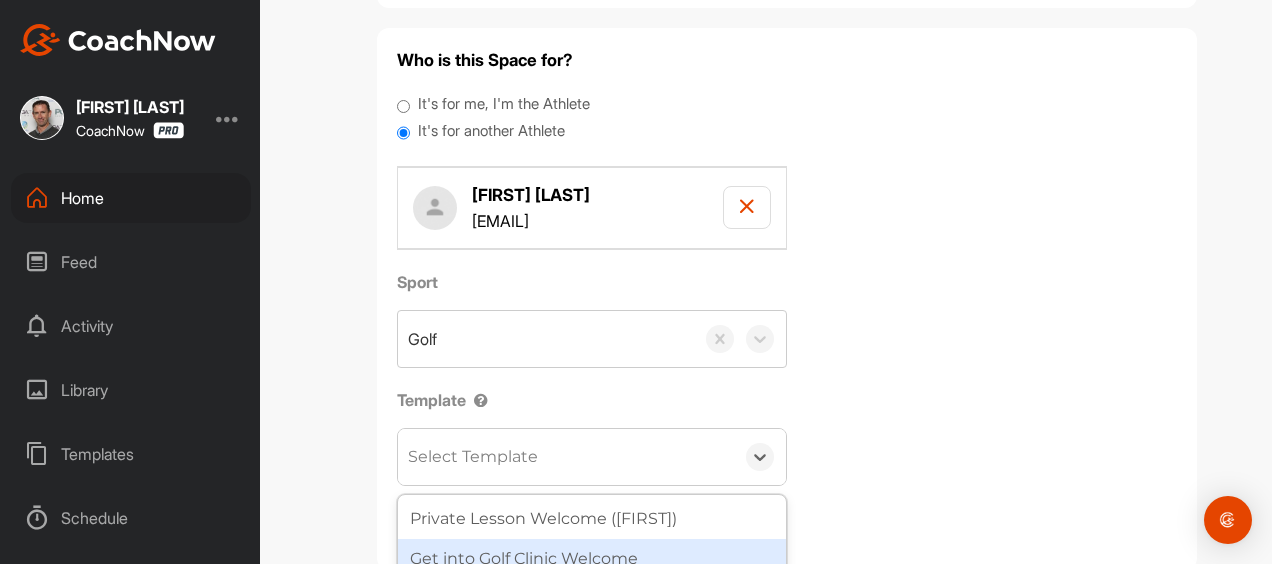 drag, startPoint x: 460, startPoint y: 485, endPoint x: 466, endPoint y: 519, distance: 34.525352 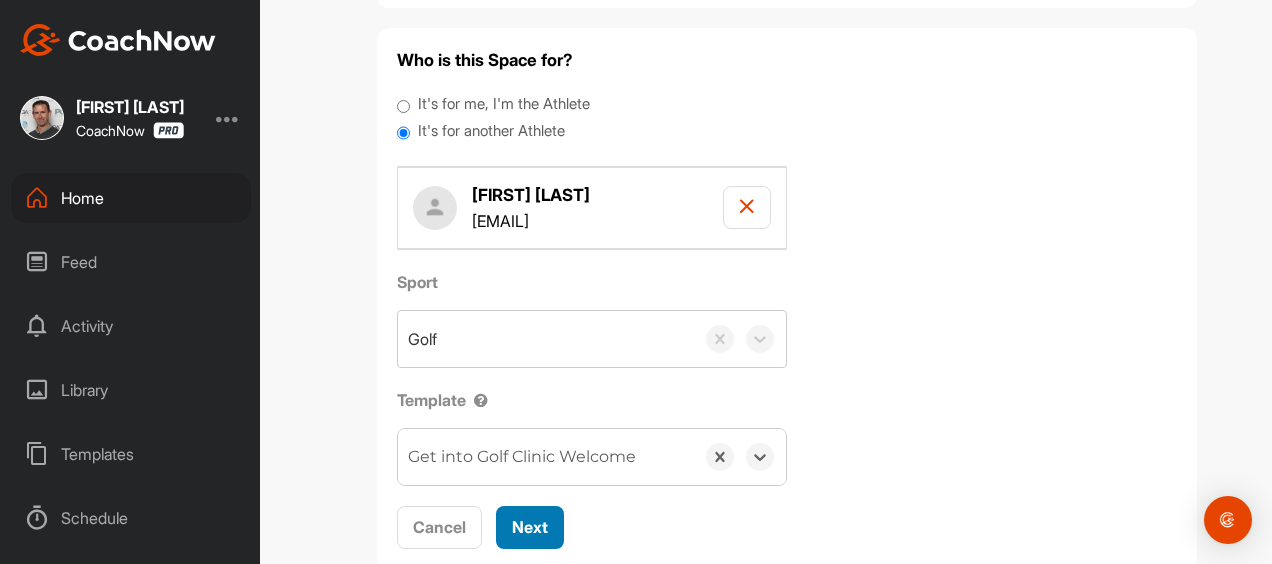 click on "Next" at bounding box center [530, 527] 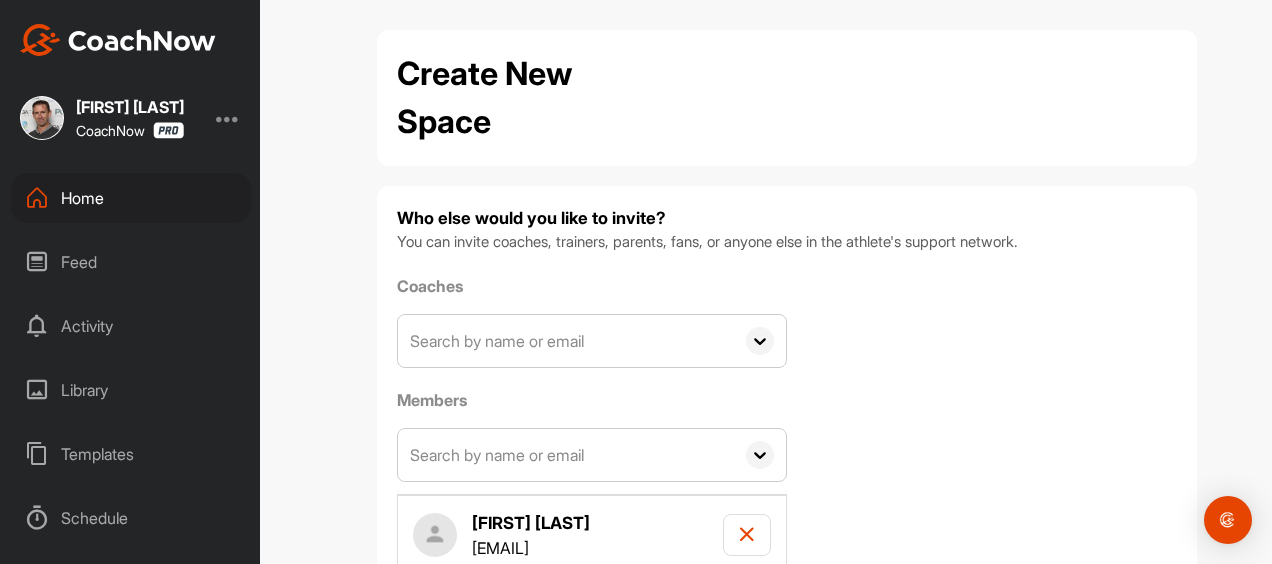 scroll, scrollTop: 134, scrollLeft: 0, axis: vertical 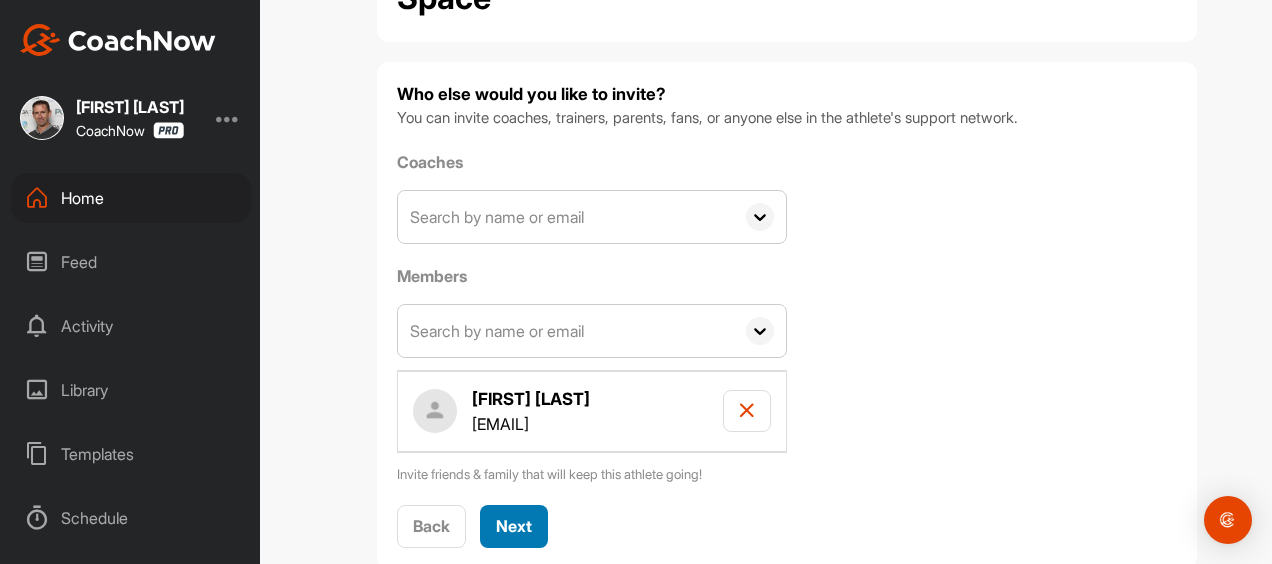 click on "Next" at bounding box center (514, 526) 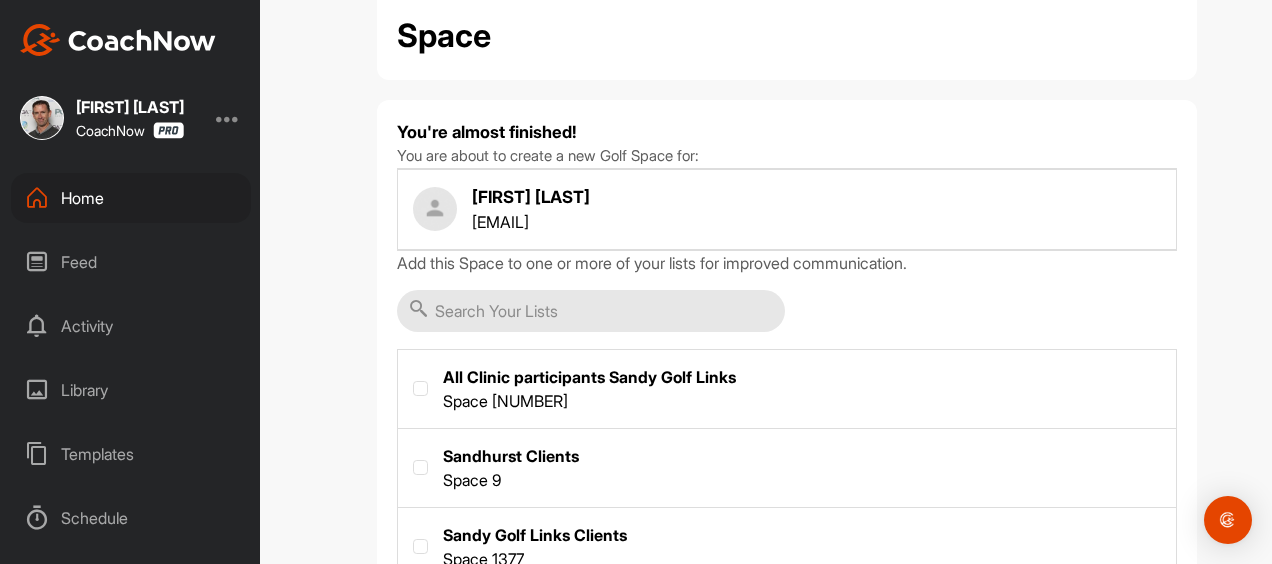 scroll, scrollTop: 138, scrollLeft: 0, axis: vertical 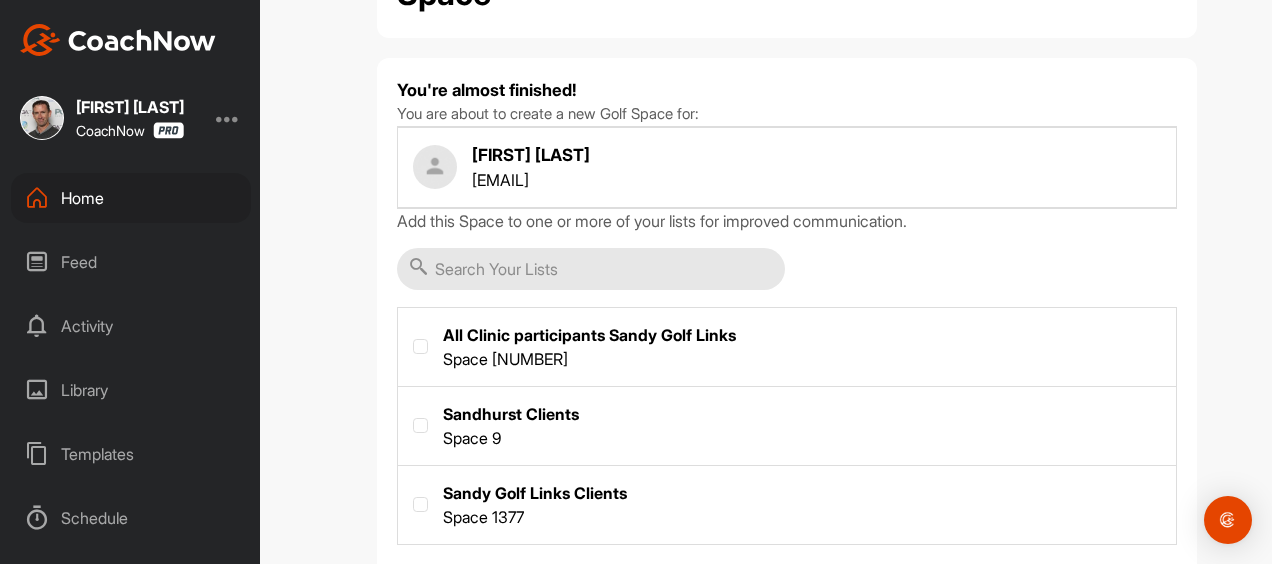 click at bounding box center (787, 345) 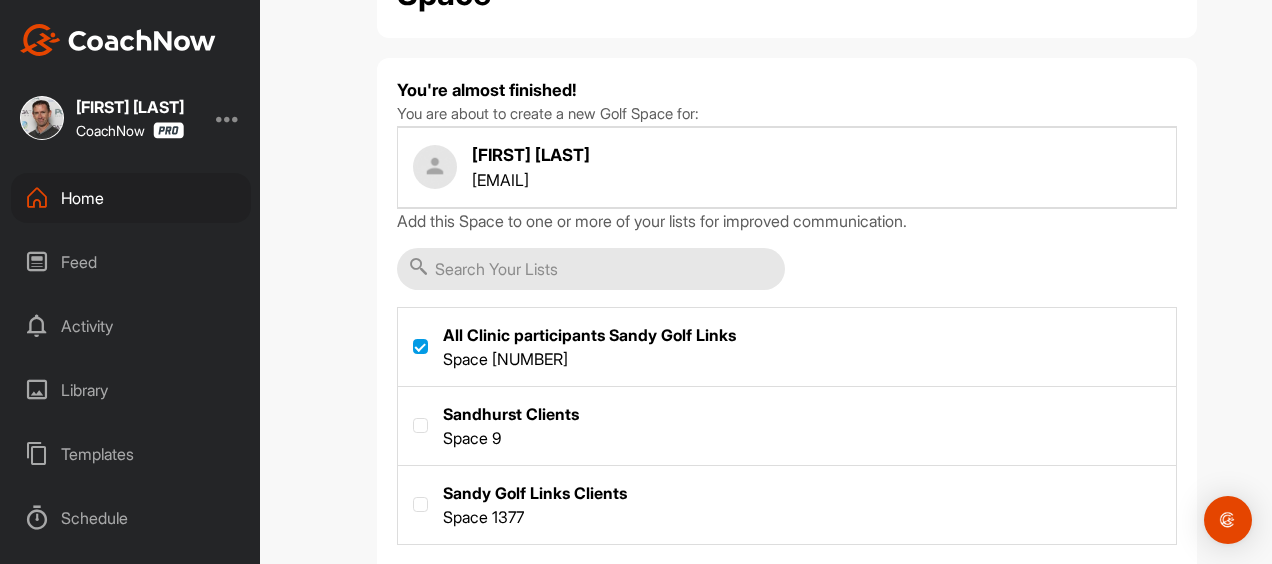 click at bounding box center (787, 503) 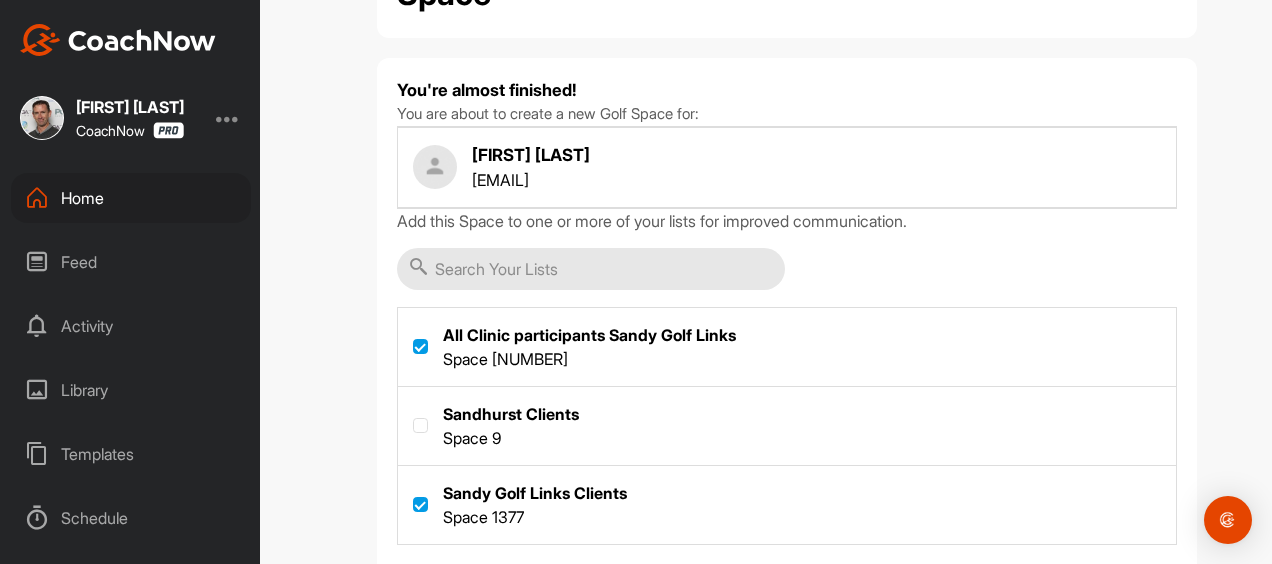 click on "Create Space" at bounding box center [547, 587] 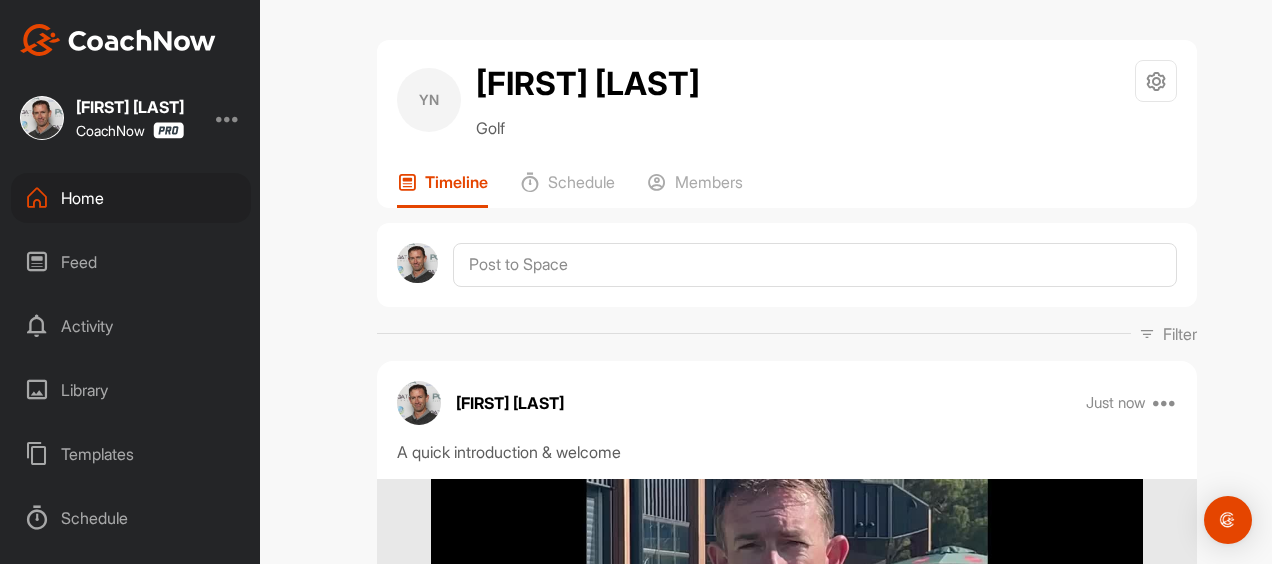 click at bounding box center [786, 679] 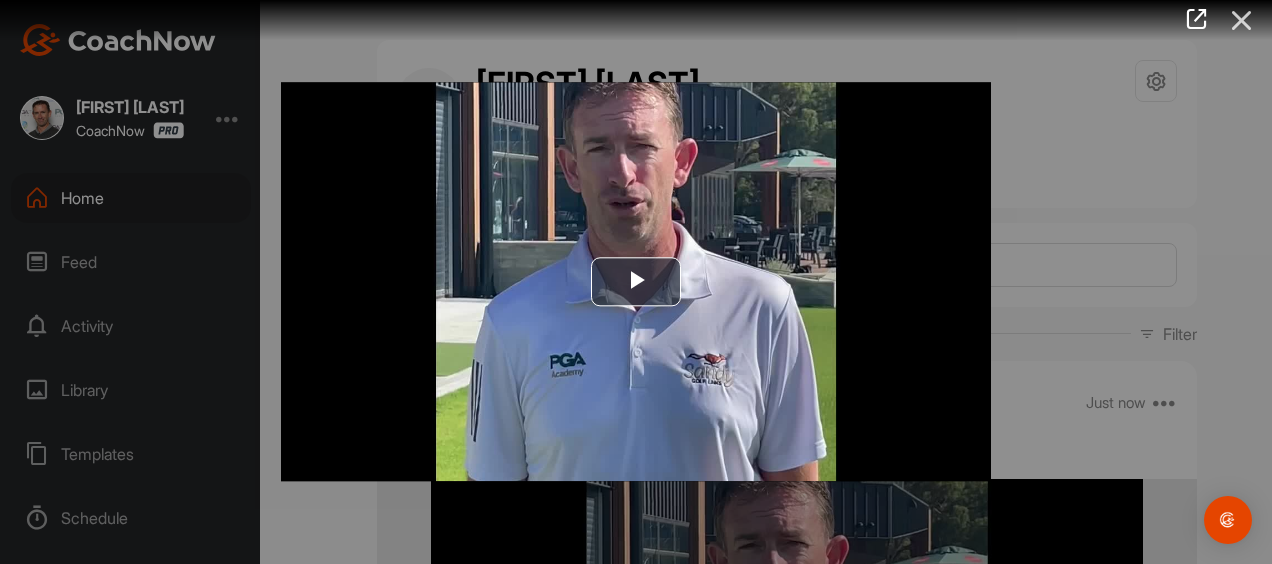 click at bounding box center (1242, 20) 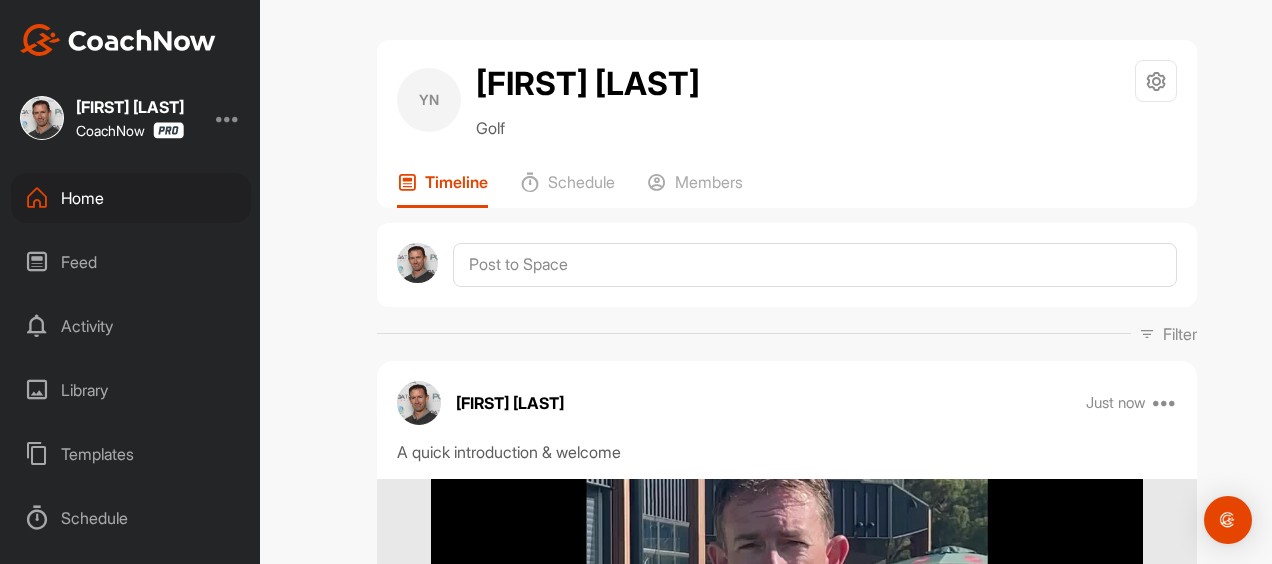 click on "Home" at bounding box center [131, 198] 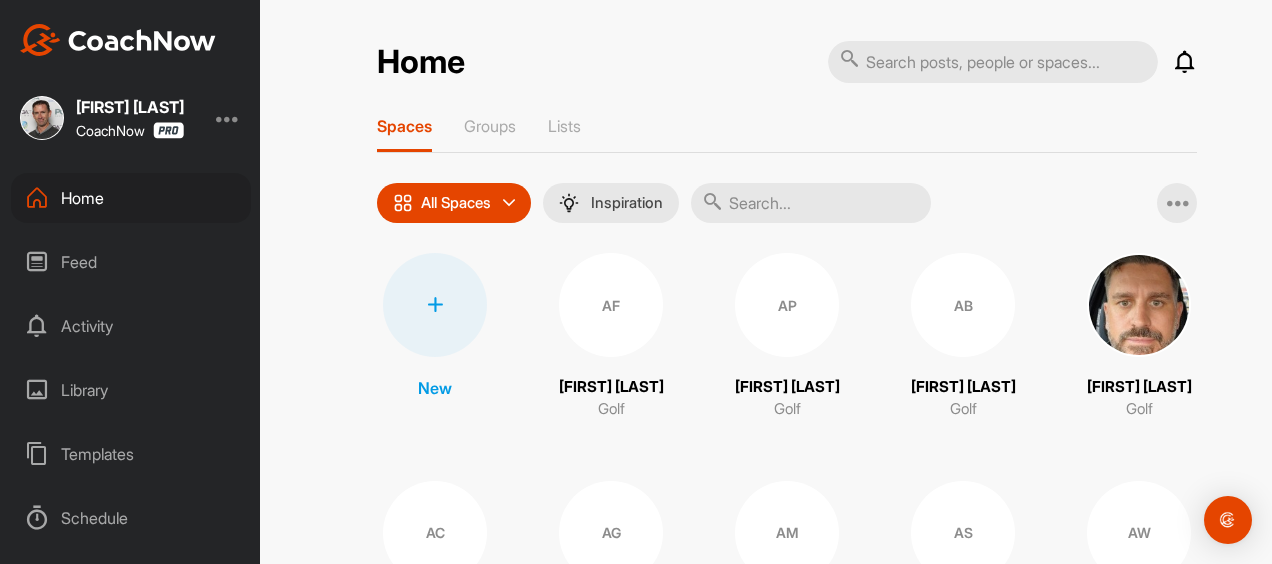 click at bounding box center (435, 305) 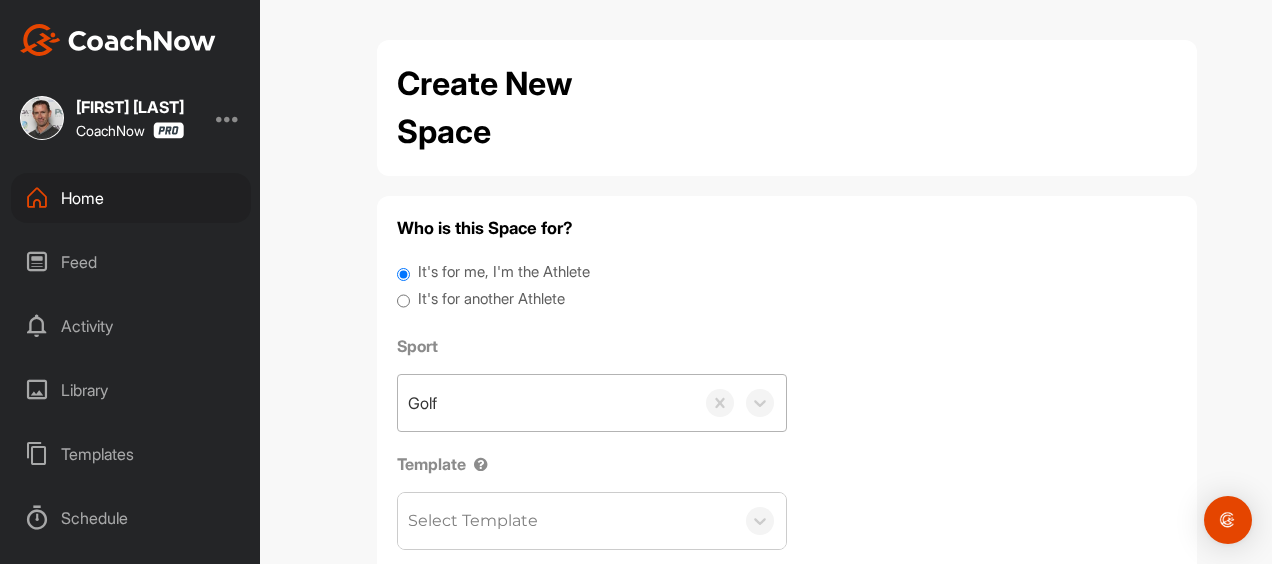click on "Golf" at bounding box center [546, 403] 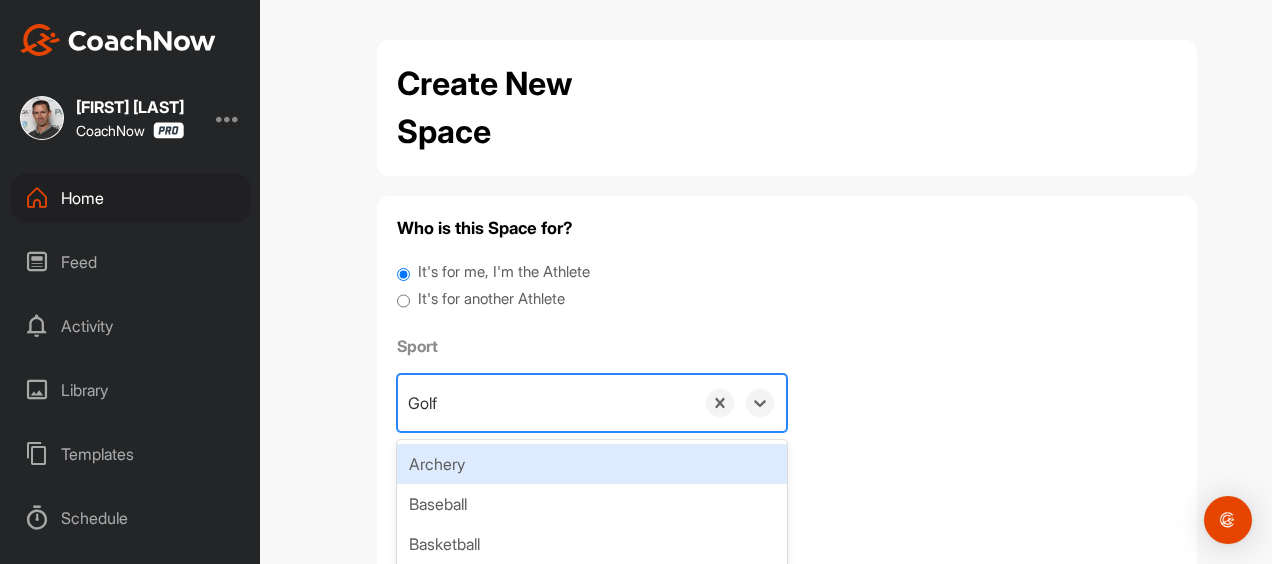click on "It's for another Athlete" at bounding box center [491, 299] 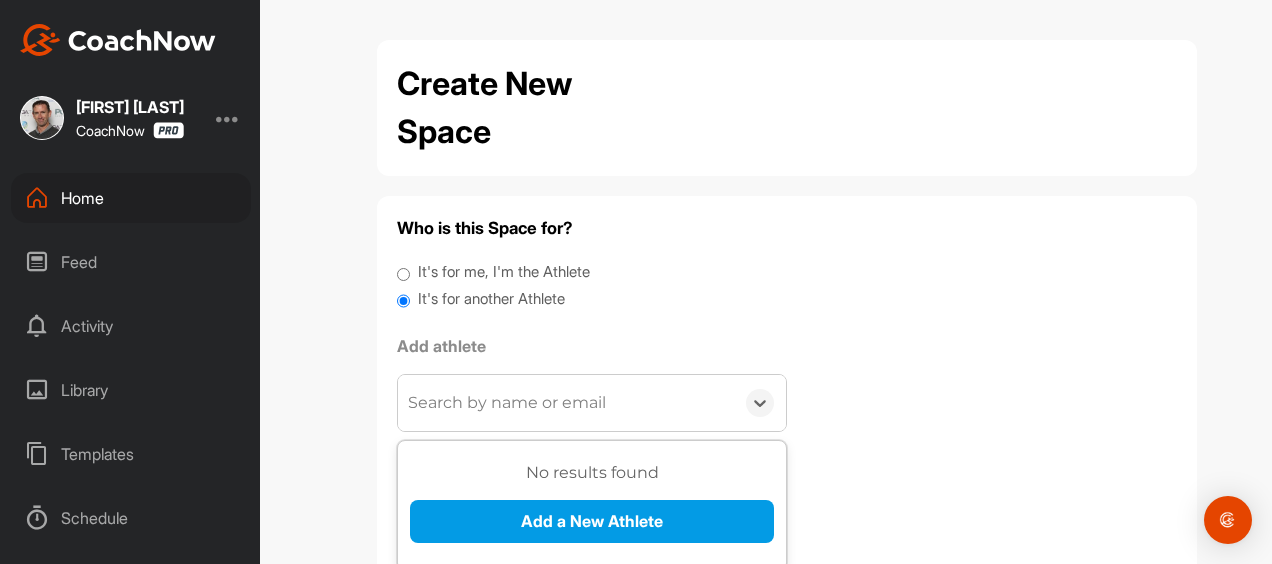 click on "Search by name or email" at bounding box center (507, 403) 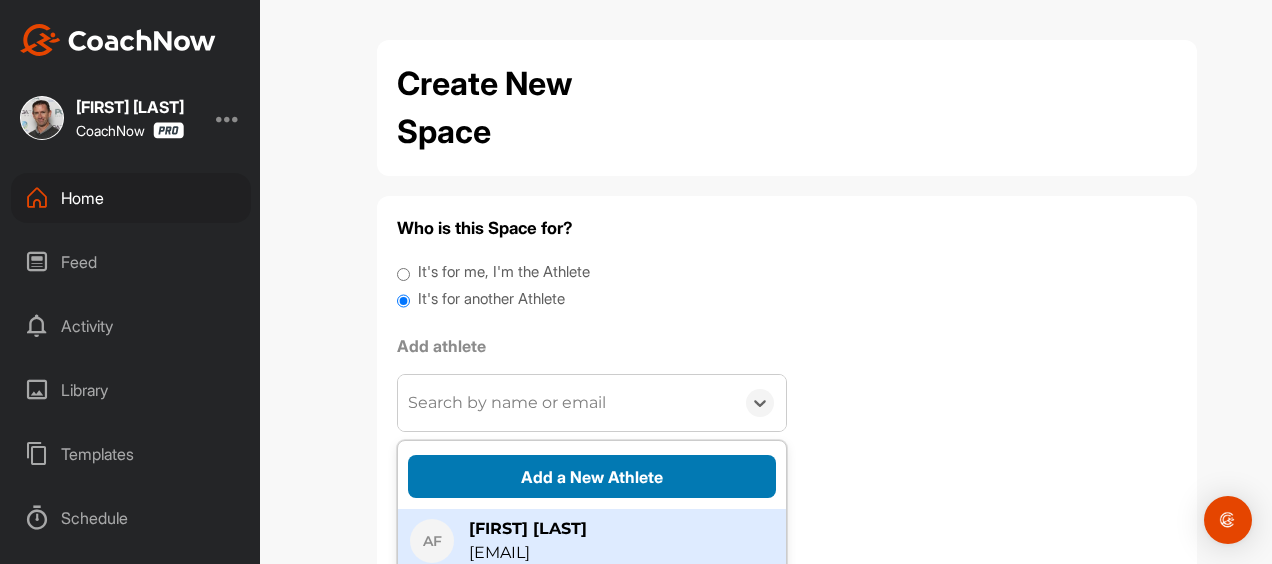 click on "Add a New Athlete" at bounding box center [592, 476] 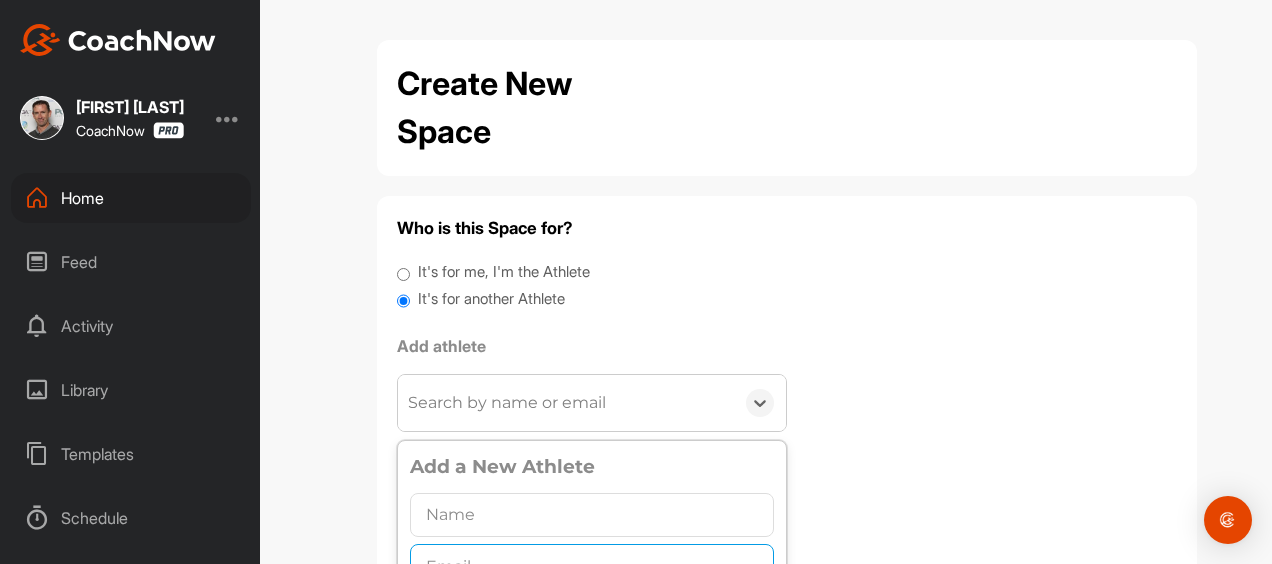 scroll, scrollTop: 1, scrollLeft: 0, axis: vertical 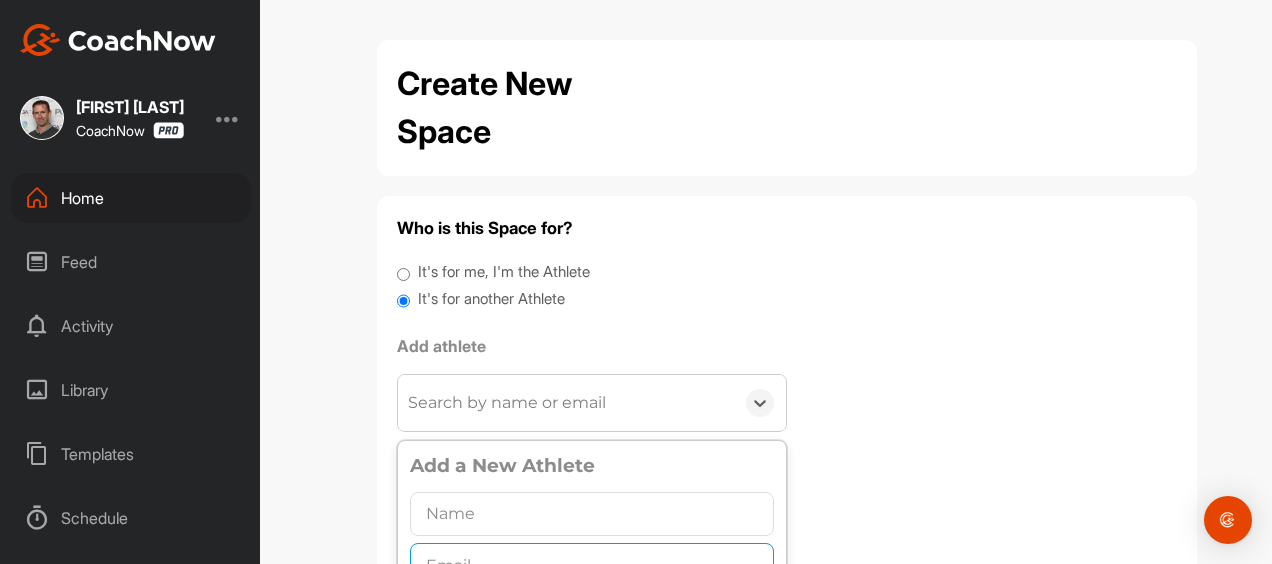 click at bounding box center (592, 565) 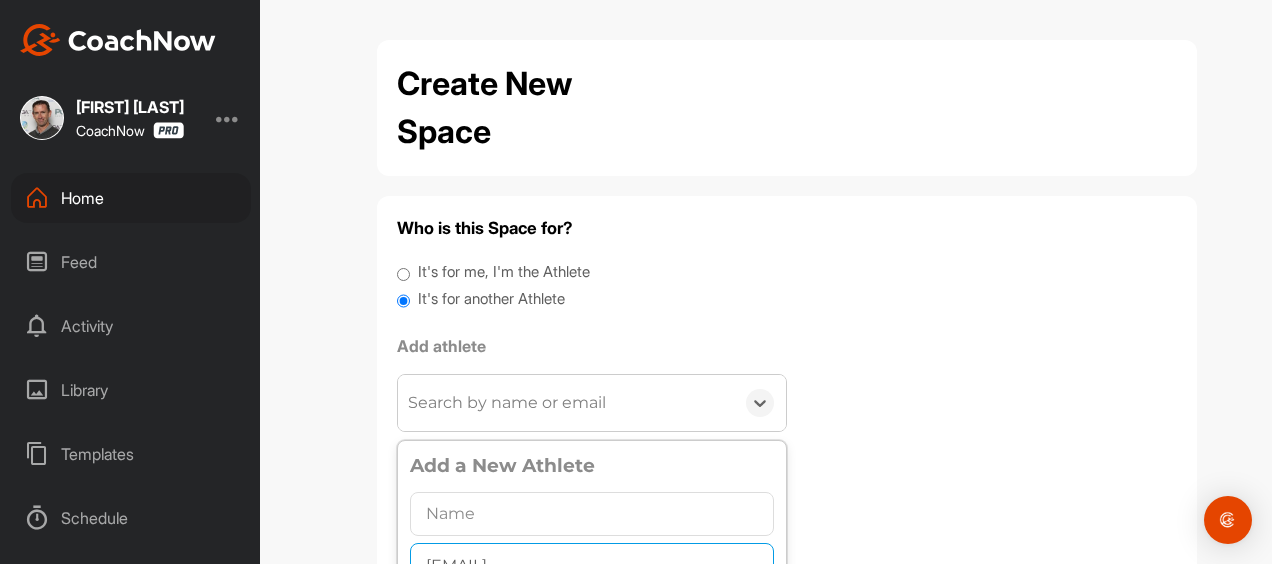 scroll, scrollTop: 0, scrollLeft: 13, axis: horizontal 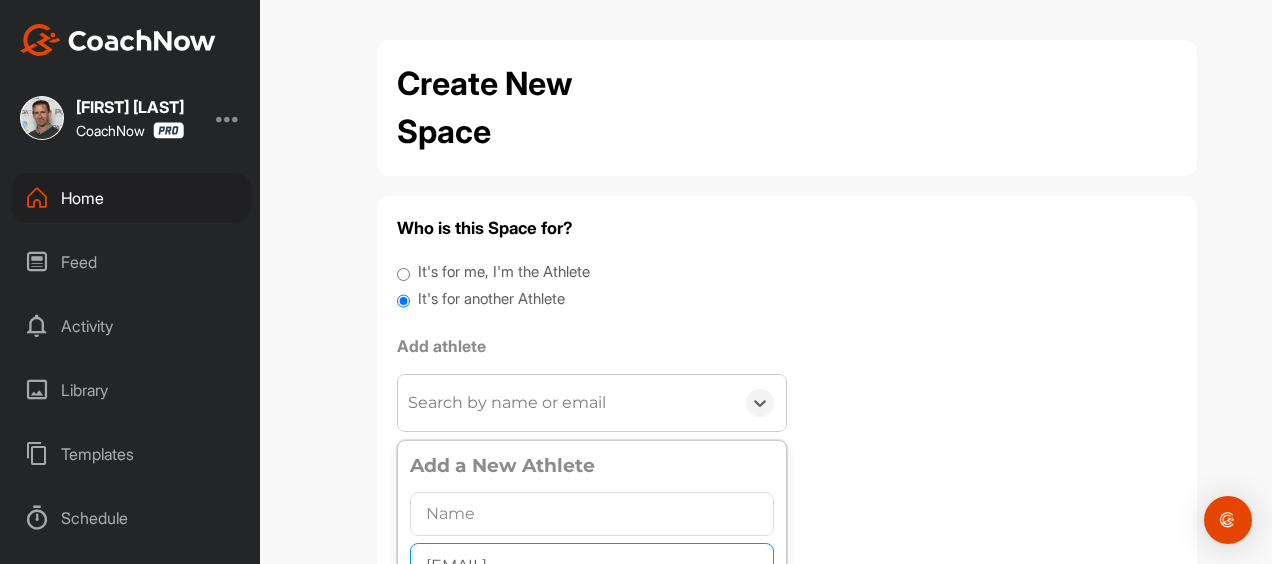 type on "[EMAIL]" 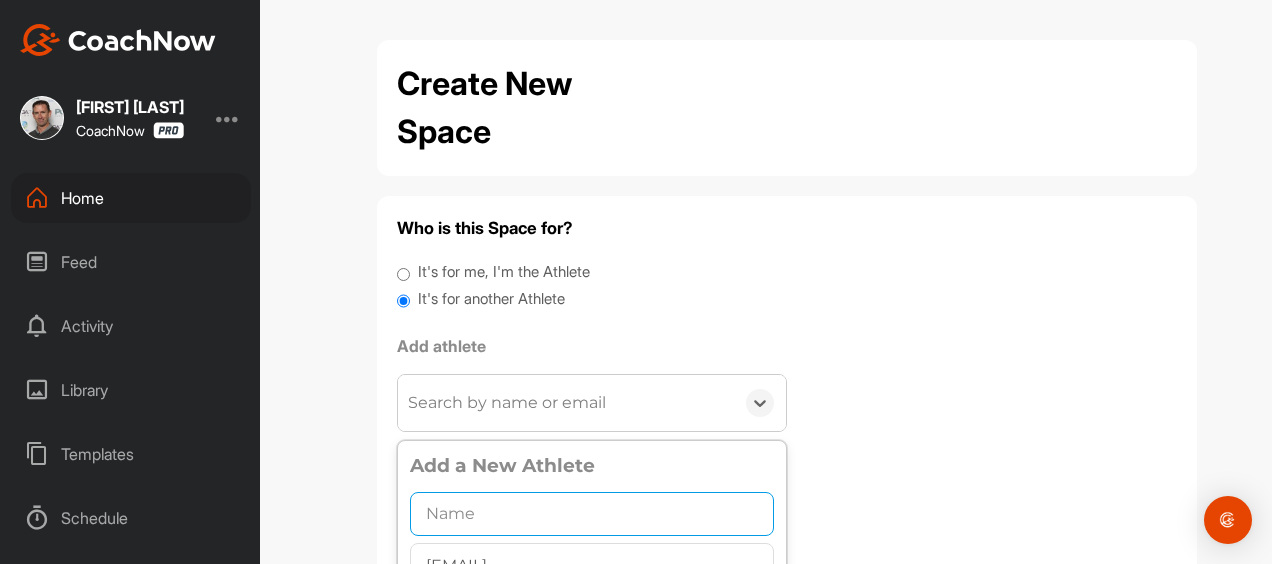 scroll, scrollTop: 0, scrollLeft: 0, axis: both 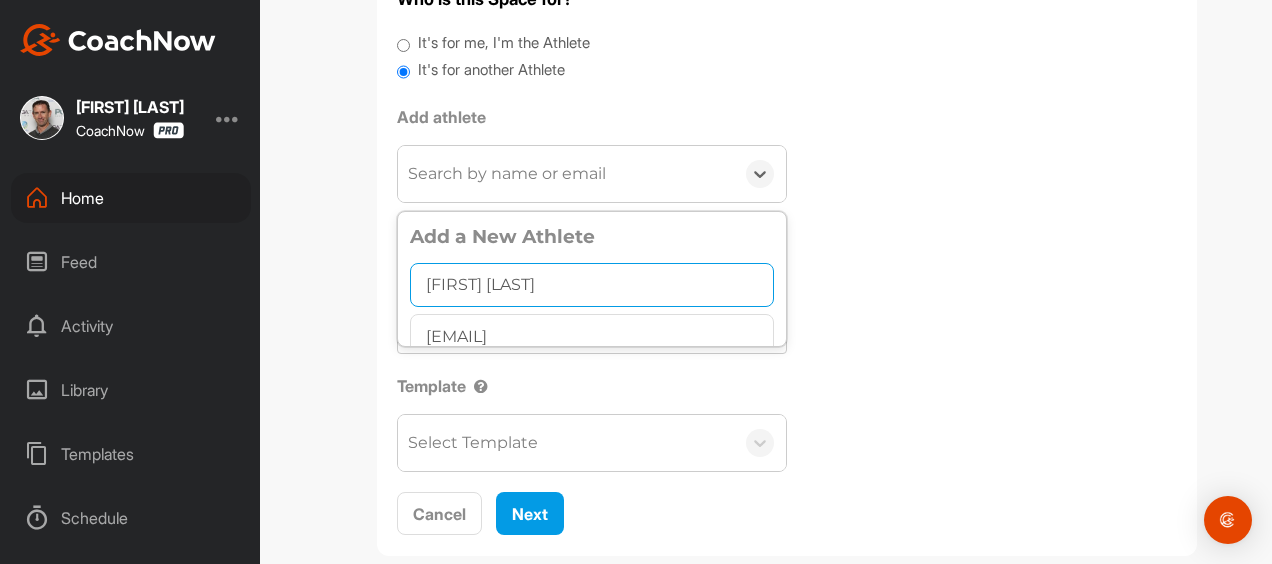 type on "[FIRST] [LAST]" 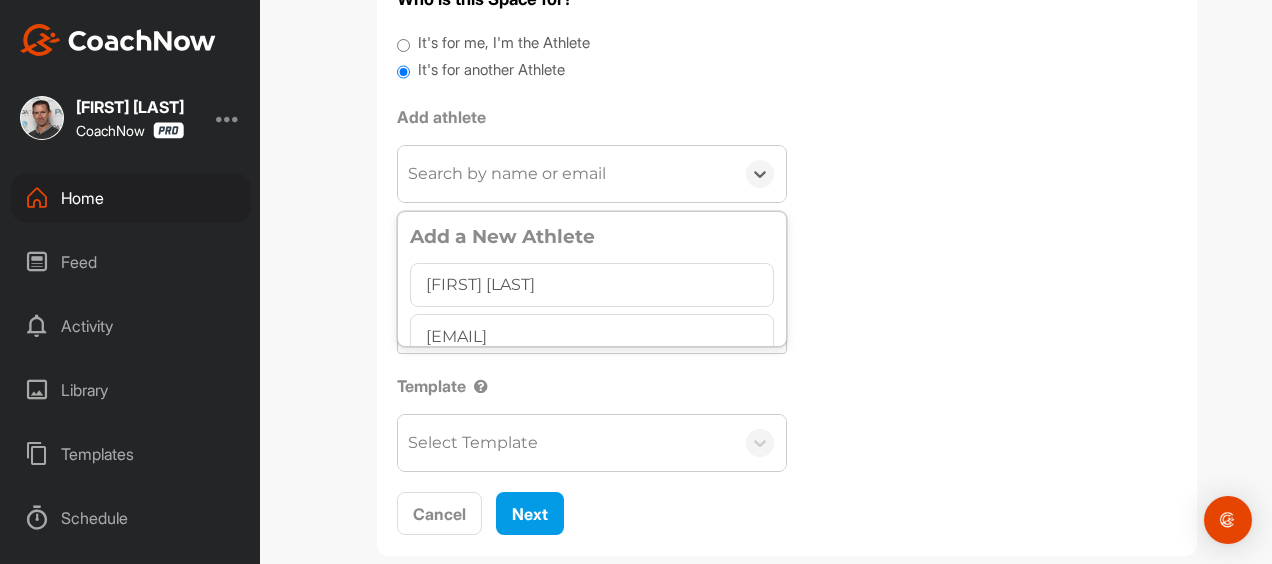 scroll, scrollTop: 11, scrollLeft: 0, axis: vertical 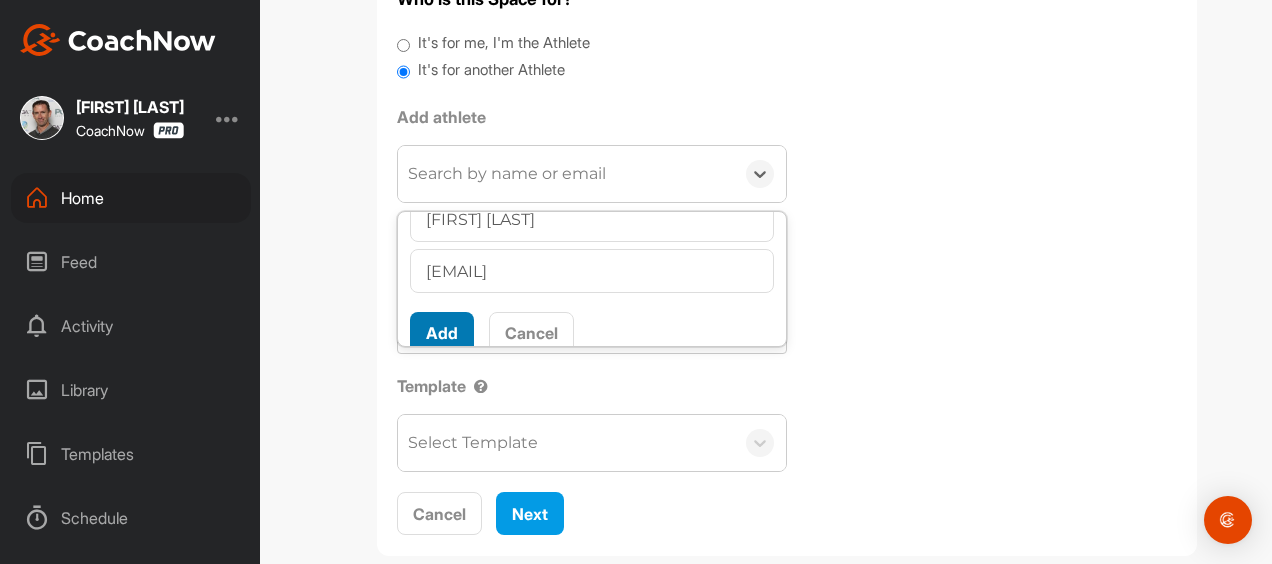 click on "Add" at bounding box center [442, 333] 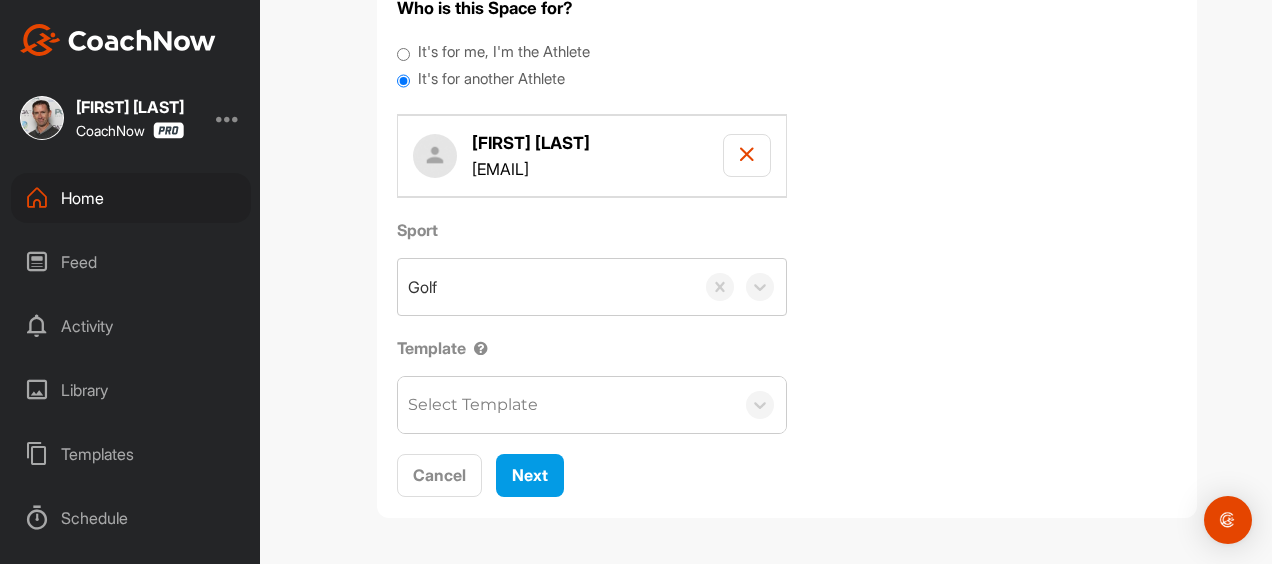 scroll, scrollTop: 168, scrollLeft: 0, axis: vertical 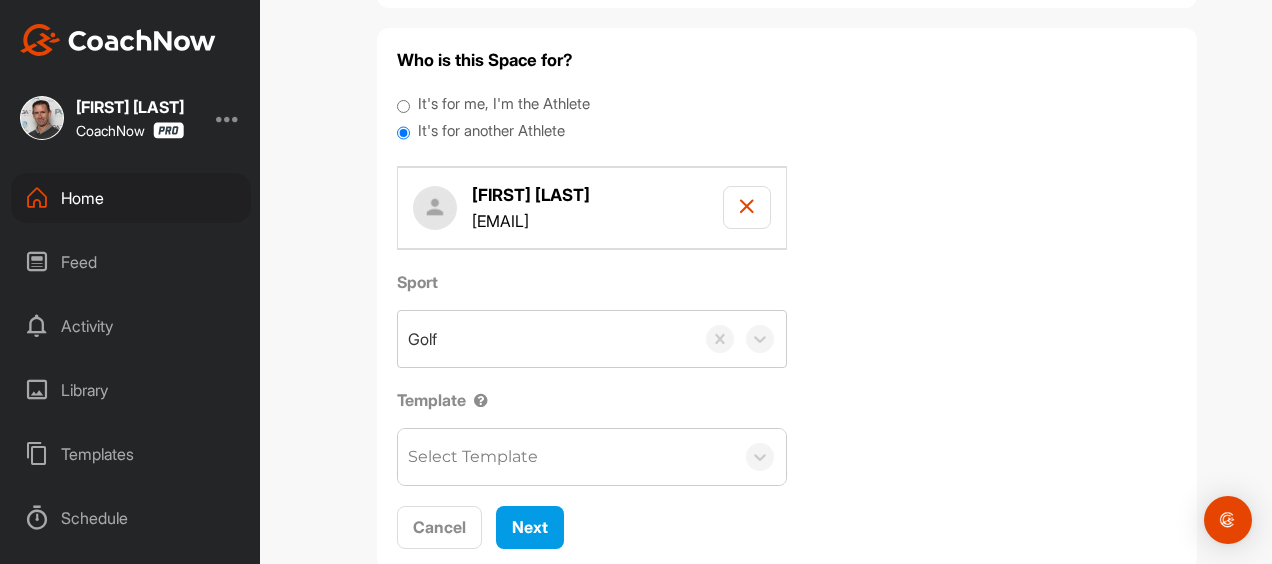 click on "Select Template" at bounding box center [473, 457] 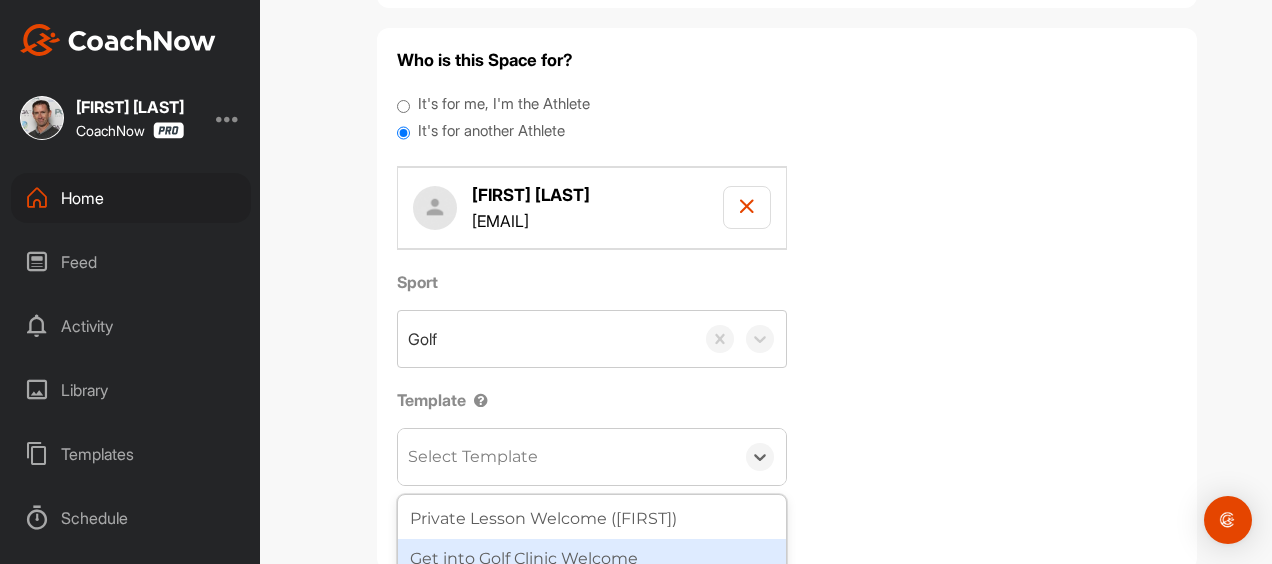 click on "Get into Golf Clinic Welcome" at bounding box center (592, 559) 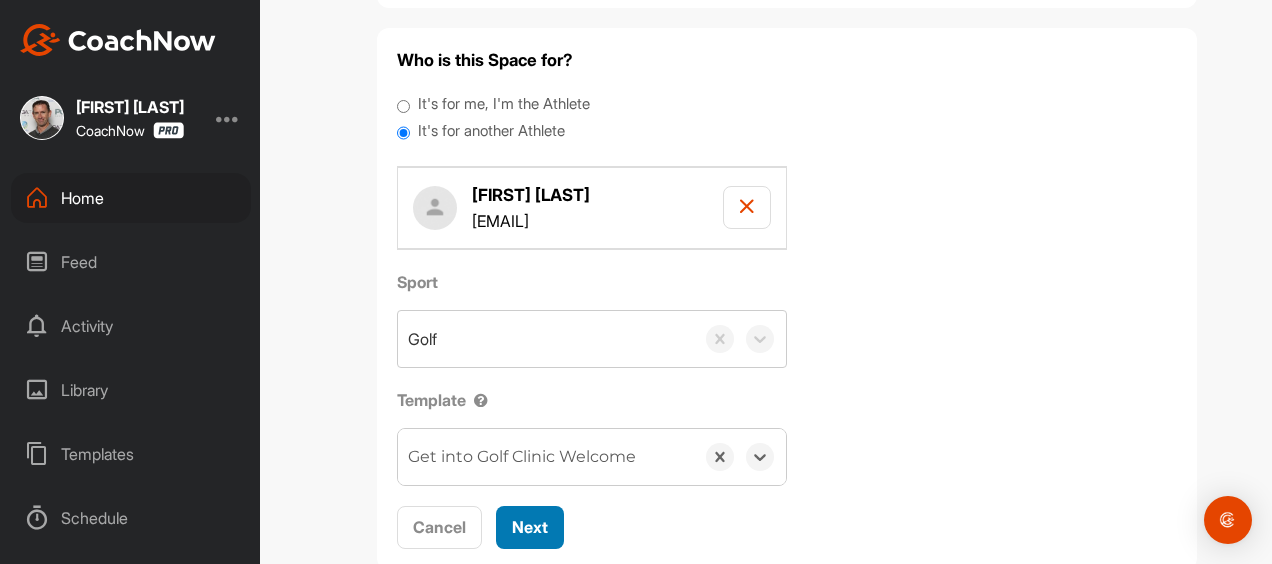 click on "Next" at bounding box center [530, 527] 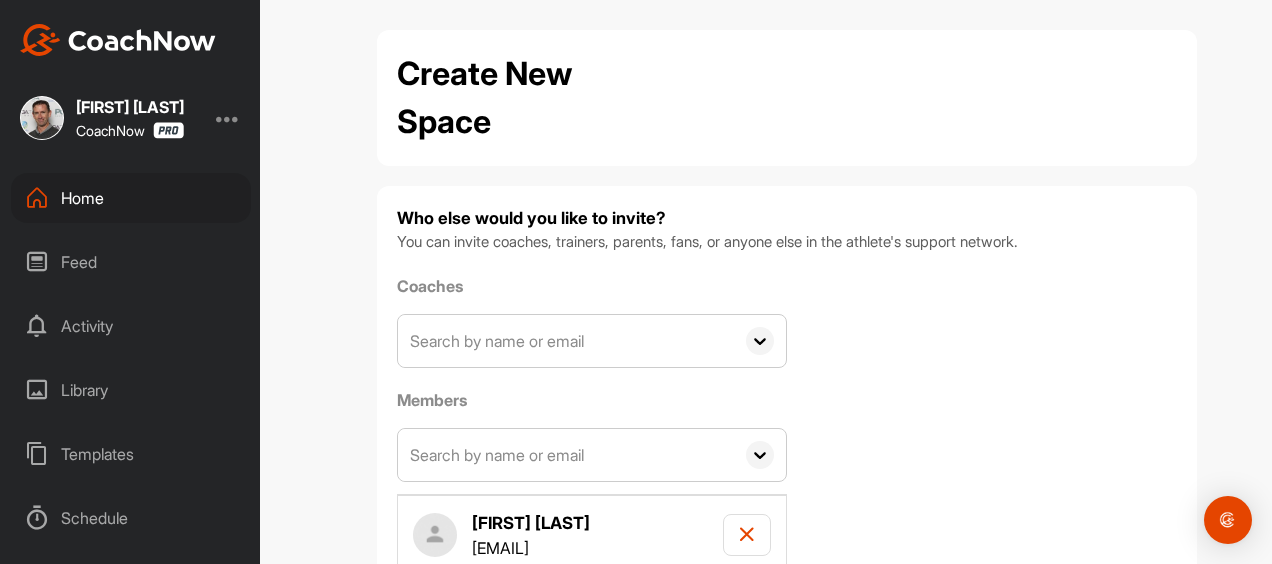 scroll, scrollTop: 134, scrollLeft: 0, axis: vertical 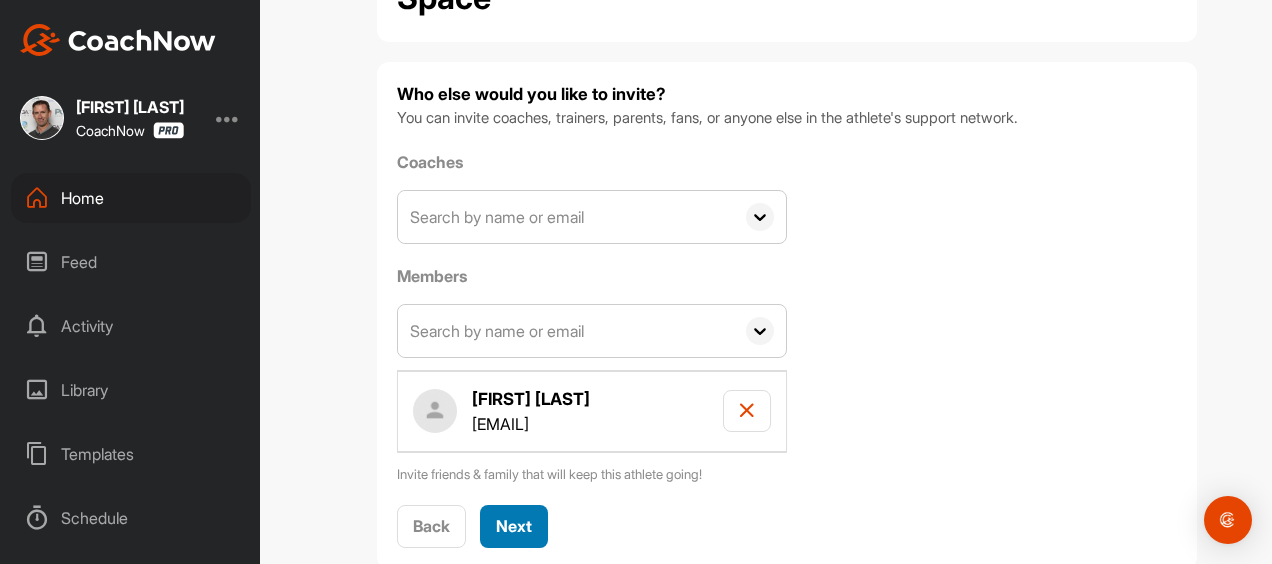 click on "Next" at bounding box center [514, 526] 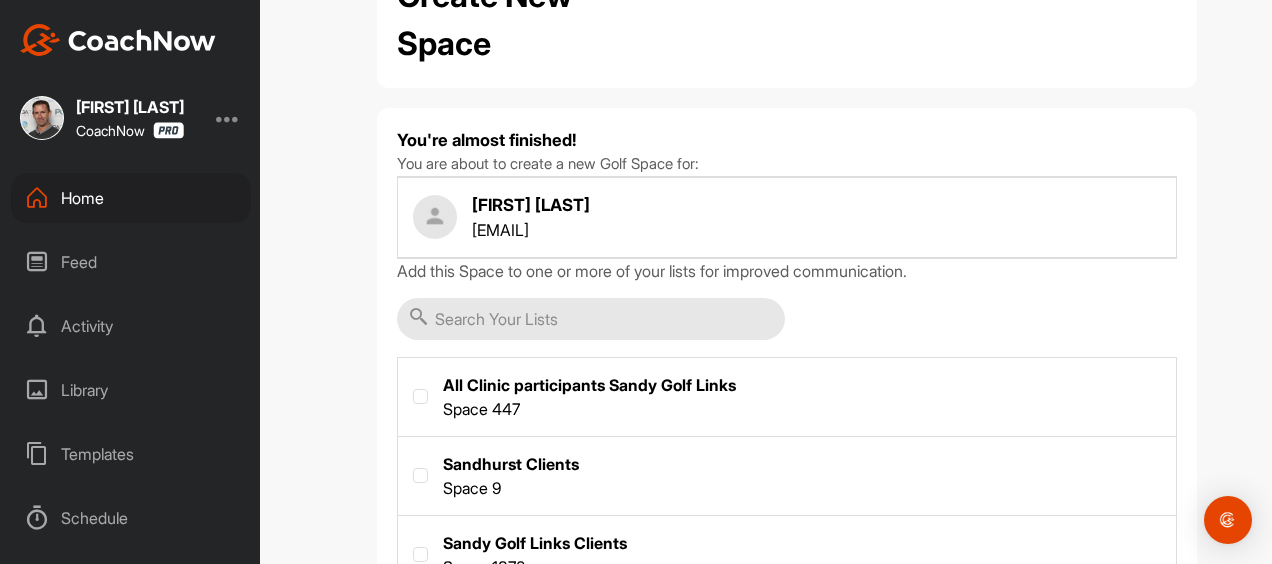 scroll, scrollTop: 138, scrollLeft: 0, axis: vertical 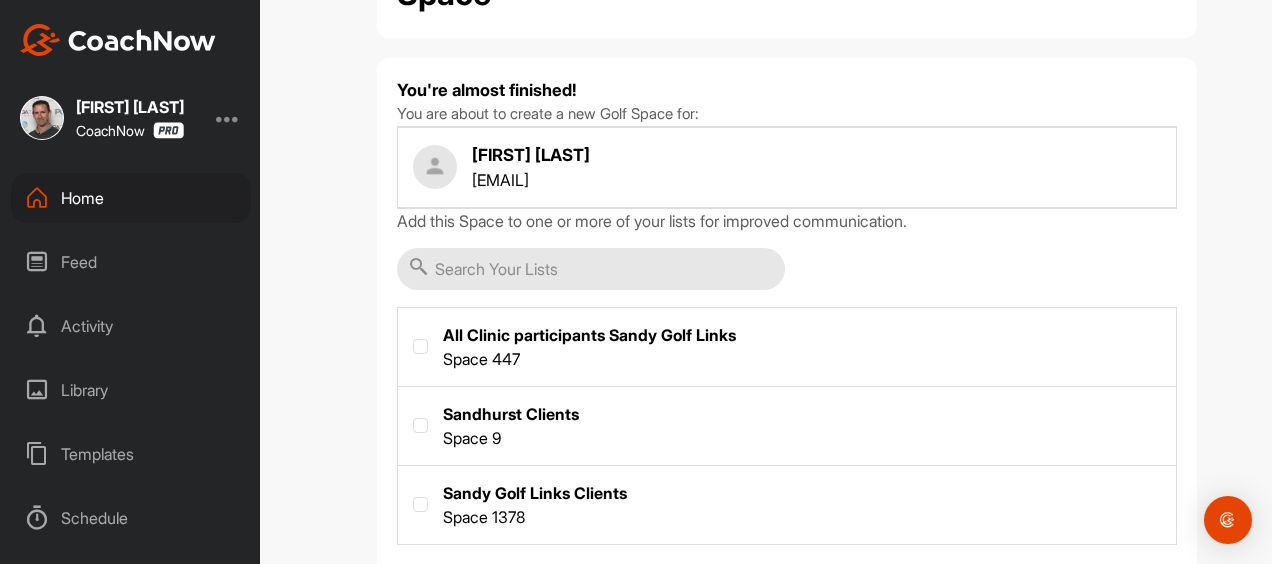 click at bounding box center (787, 503) 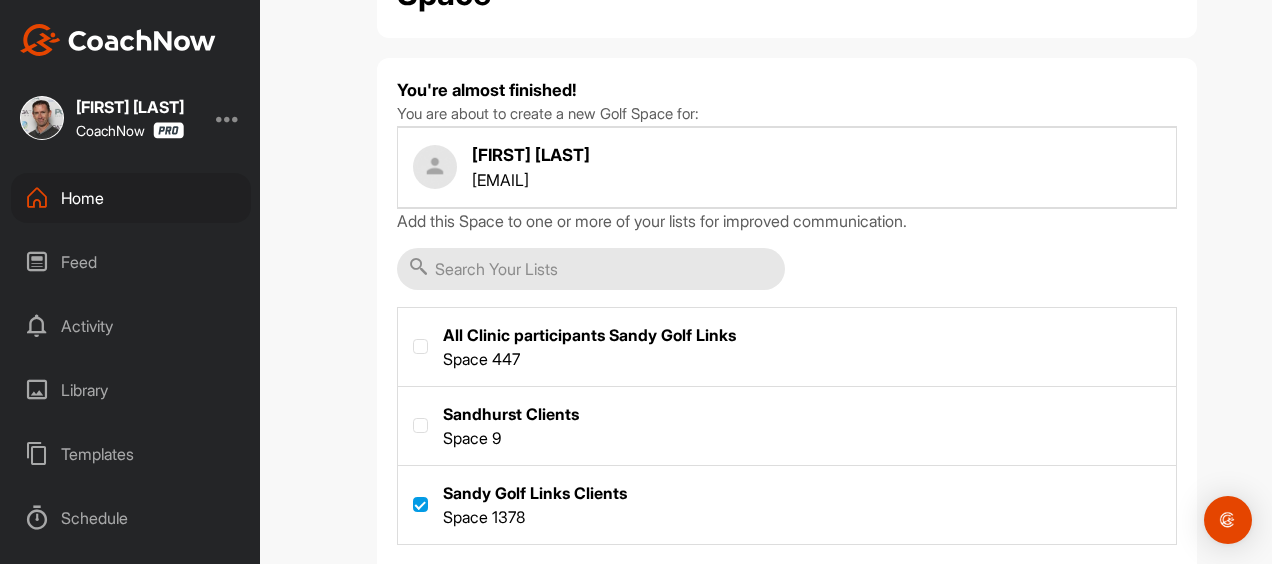 click at bounding box center [787, 345] 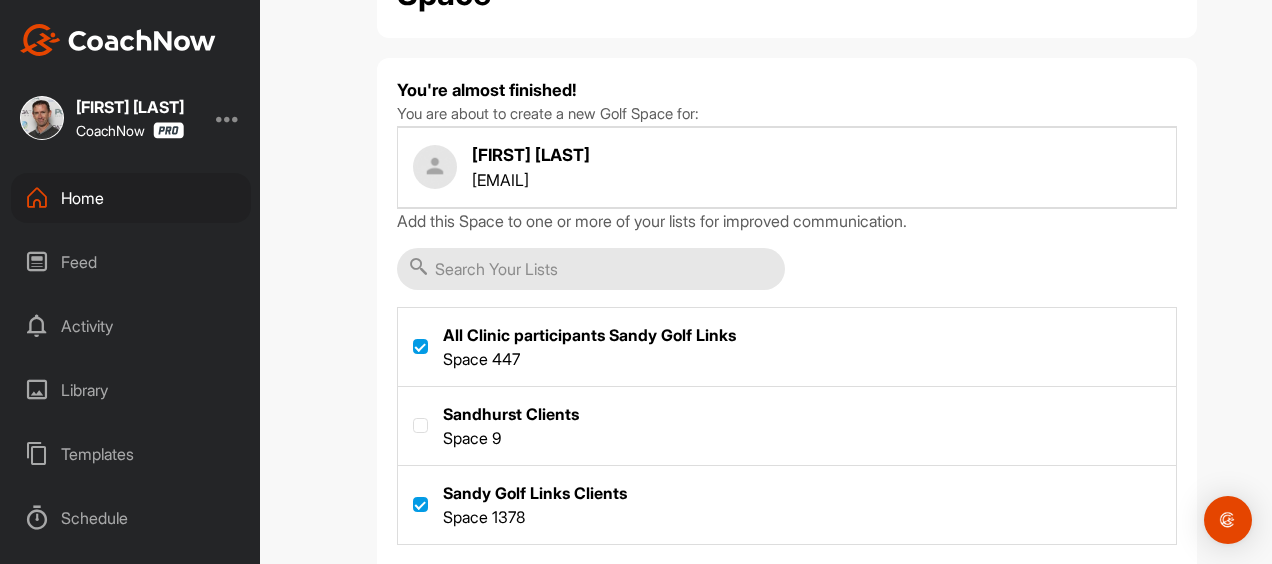 click on "Create Space" at bounding box center (547, 587) 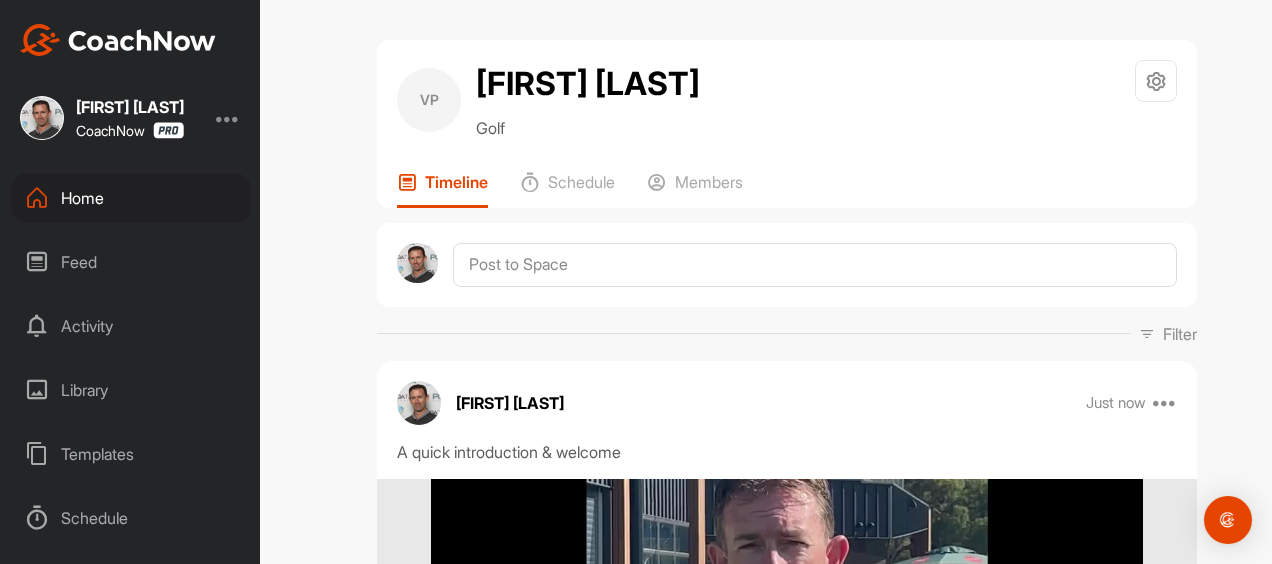 click on "Home" at bounding box center [131, 198] 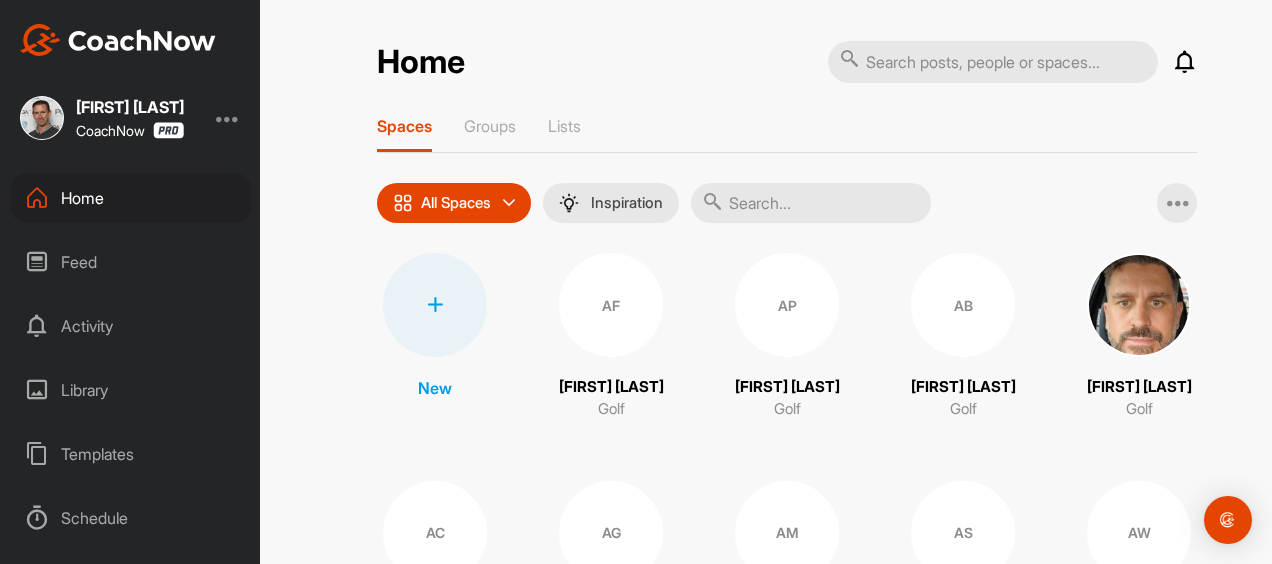 click at bounding box center (435, 305) 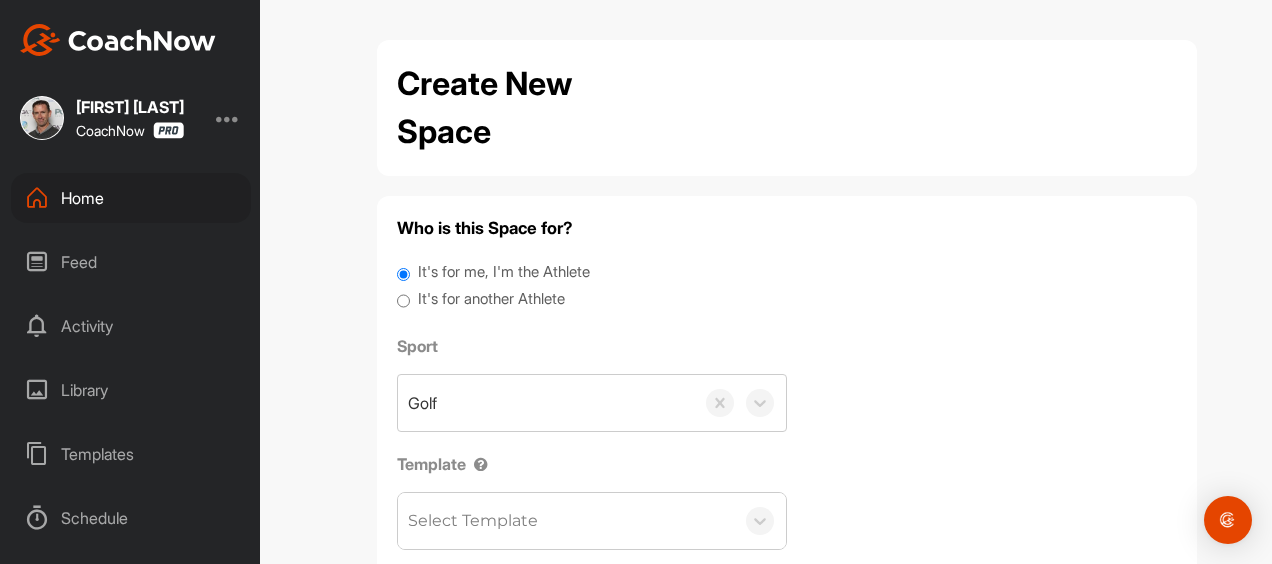 click on "It's for another Athlete" at bounding box center (491, 299) 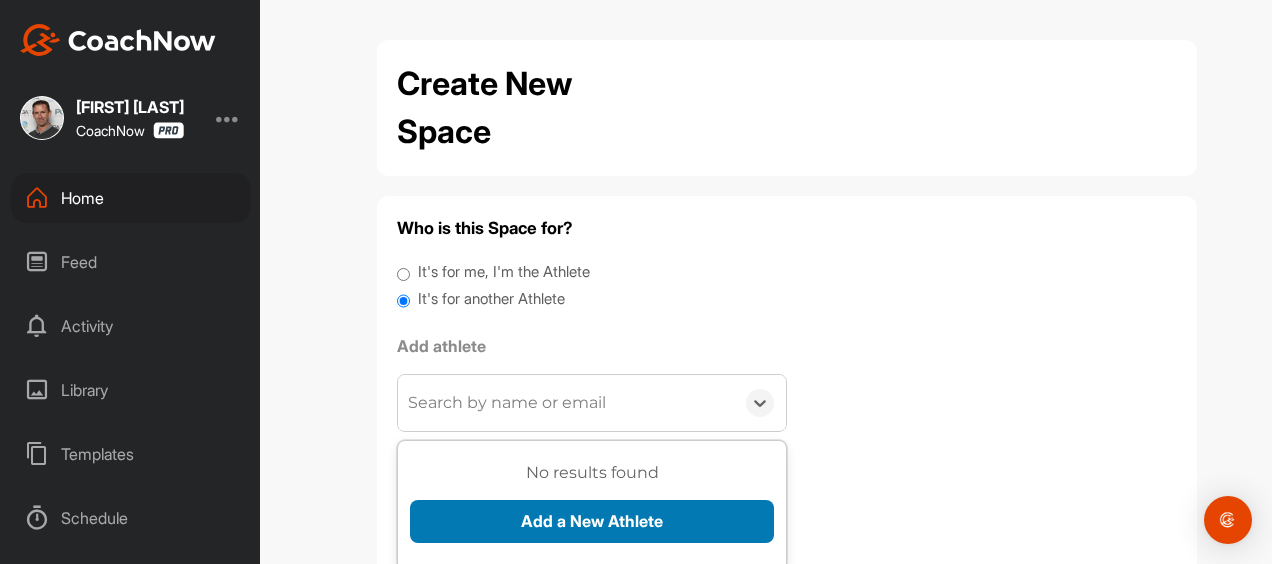 click on "Add a New Athlete" at bounding box center [592, 521] 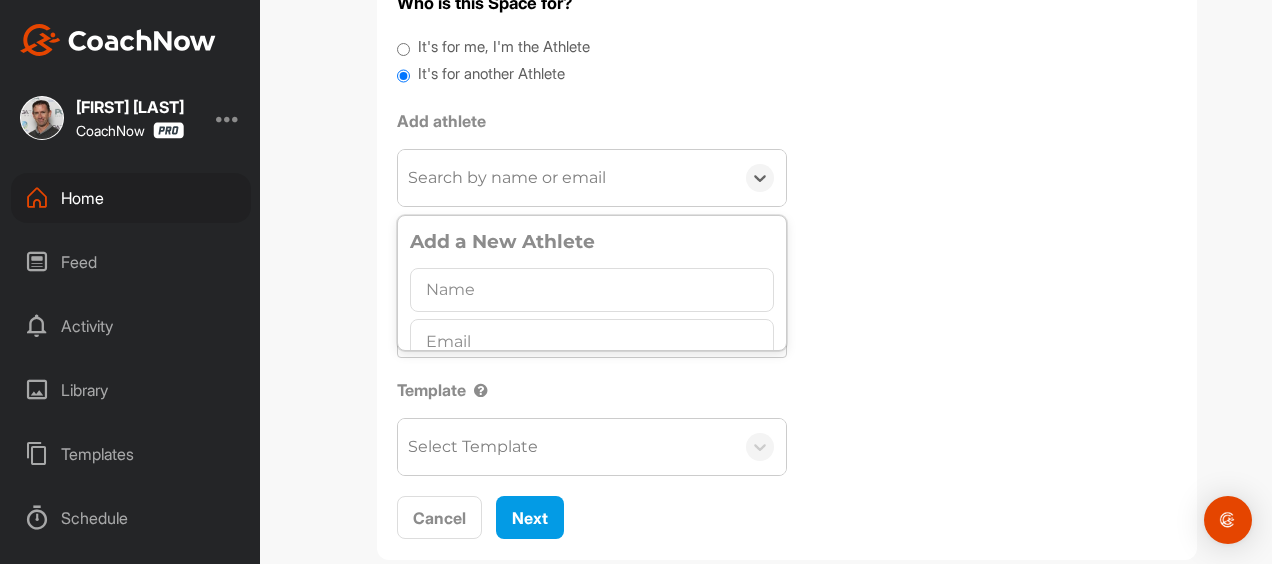 scroll, scrollTop: 229, scrollLeft: 0, axis: vertical 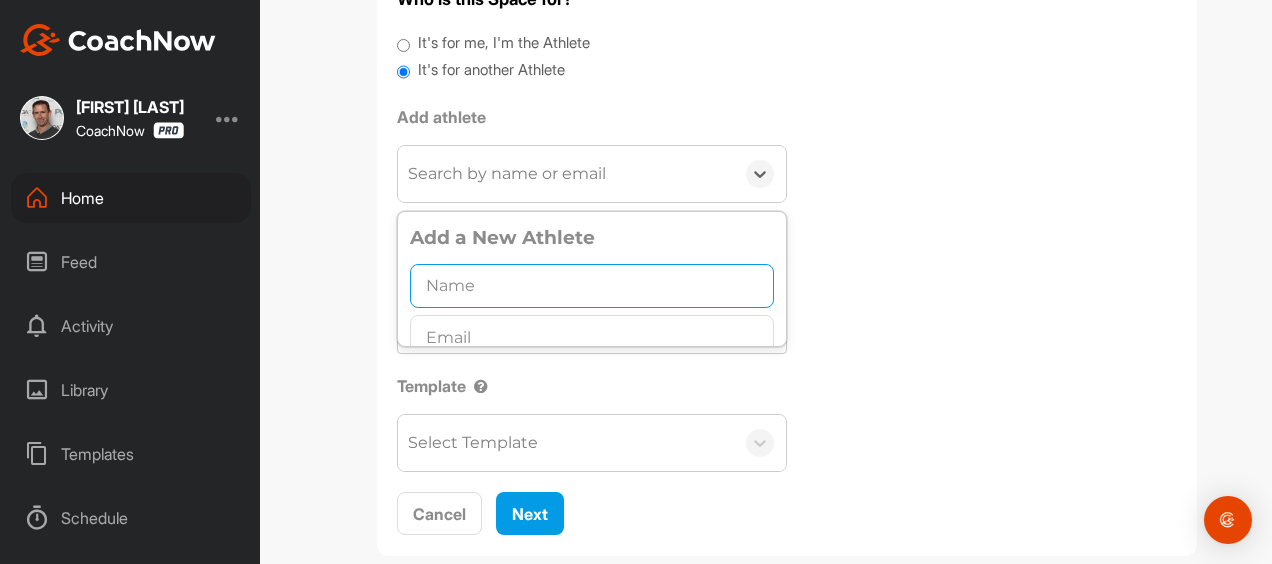 click at bounding box center (592, 286) 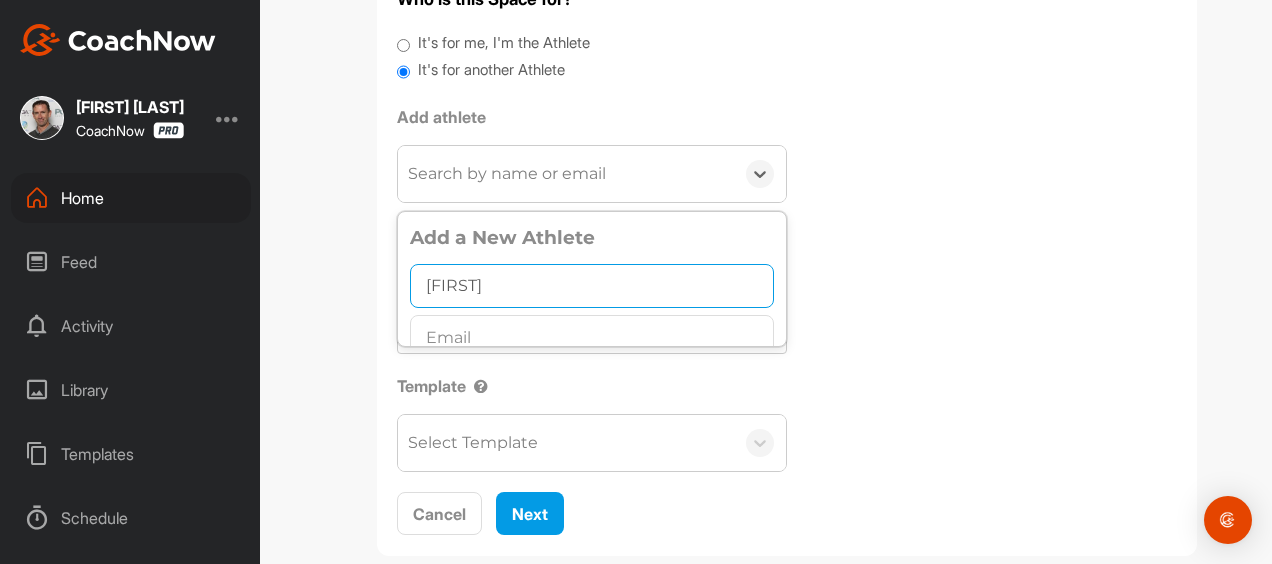 type on "[FIRST]" 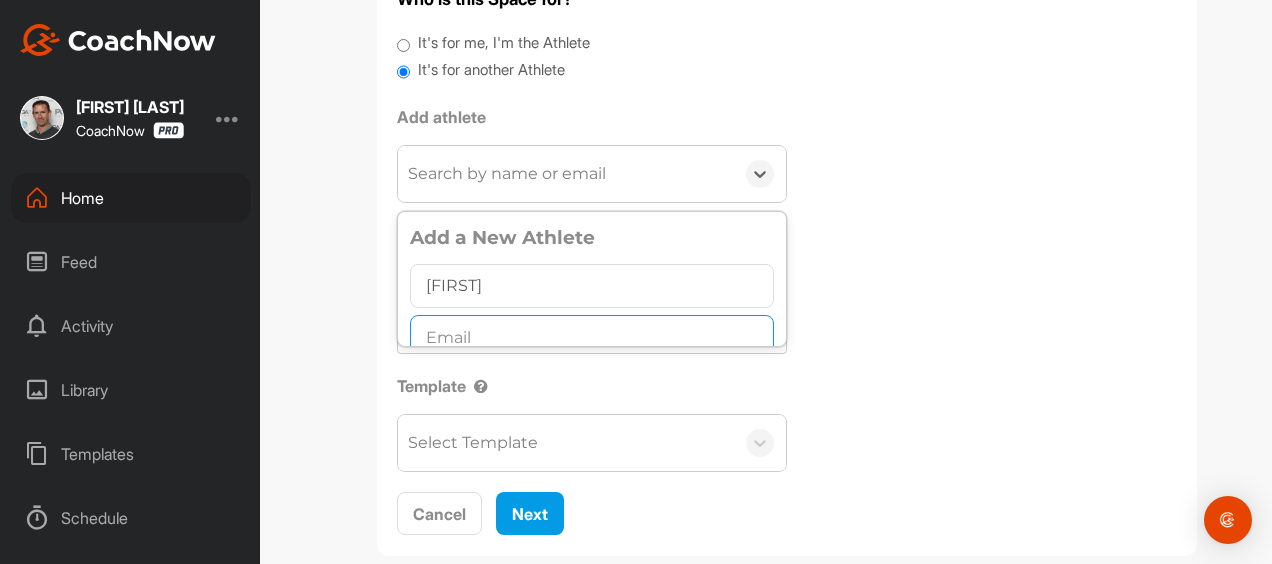 scroll, scrollTop: 1, scrollLeft: 0, axis: vertical 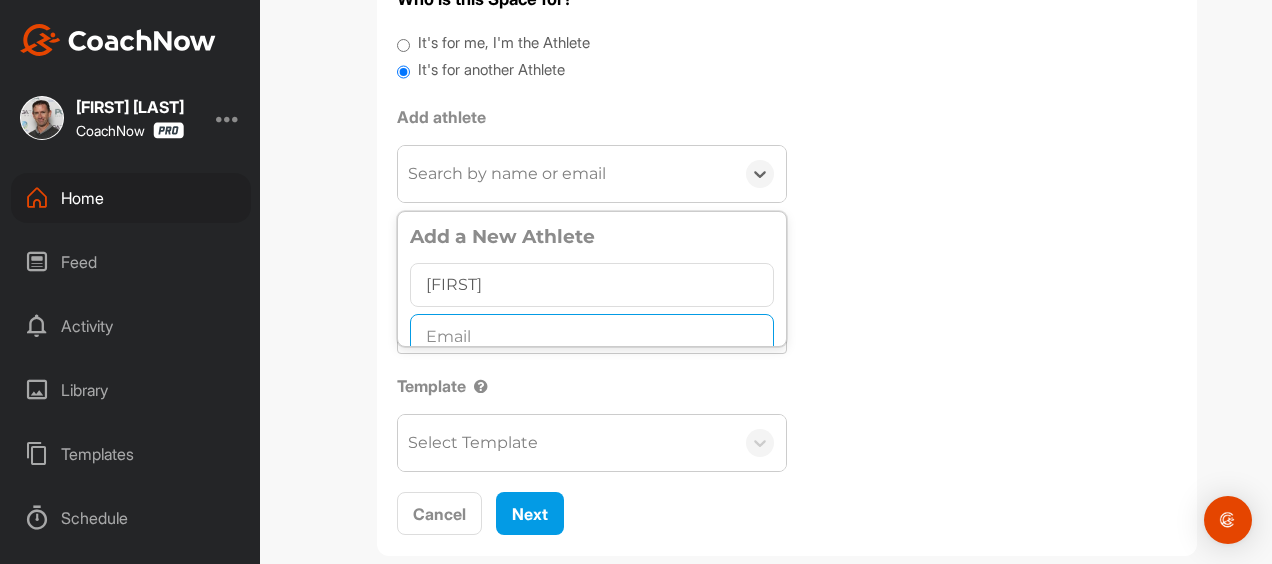 click at bounding box center (592, 336) 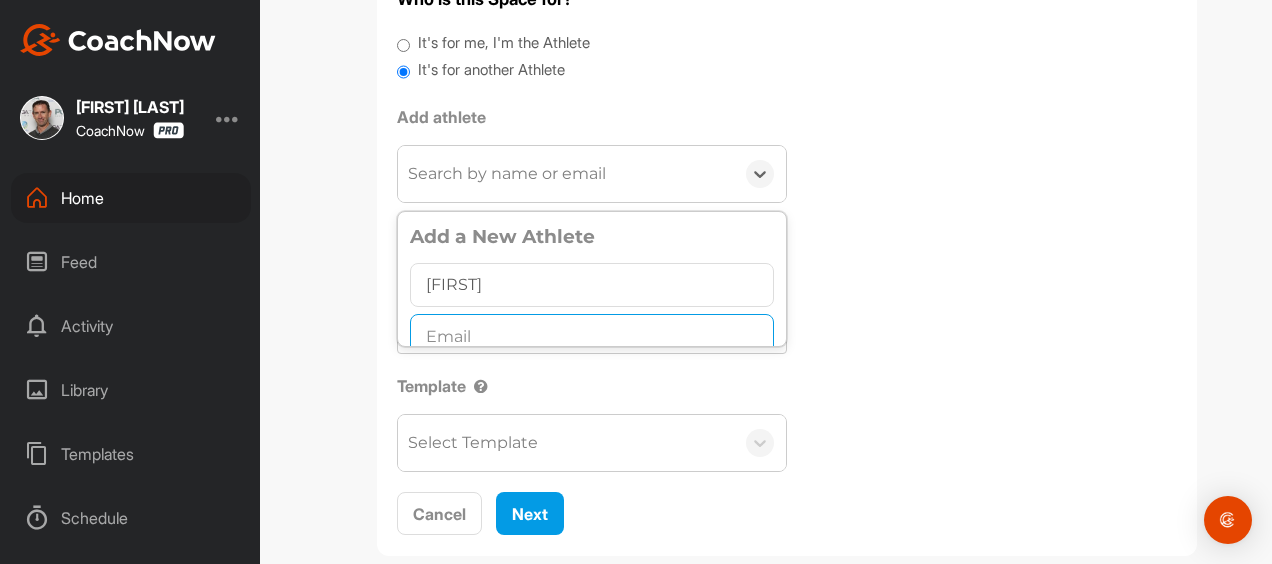 paste on "[NAME]@[DOMAIN]" 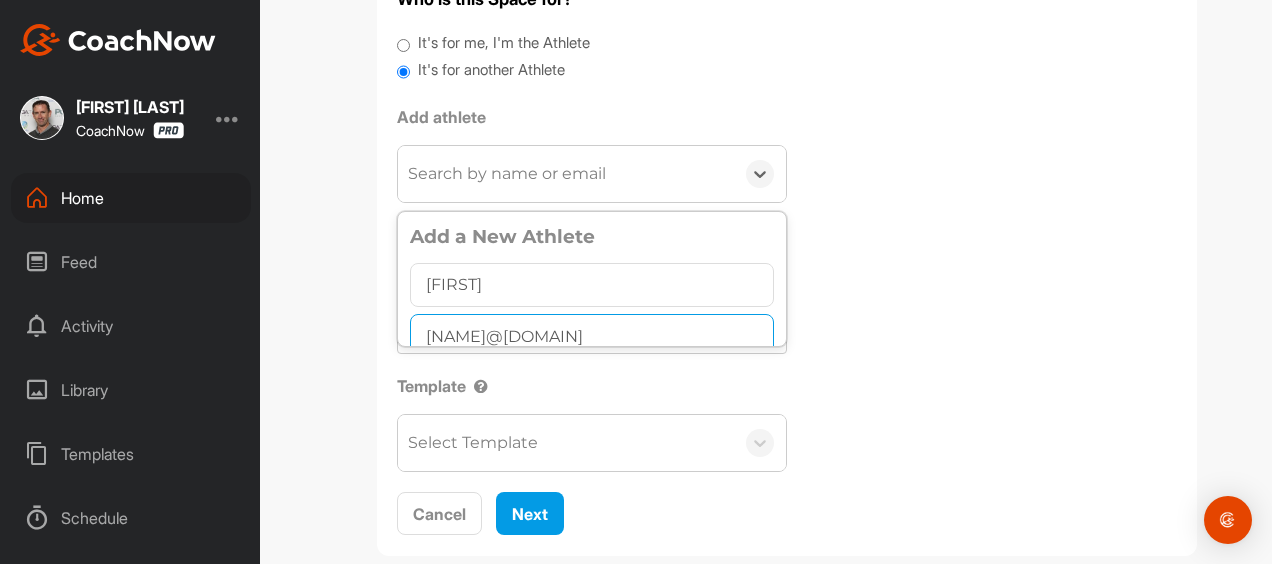 type on "[NAME]@[DOMAIN]" 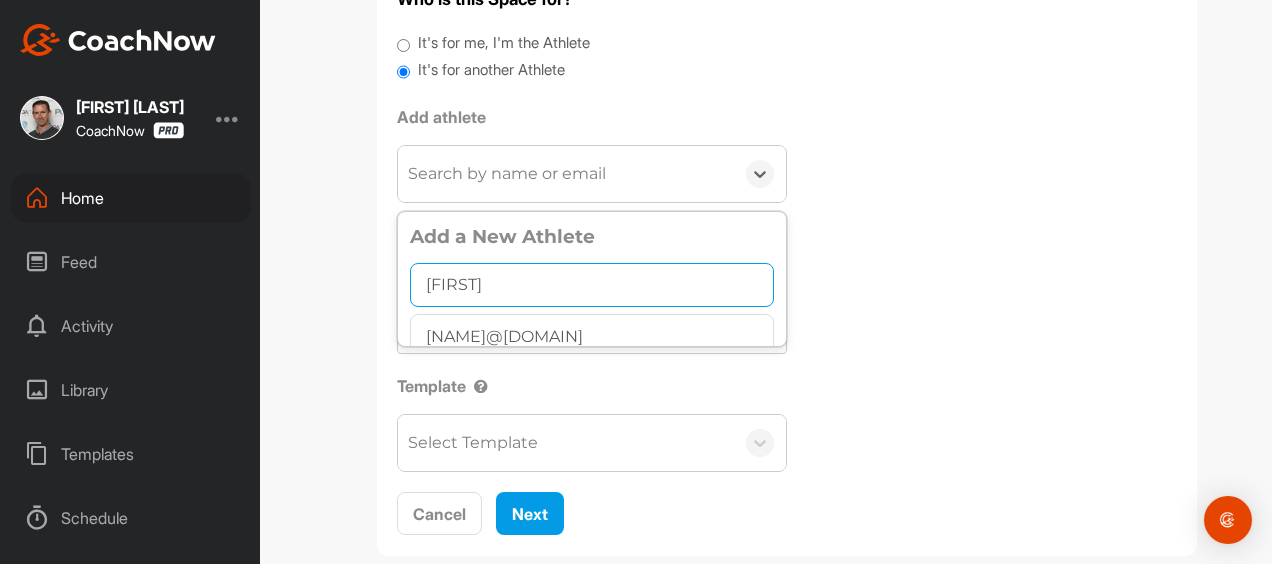 click on "[FIRST]" at bounding box center [592, 285] 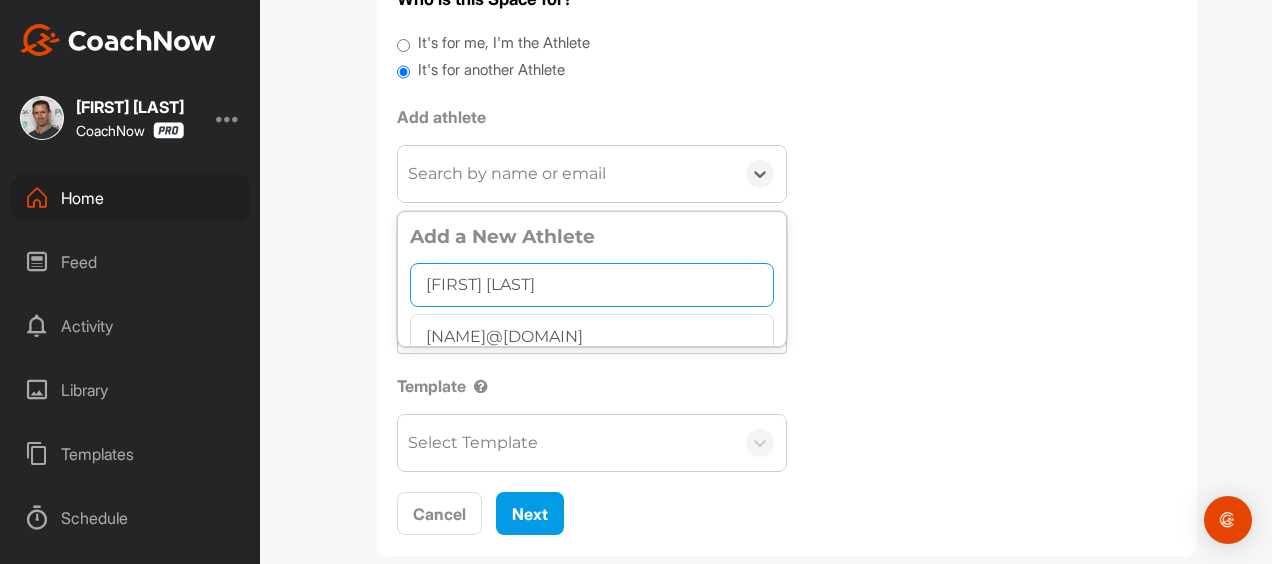 type on "[FIRST] [LAST]" 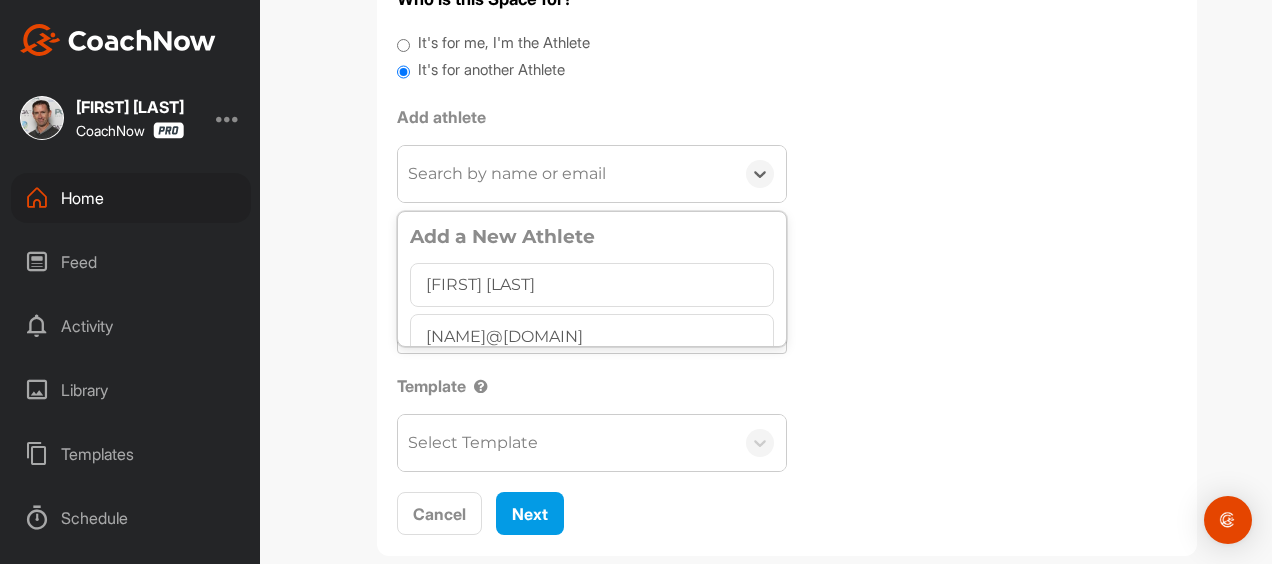 scroll, scrollTop: 11, scrollLeft: 0, axis: vertical 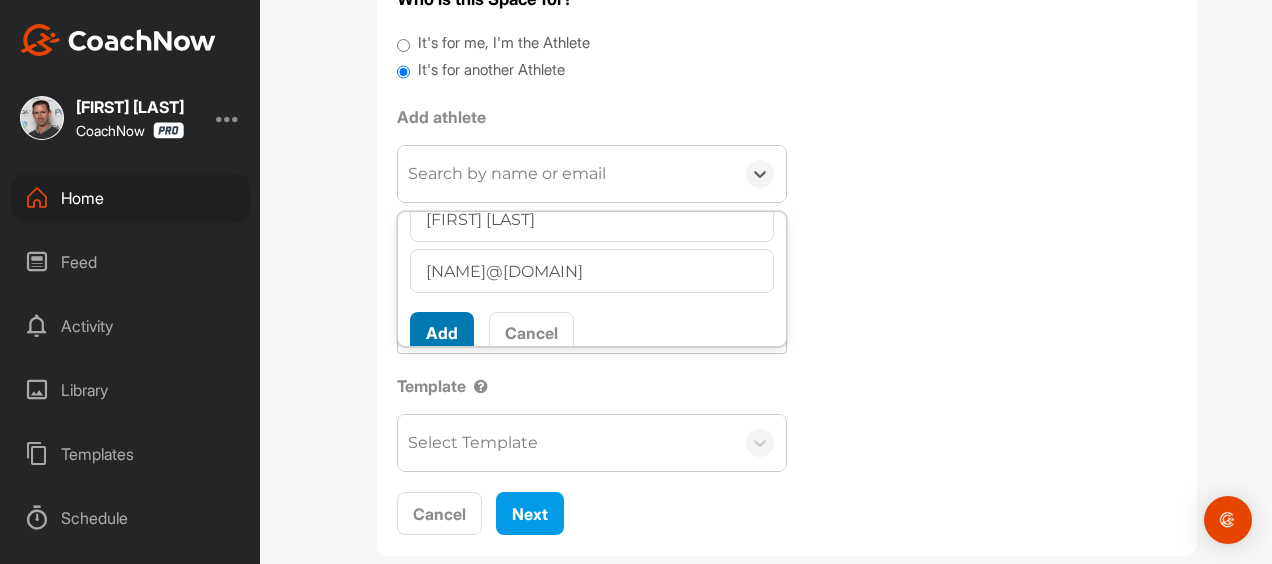 click on "Add" at bounding box center [442, 333] 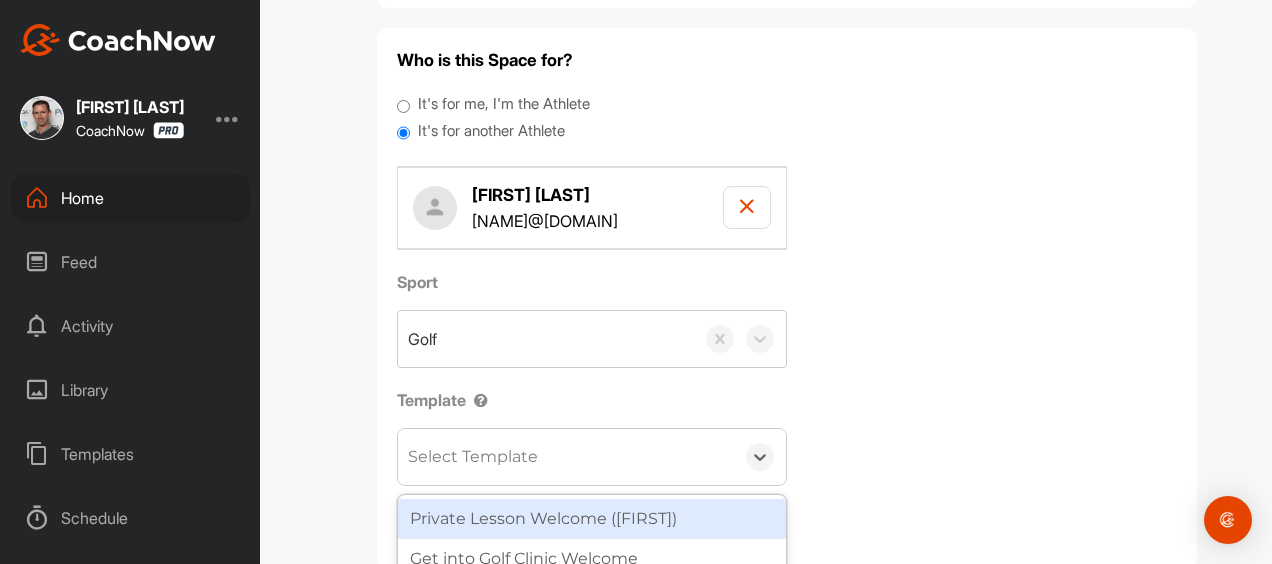 click on "Select Template" at bounding box center (473, 457) 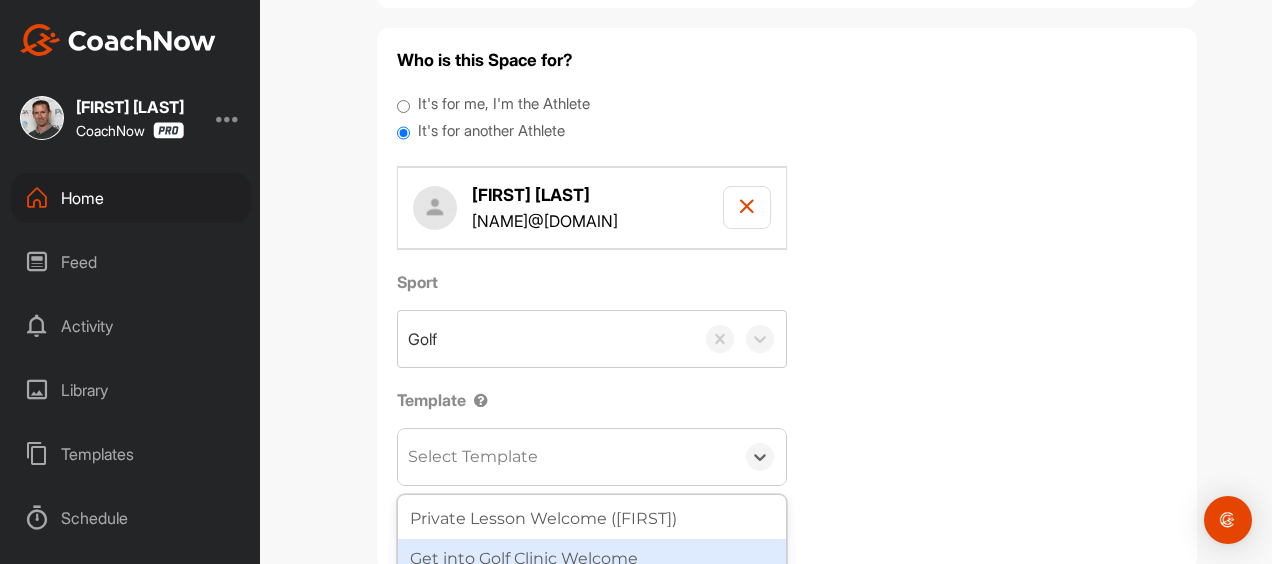 click on "Get into Golf Clinic Welcome" at bounding box center [592, 559] 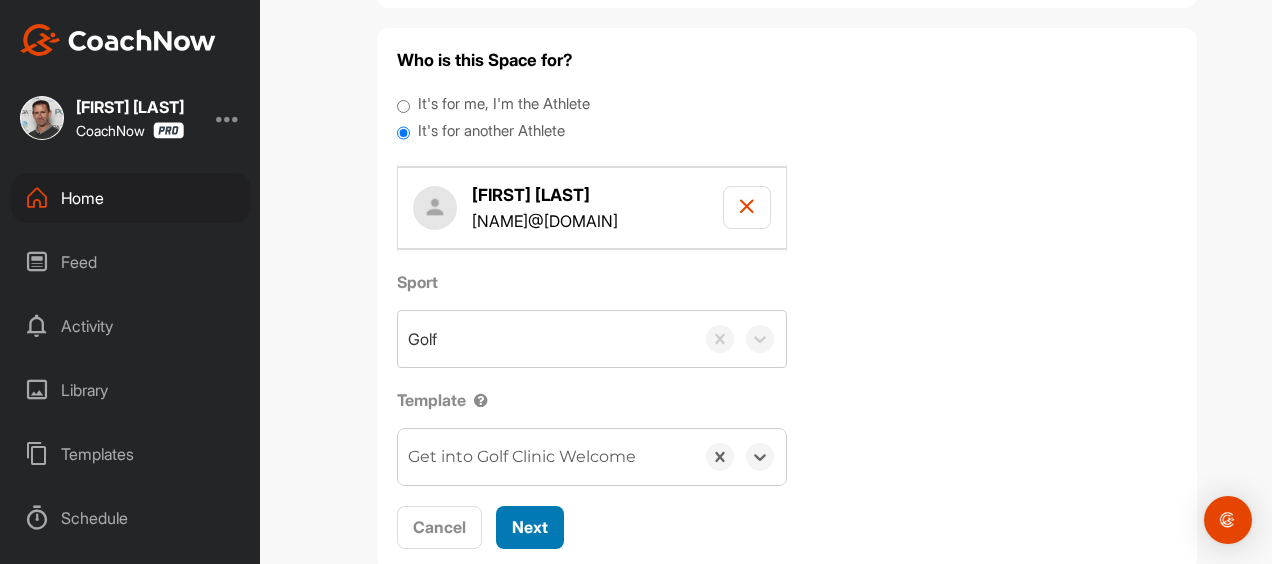 click on "Next" at bounding box center (530, 527) 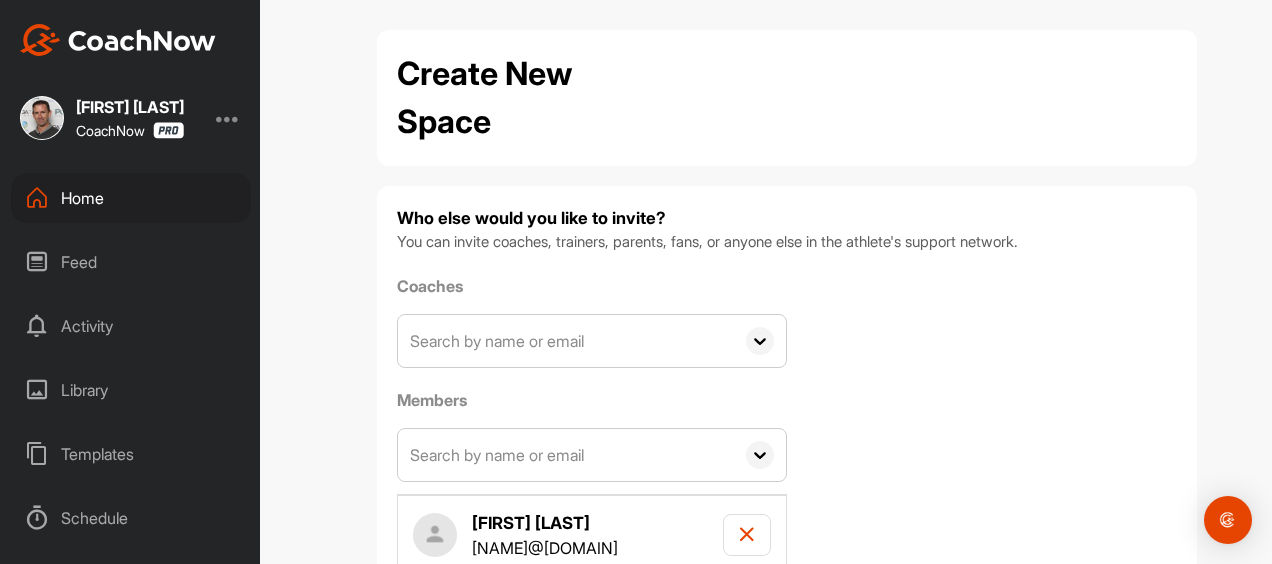 scroll, scrollTop: 134, scrollLeft: 0, axis: vertical 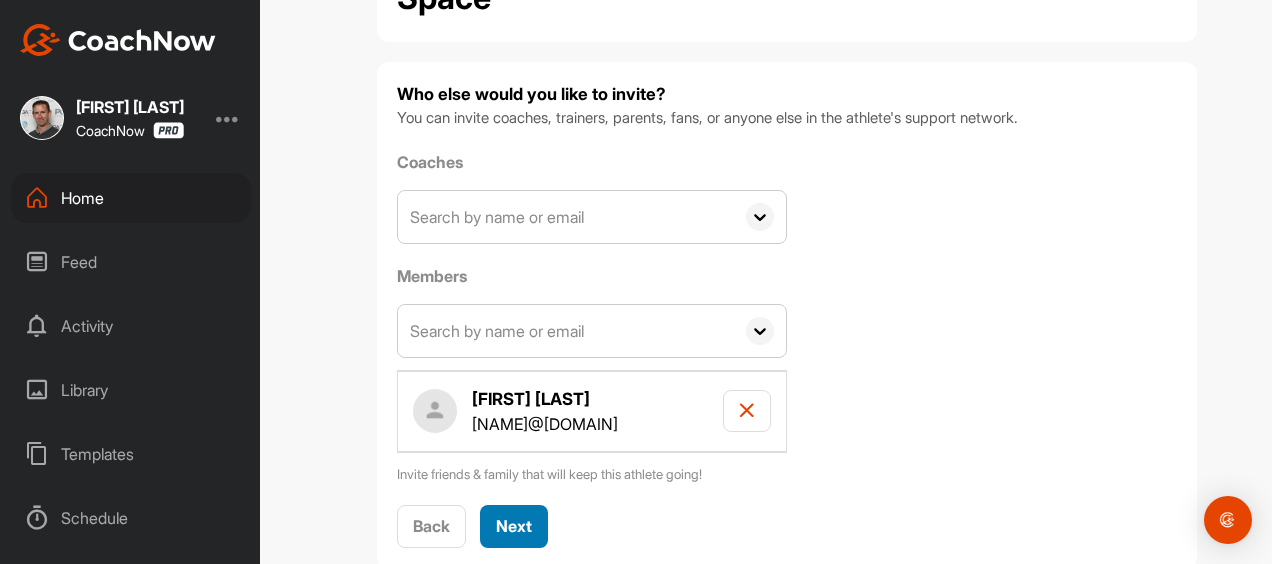 click on "Next" at bounding box center [514, 526] 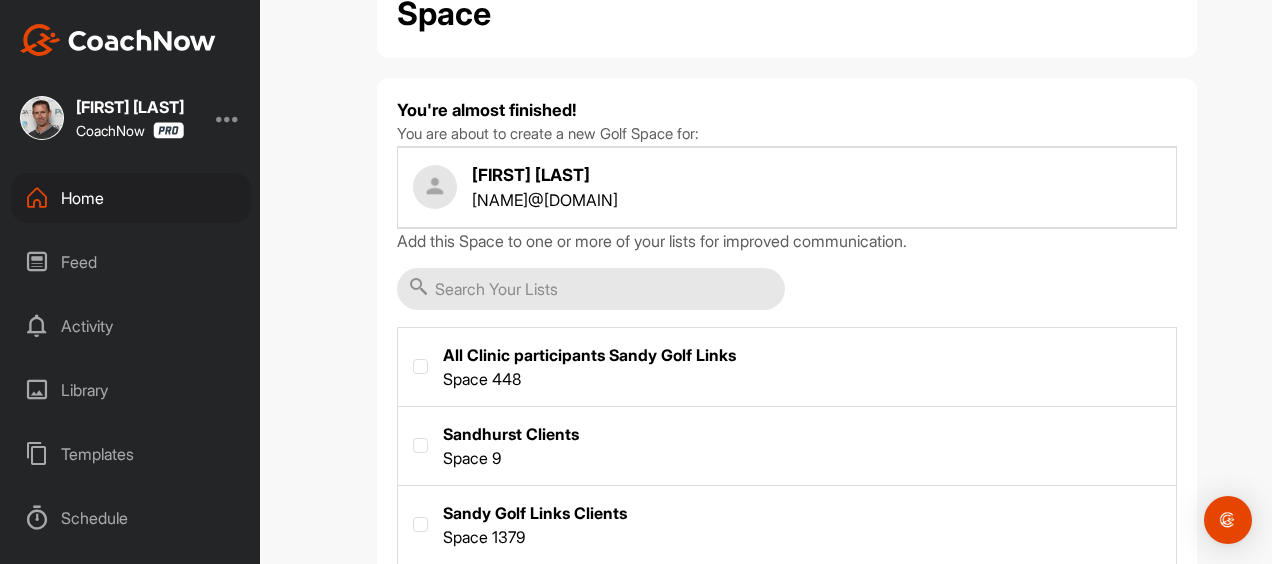 scroll, scrollTop: 128, scrollLeft: 0, axis: vertical 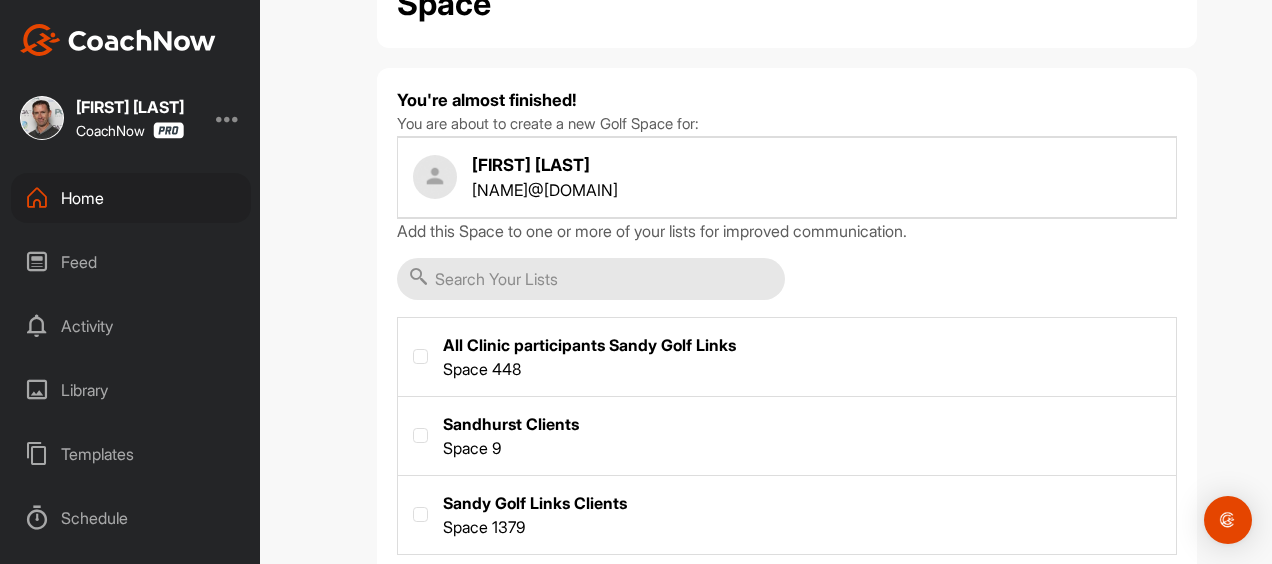 click at bounding box center [787, 513] 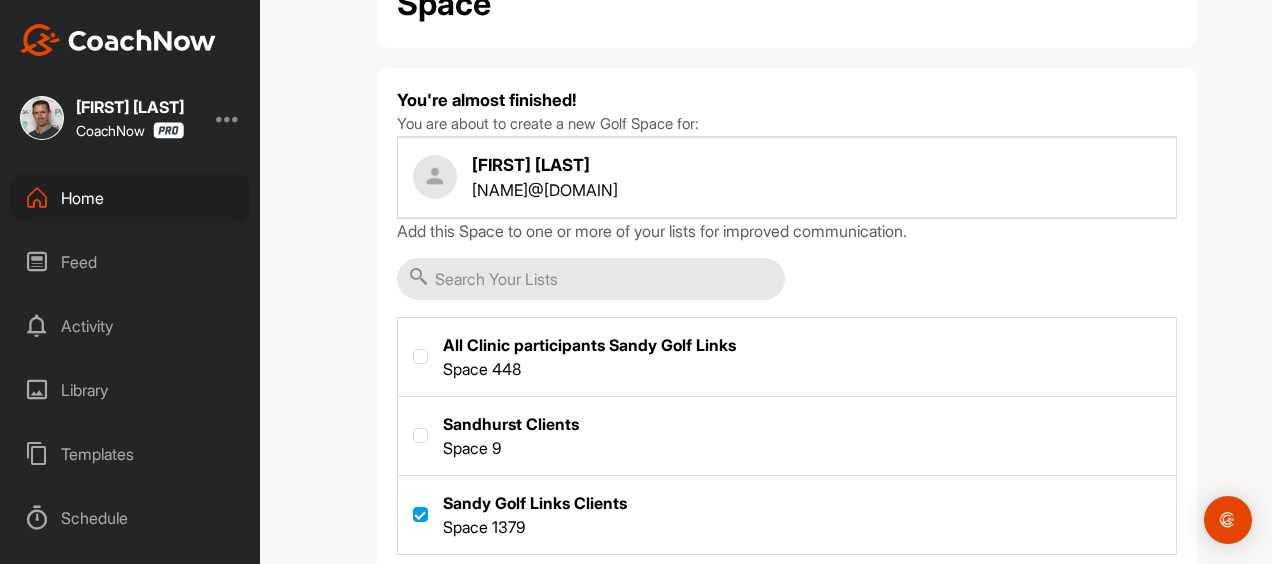 click at bounding box center (787, 355) 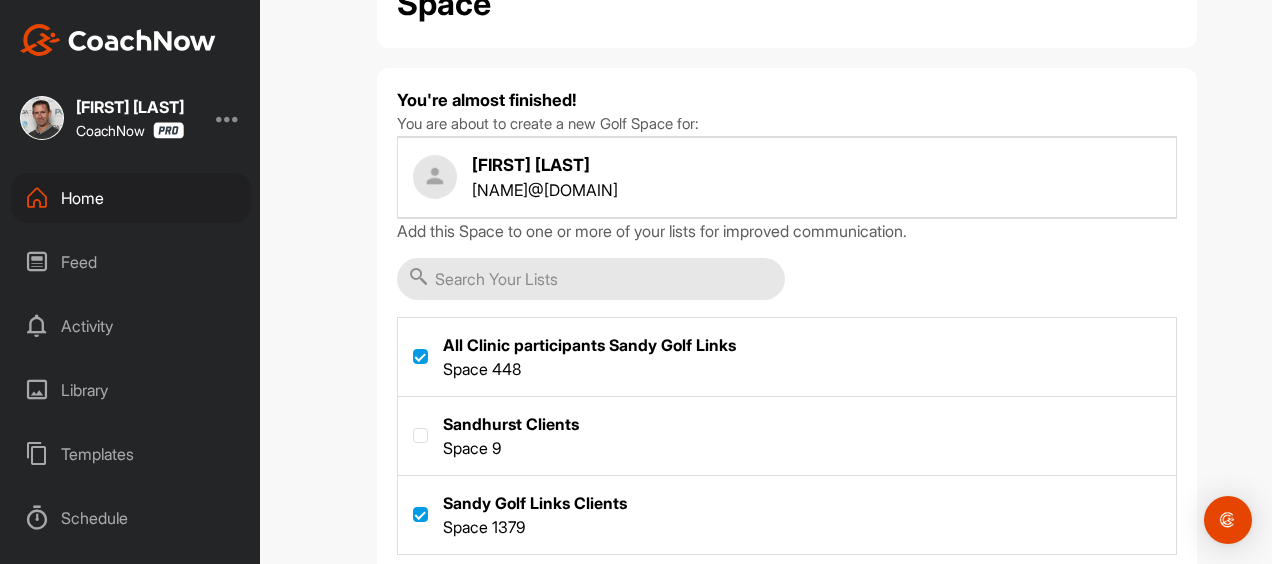 click on "Create Space" at bounding box center [547, 597] 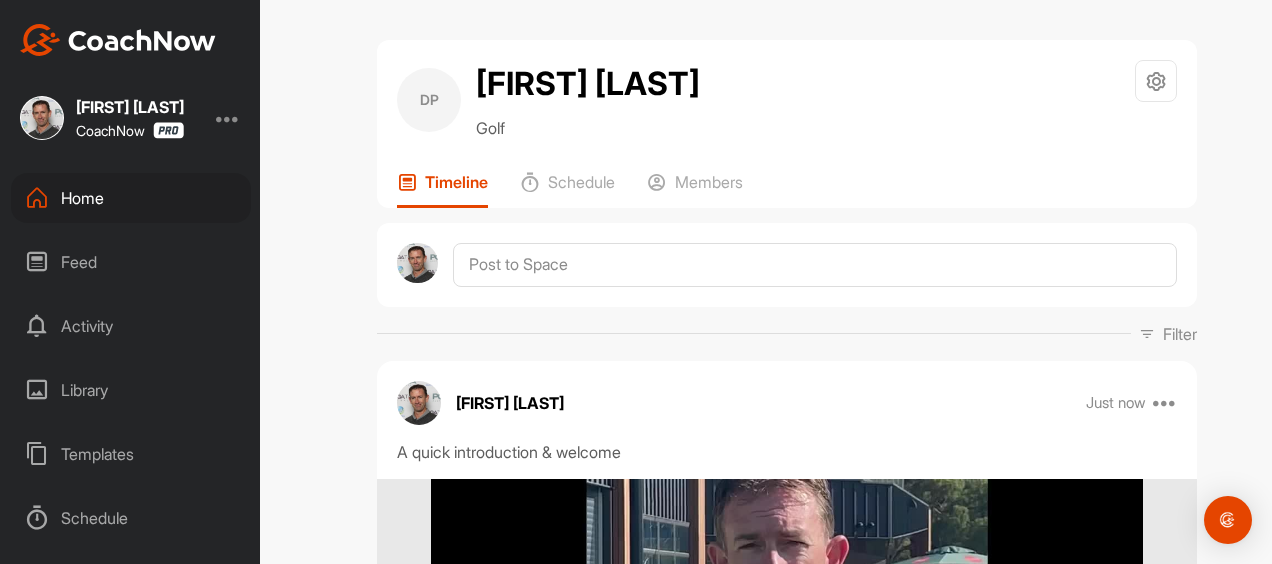 click on "Home" at bounding box center [131, 198] 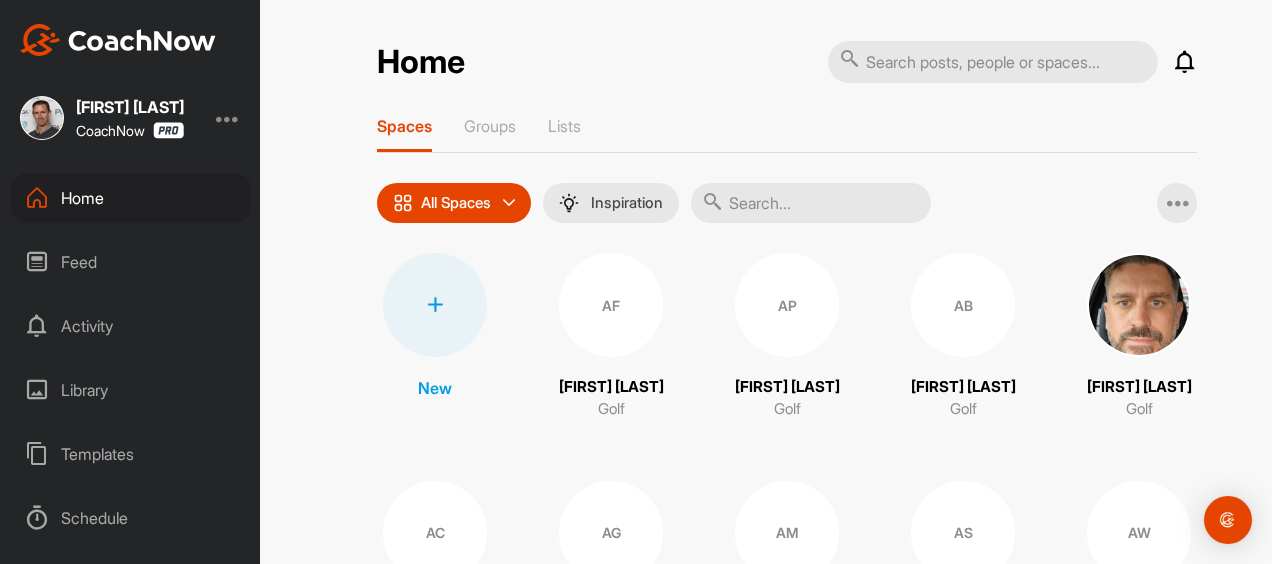 click at bounding box center (435, 305) 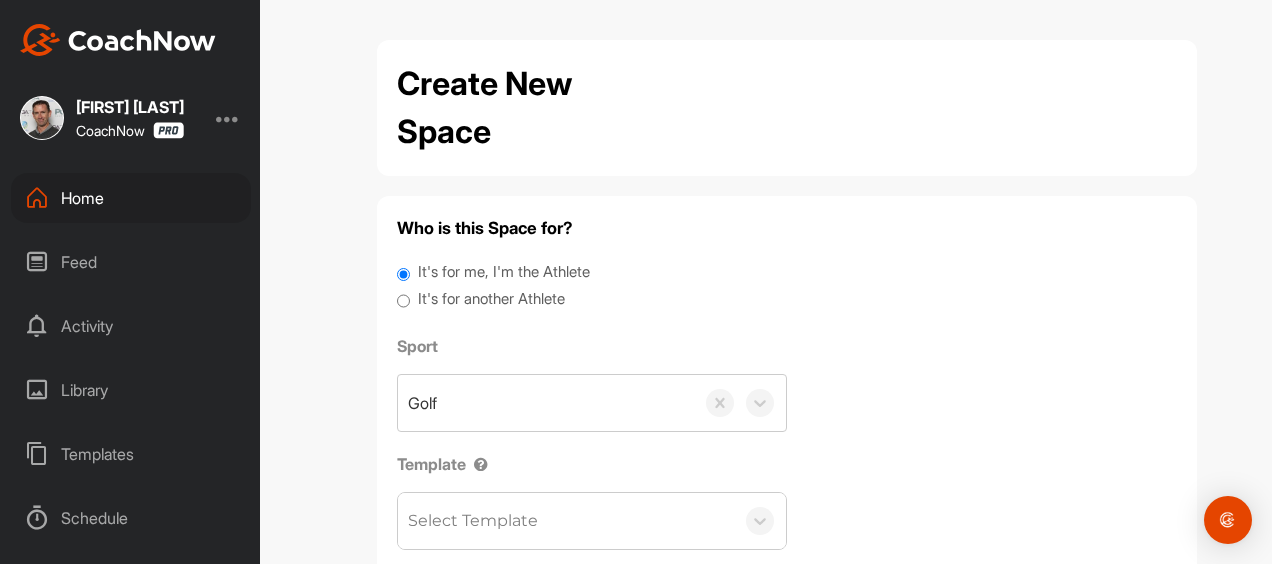 click on "It's for another Athlete" at bounding box center (491, 299) 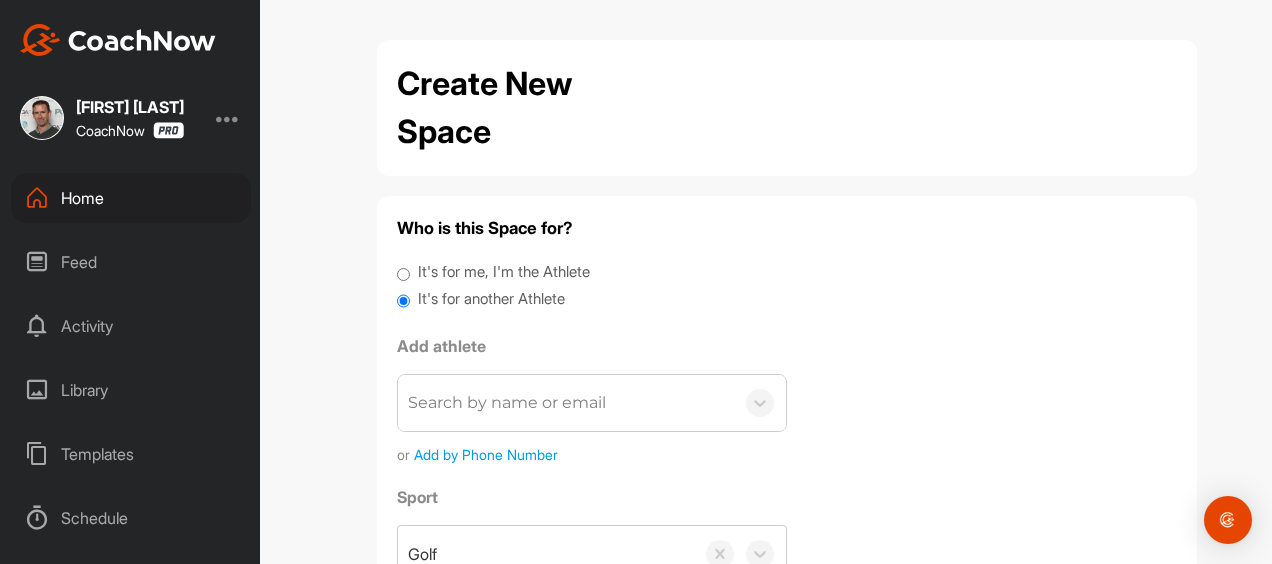 click on "Search by name or email" at bounding box center [507, 403] 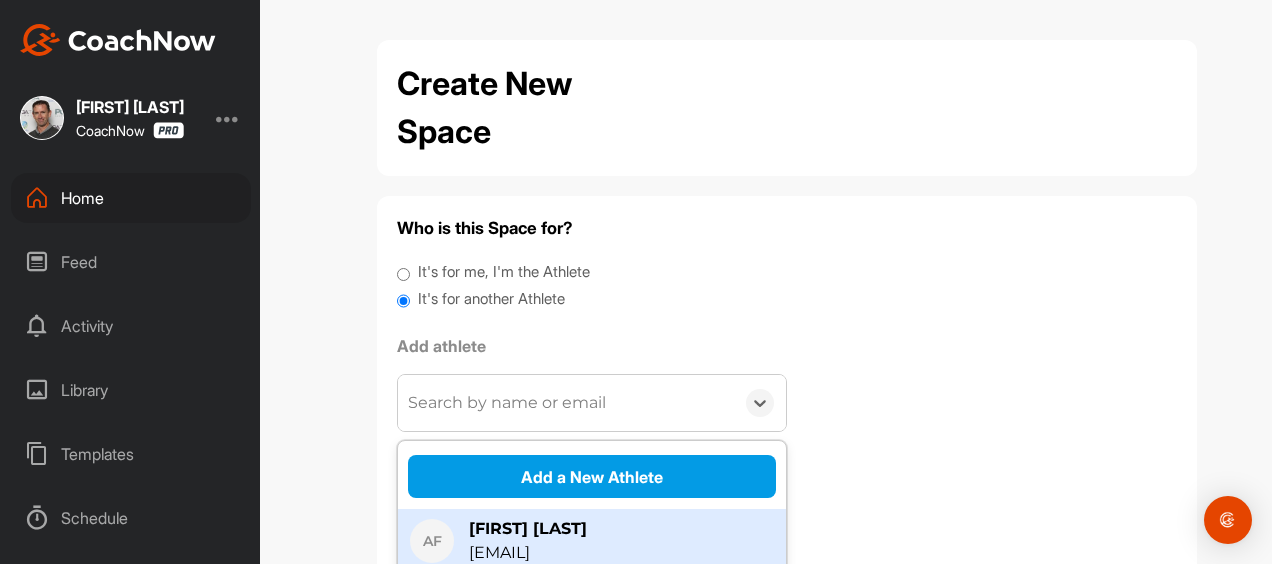 click on "[EMAIL]" at bounding box center [592, 541] 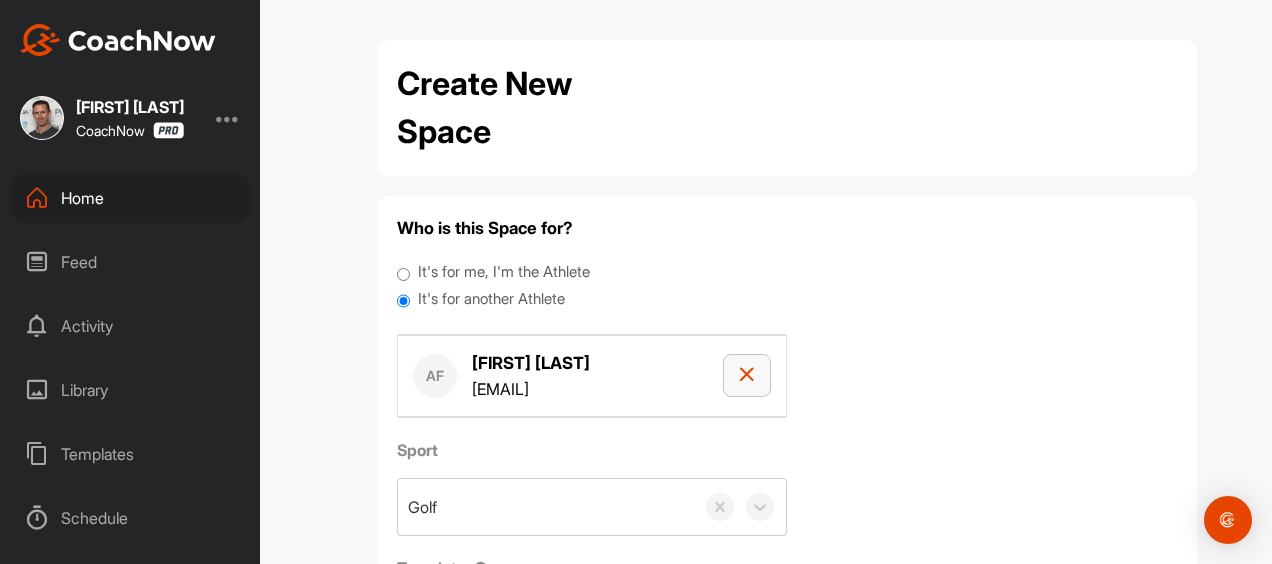 click at bounding box center [747, 375] 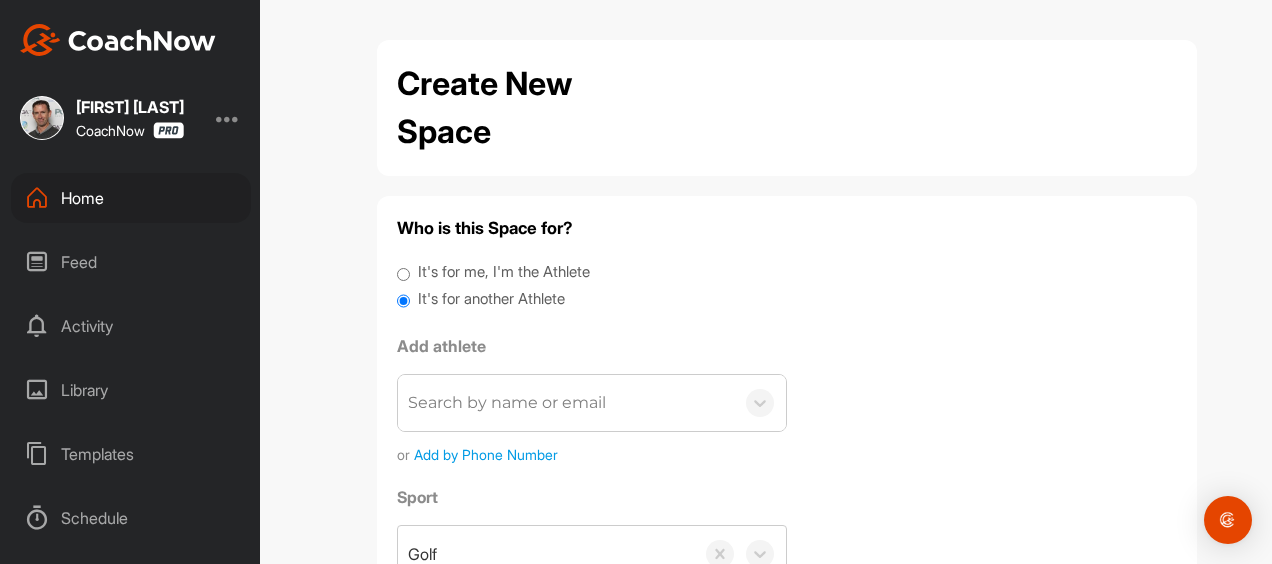 click on "Search by name or email" at bounding box center (507, 403) 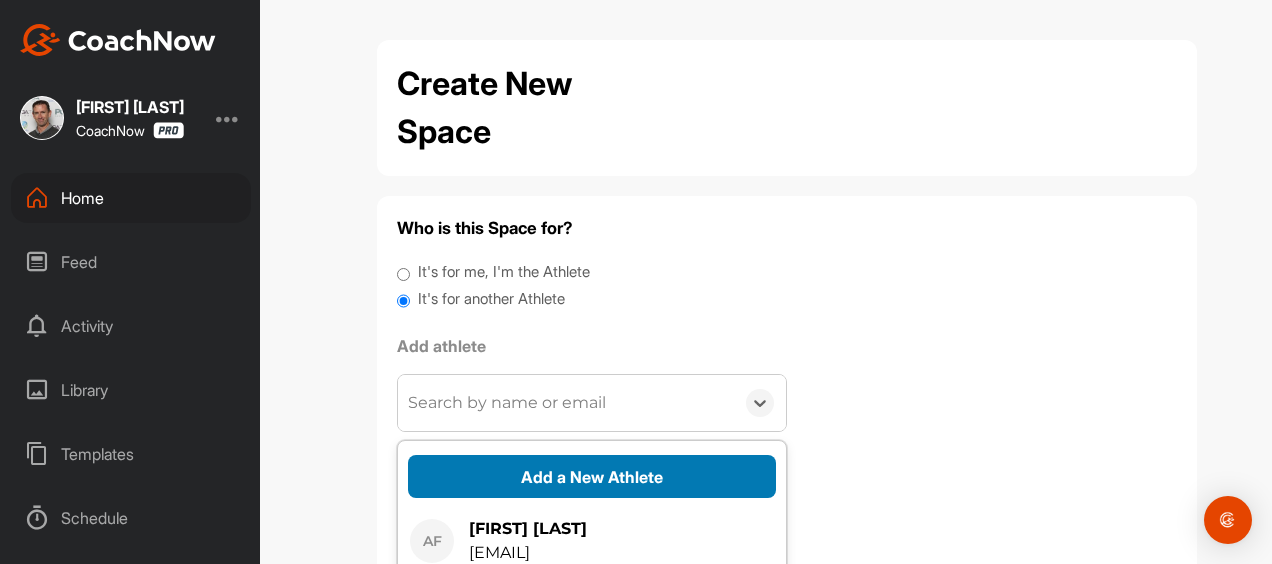 click on "Add a New Athlete" at bounding box center (592, 476) 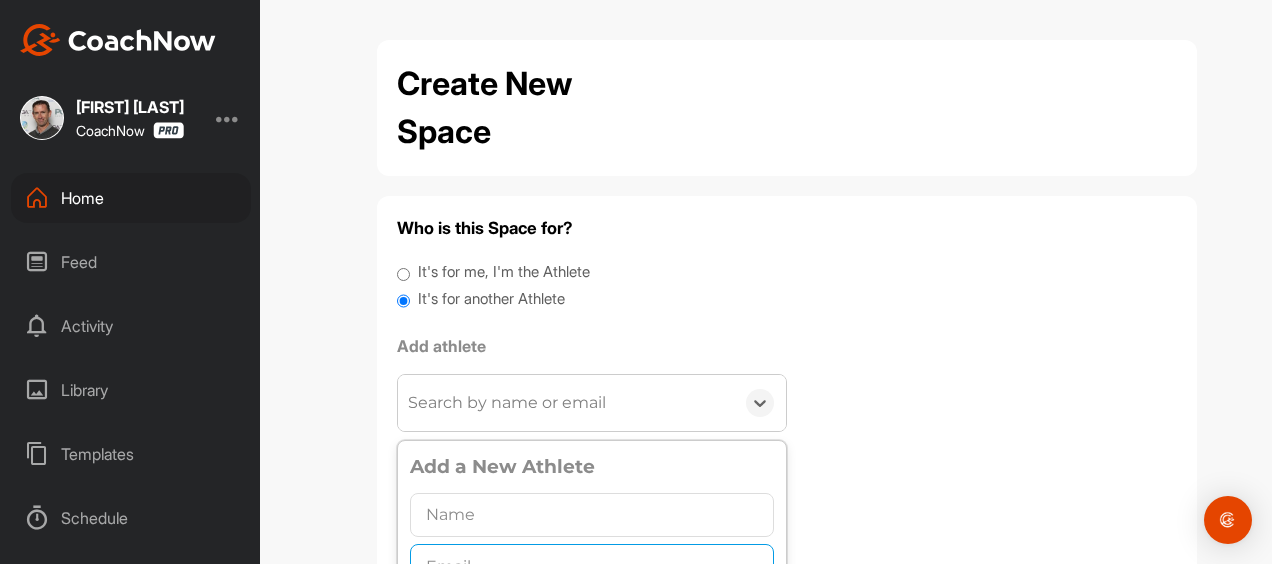 click at bounding box center (592, 566) 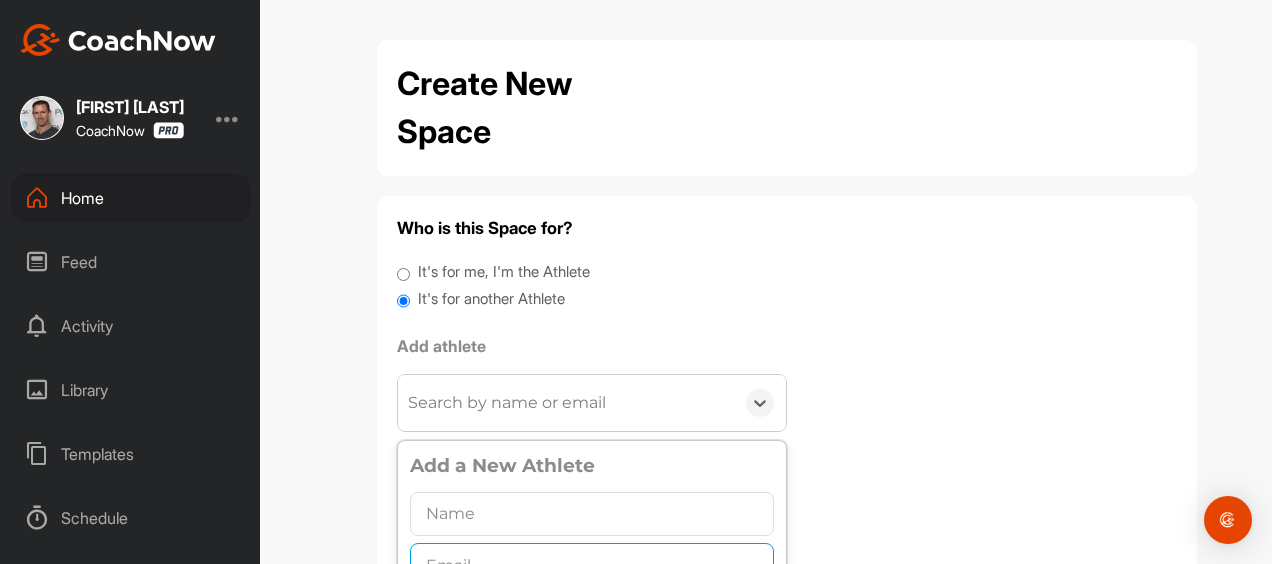 paste on "[NAME]@[DOMAIN]" 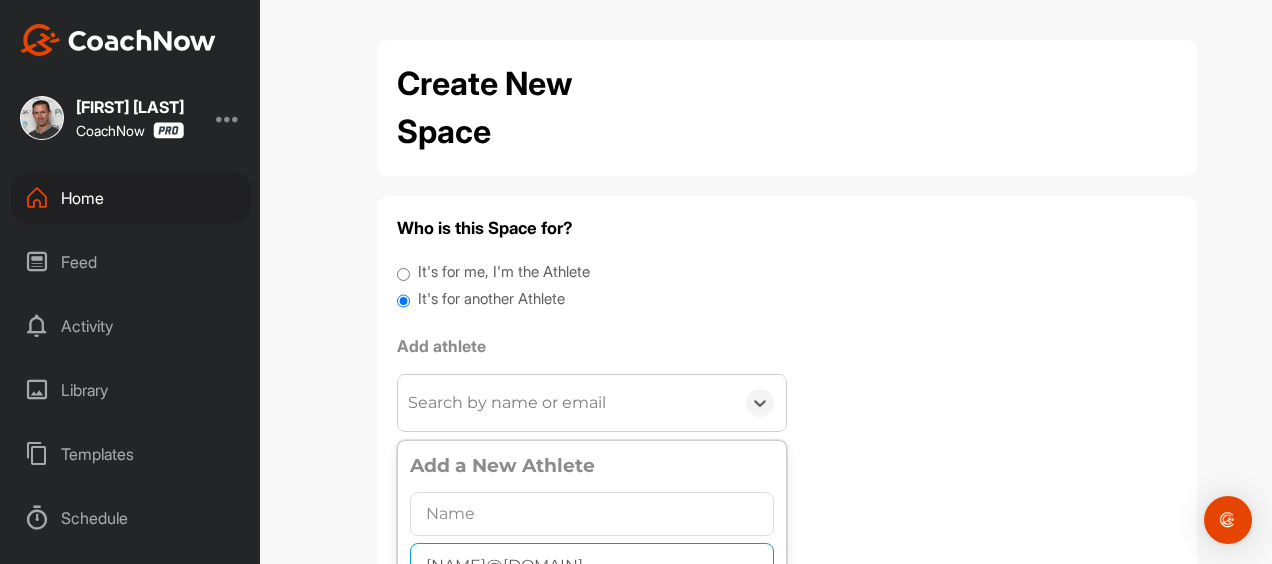 type on "[NAME]@[DOMAIN]" 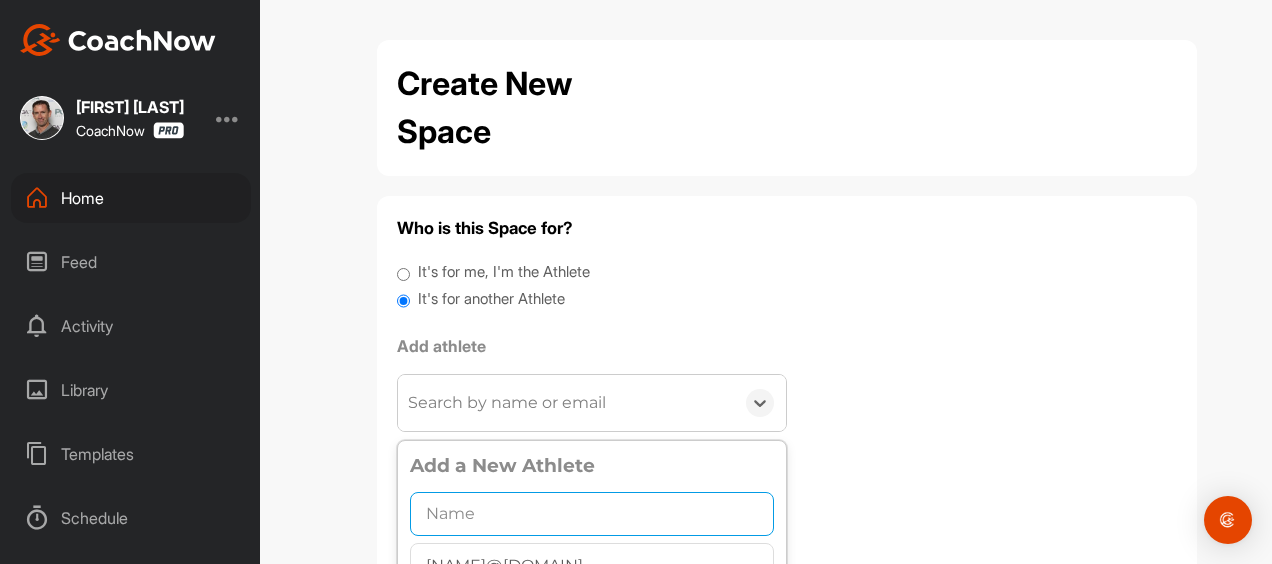 click at bounding box center (592, 514) 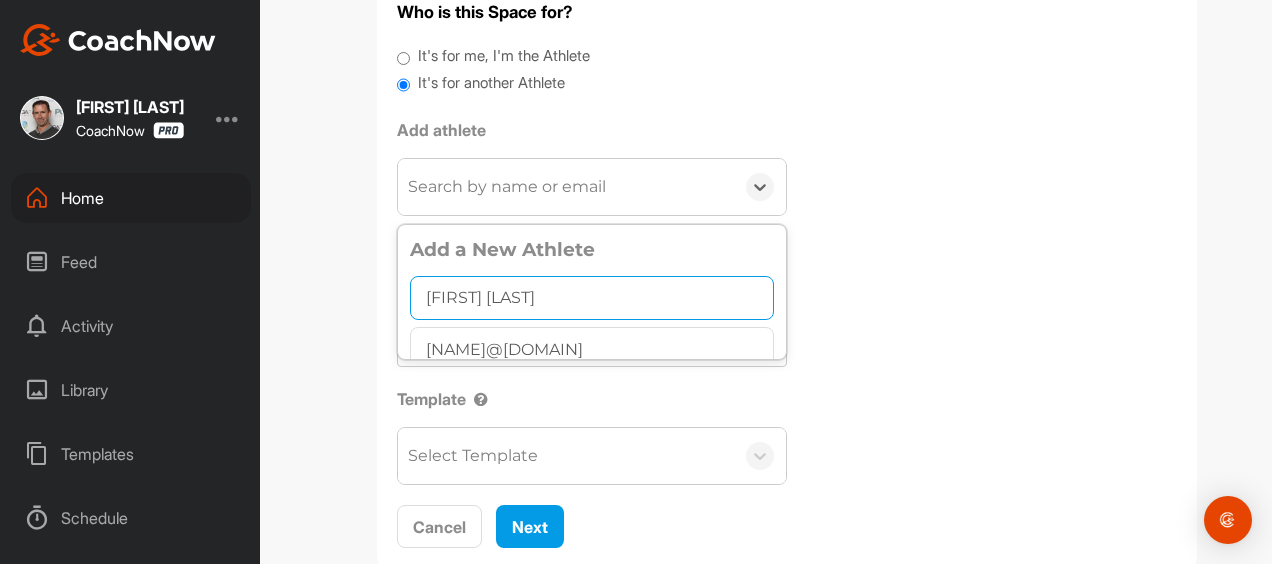 scroll, scrollTop: 229, scrollLeft: 0, axis: vertical 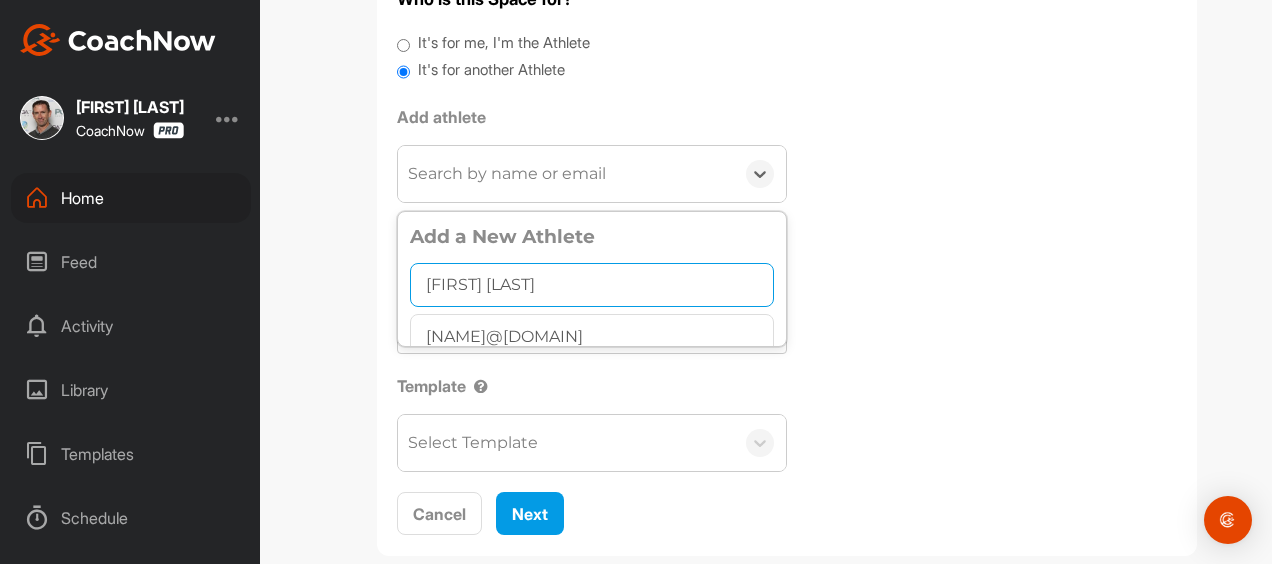 type on "[FIRST] [LAST]" 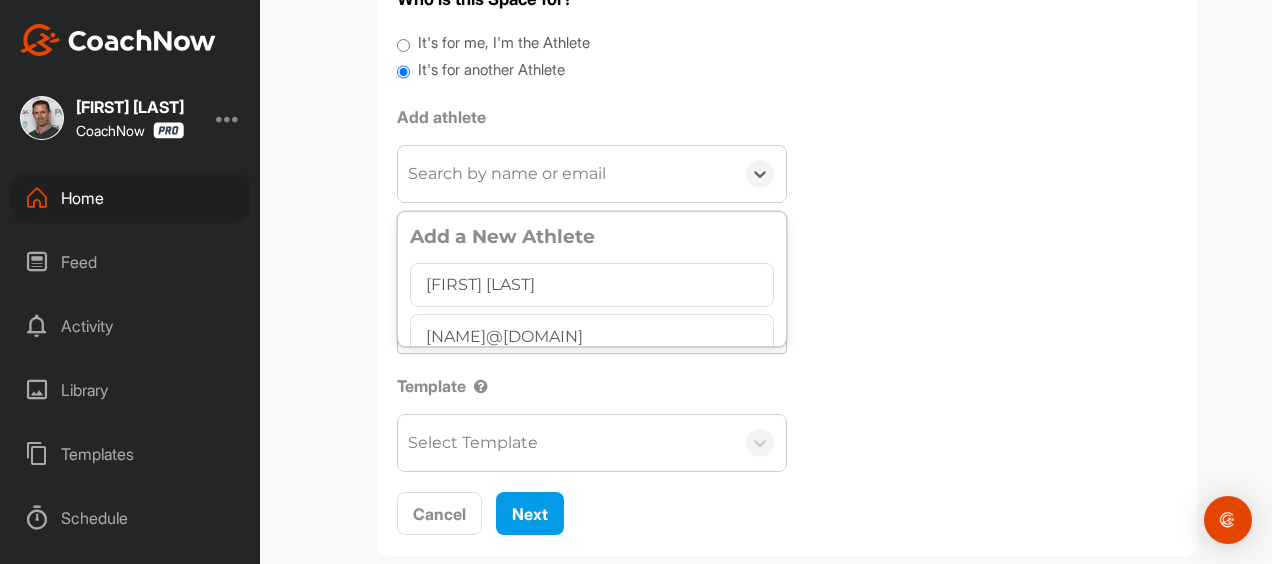 scroll, scrollTop: 11, scrollLeft: 0, axis: vertical 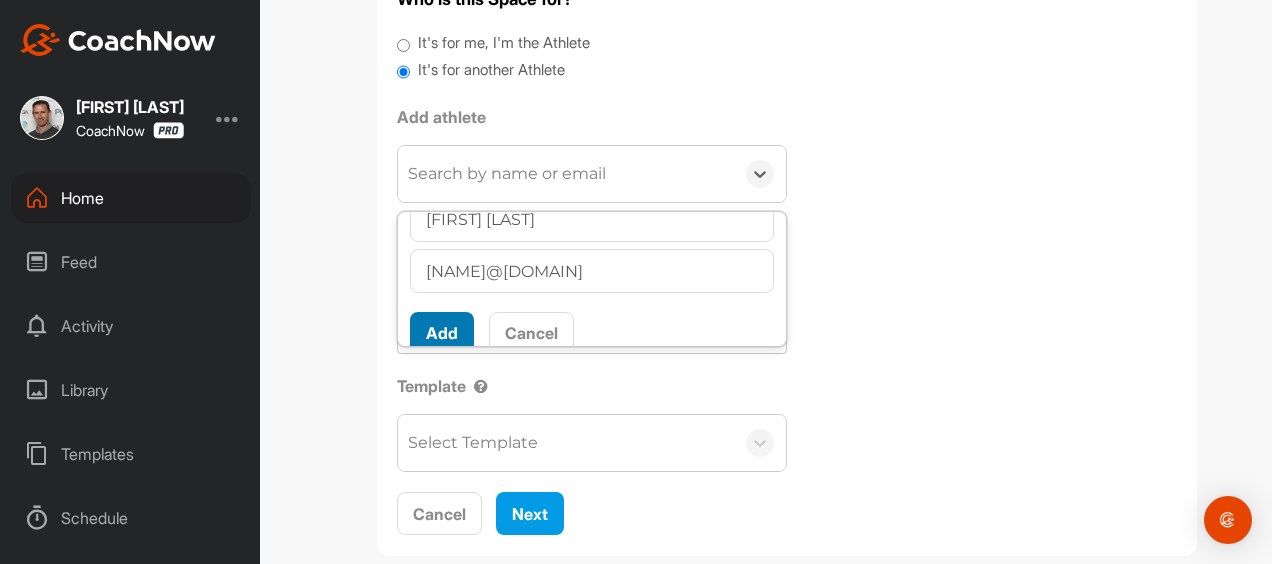 click on "Add" at bounding box center [442, 333] 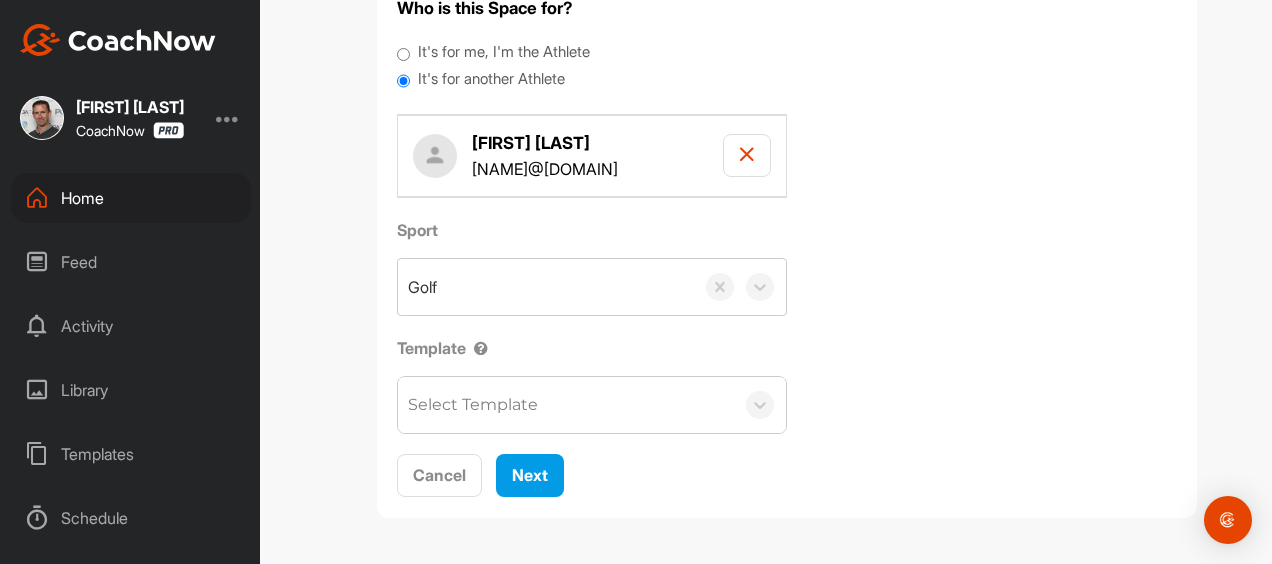 scroll, scrollTop: 168, scrollLeft: 0, axis: vertical 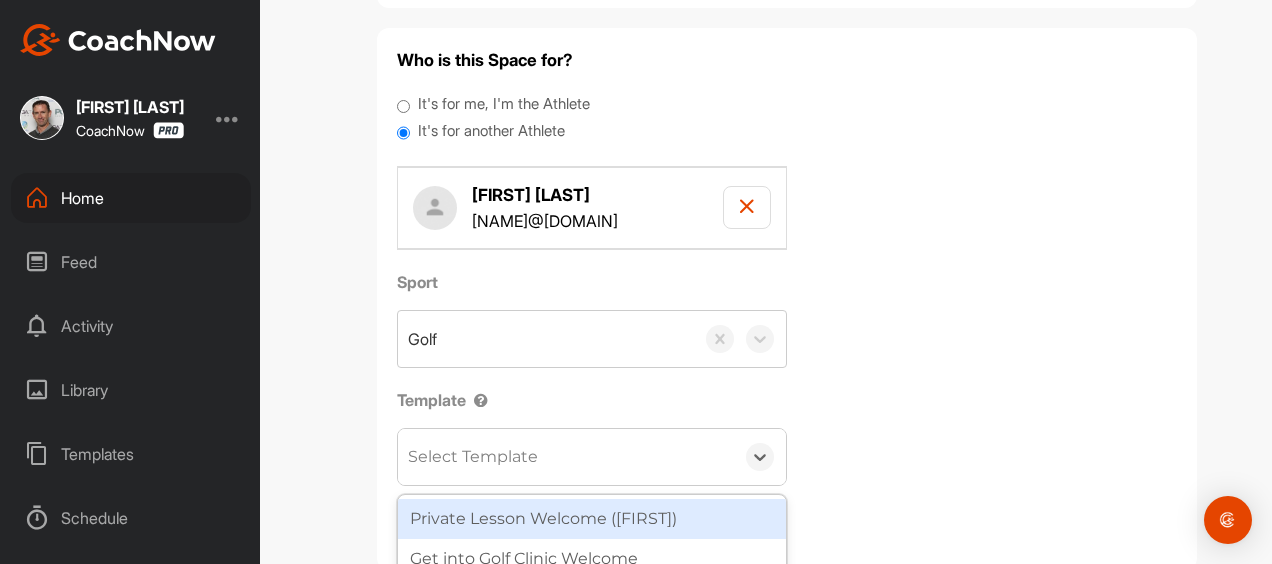 click on "Select Template" at bounding box center [473, 457] 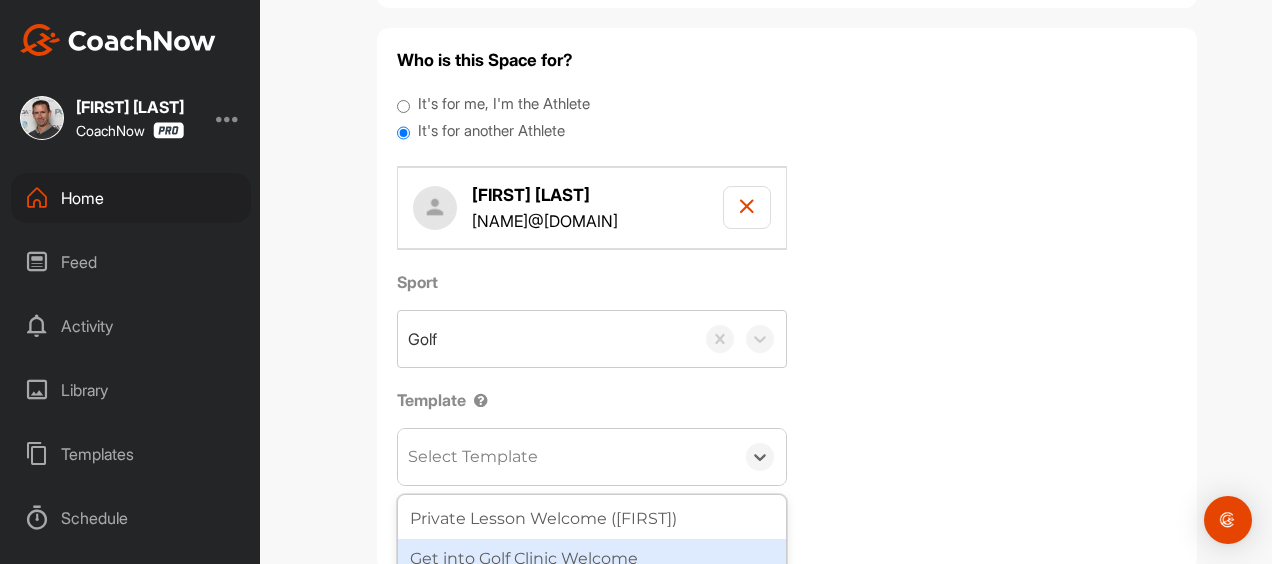 click on "Get into Golf Clinic Welcome" at bounding box center [592, 559] 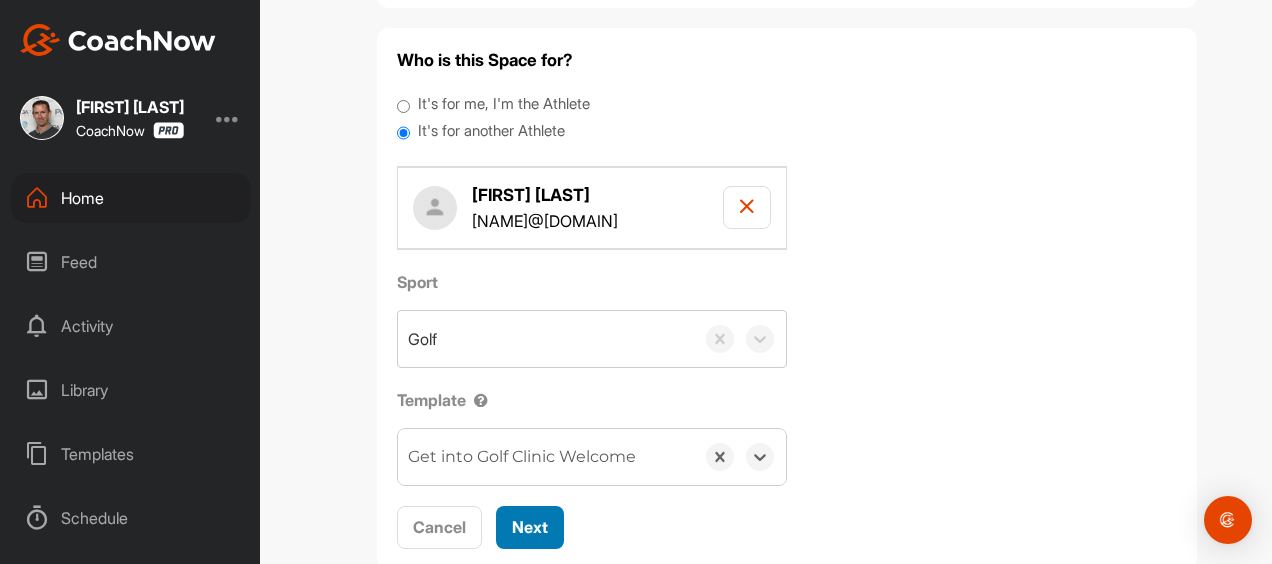 click on "Next" at bounding box center (530, 527) 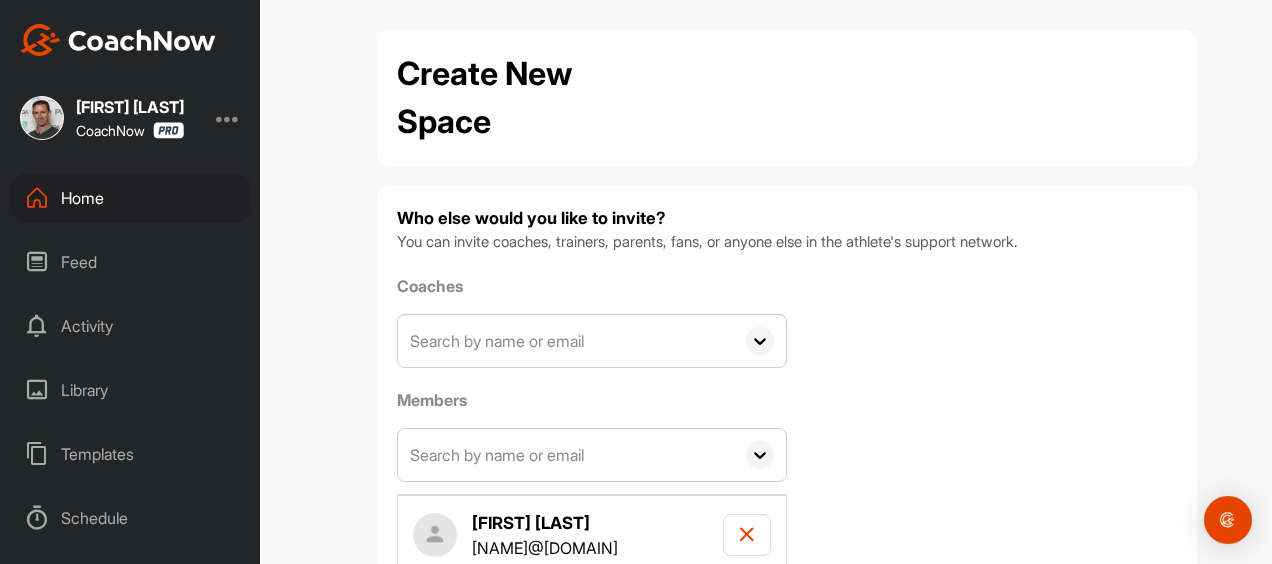 scroll, scrollTop: 134, scrollLeft: 0, axis: vertical 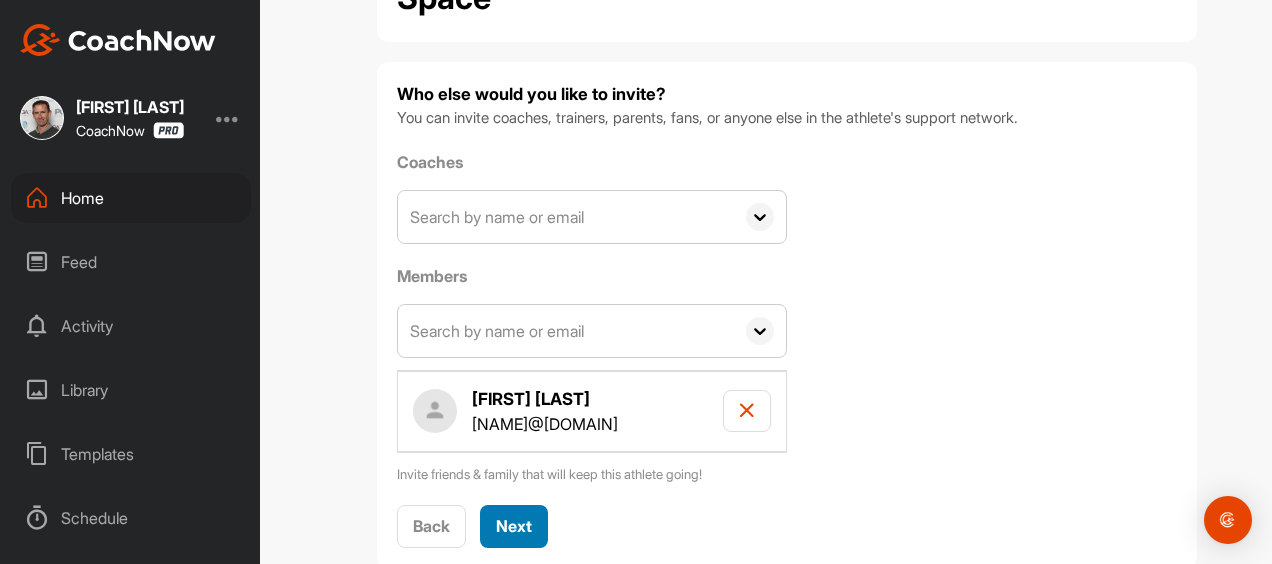 click on "Next" at bounding box center [514, 526] 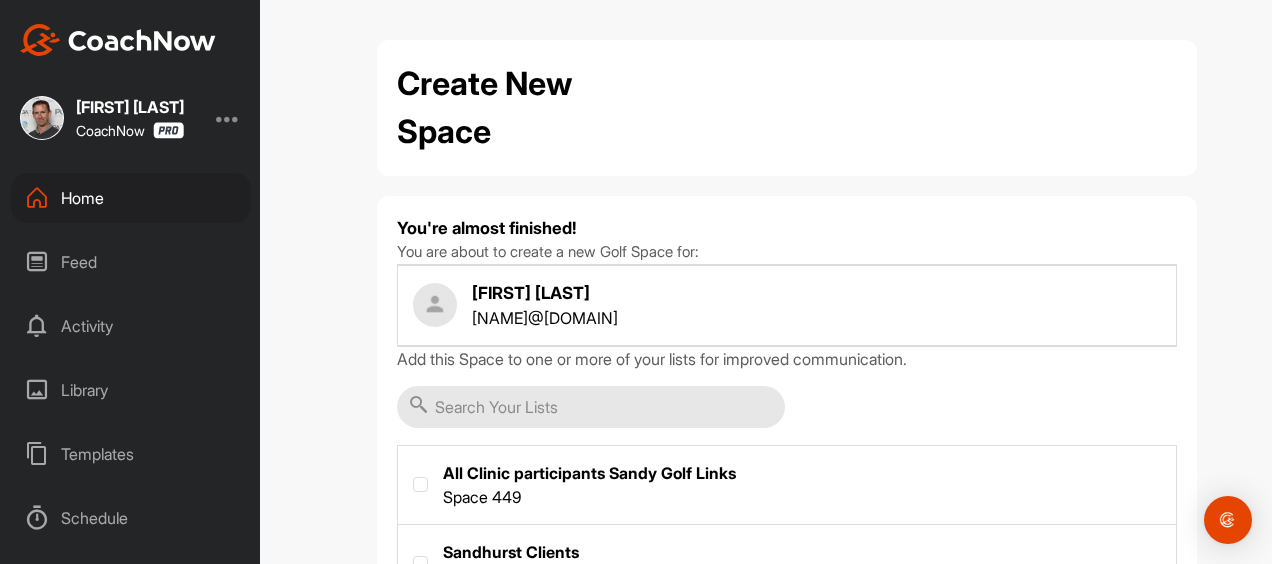 scroll, scrollTop: 138, scrollLeft: 0, axis: vertical 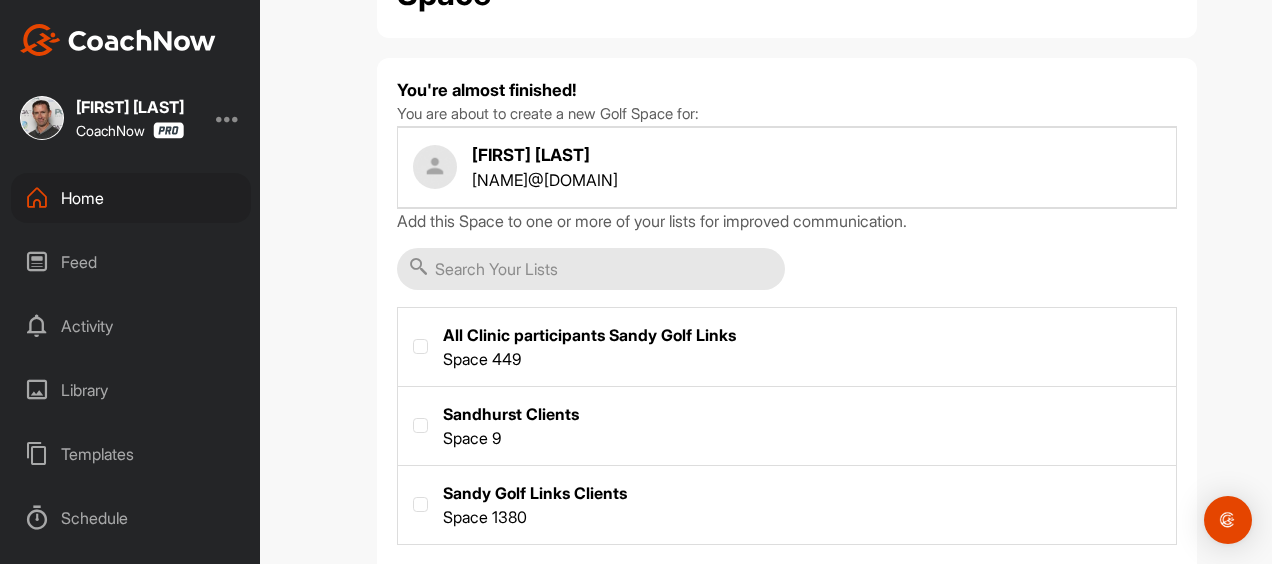 click at bounding box center (787, 503) 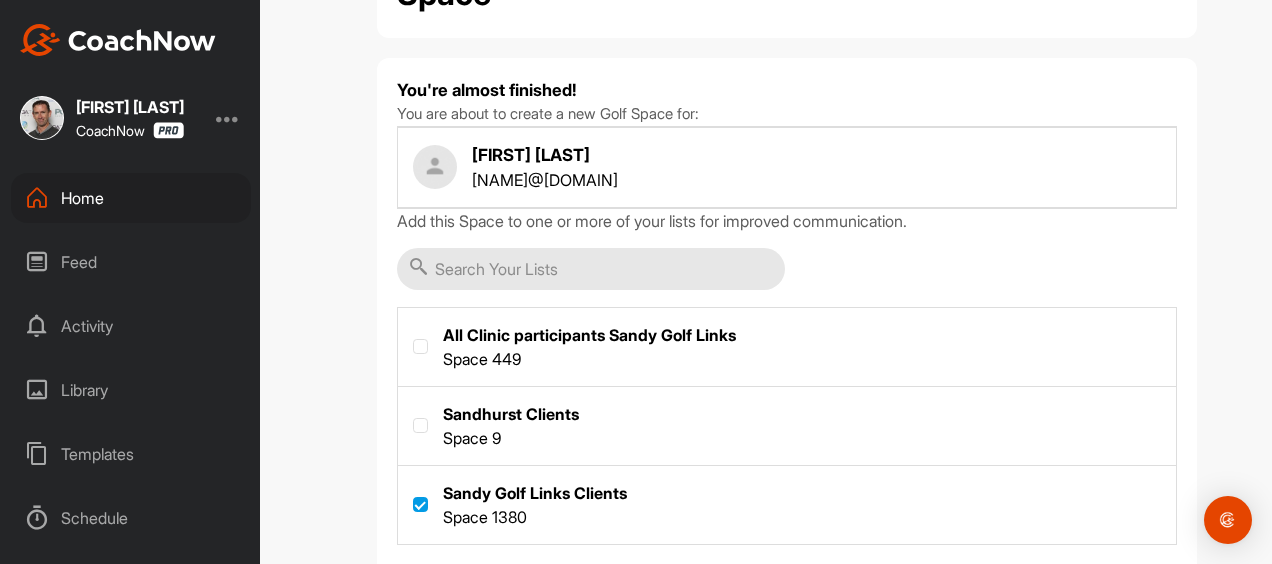 click at bounding box center (787, 345) 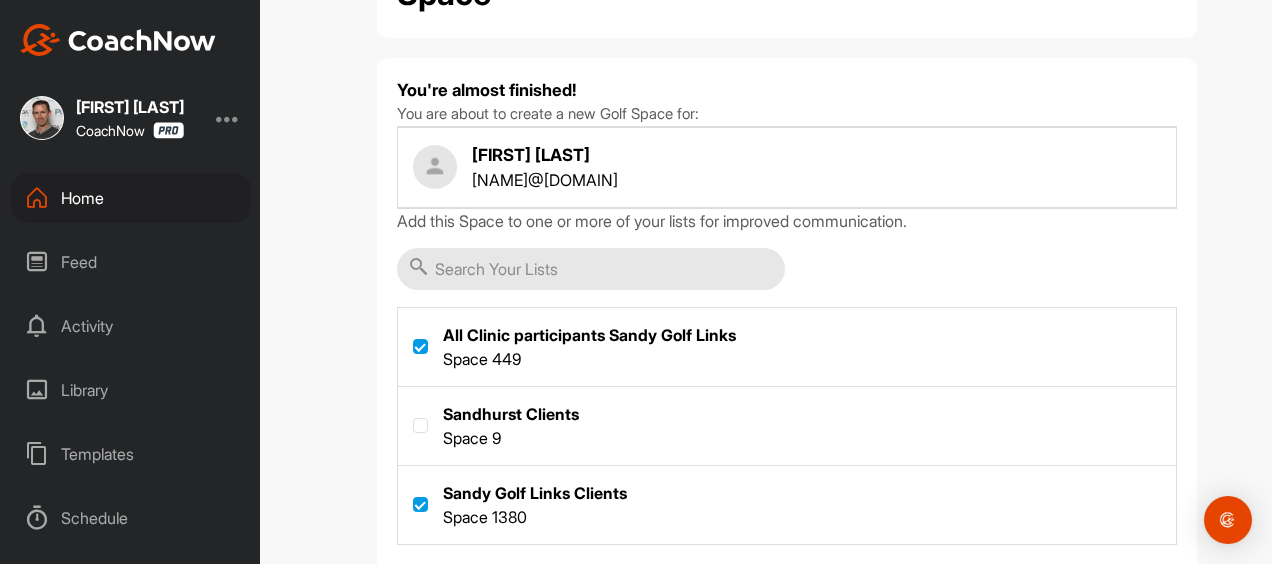 click on "Create Space" at bounding box center (547, 587) 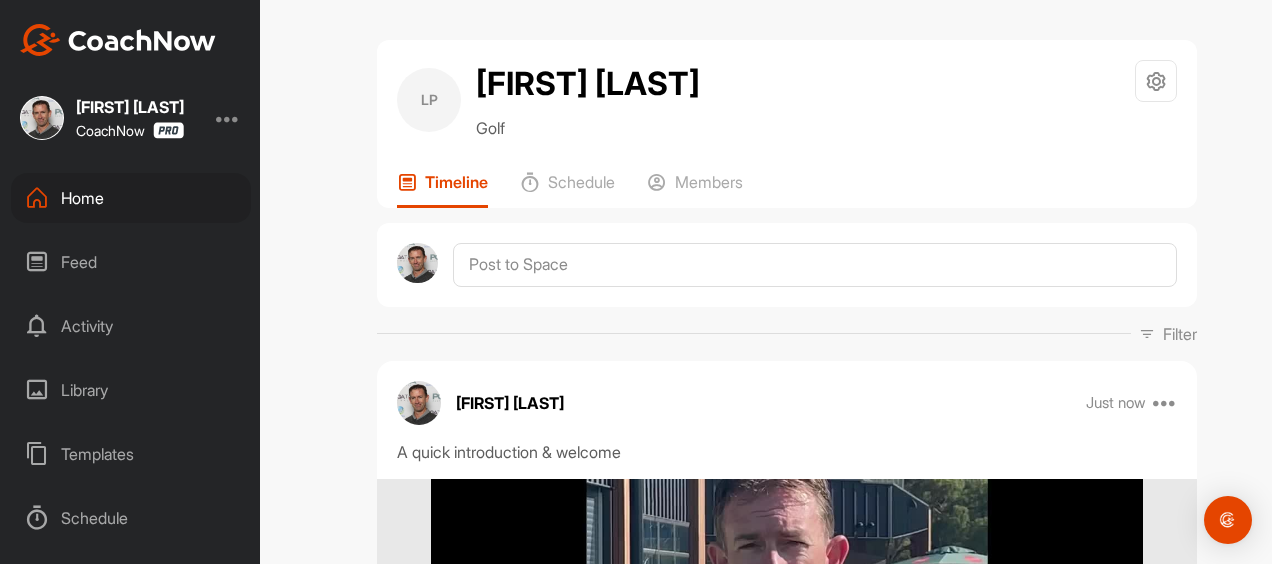 click on "Home" at bounding box center (131, 198) 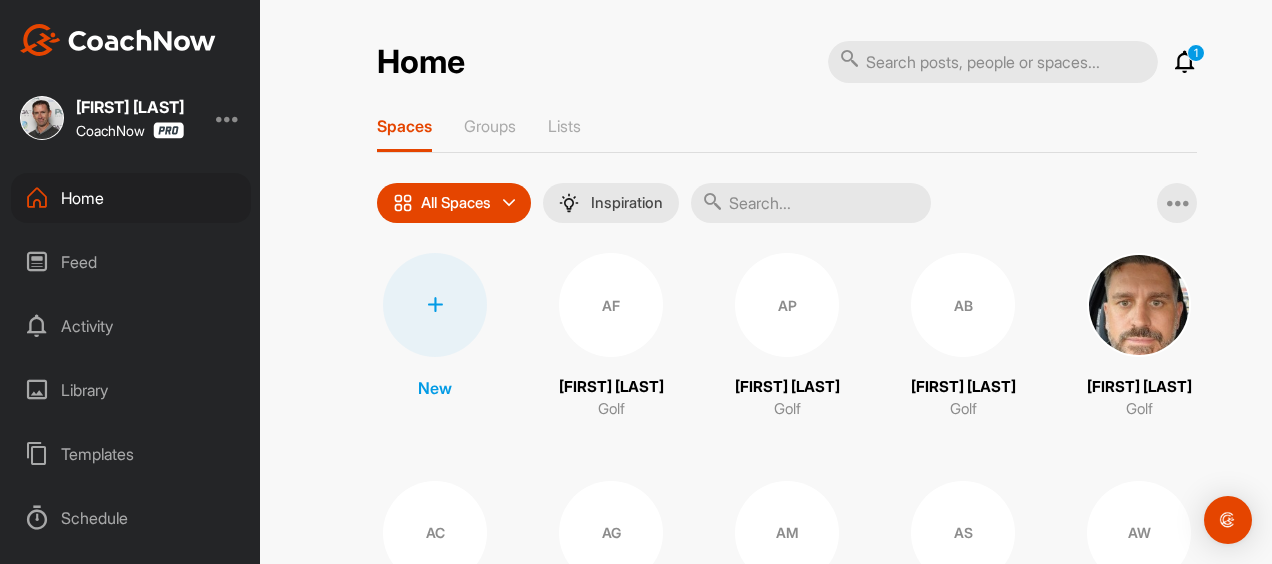 click at bounding box center (435, 305) 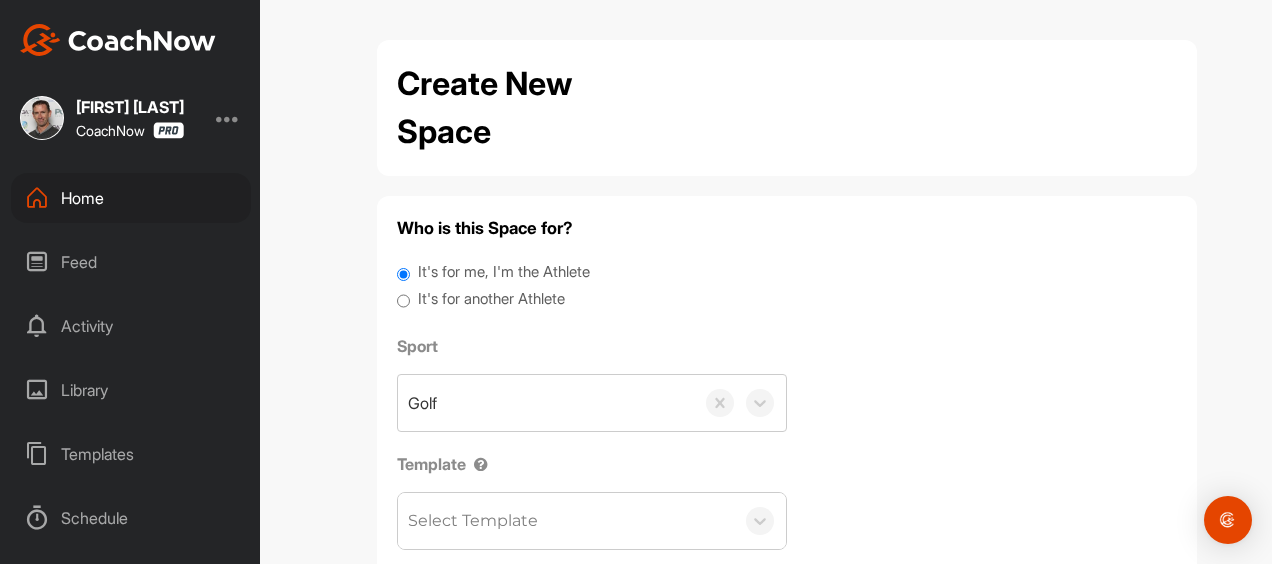 click on "It's for another Athlete" at bounding box center (491, 299) 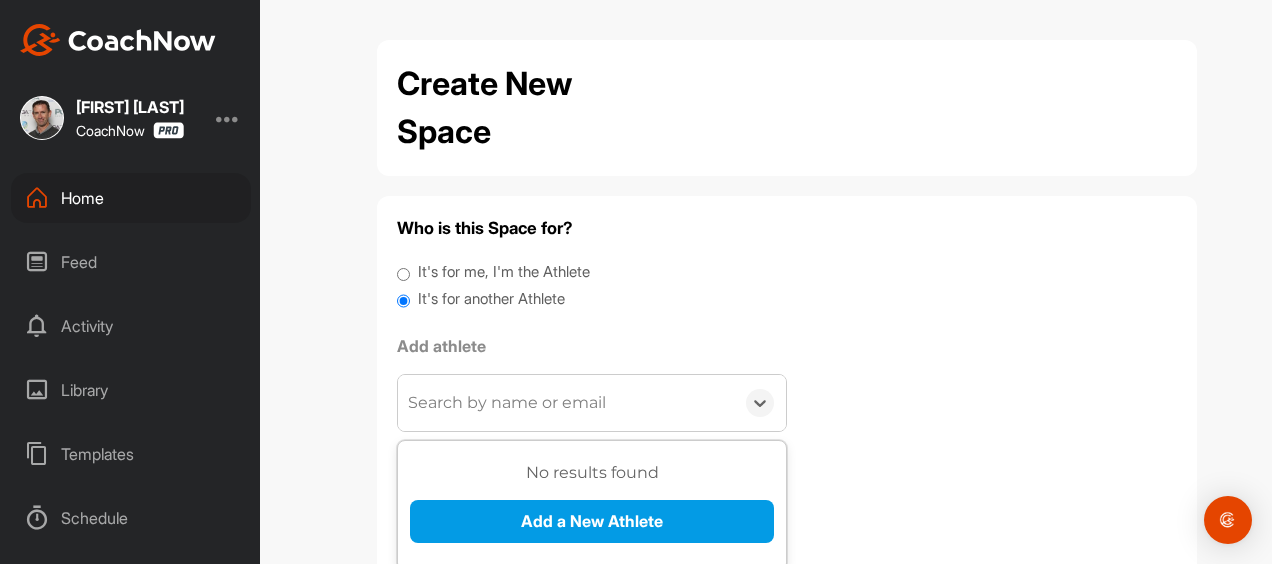 click on "Search by name or email" at bounding box center [507, 403] 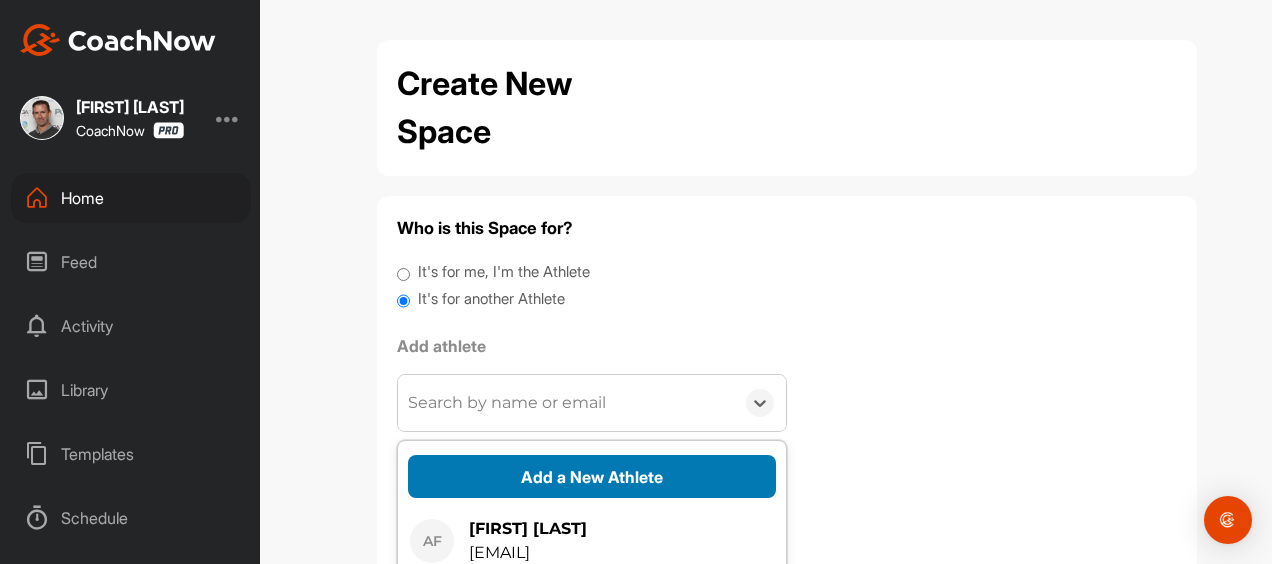 click on "Add a New Athlete" at bounding box center (592, 476) 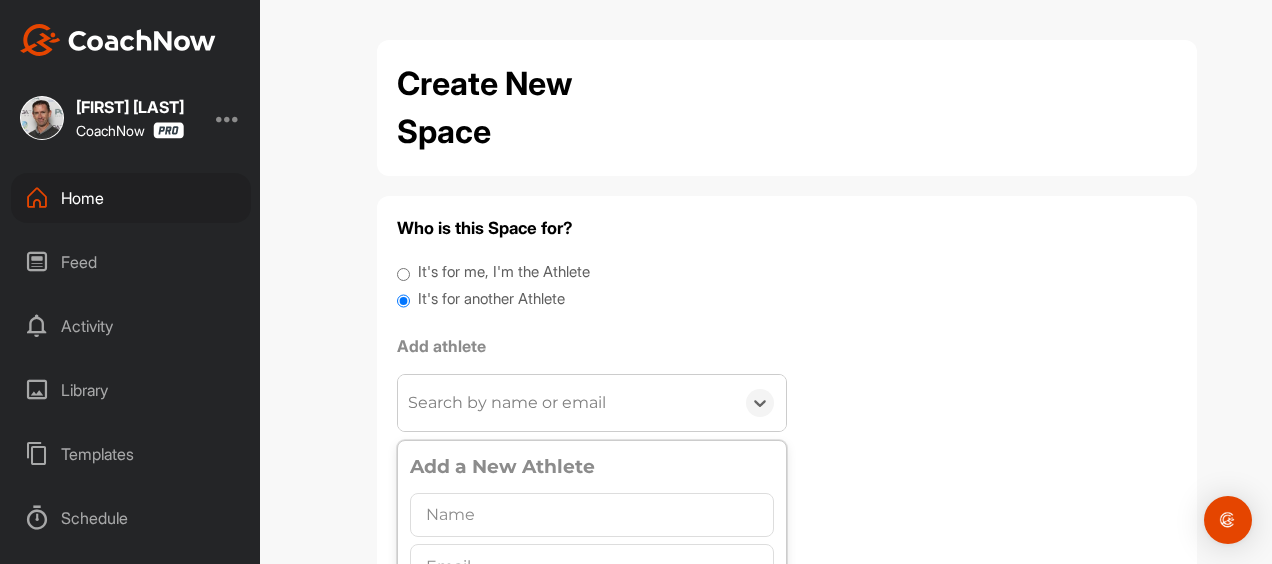 click at bounding box center (592, 515) 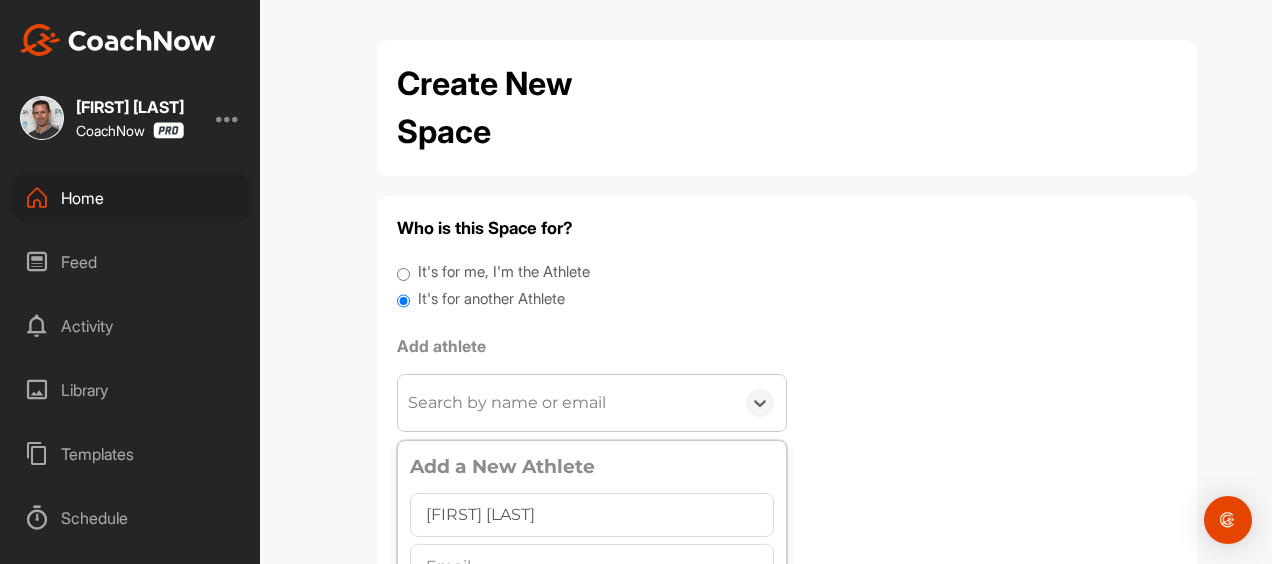 type on "[FIRST] [LAST]" 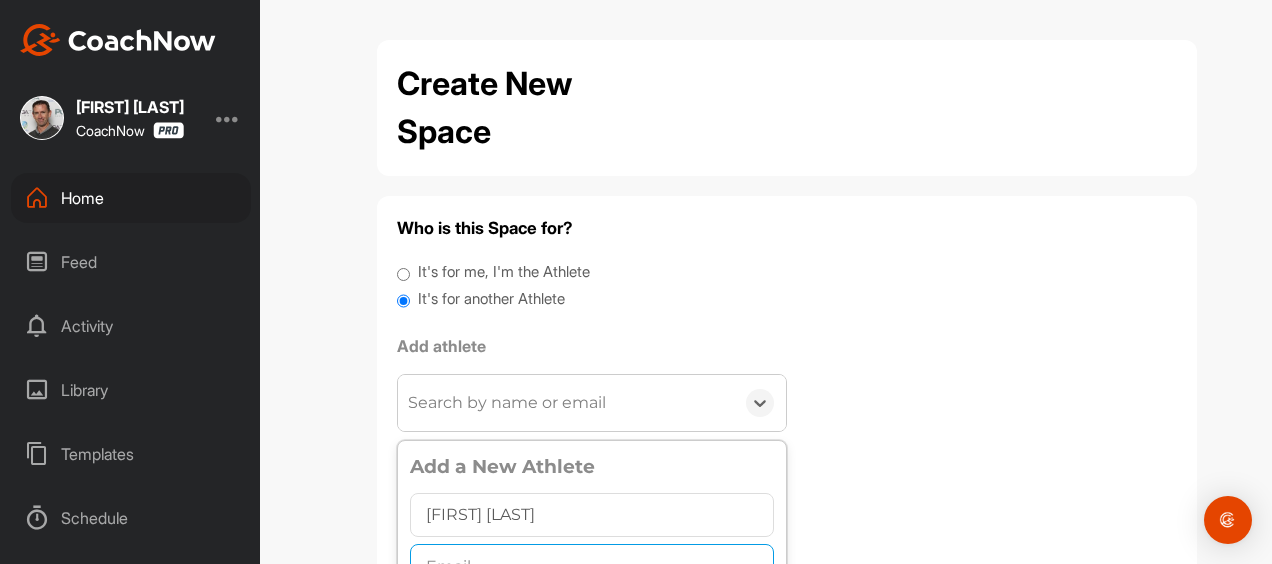 scroll, scrollTop: 1, scrollLeft: 0, axis: vertical 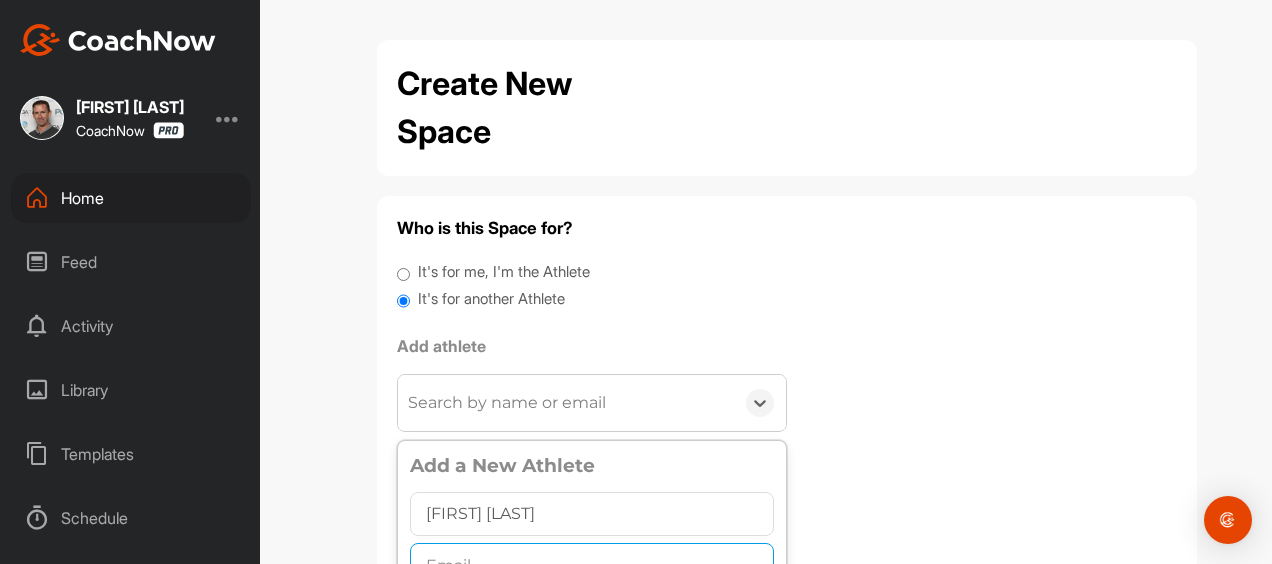 click at bounding box center (592, 565) 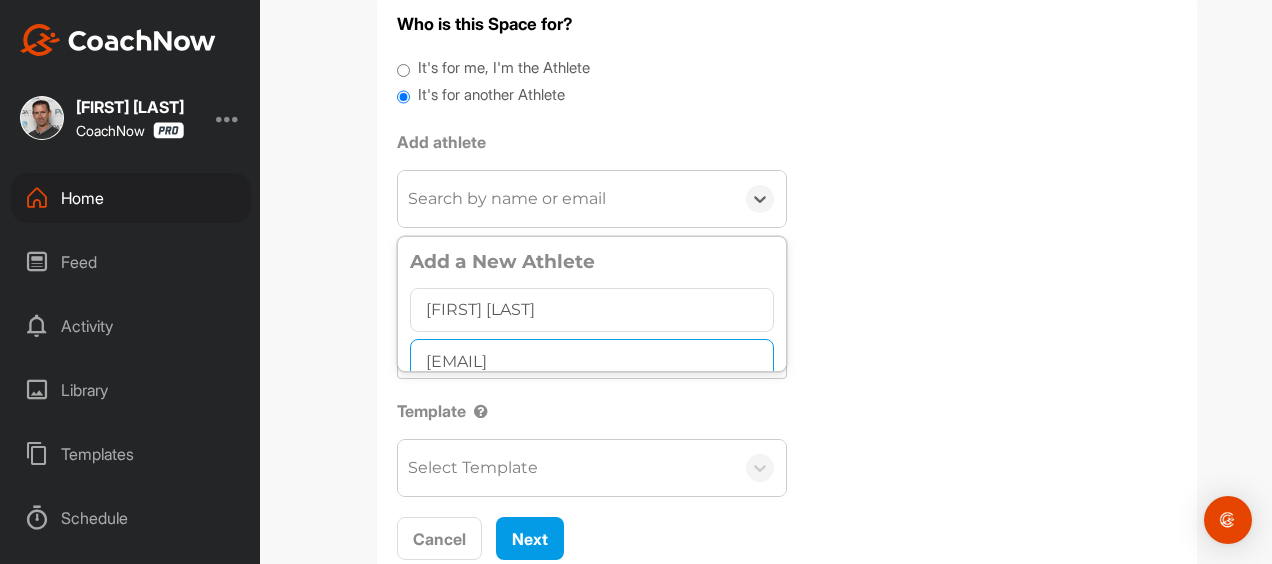 scroll, scrollTop: 229, scrollLeft: 0, axis: vertical 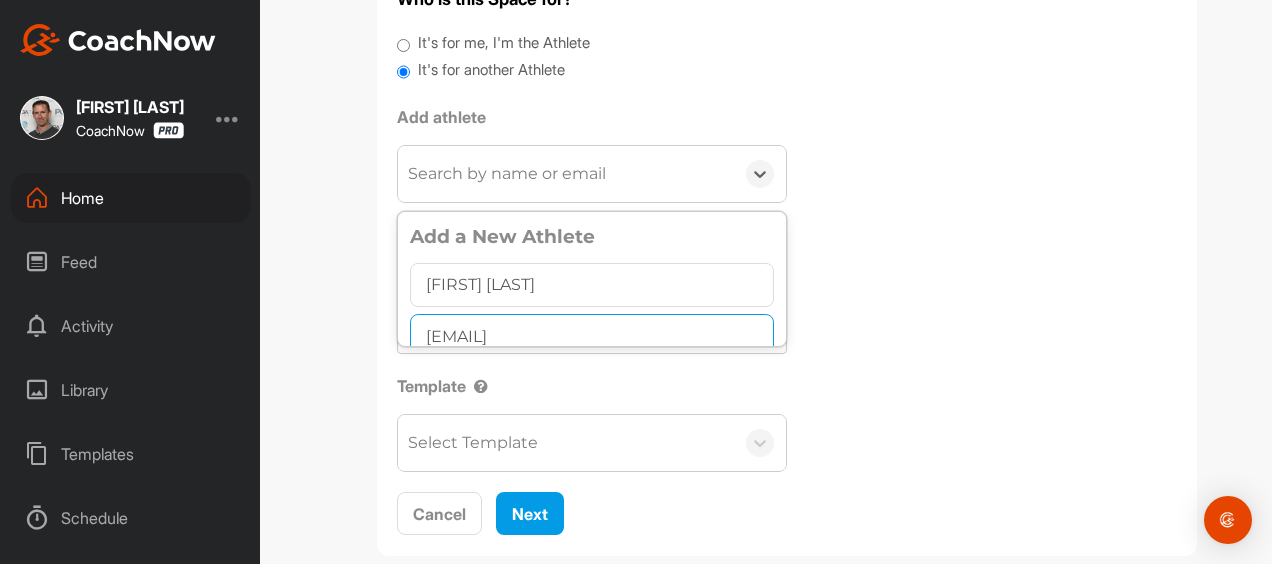 type on "[EMAIL]" 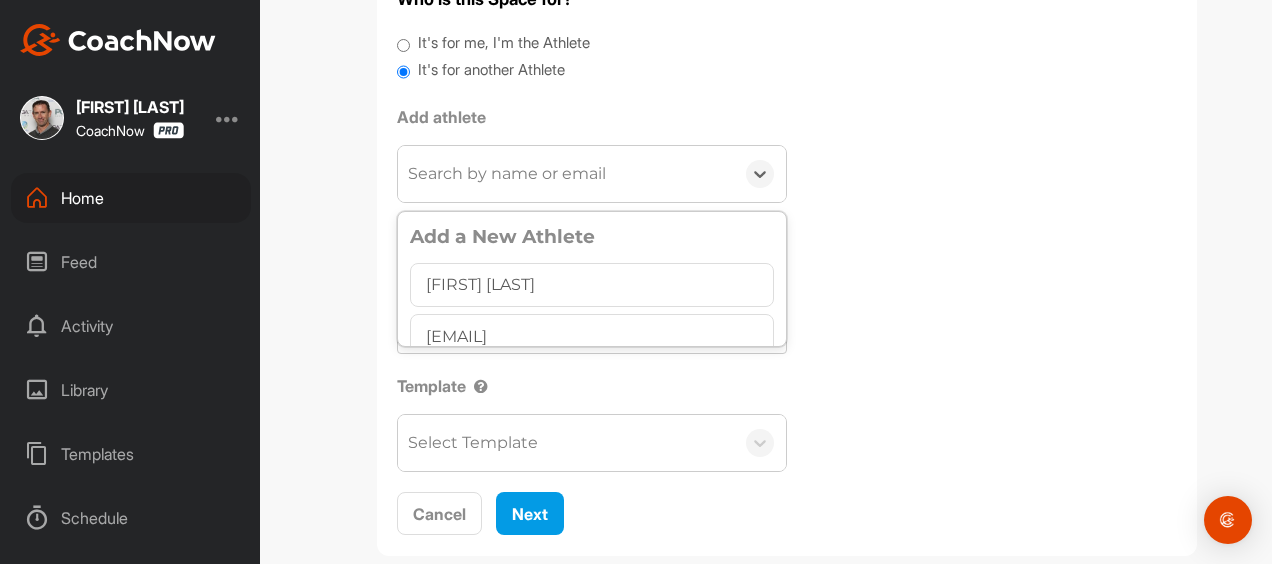 scroll, scrollTop: 11, scrollLeft: 0, axis: vertical 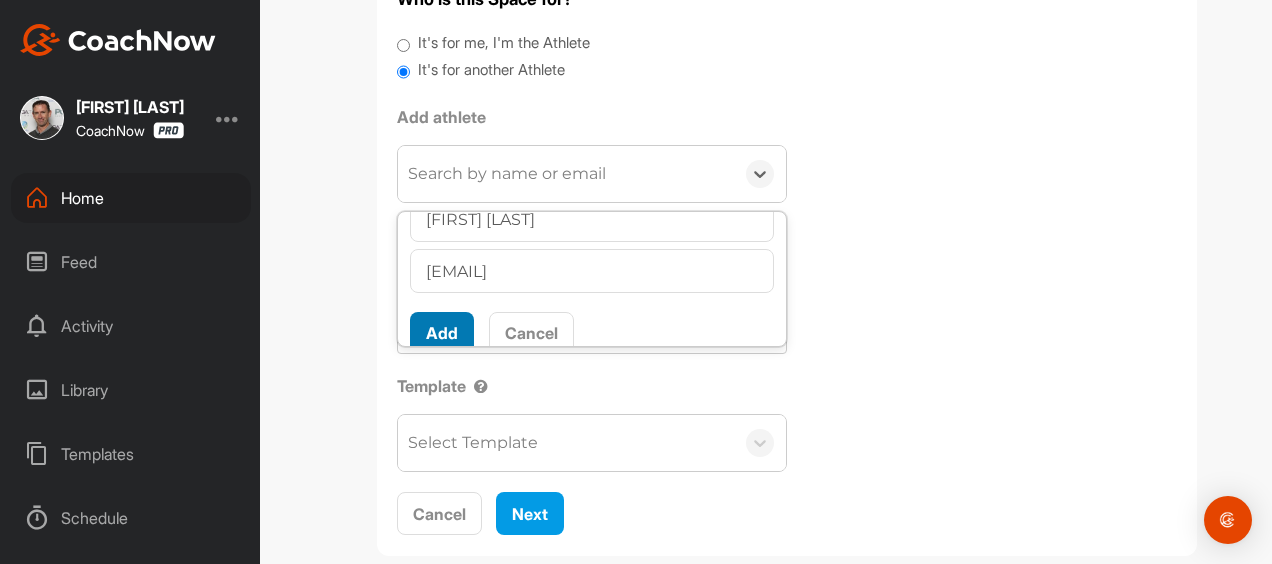 click on "Add" at bounding box center (442, 333) 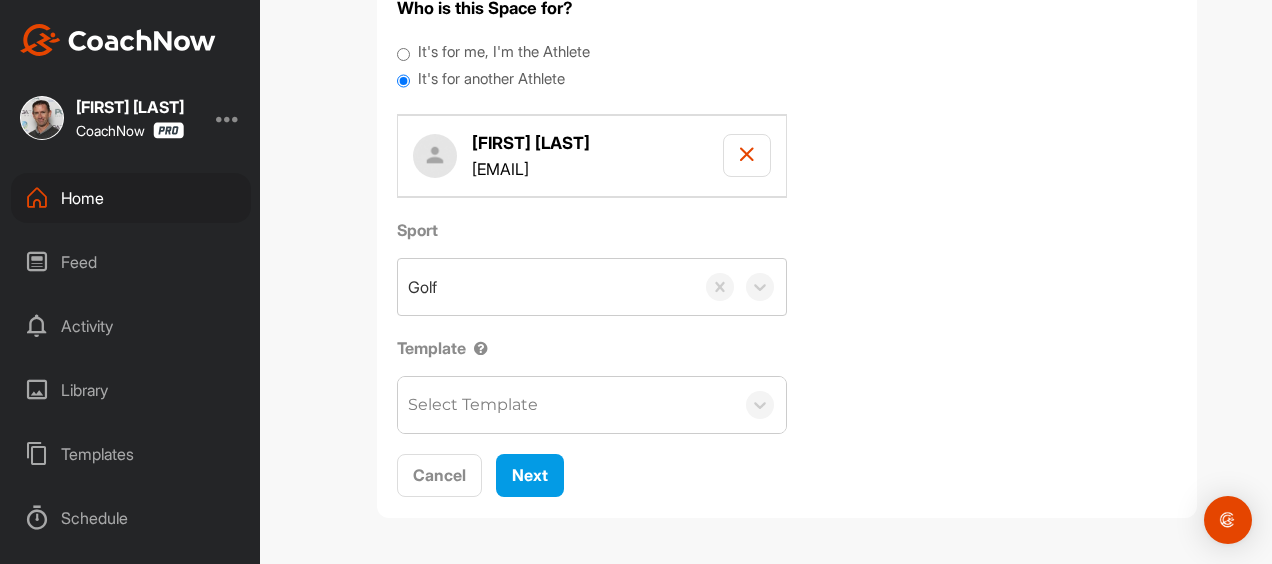 scroll, scrollTop: 168, scrollLeft: 0, axis: vertical 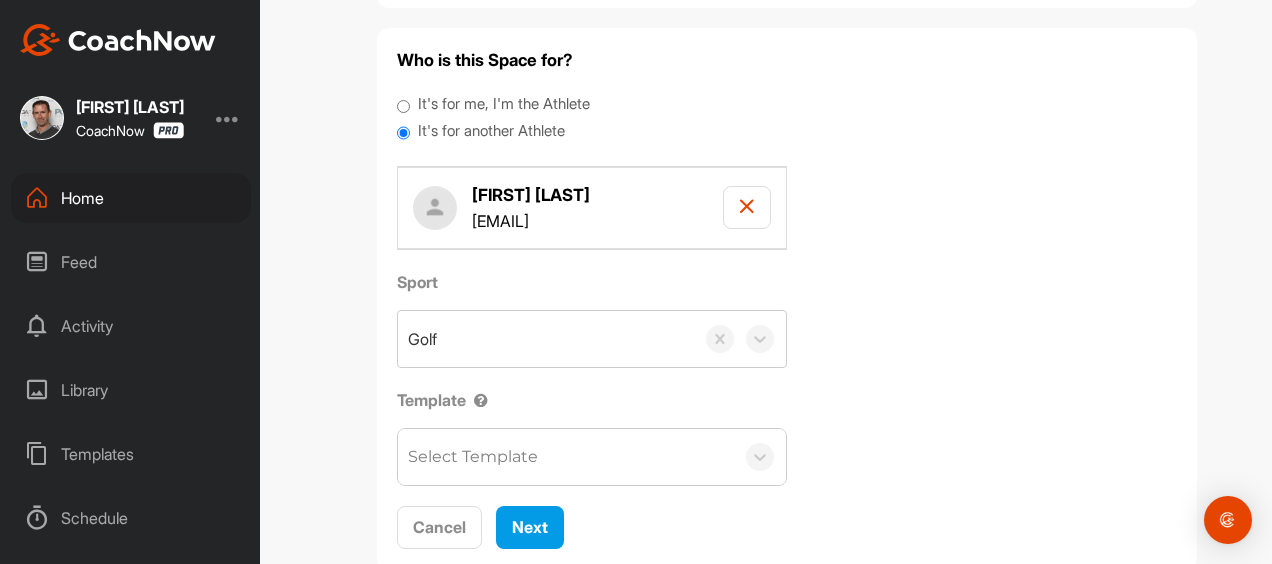 click on "Select Template" at bounding box center (566, 457) 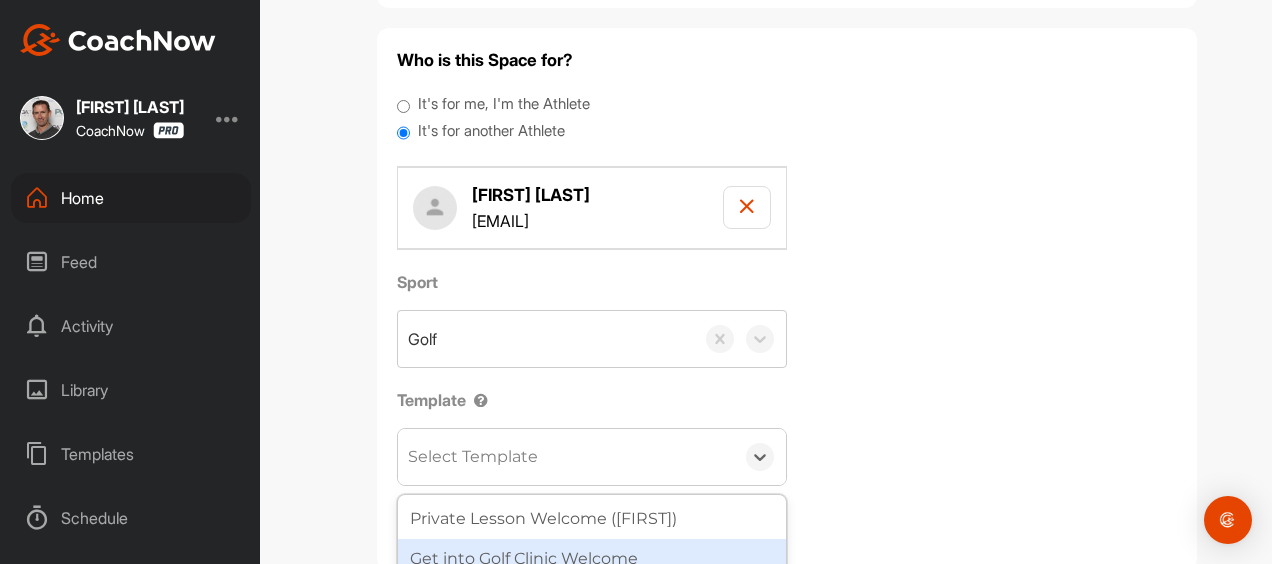 click on "Get into Golf Clinic Welcome" at bounding box center [592, 559] 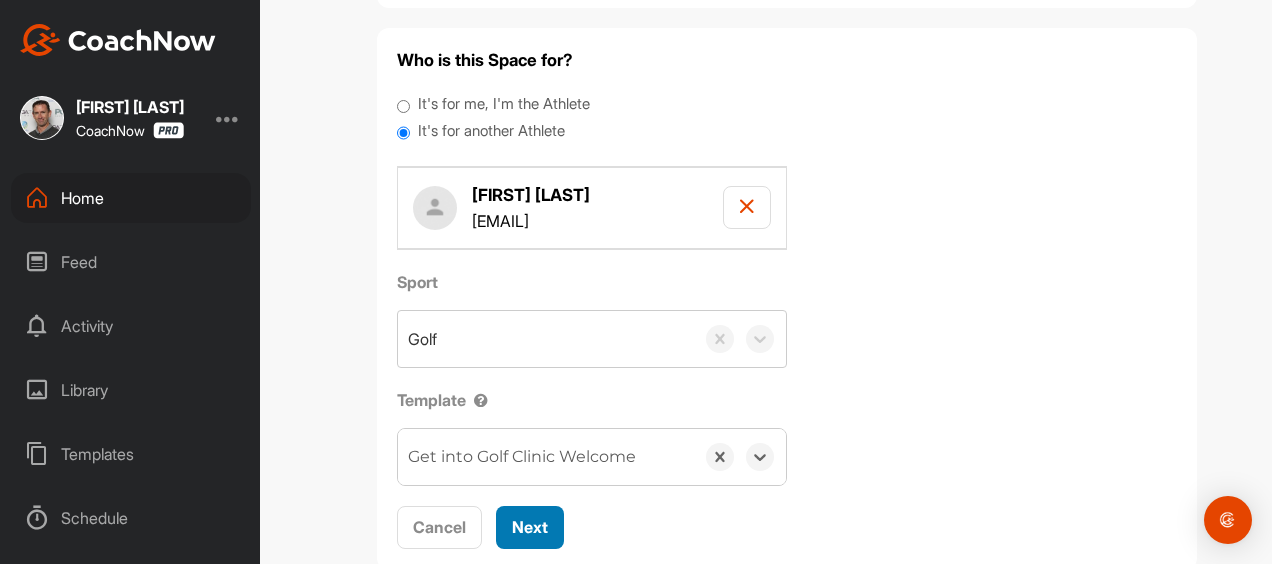 click on "Next" at bounding box center (530, 527) 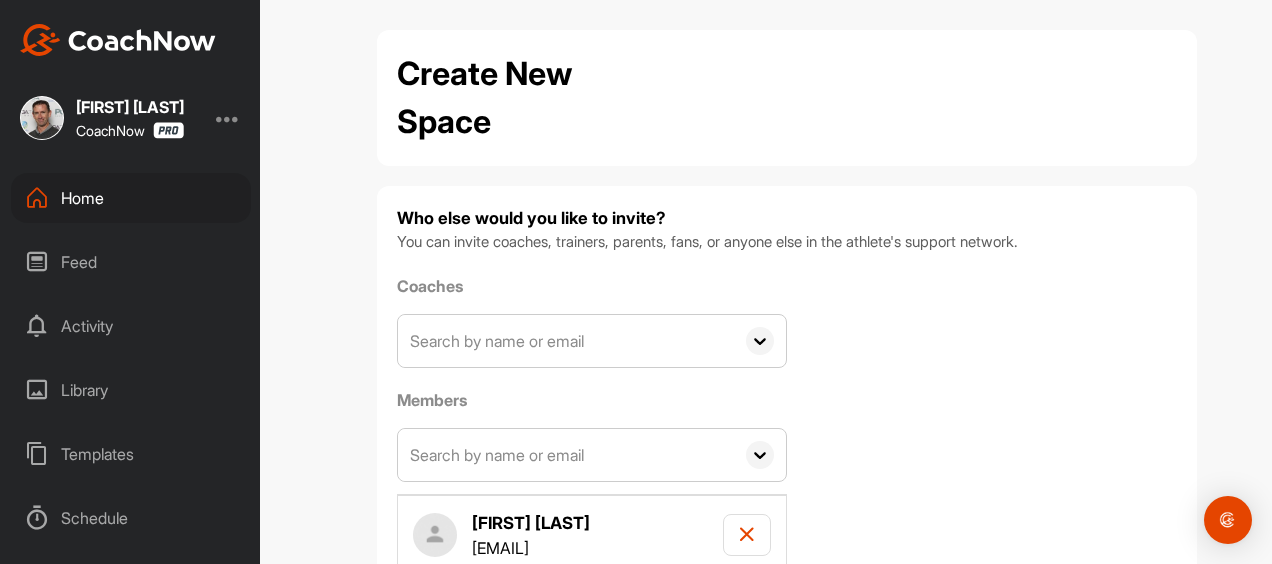 scroll, scrollTop: 134, scrollLeft: 0, axis: vertical 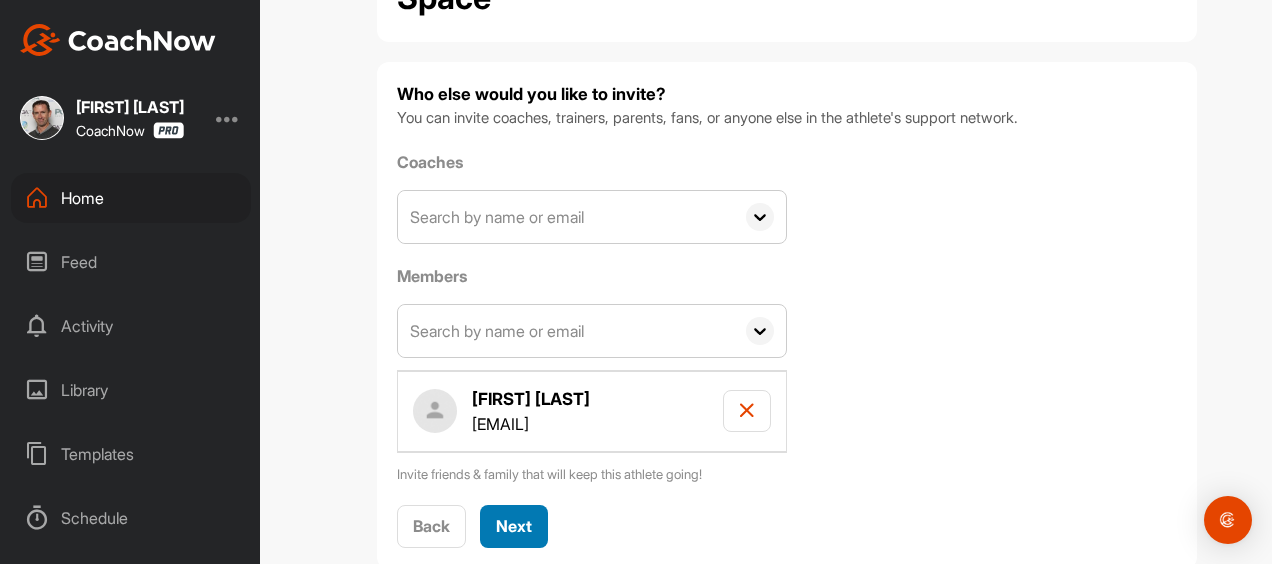 click on "Next" at bounding box center [514, 526] 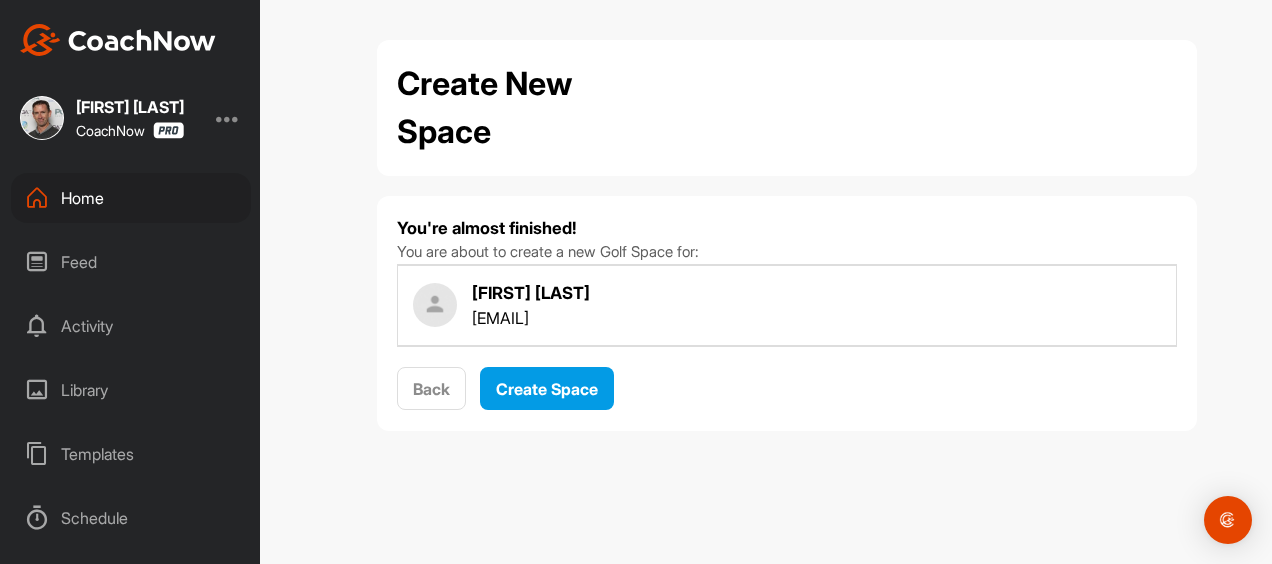 scroll, scrollTop: 0, scrollLeft: 0, axis: both 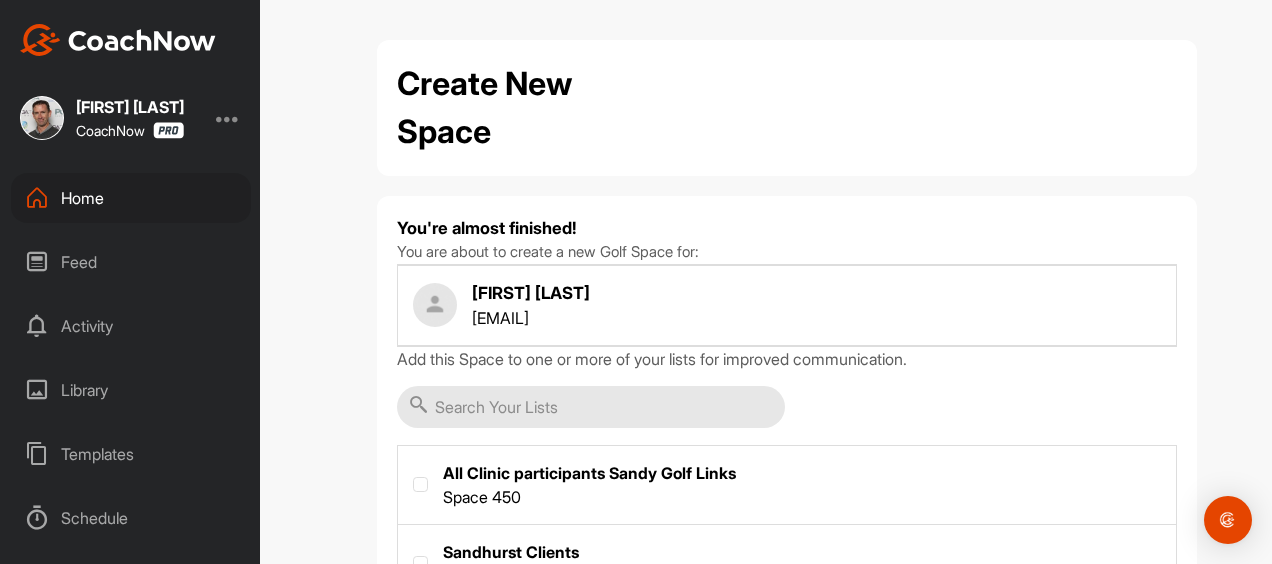 click at bounding box center [787, 483] 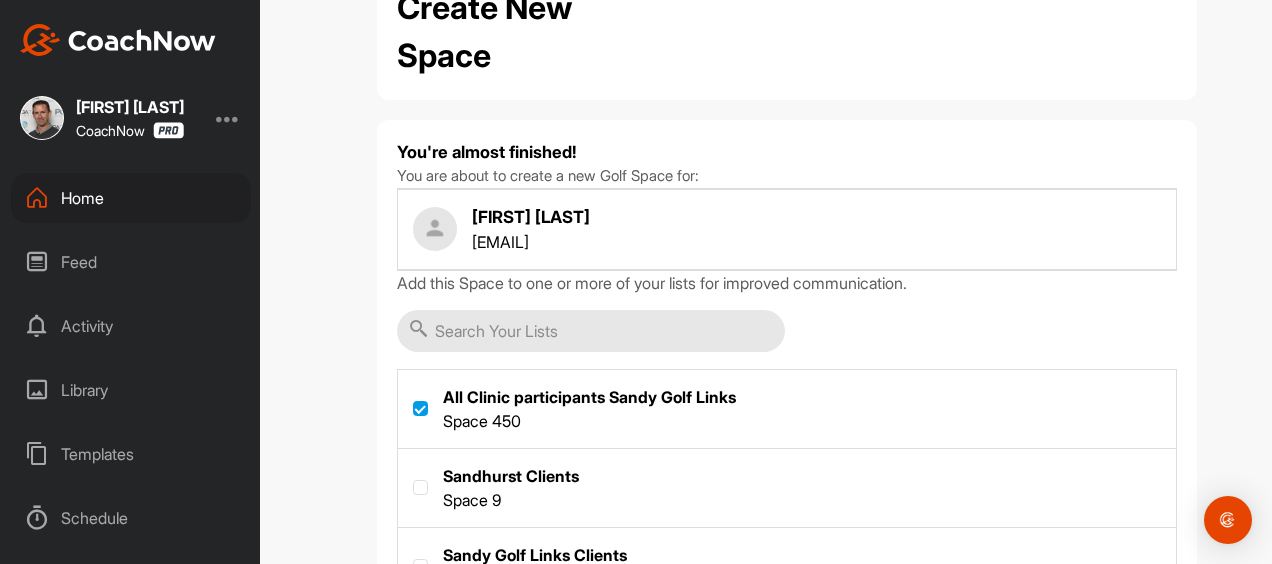 scroll, scrollTop: 138, scrollLeft: 0, axis: vertical 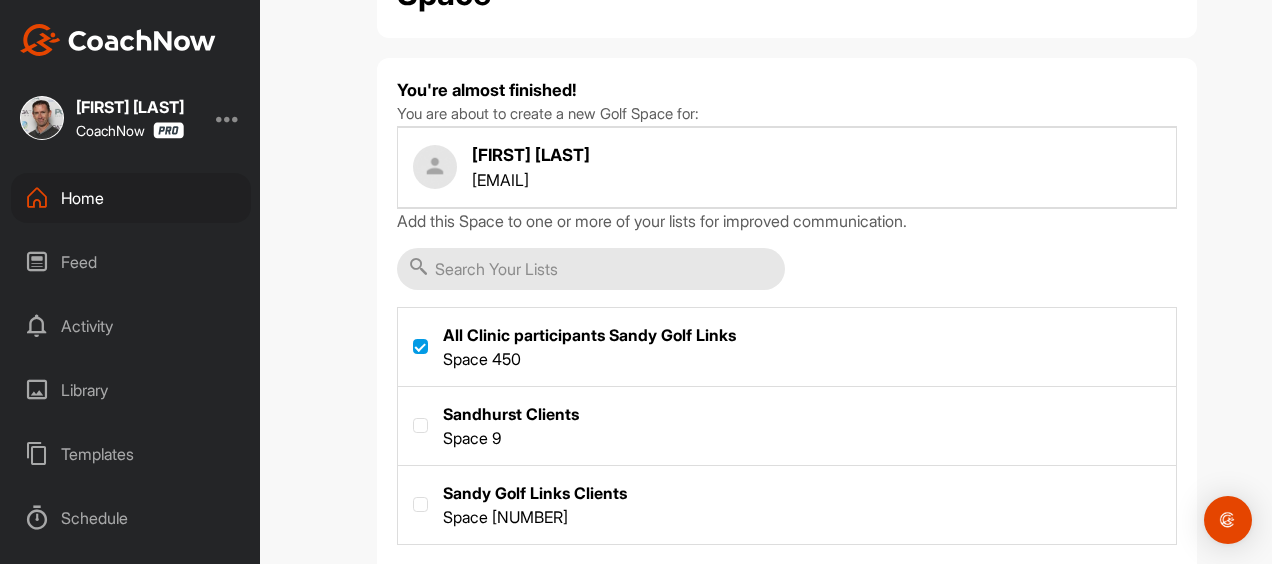 click at bounding box center (787, 503) 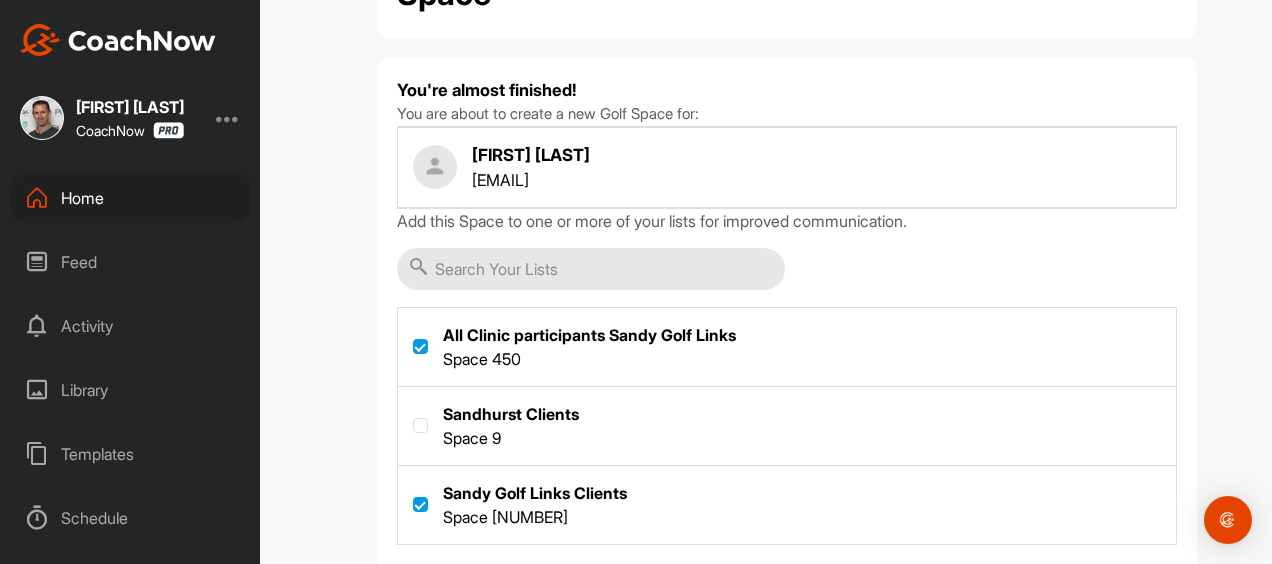 click on "Create Space" at bounding box center [547, 587] 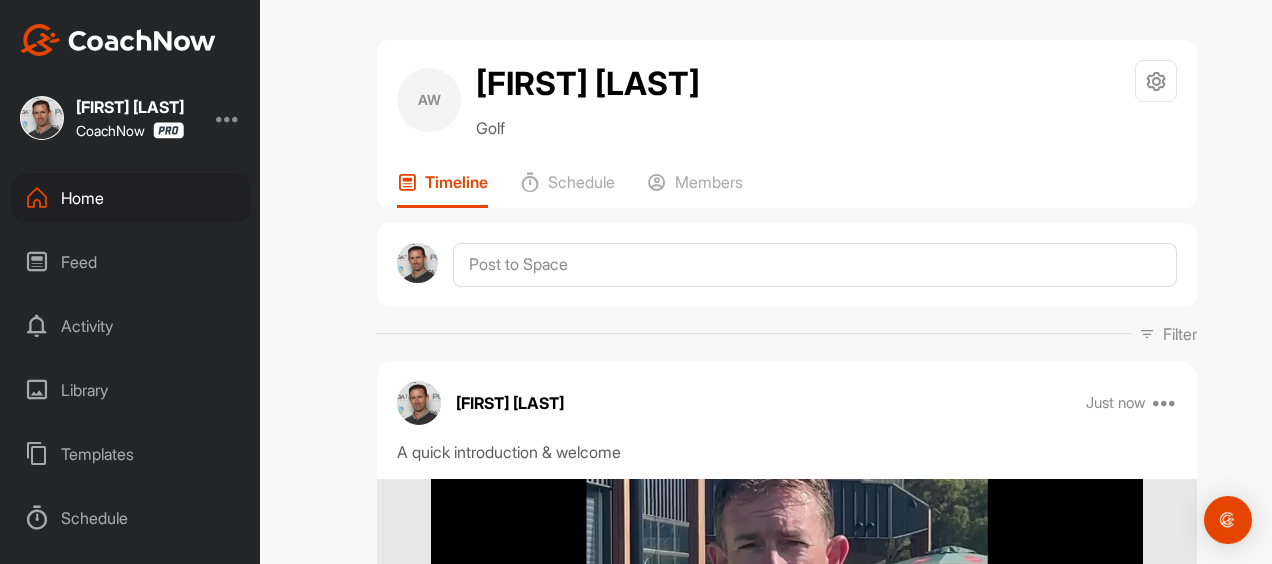 click on "Home" at bounding box center [131, 198] 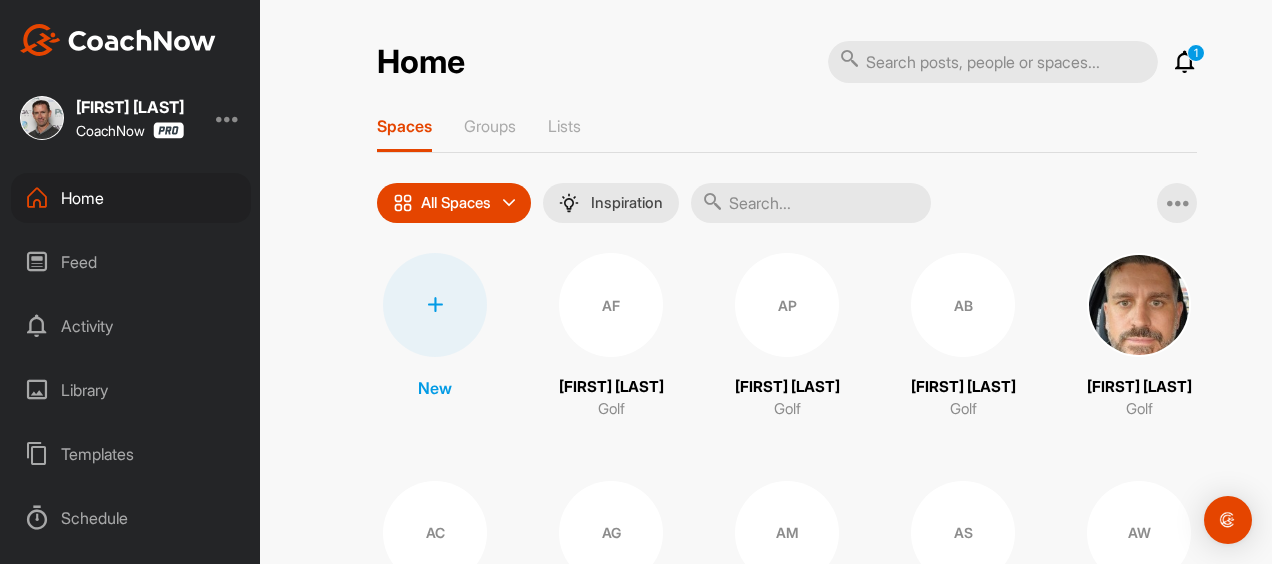 click at bounding box center [1185, 62] 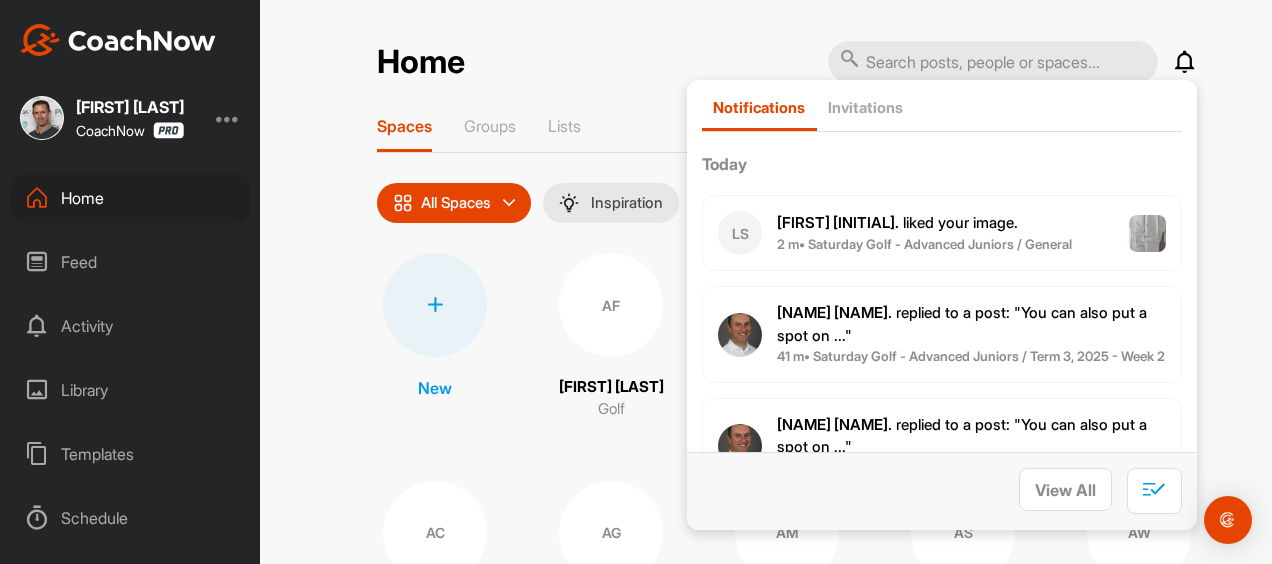 click on "Activity" at bounding box center [131, 326] 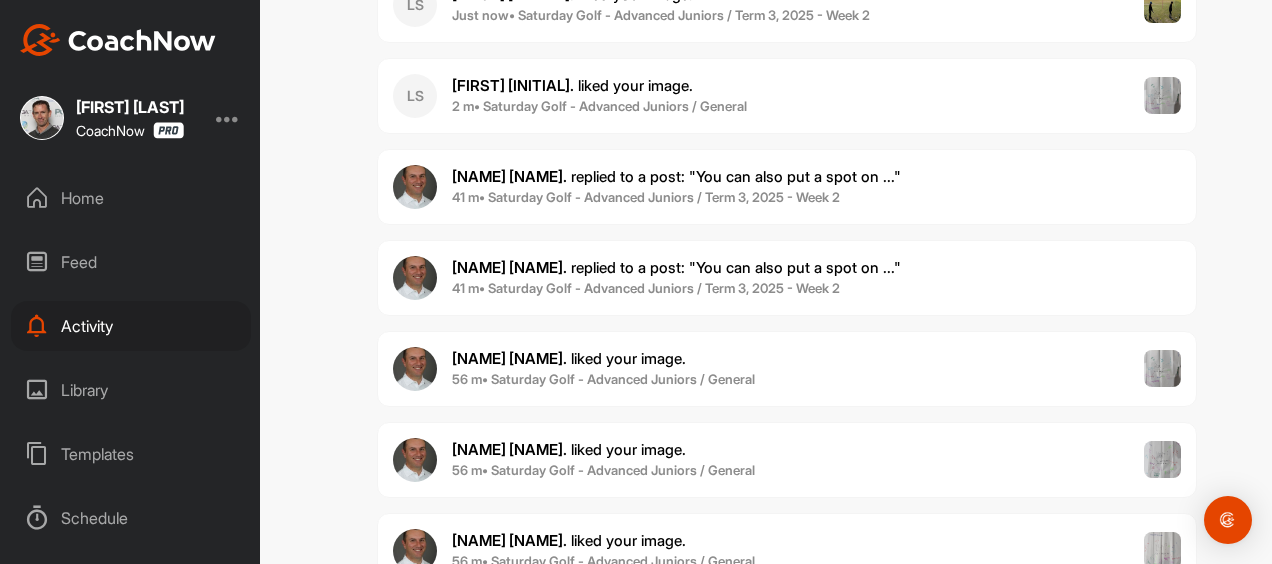 scroll, scrollTop: 0, scrollLeft: 0, axis: both 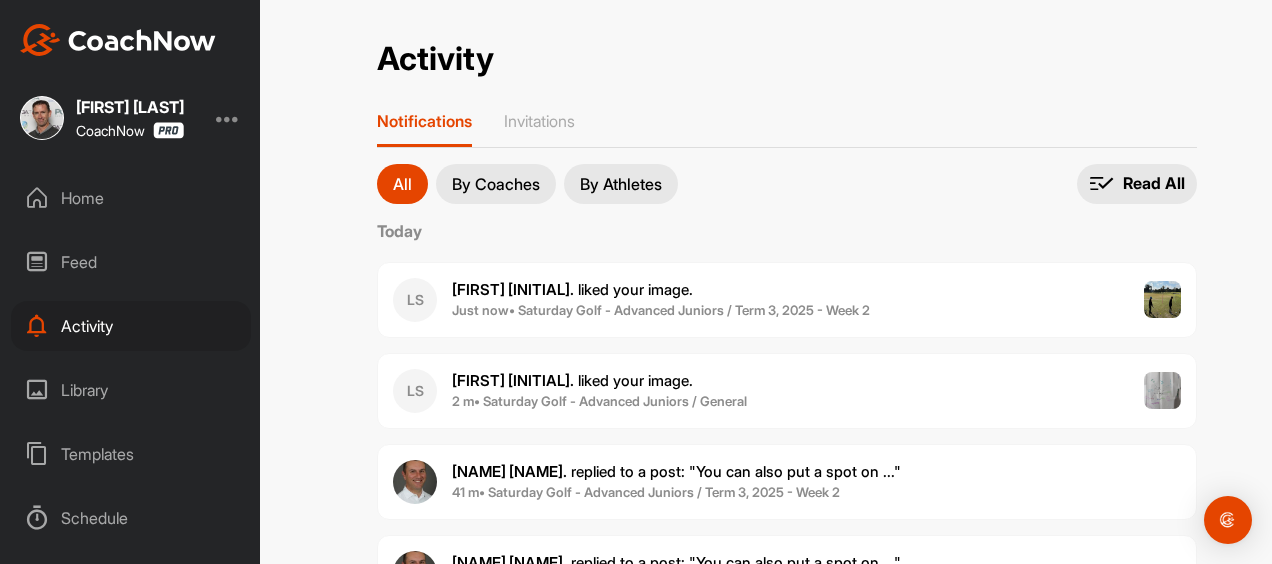 click on "By Athletes" at bounding box center (621, 184) 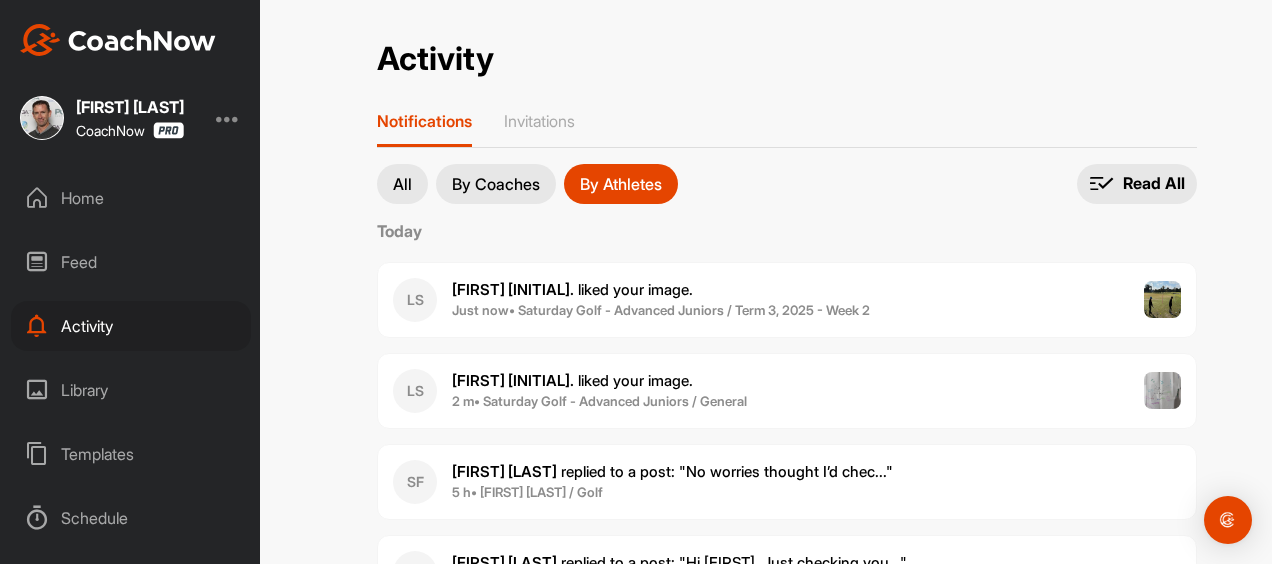 click on "By Coaches" at bounding box center (496, 184) 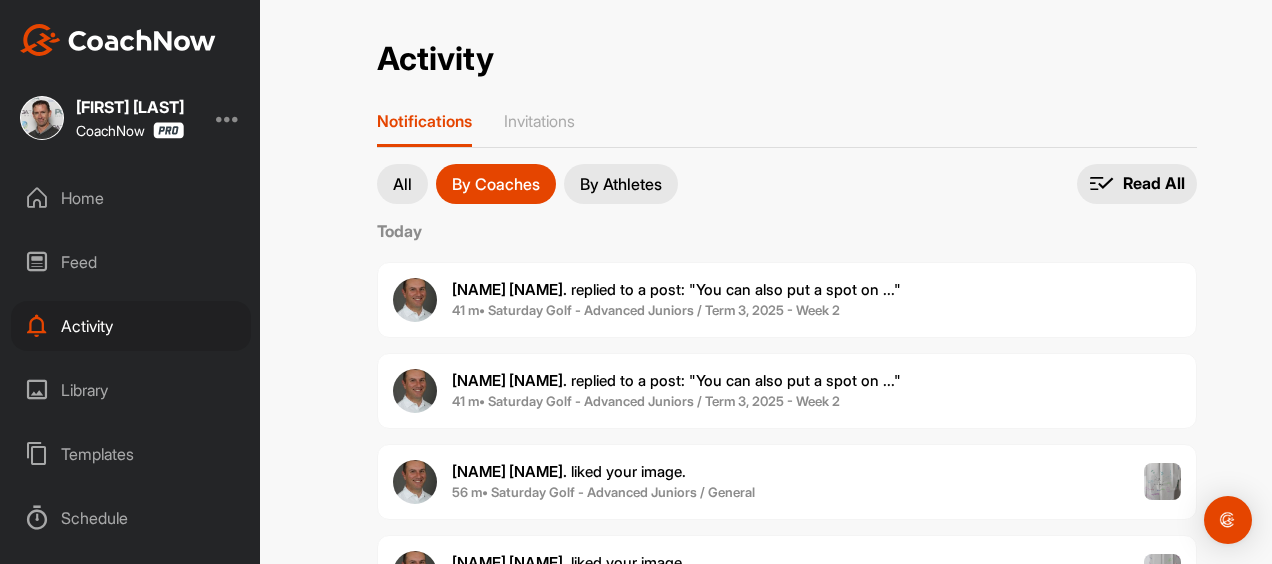 click on "All" at bounding box center [402, 184] 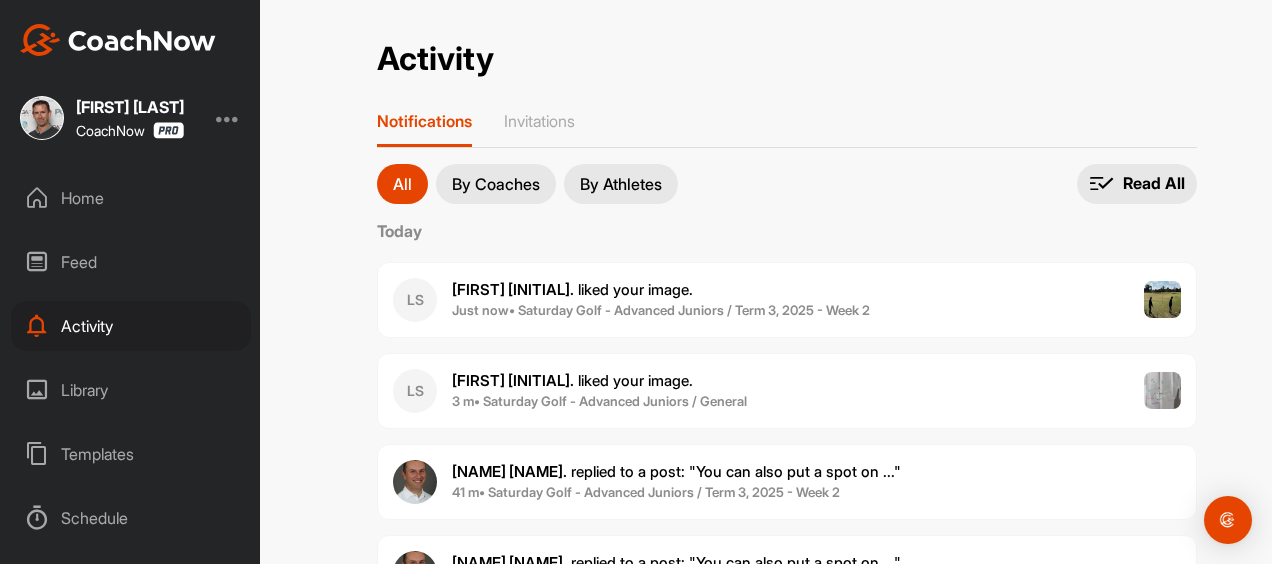 click on "Home" at bounding box center (131, 198) 